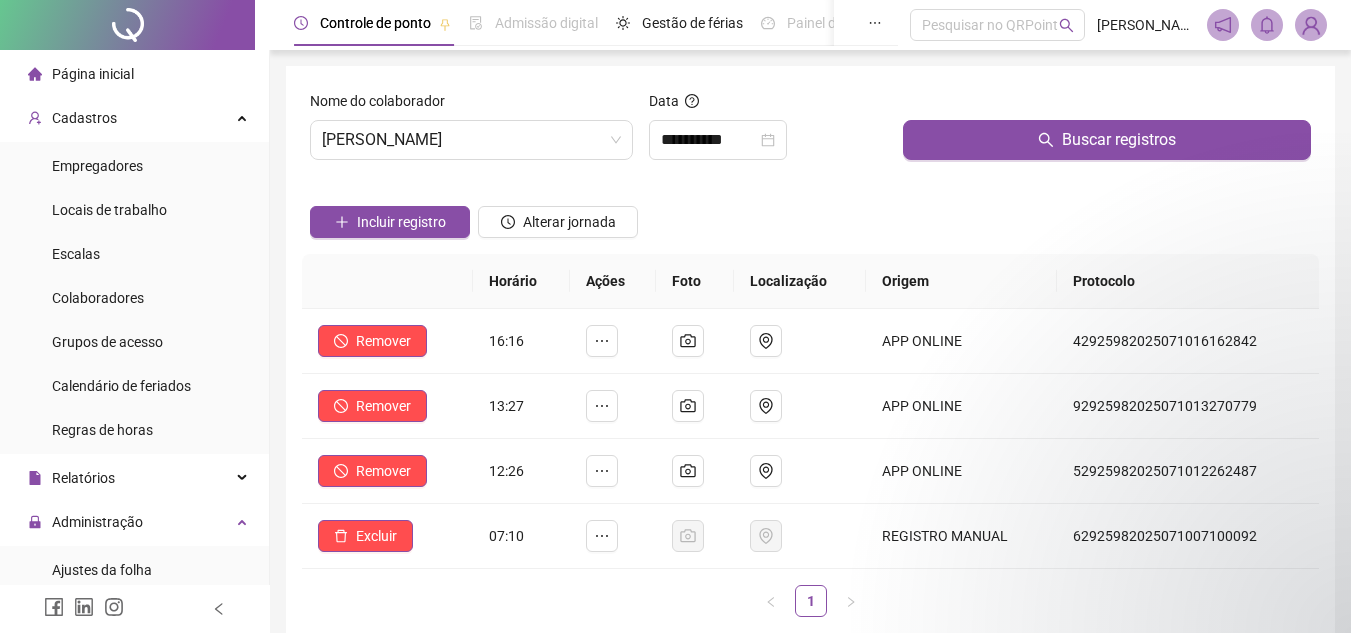 scroll, scrollTop: 0, scrollLeft: 0, axis: both 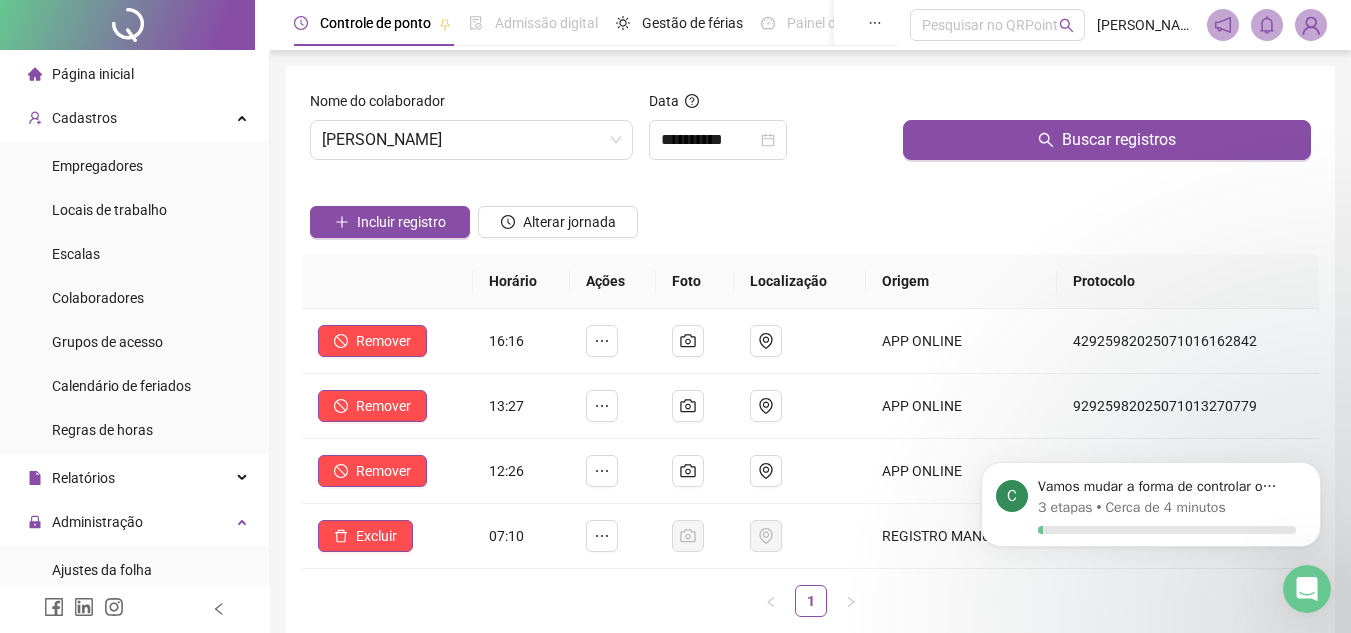 click on "Página inicial" at bounding box center (93, 74) 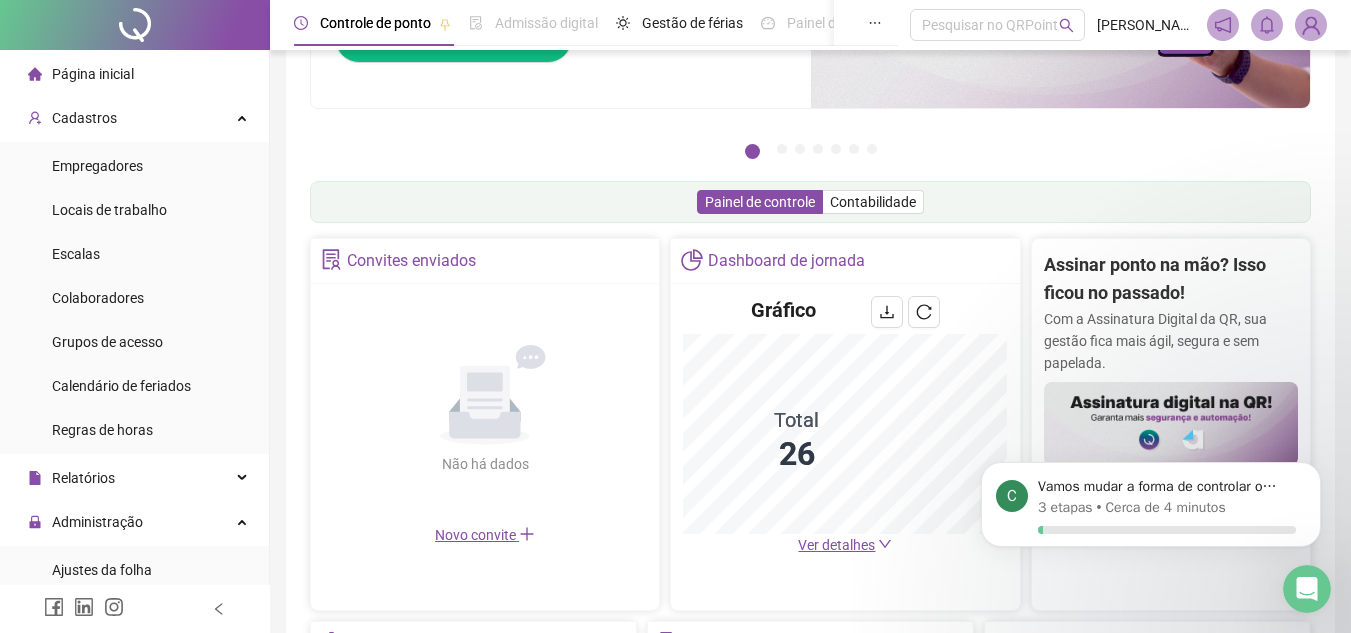 scroll, scrollTop: 400, scrollLeft: 0, axis: vertical 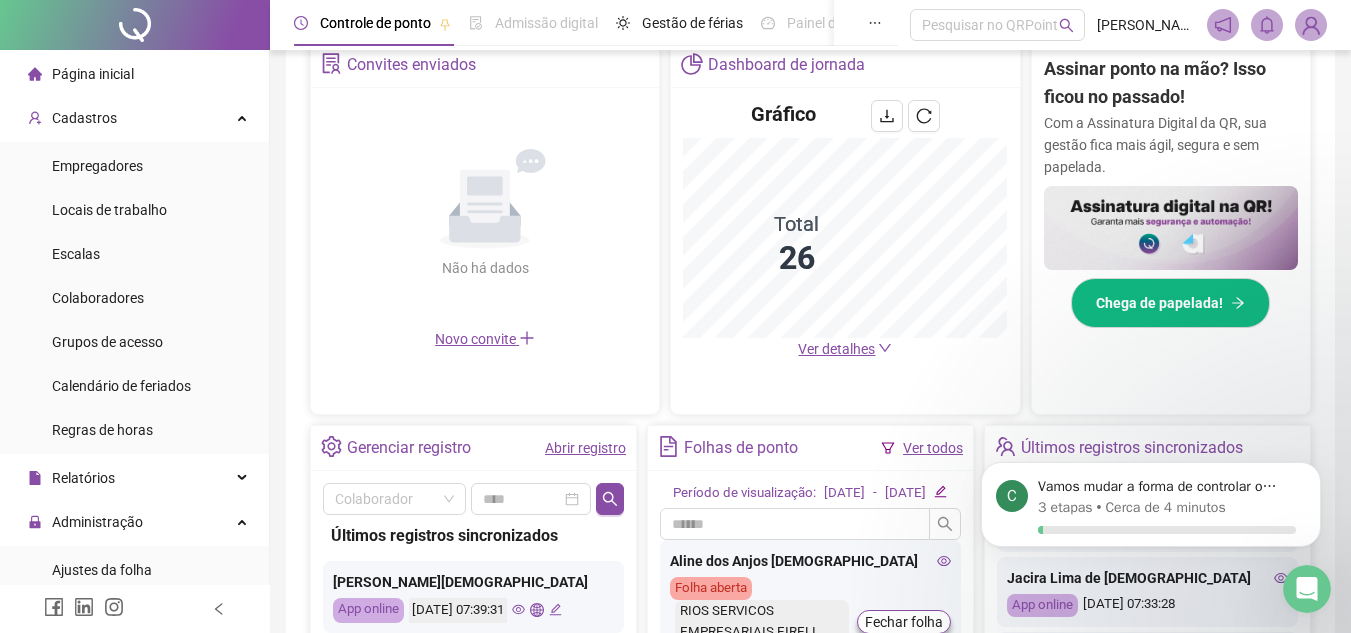 click on "Novo convite" at bounding box center [485, 339] 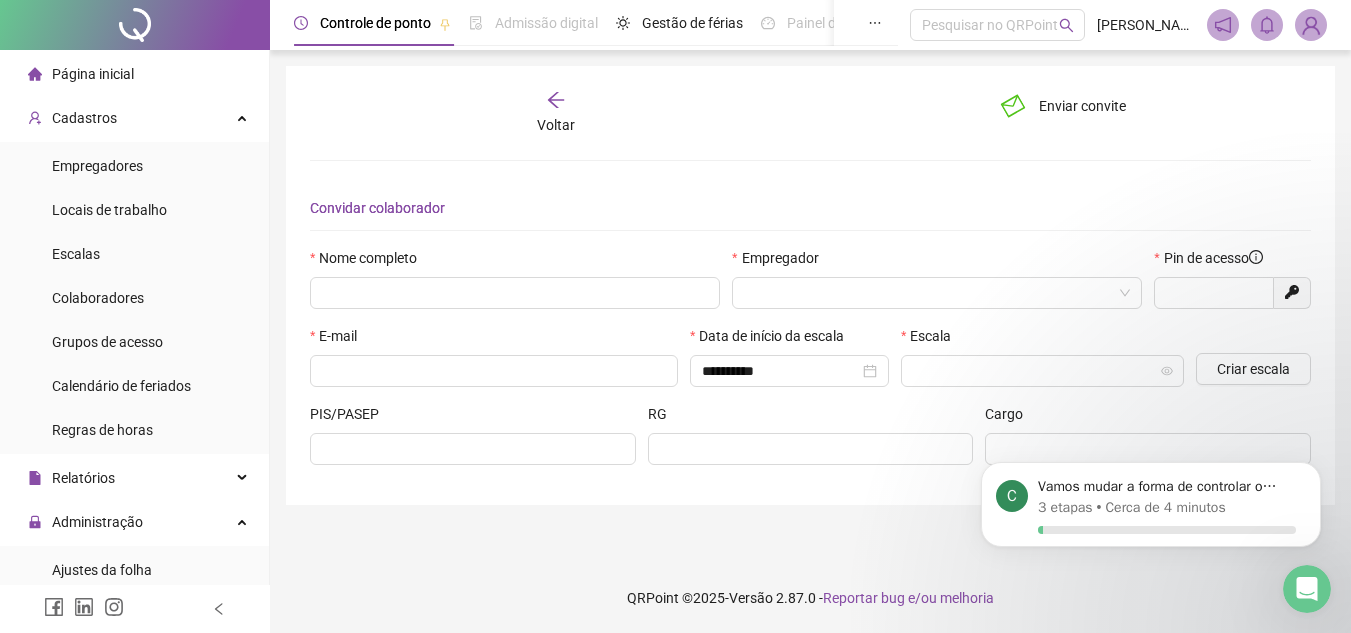 scroll, scrollTop: 0, scrollLeft: 0, axis: both 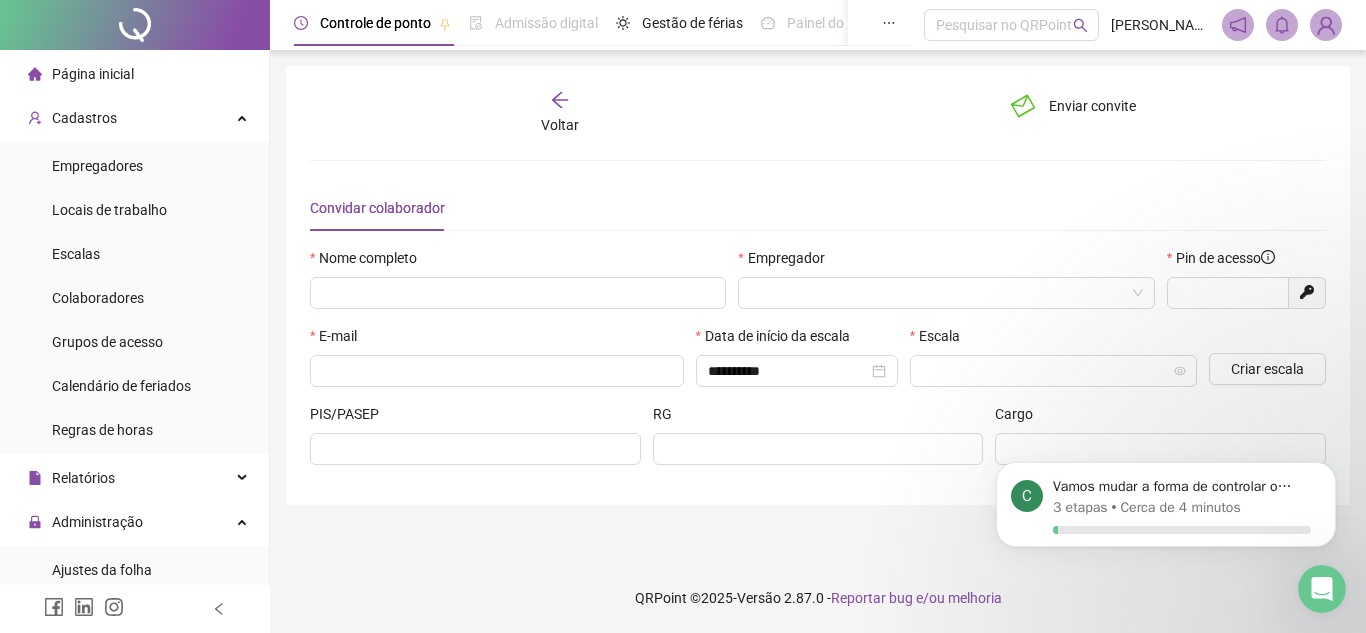 type on "*****" 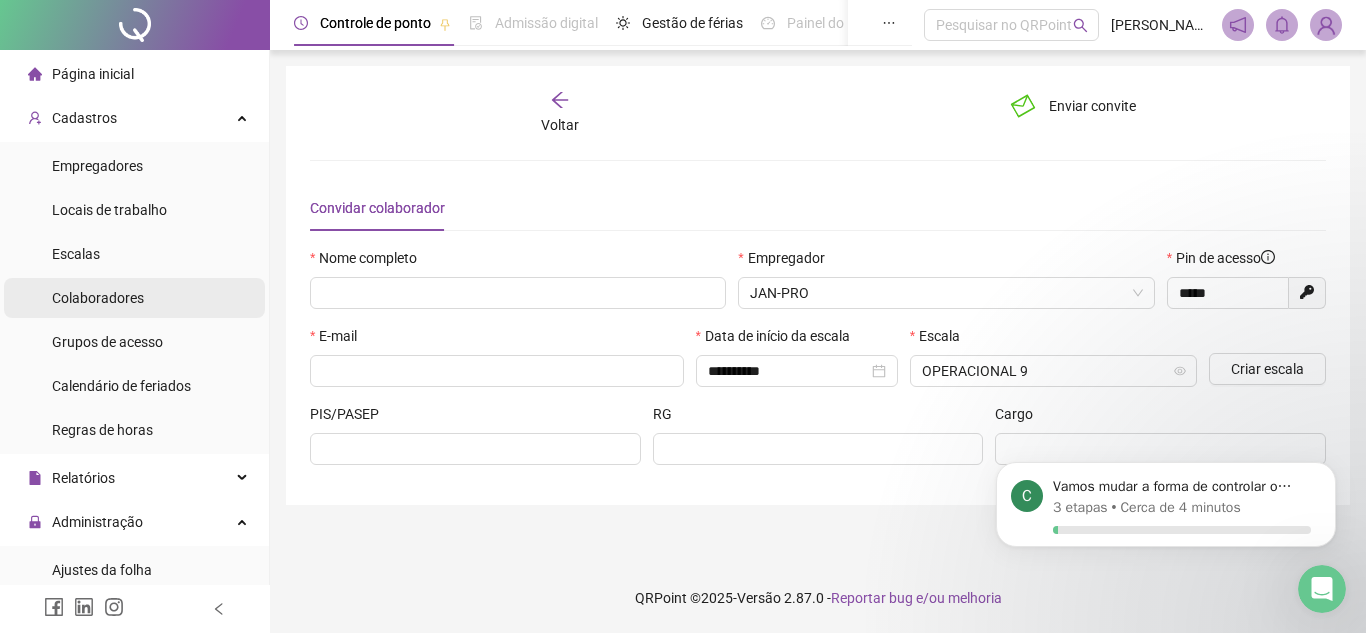 click on "Colaboradores" at bounding box center [98, 298] 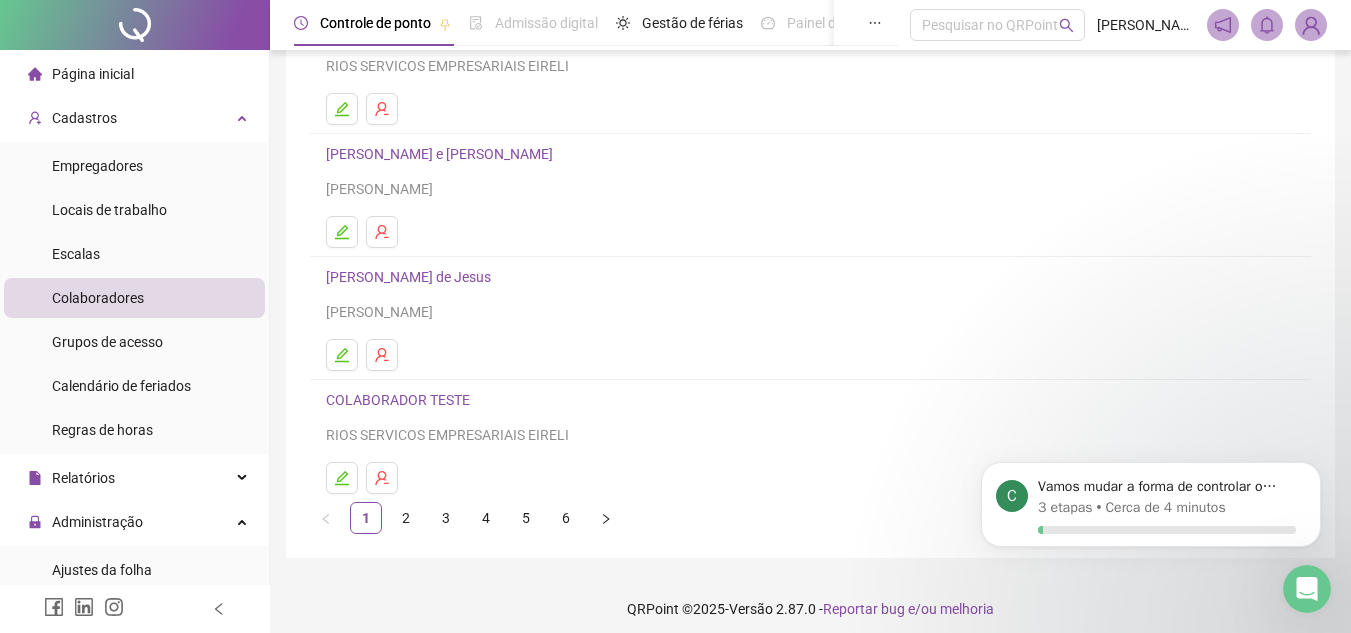 scroll, scrollTop: 334, scrollLeft: 0, axis: vertical 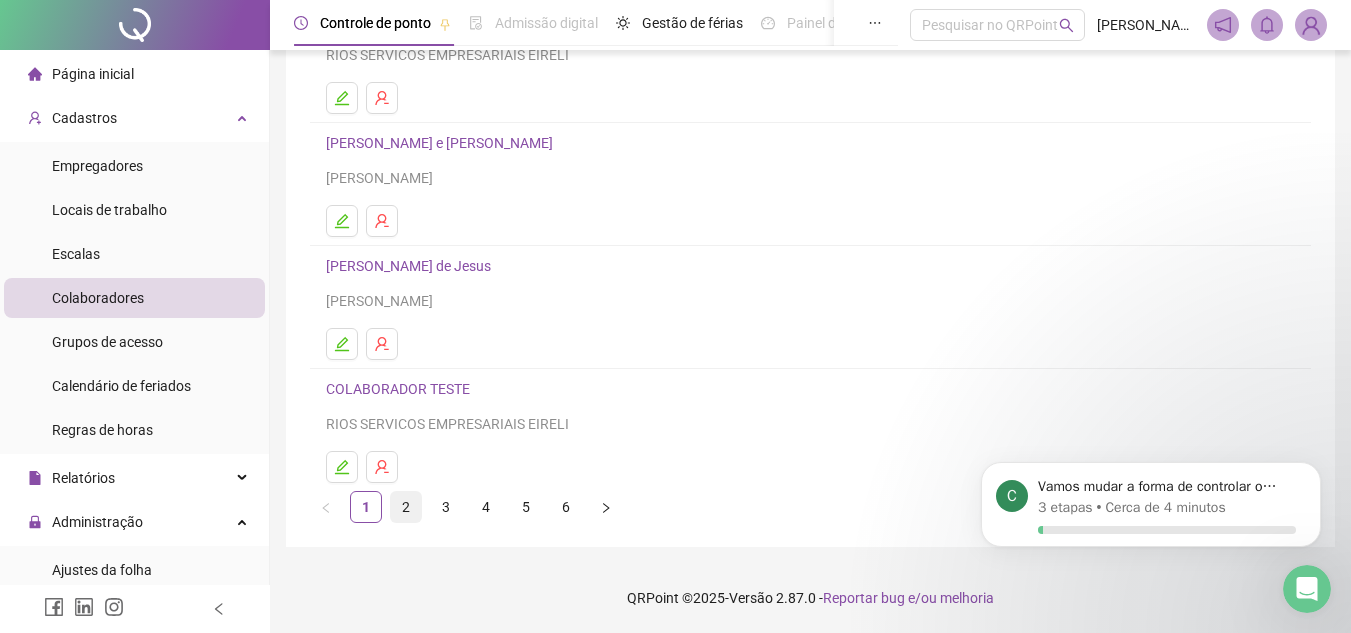 click on "2" at bounding box center [406, 507] 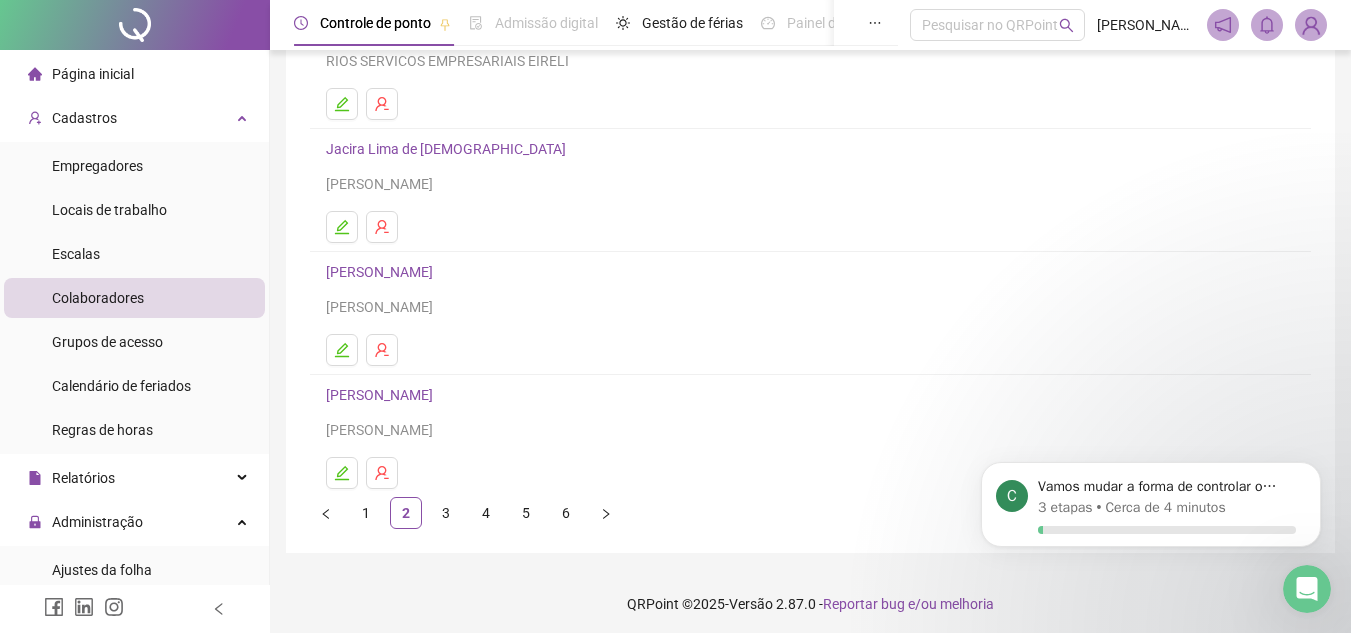 scroll, scrollTop: 334, scrollLeft: 0, axis: vertical 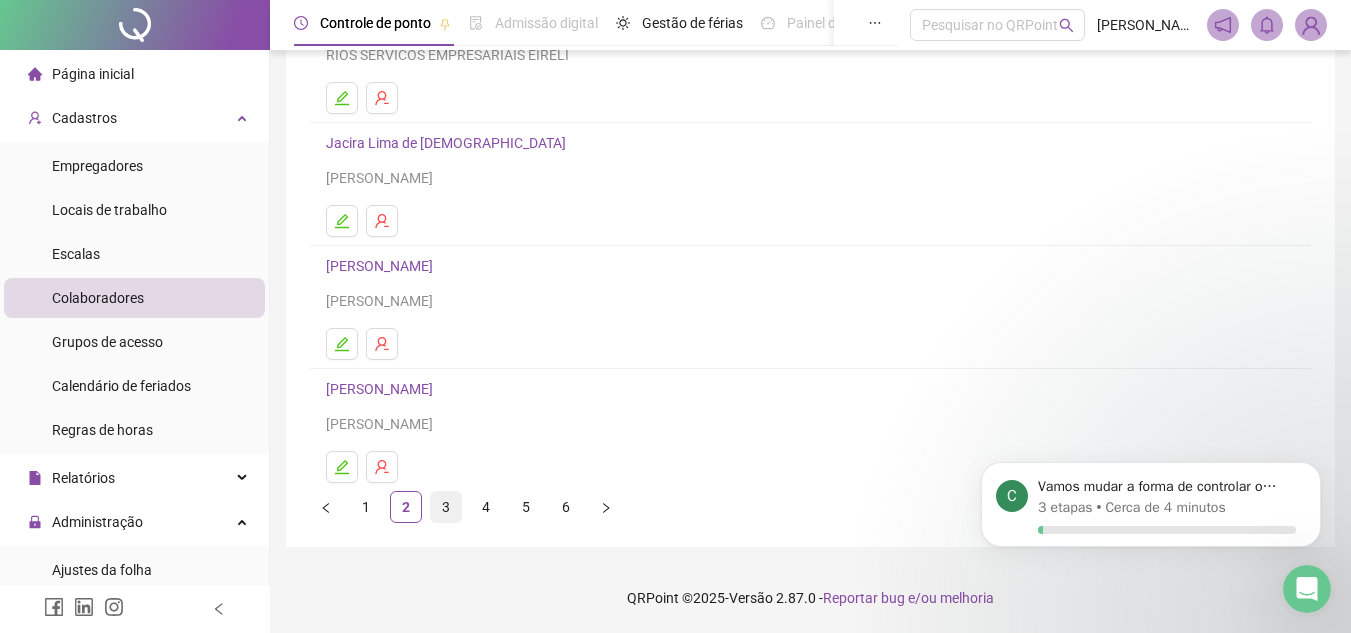 click on "3" at bounding box center [446, 507] 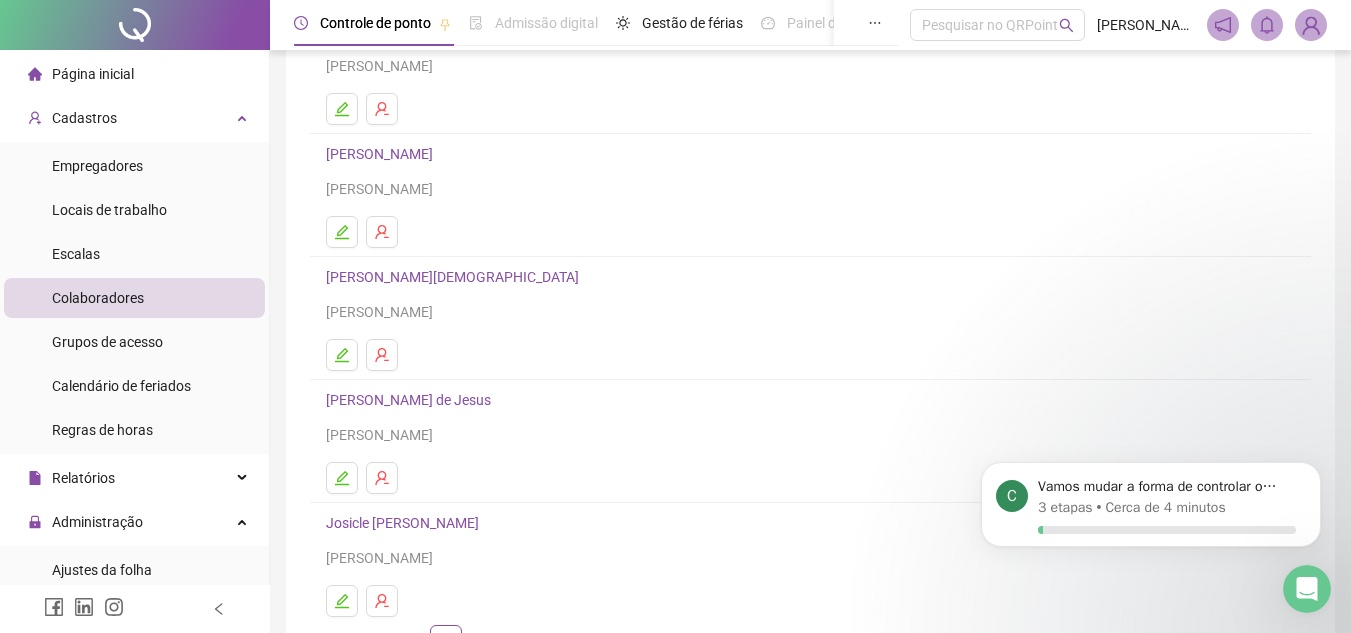 scroll, scrollTop: 300, scrollLeft: 0, axis: vertical 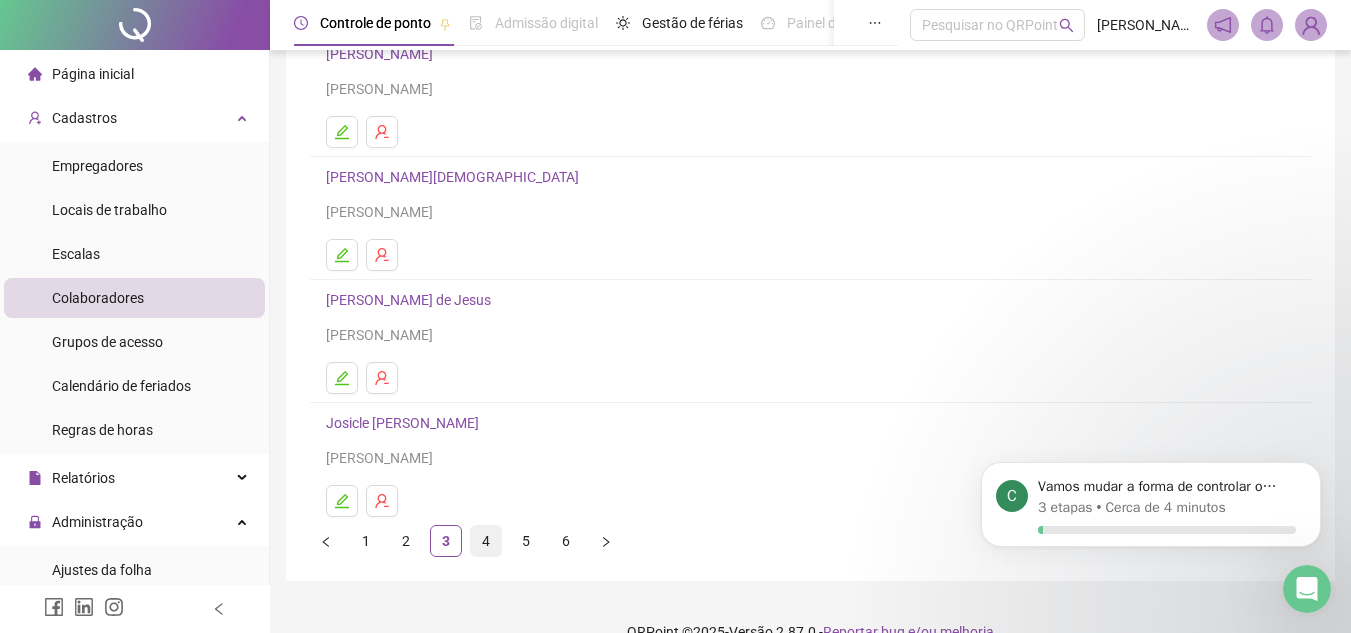 click on "4" at bounding box center (486, 541) 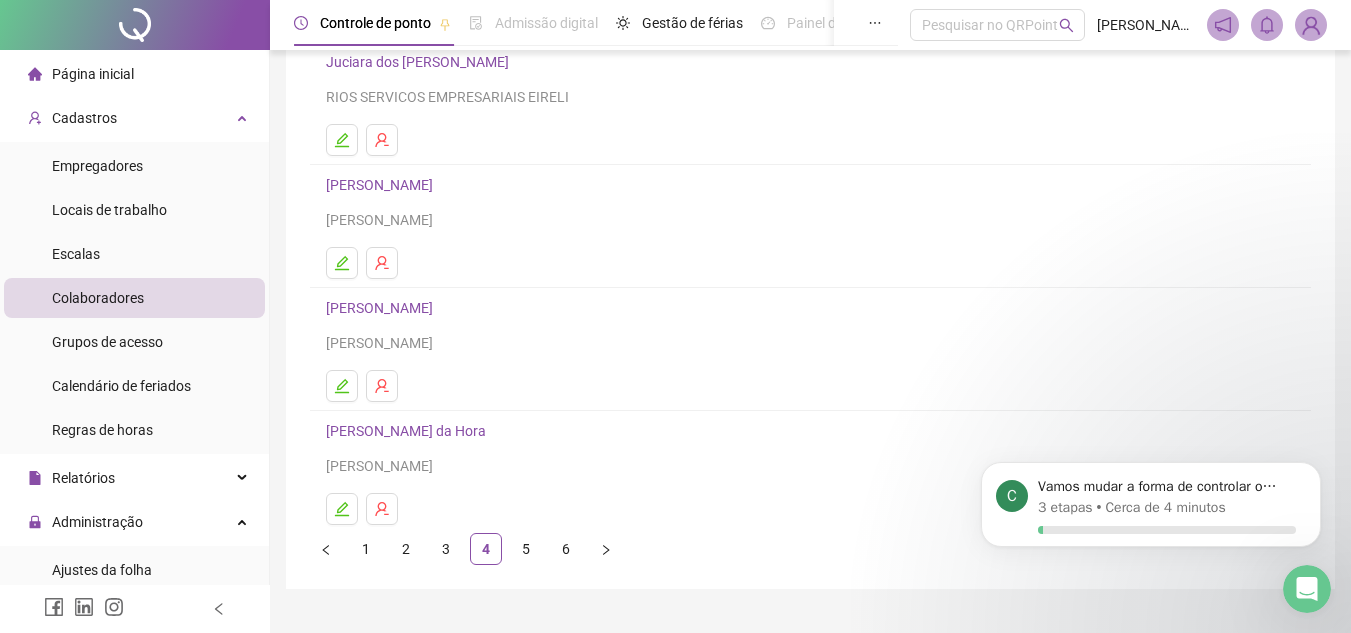 scroll, scrollTop: 300, scrollLeft: 0, axis: vertical 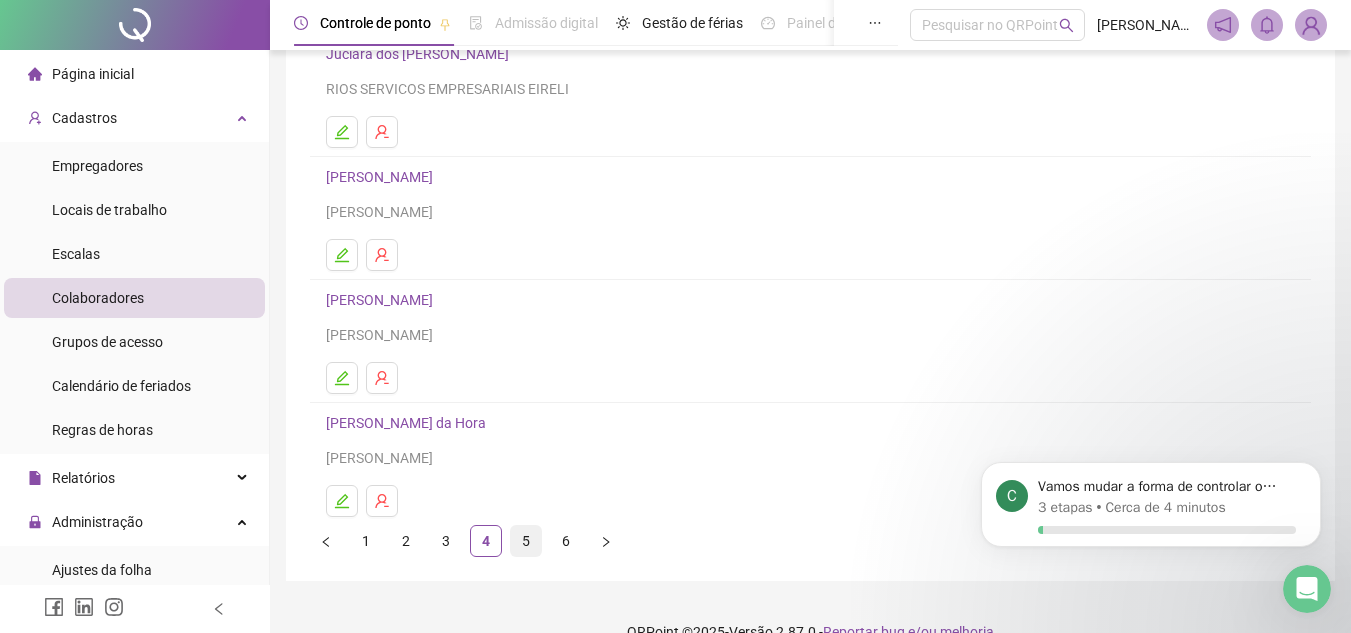 click on "5" at bounding box center (526, 541) 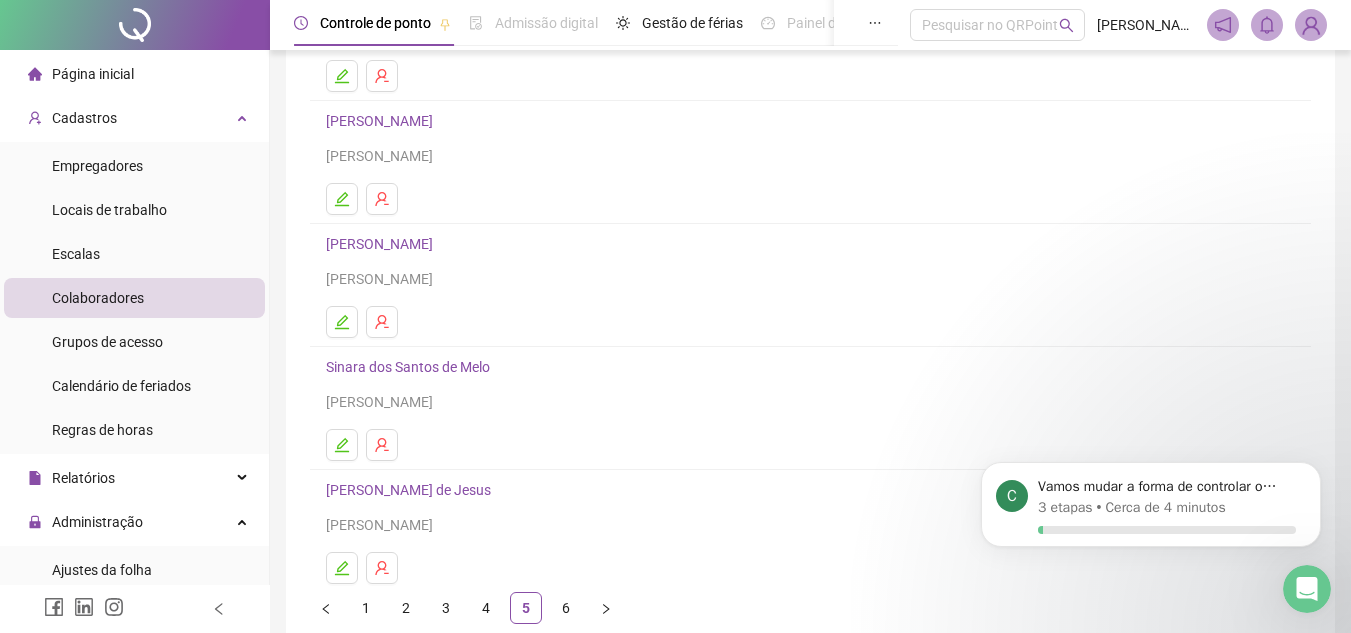 scroll, scrollTop: 300, scrollLeft: 0, axis: vertical 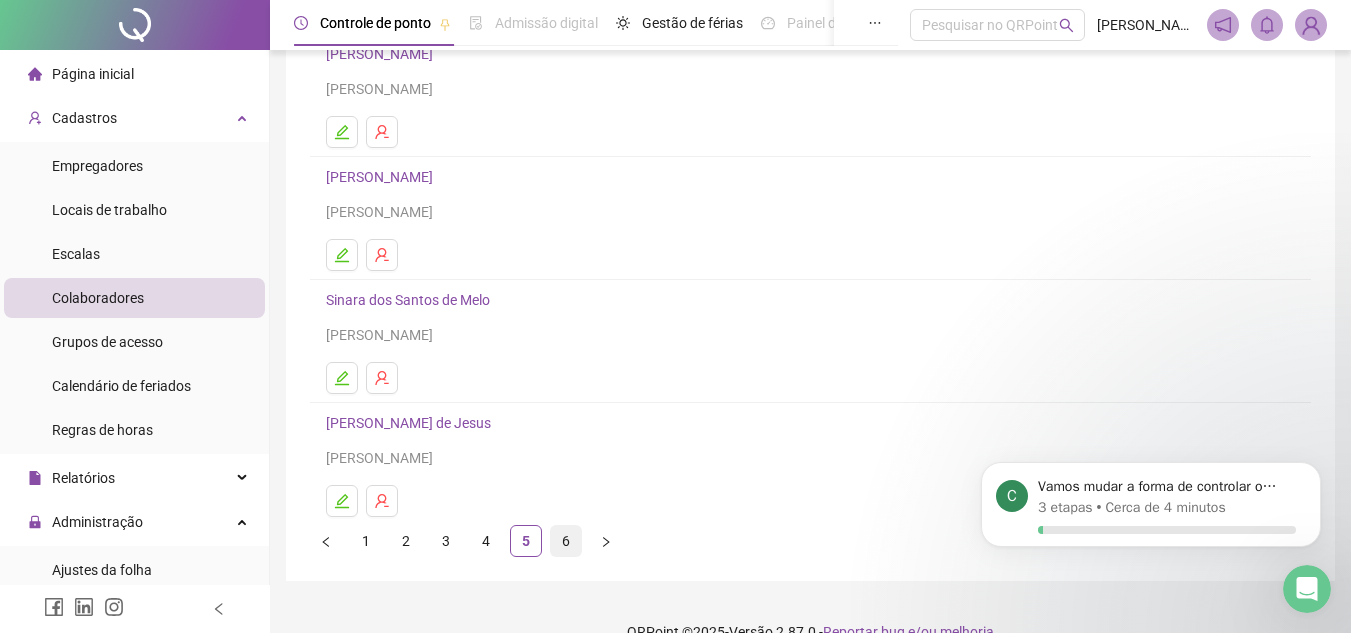 click on "6" at bounding box center (566, 541) 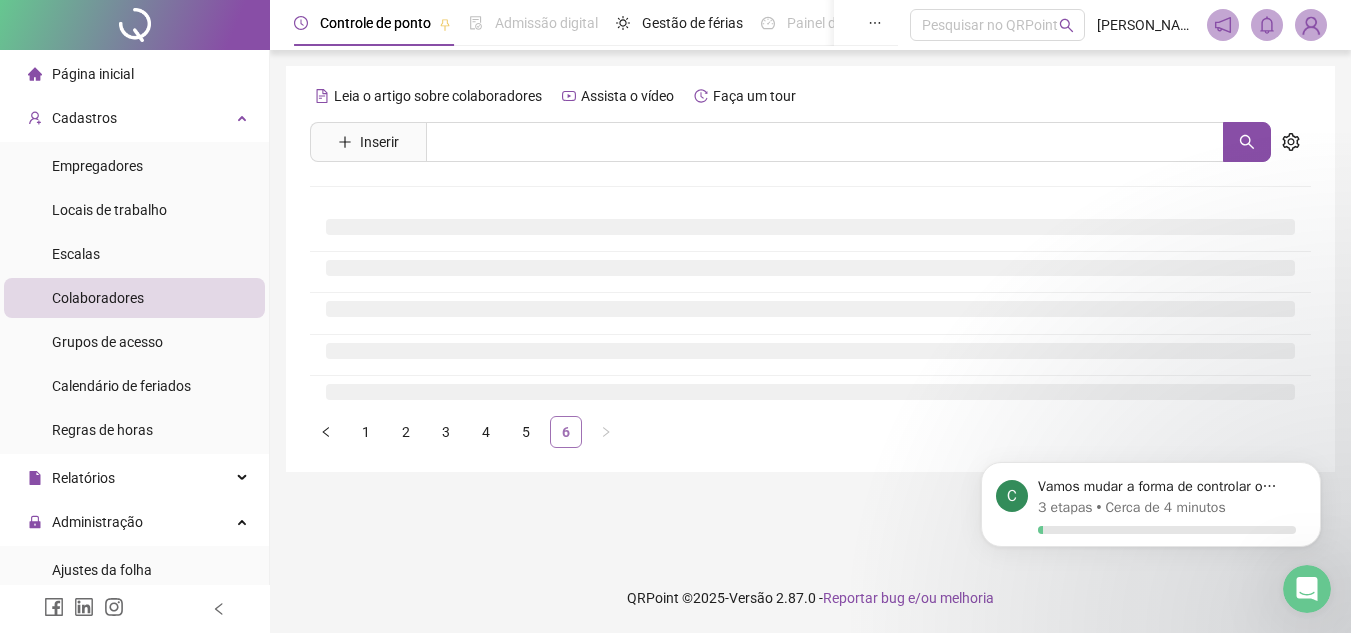 scroll, scrollTop: 0, scrollLeft: 0, axis: both 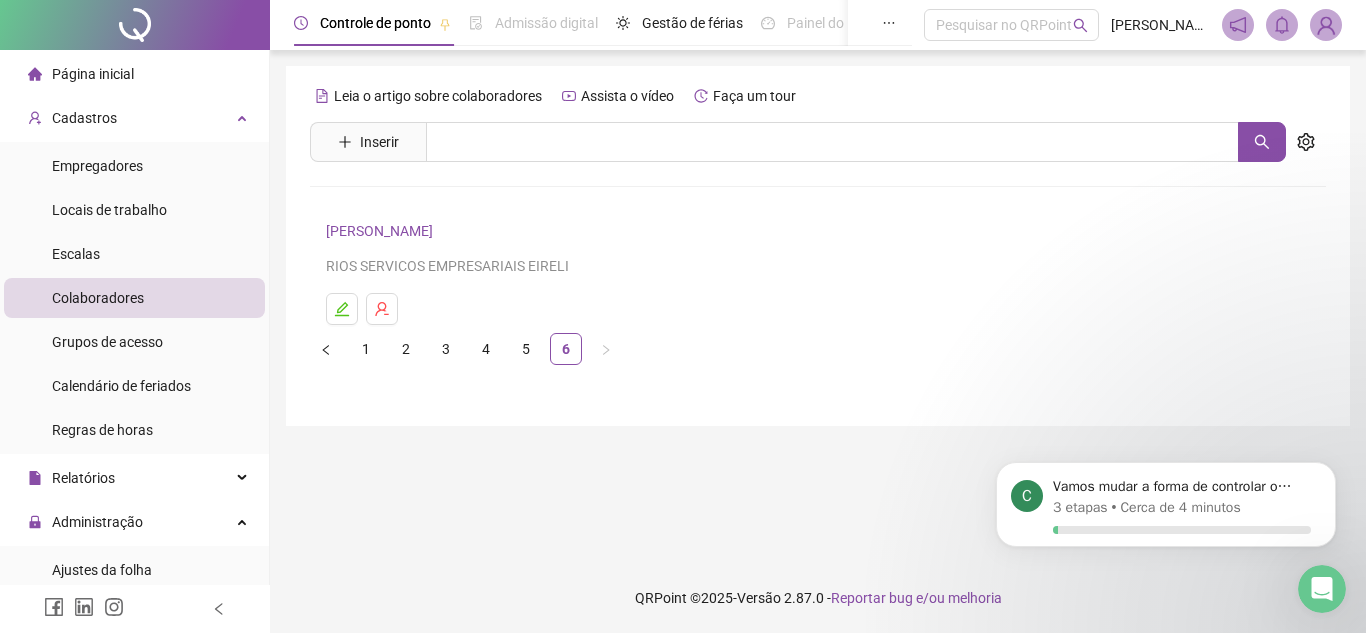 click on "Página inicial" at bounding box center [93, 74] 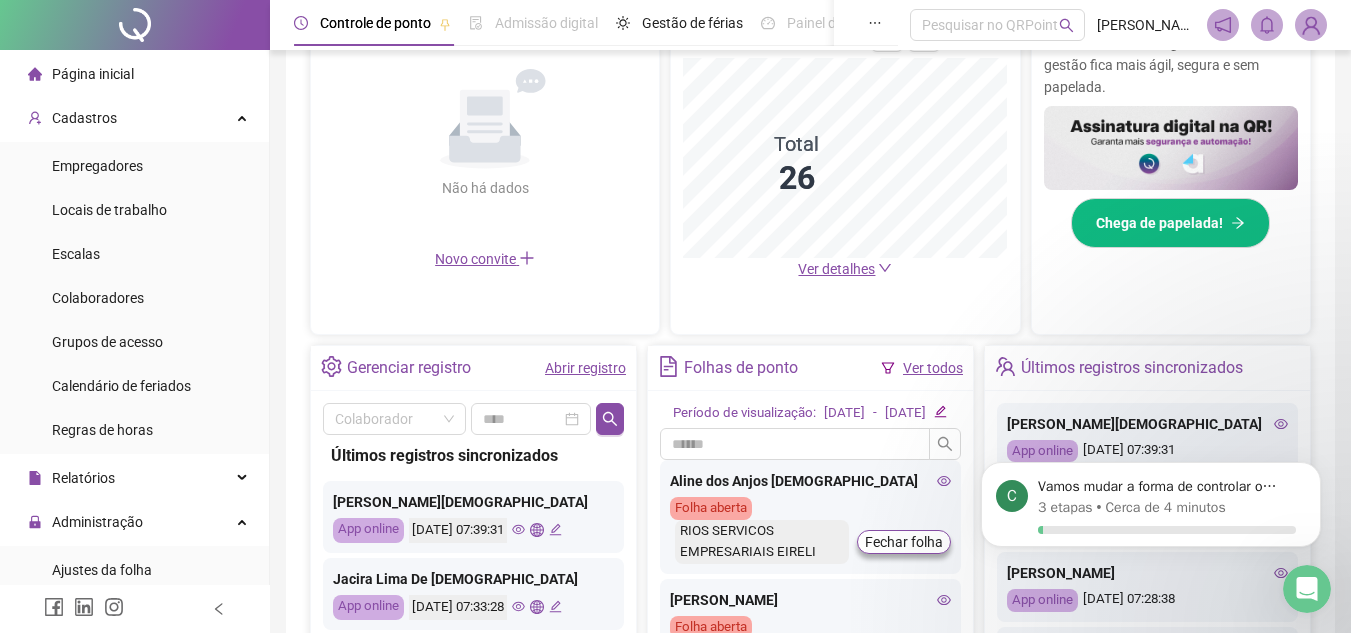 scroll, scrollTop: 589, scrollLeft: 0, axis: vertical 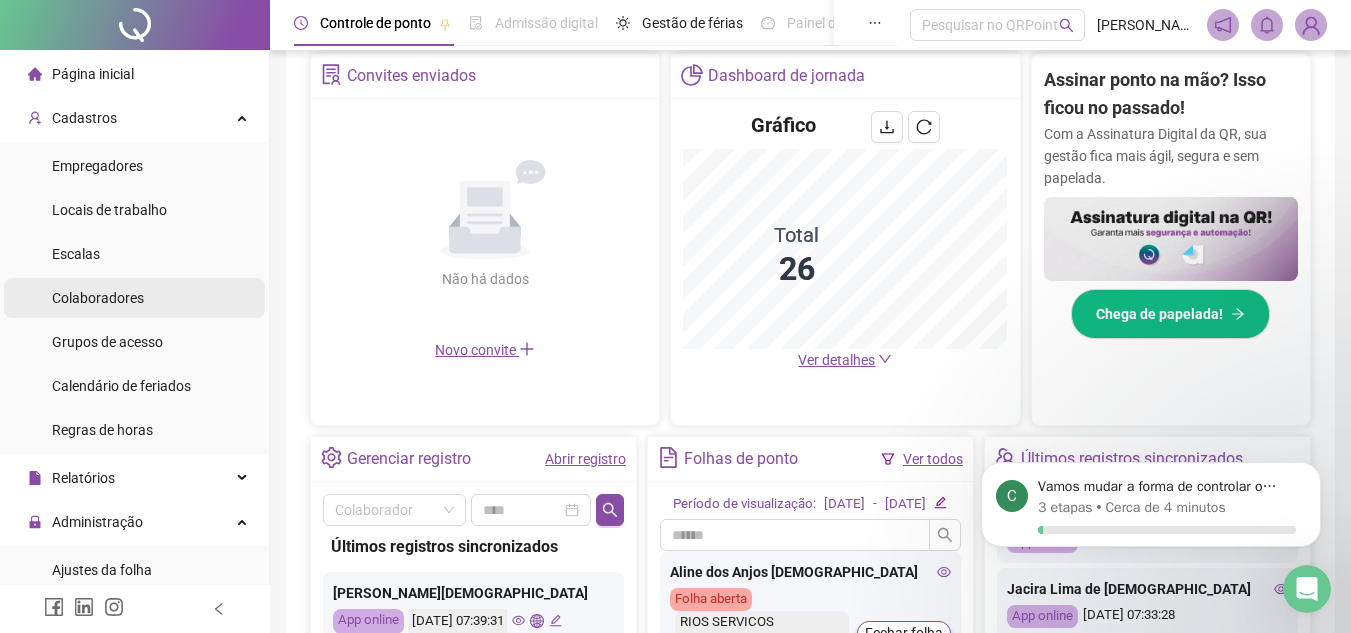 click on "Colaboradores" at bounding box center (98, 298) 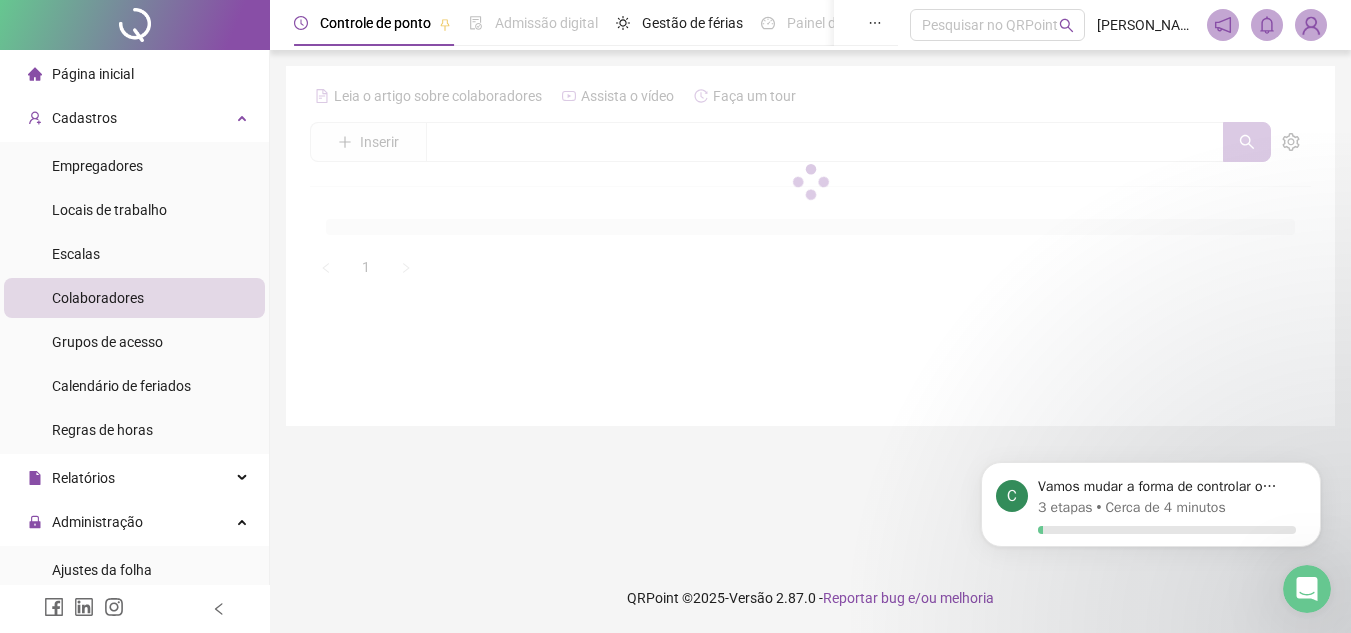 scroll, scrollTop: 0, scrollLeft: 0, axis: both 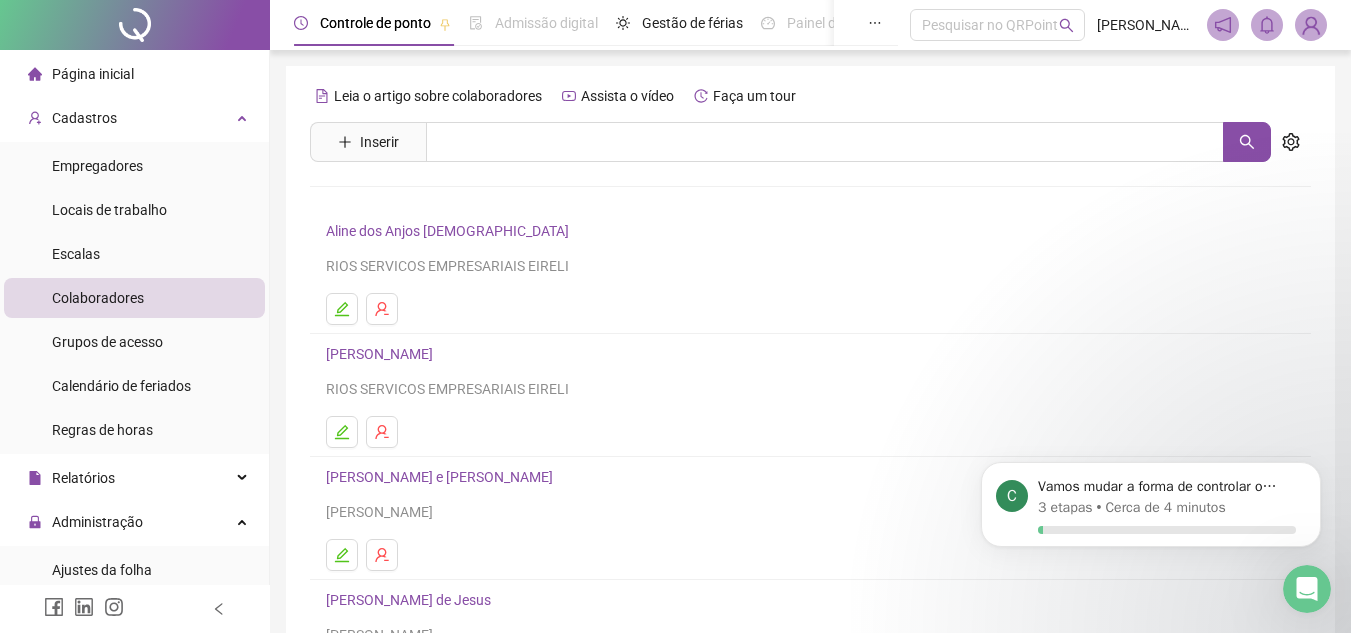 click on "Aline dos Anjos [DEMOGRAPHIC_DATA]" at bounding box center (450, 231) 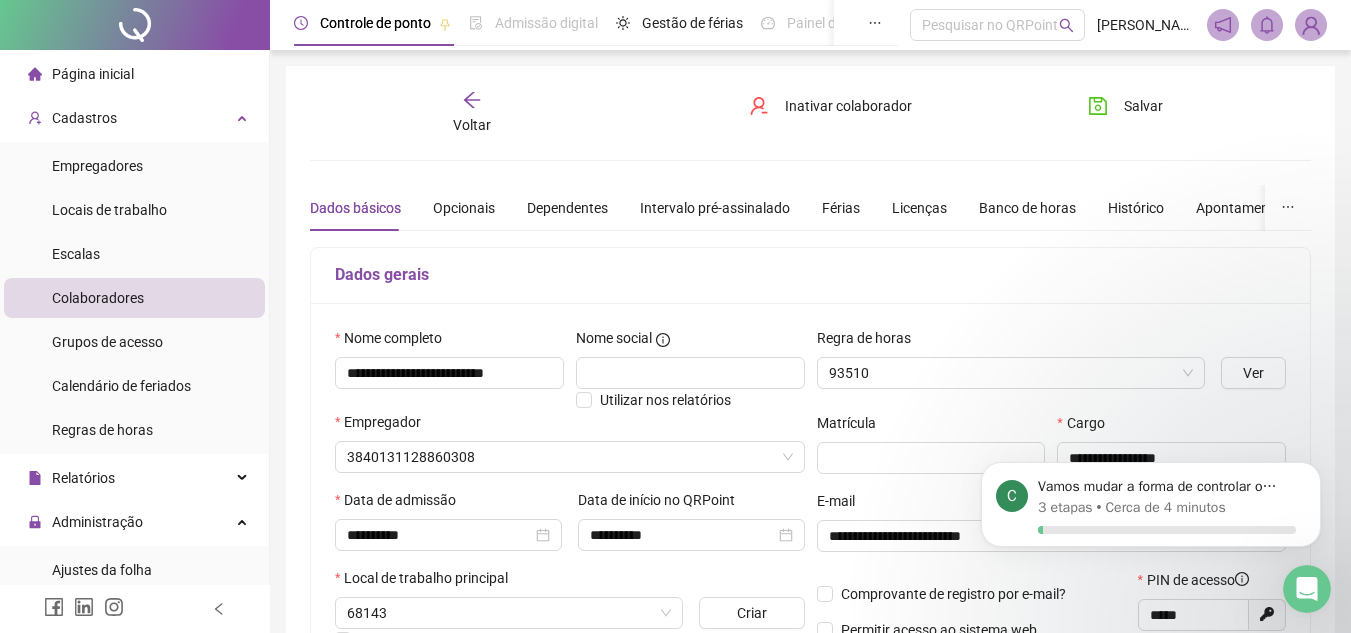 type on "**********" 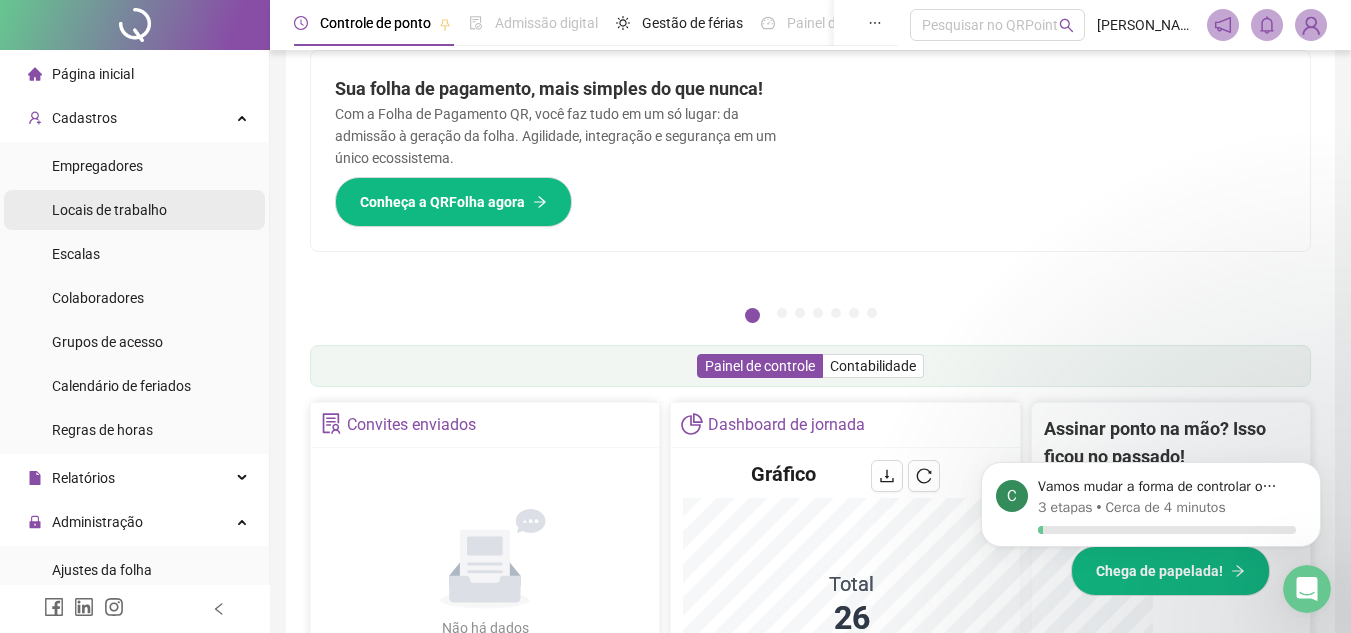 scroll, scrollTop: 0, scrollLeft: 0, axis: both 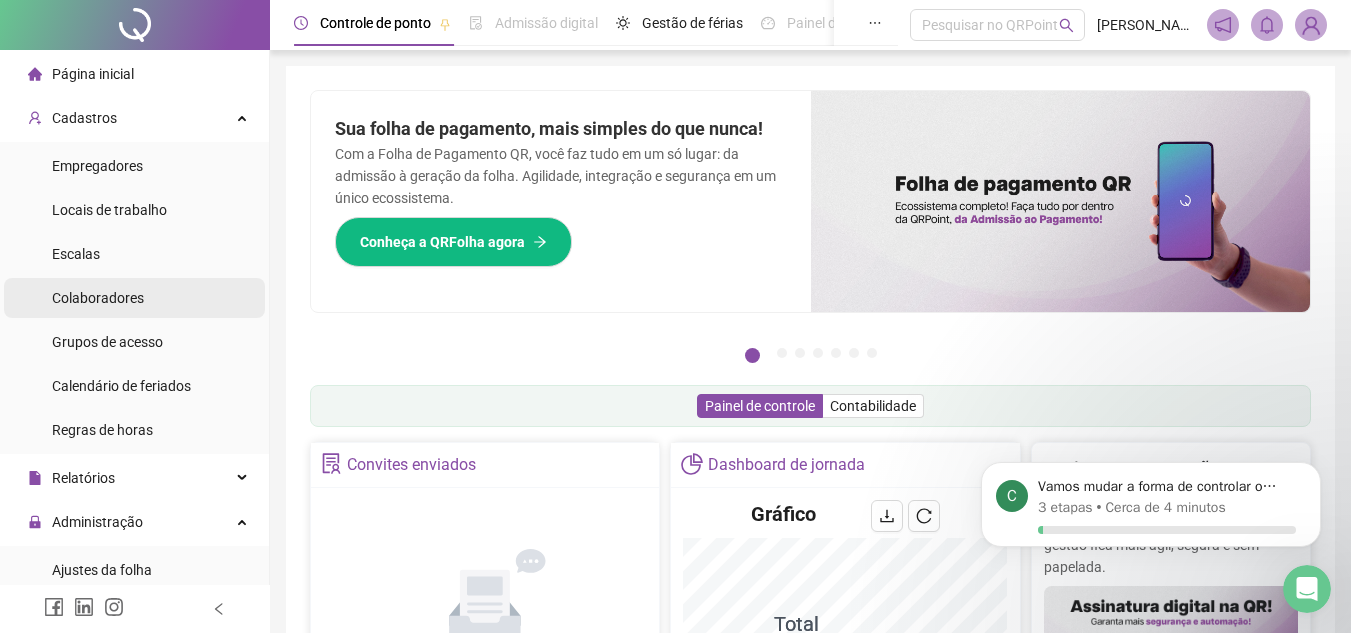 click on "Colaboradores" at bounding box center [98, 298] 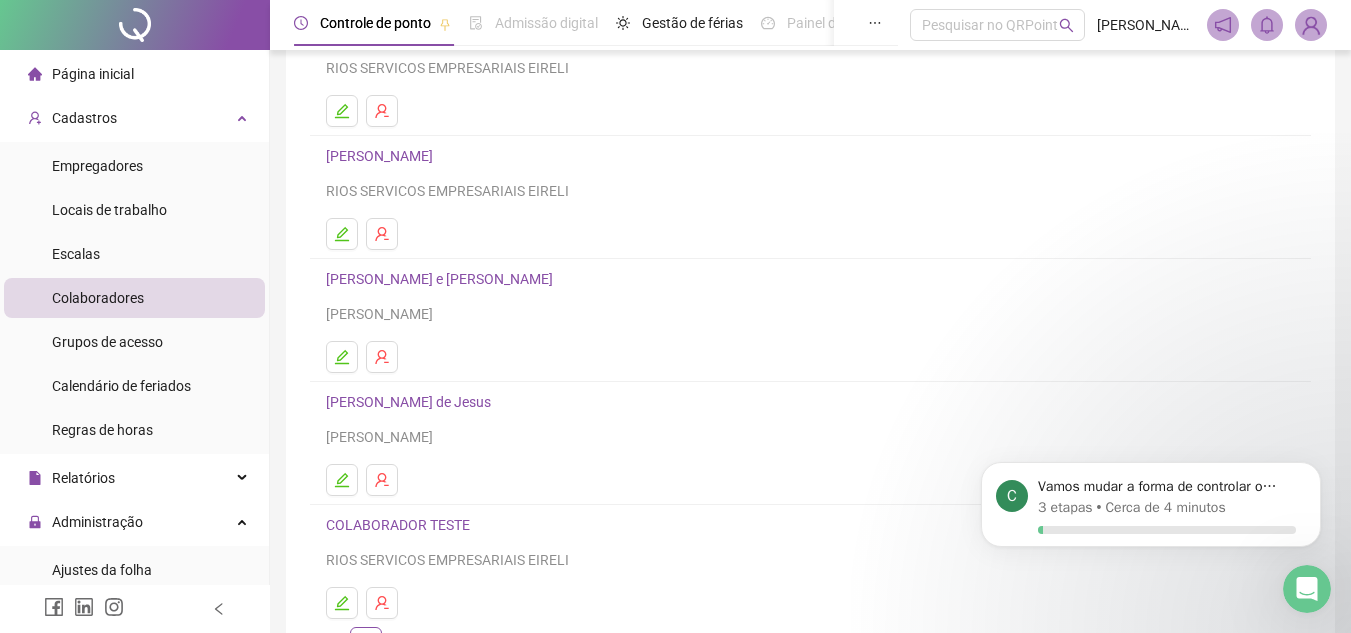 scroll, scrollTop: 200, scrollLeft: 0, axis: vertical 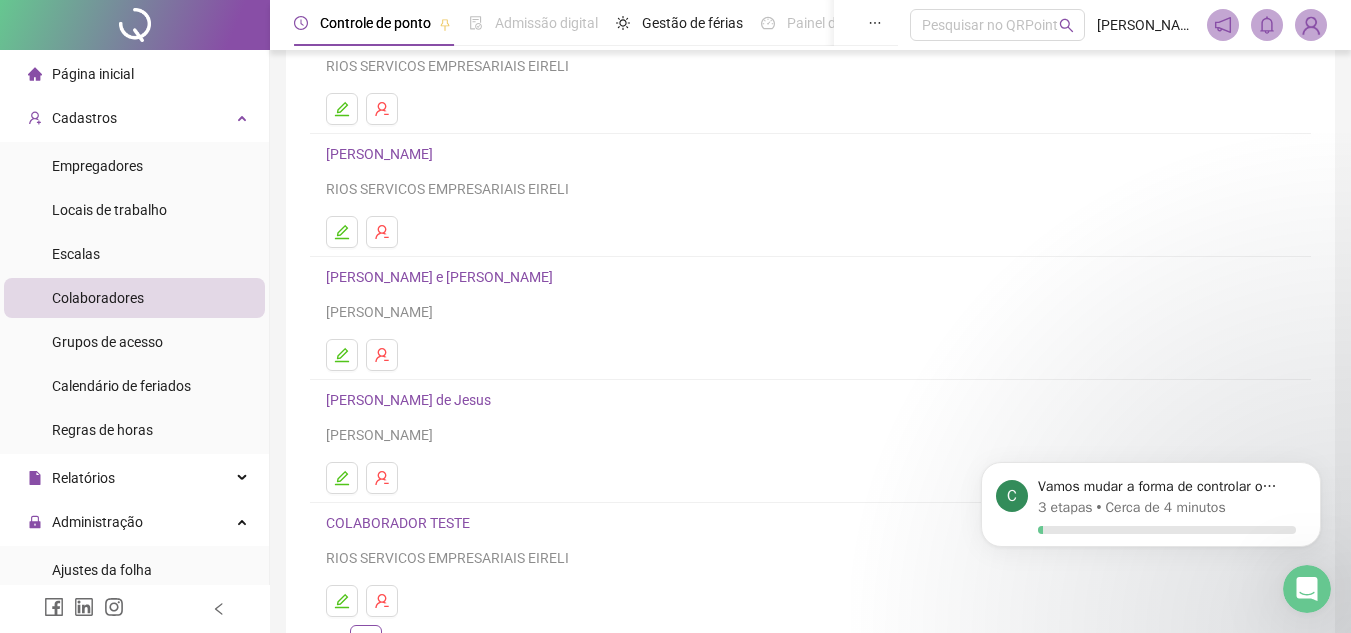 click on "[PERSON_NAME]" at bounding box center (810, 154) 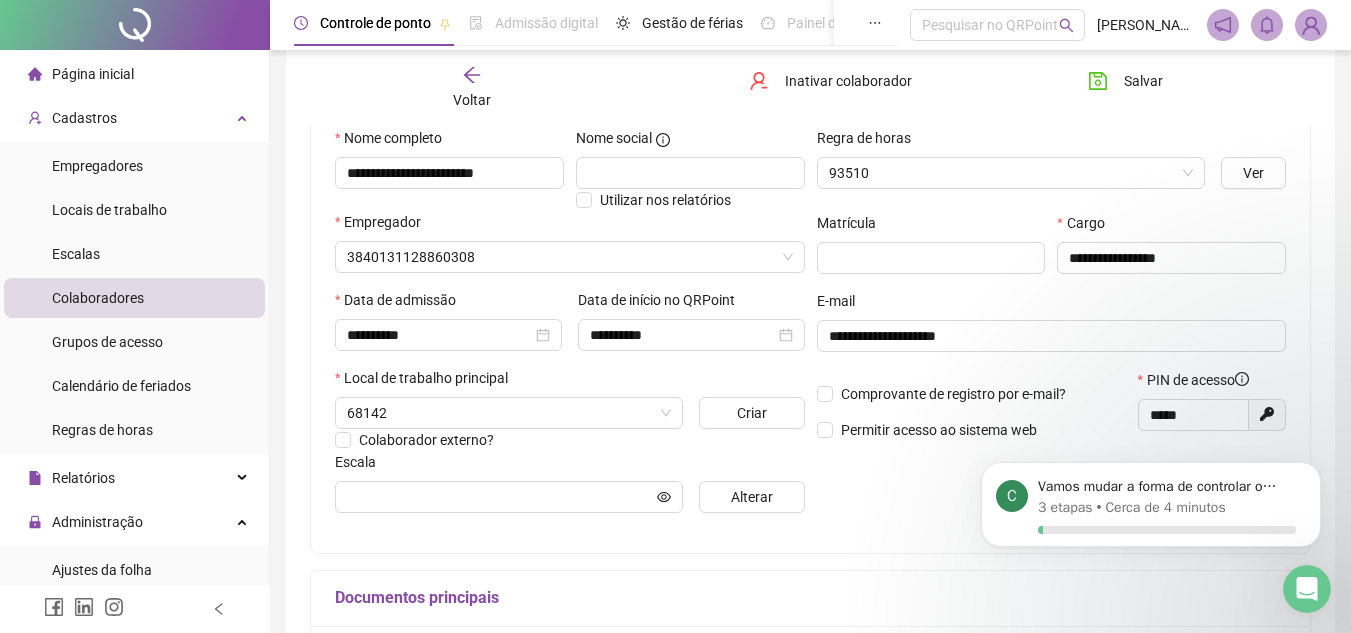 scroll, scrollTop: 210, scrollLeft: 0, axis: vertical 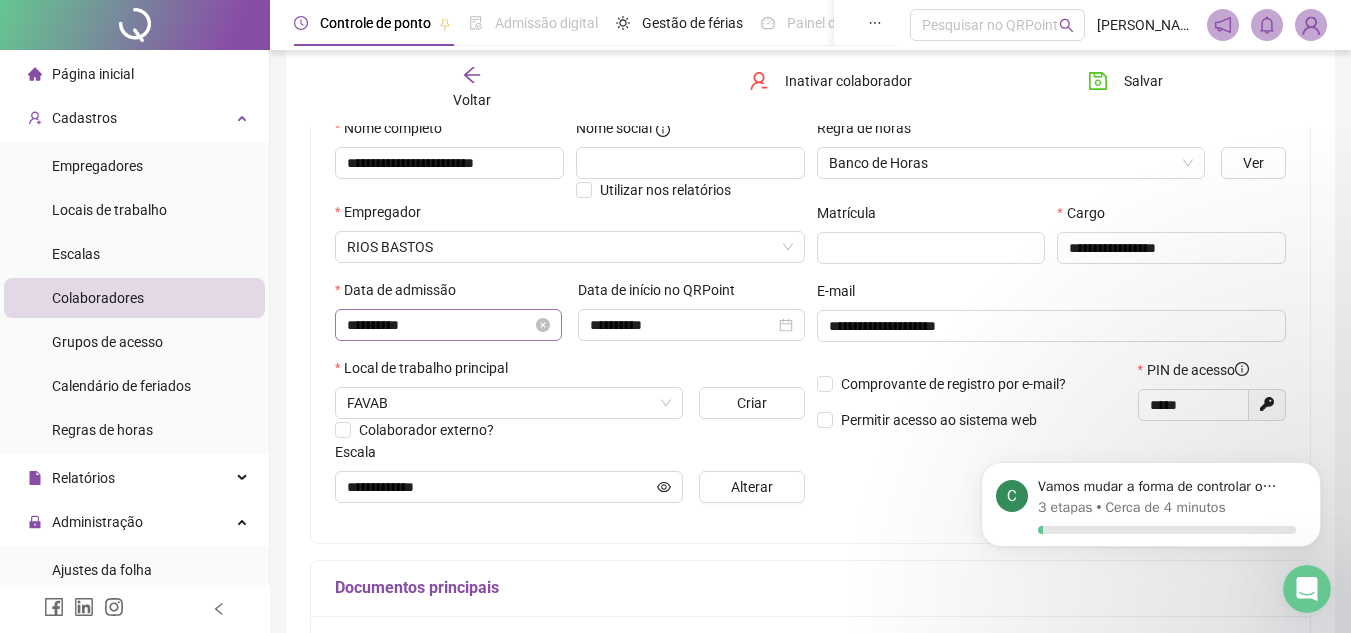 type on "**********" 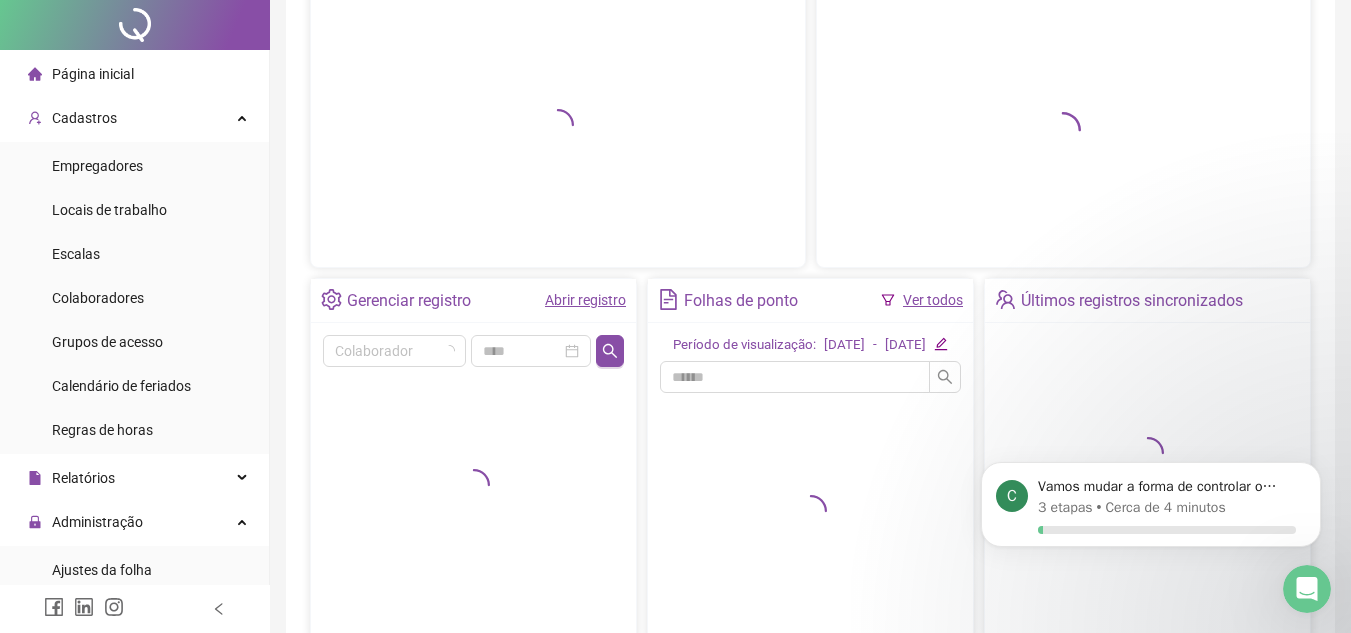 scroll, scrollTop: 0, scrollLeft: 0, axis: both 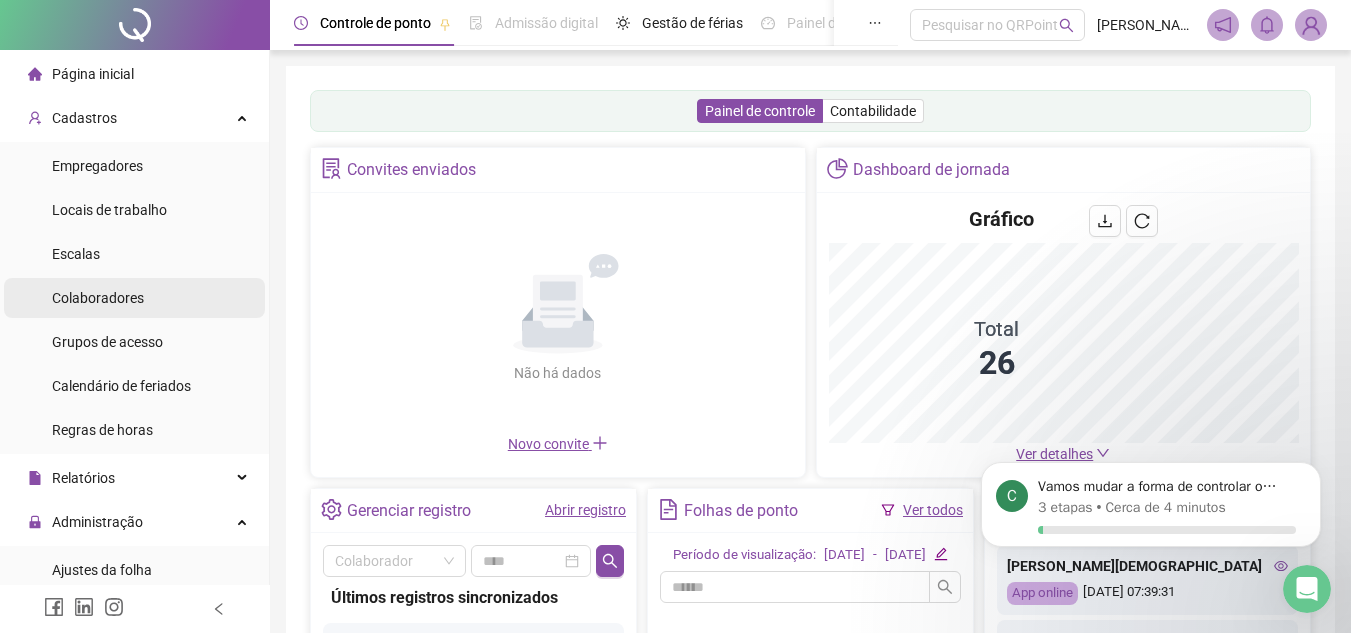 click on "Colaboradores" at bounding box center [98, 298] 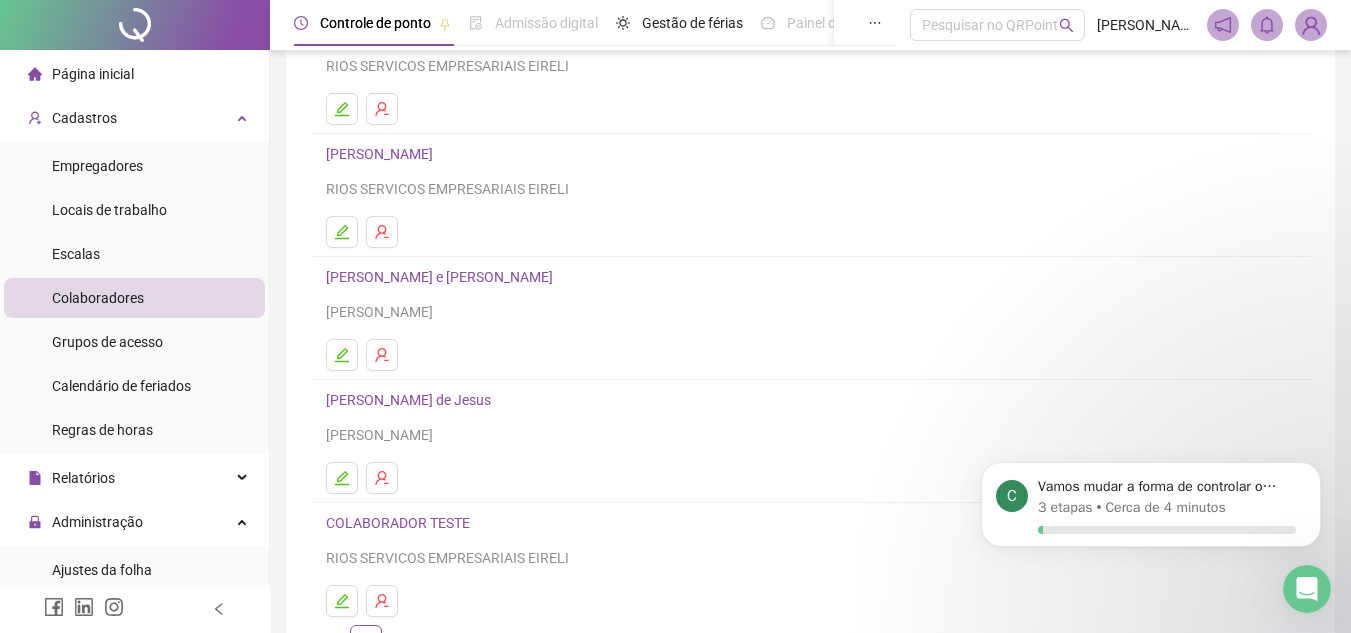 click on "[PERSON_NAME] e [PERSON_NAME]" at bounding box center (442, 277) 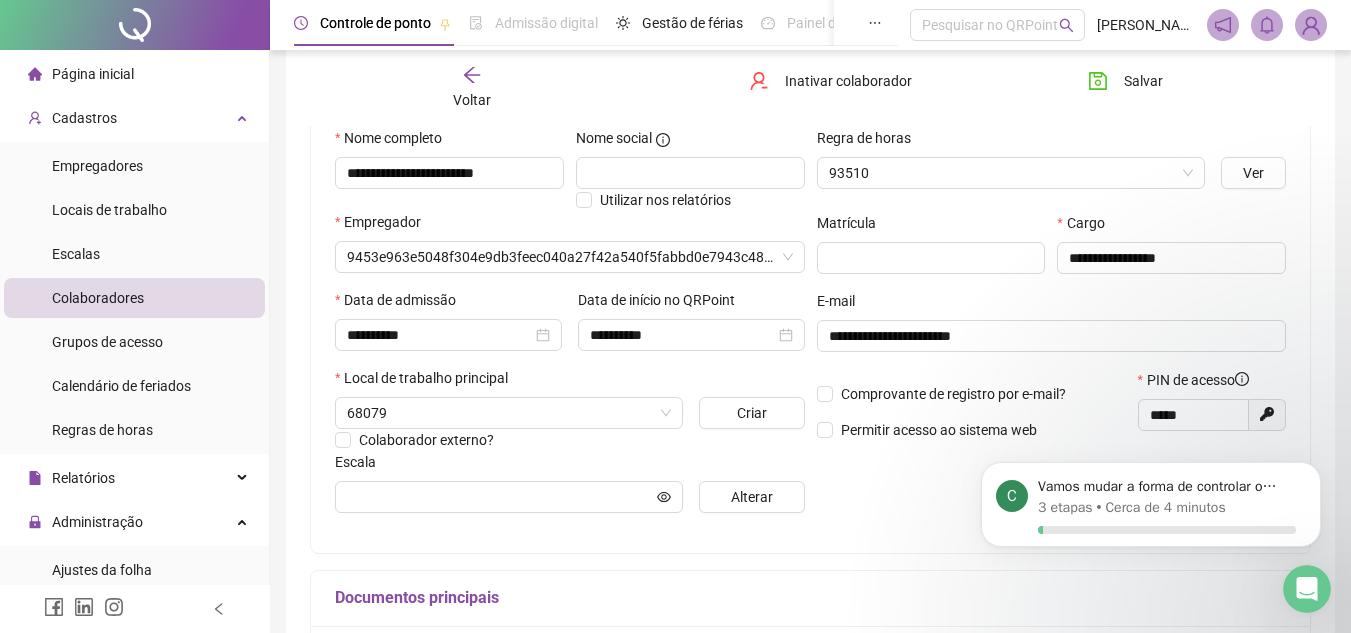 scroll, scrollTop: 210, scrollLeft: 0, axis: vertical 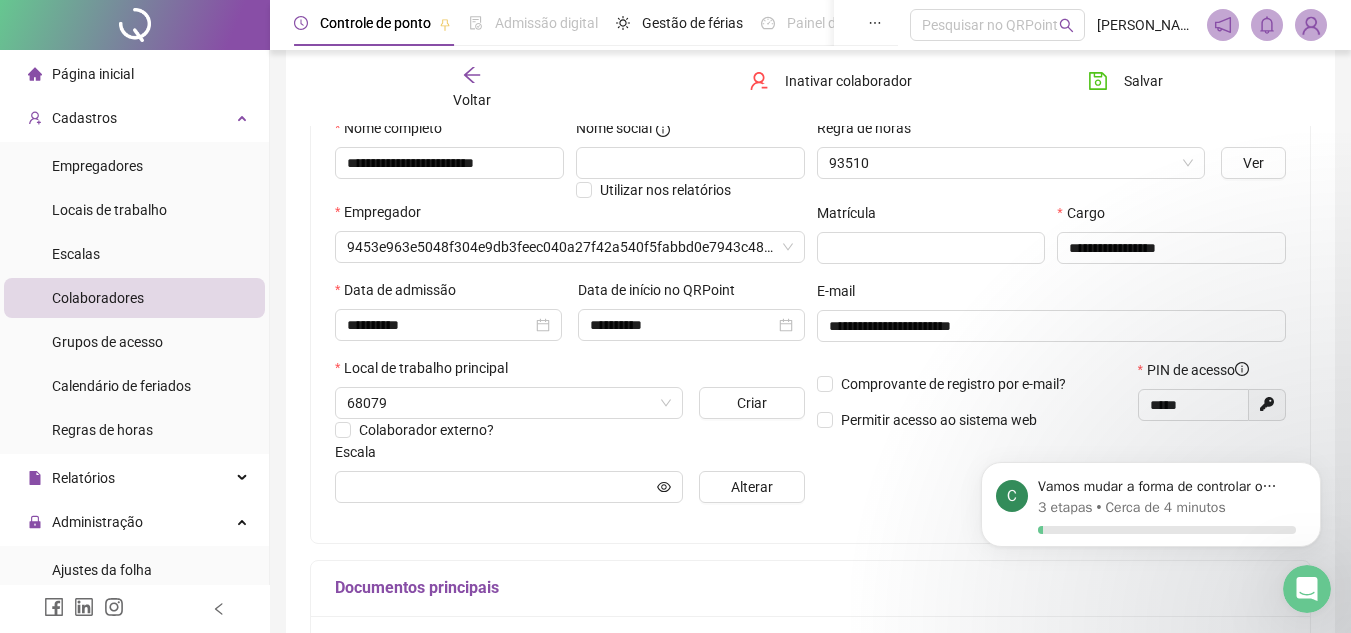type on "**********" 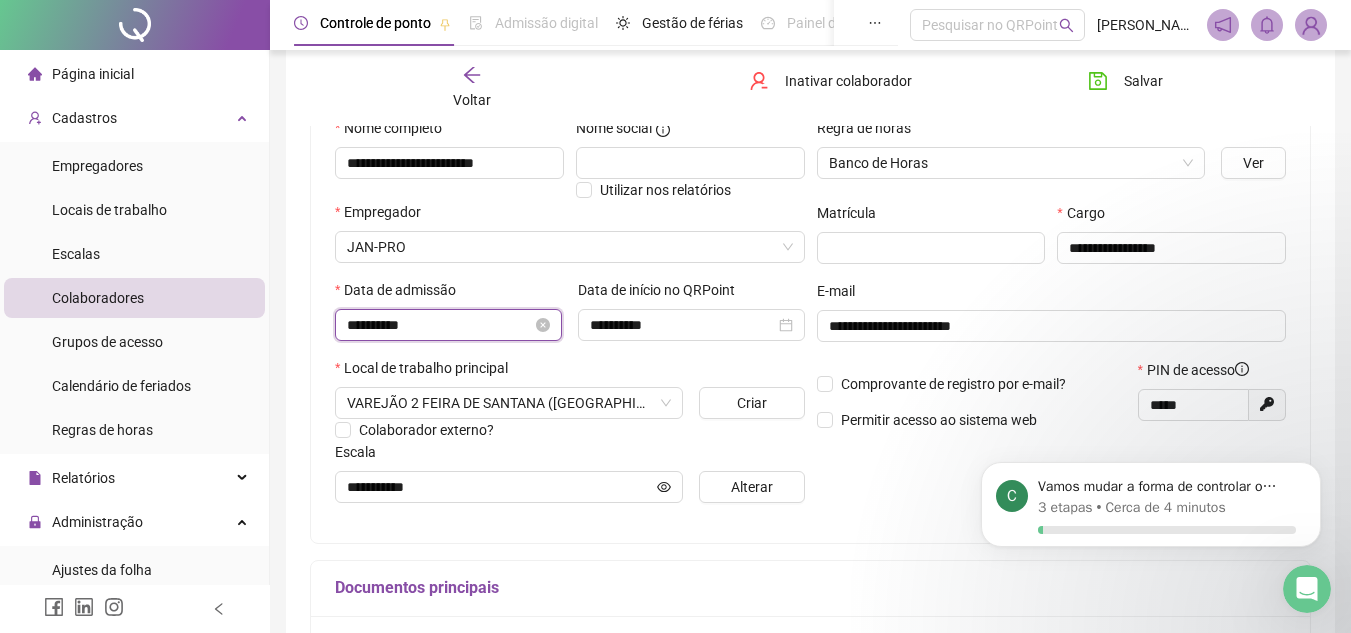 click on "**********" at bounding box center (439, 325) 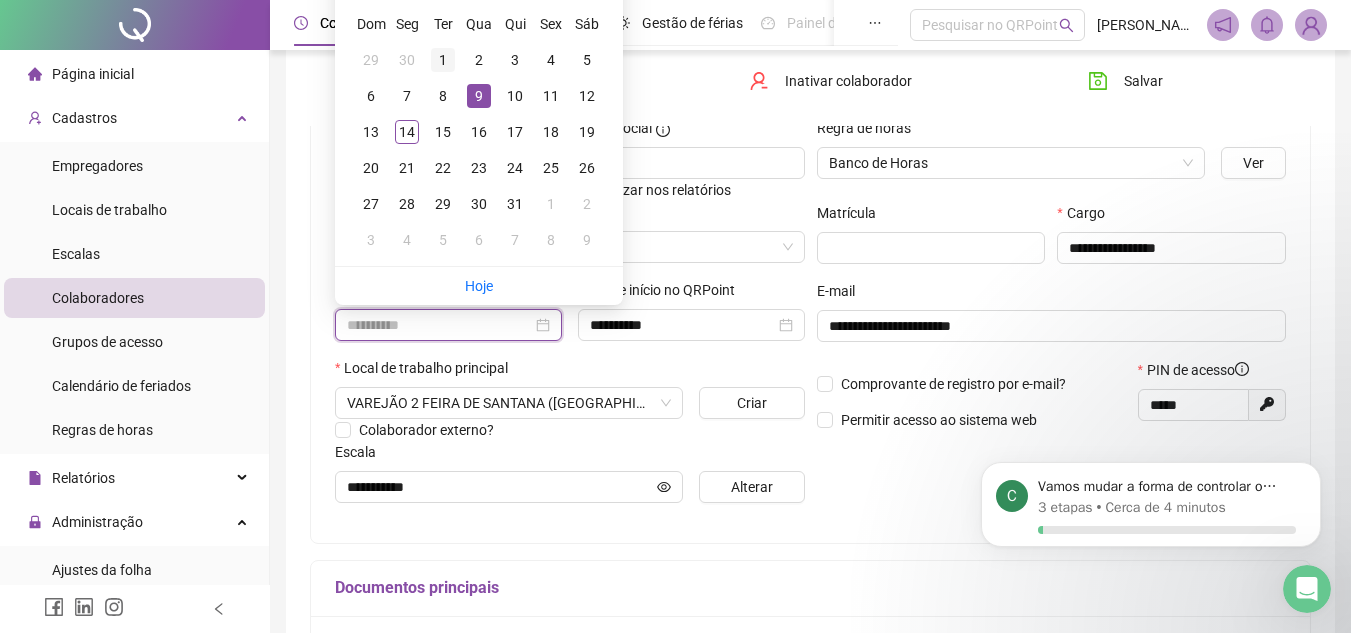 type on "**********" 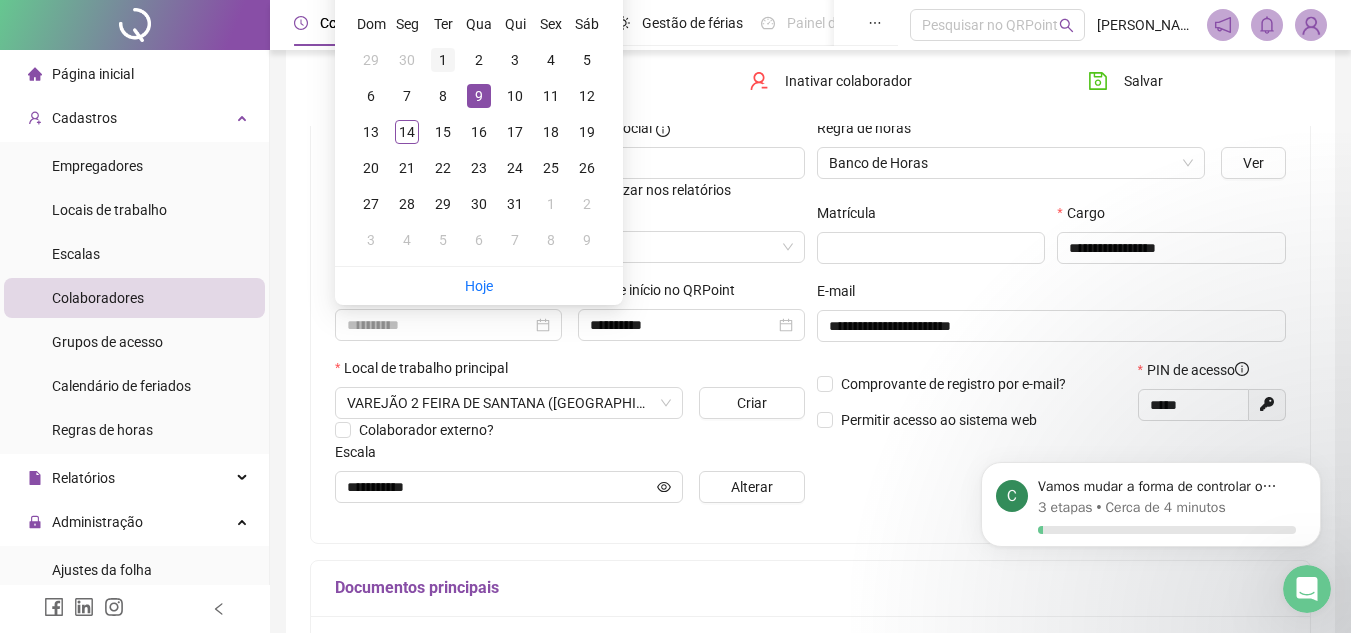 click on "1" at bounding box center (443, 60) 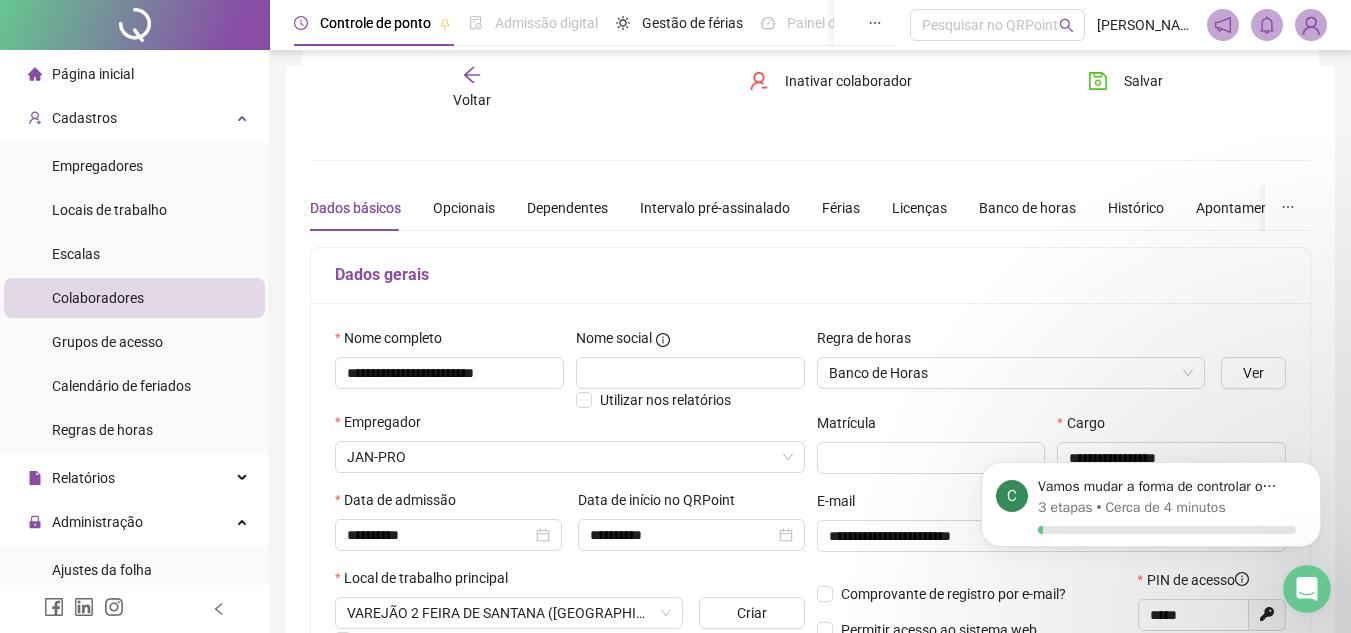 scroll, scrollTop: 300, scrollLeft: 0, axis: vertical 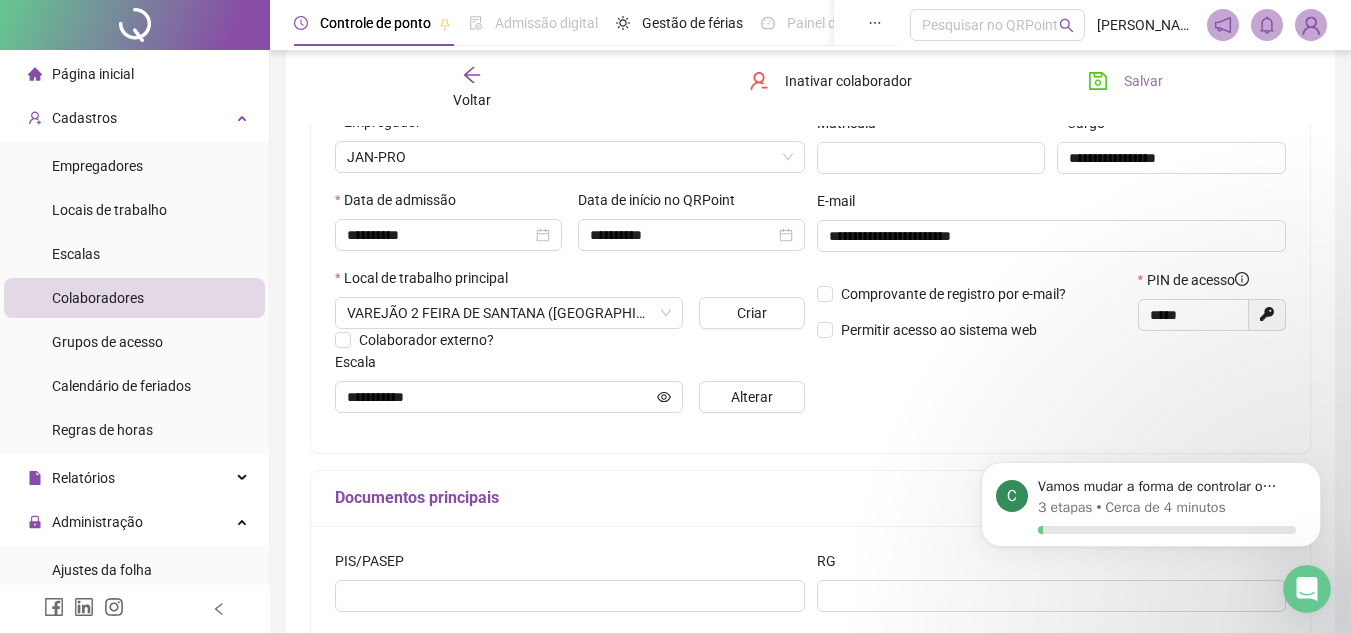 click on "Salvar" at bounding box center [1125, 81] 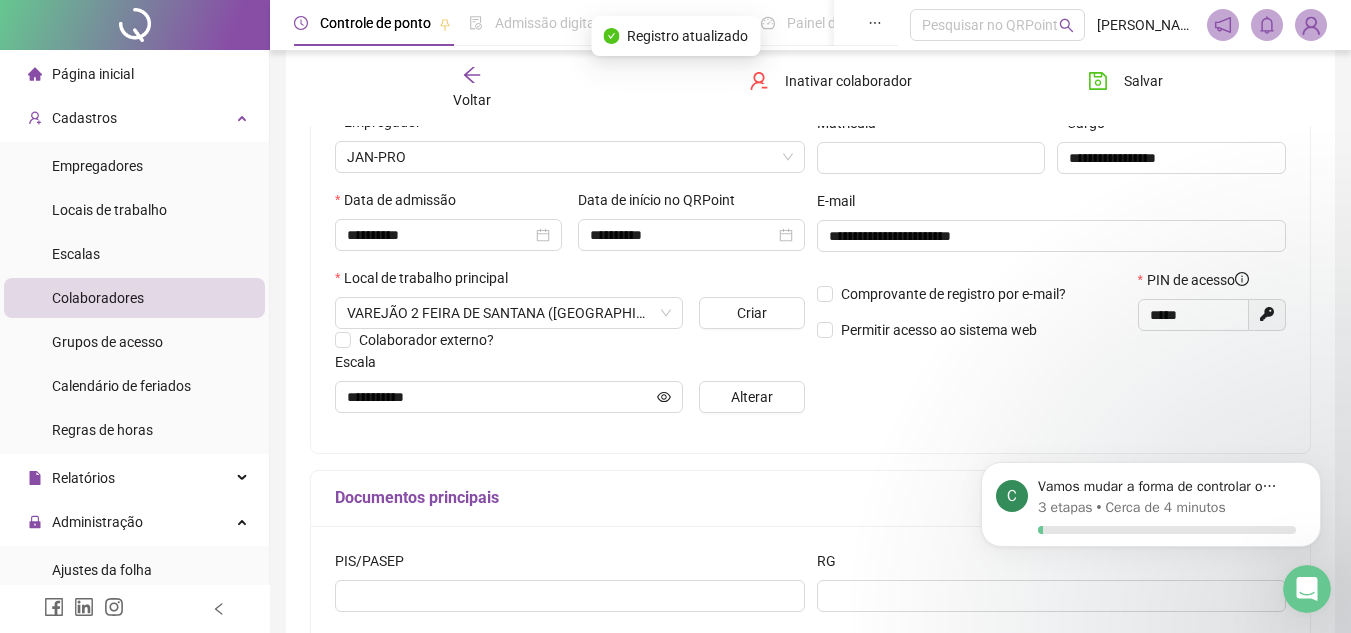 click on "Colaboradores" at bounding box center [98, 298] 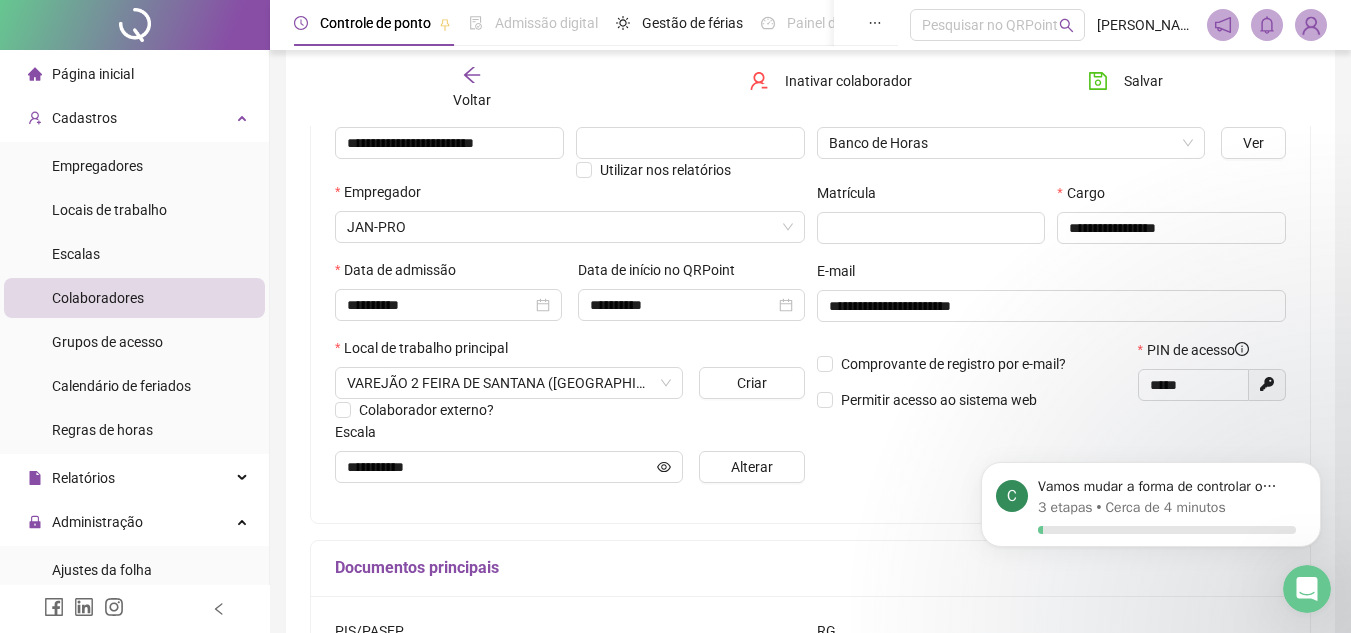 scroll, scrollTop: 100, scrollLeft: 0, axis: vertical 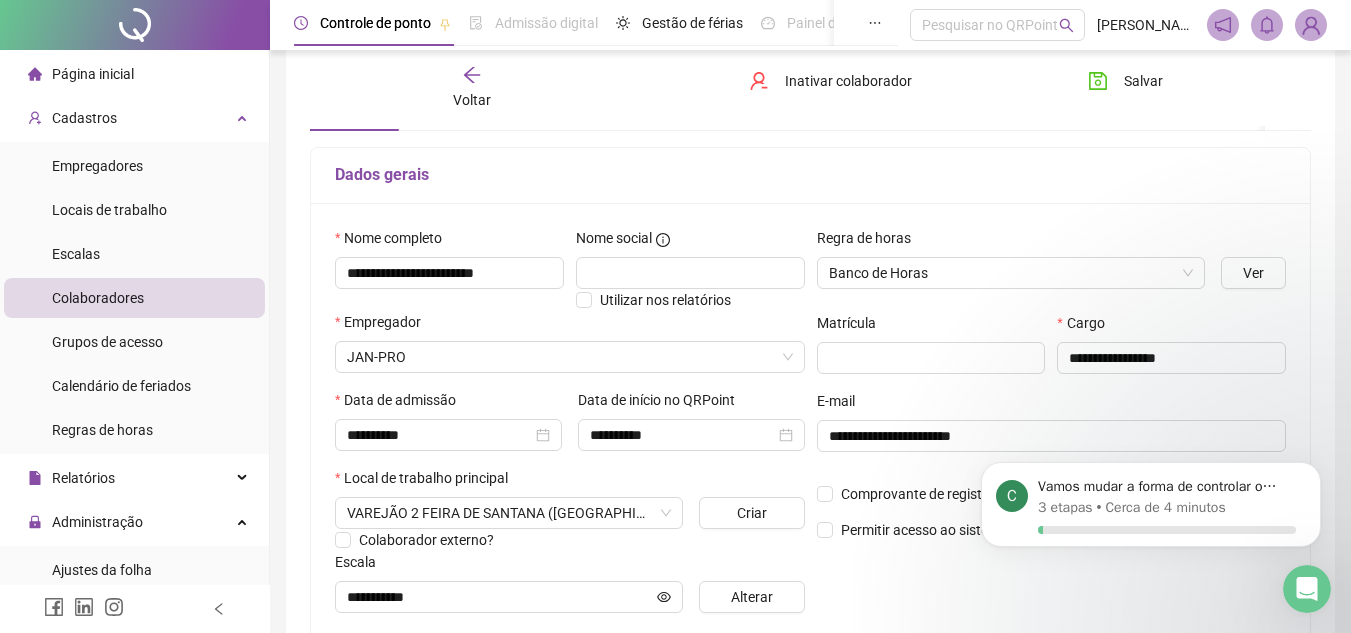 click 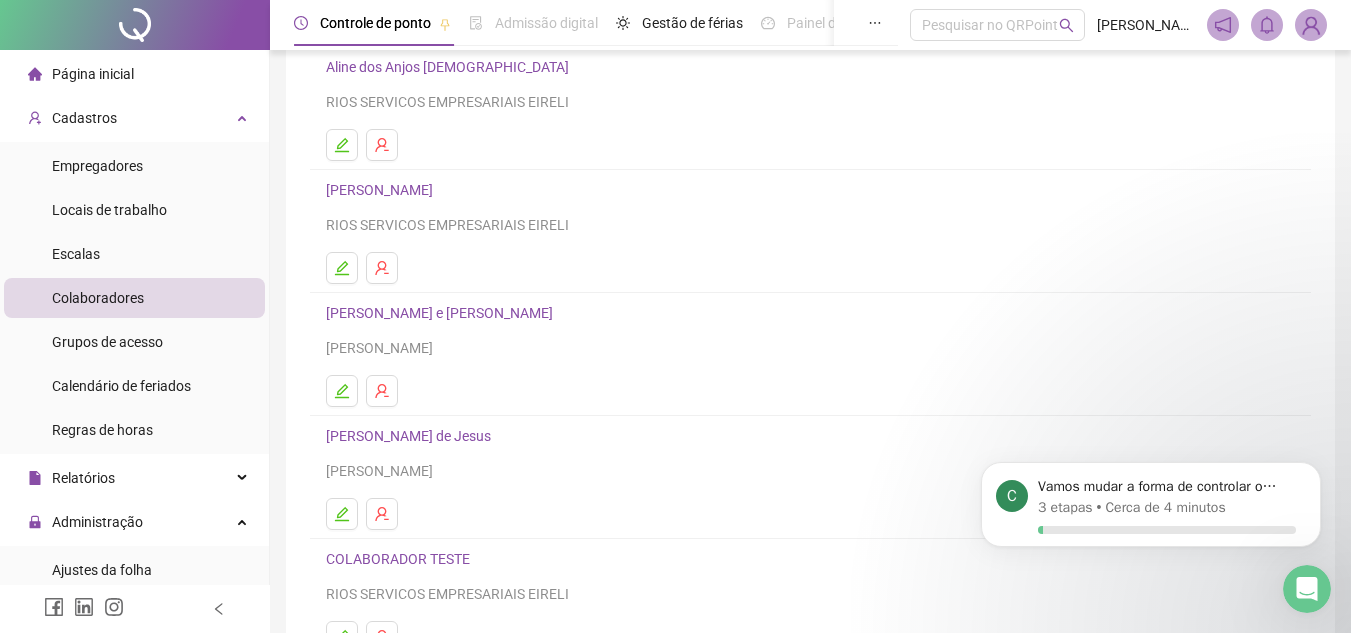 scroll, scrollTop: 200, scrollLeft: 0, axis: vertical 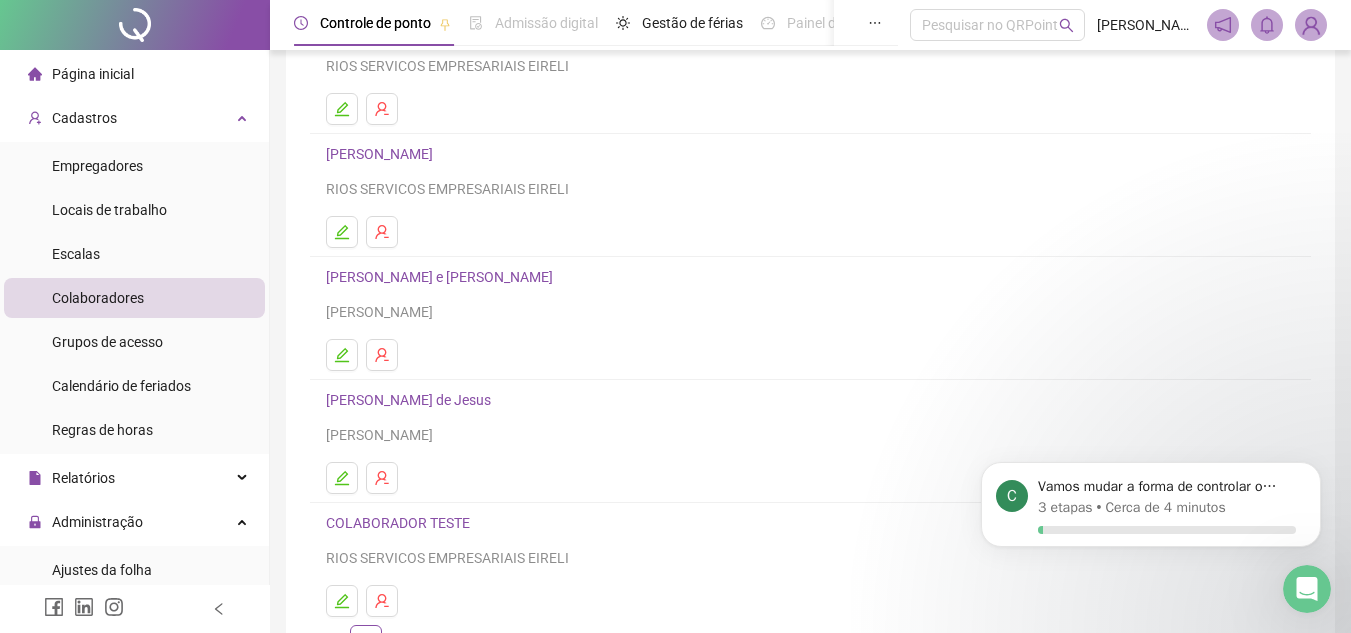 click on "[PERSON_NAME] e [PERSON_NAME]" at bounding box center (810, 294) 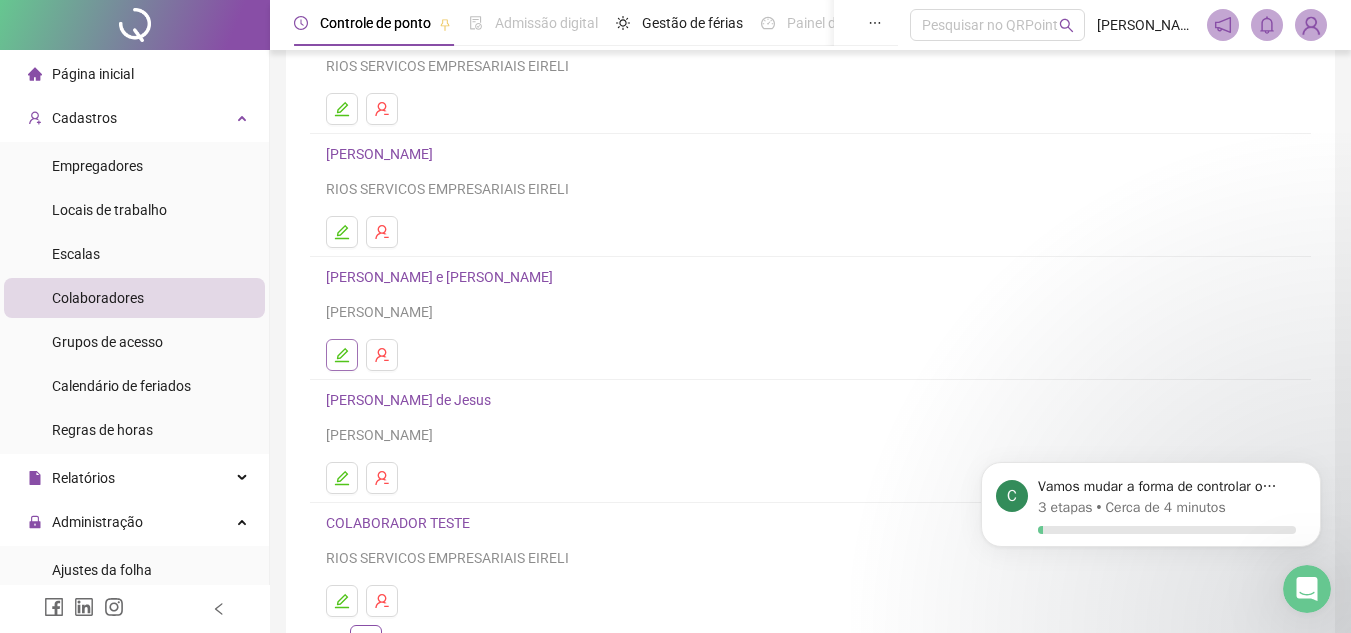 click 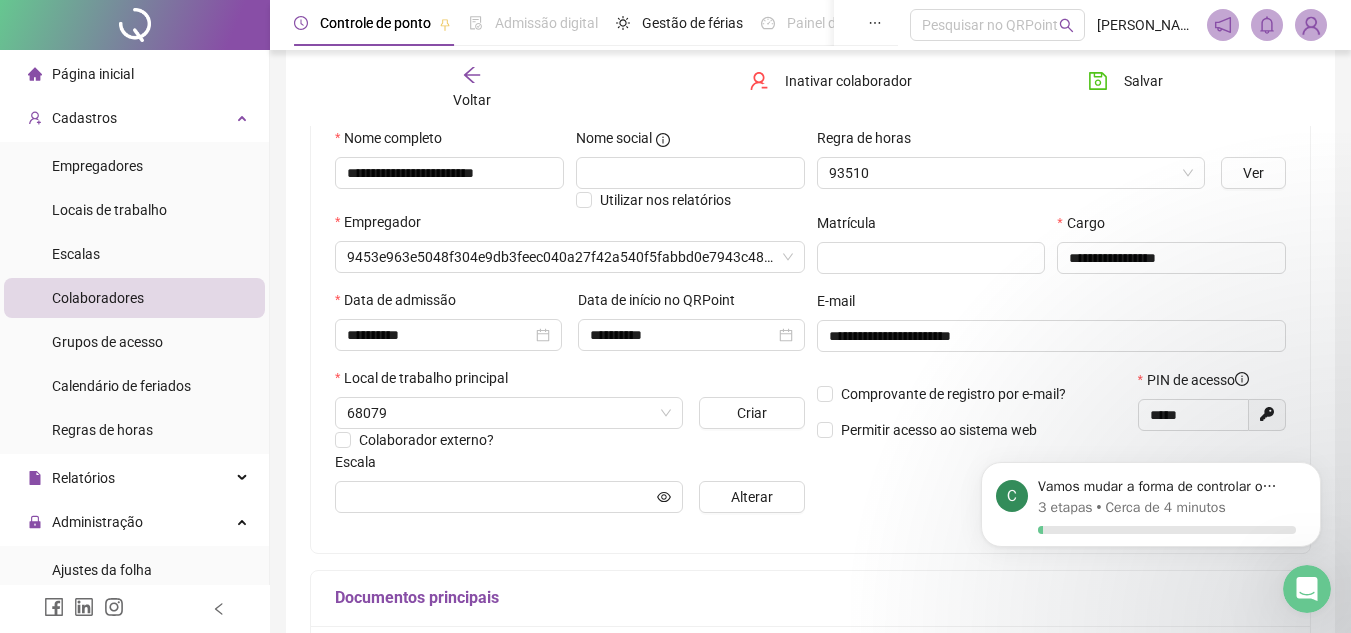 scroll, scrollTop: 210, scrollLeft: 0, axis: vertical 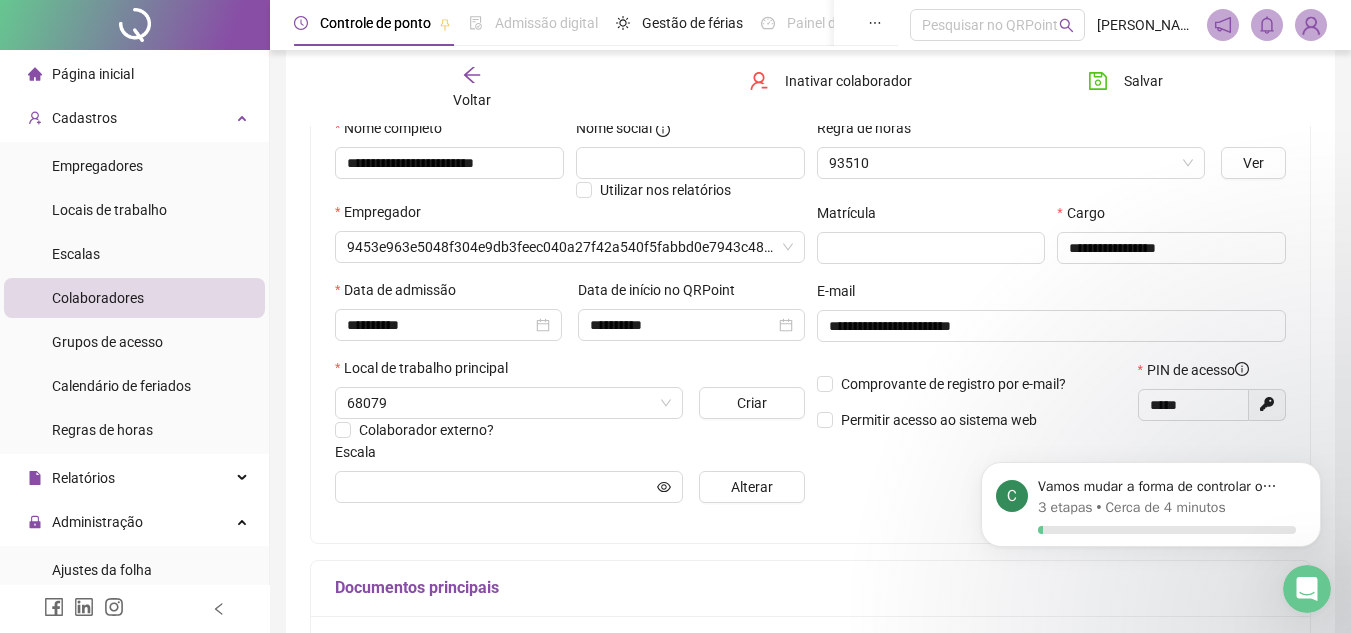 type on "**********" 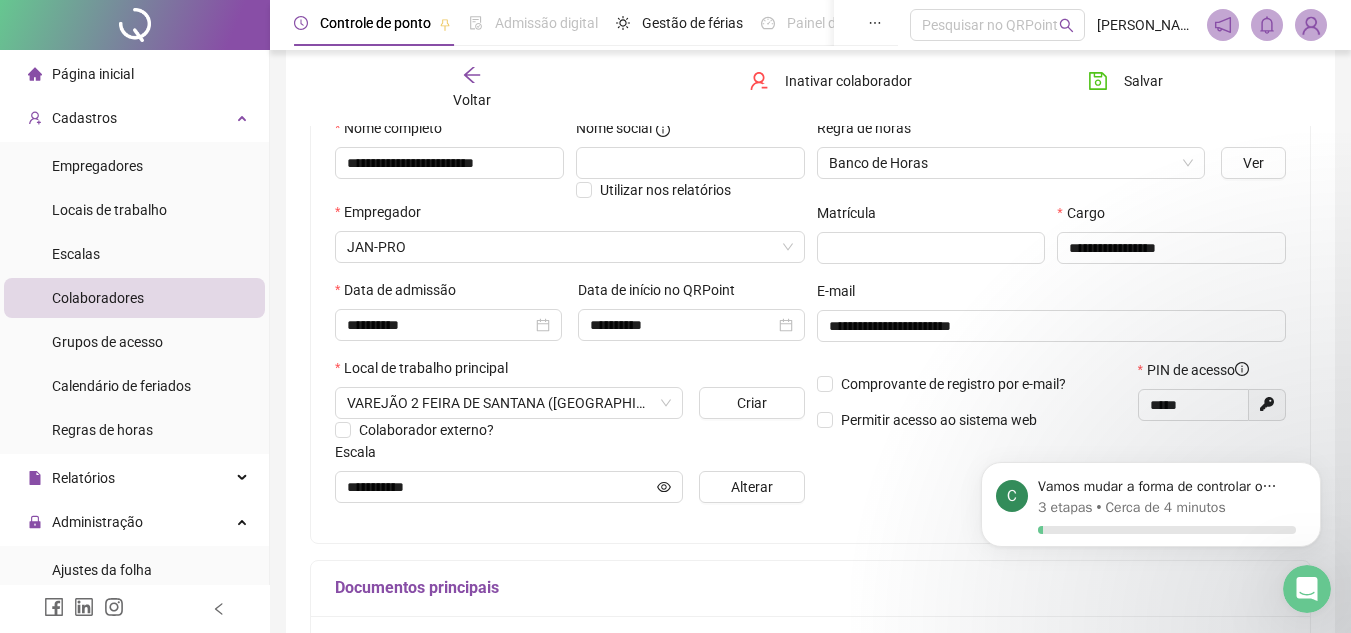 click on "Voltar" at bounding box center [472, 88] 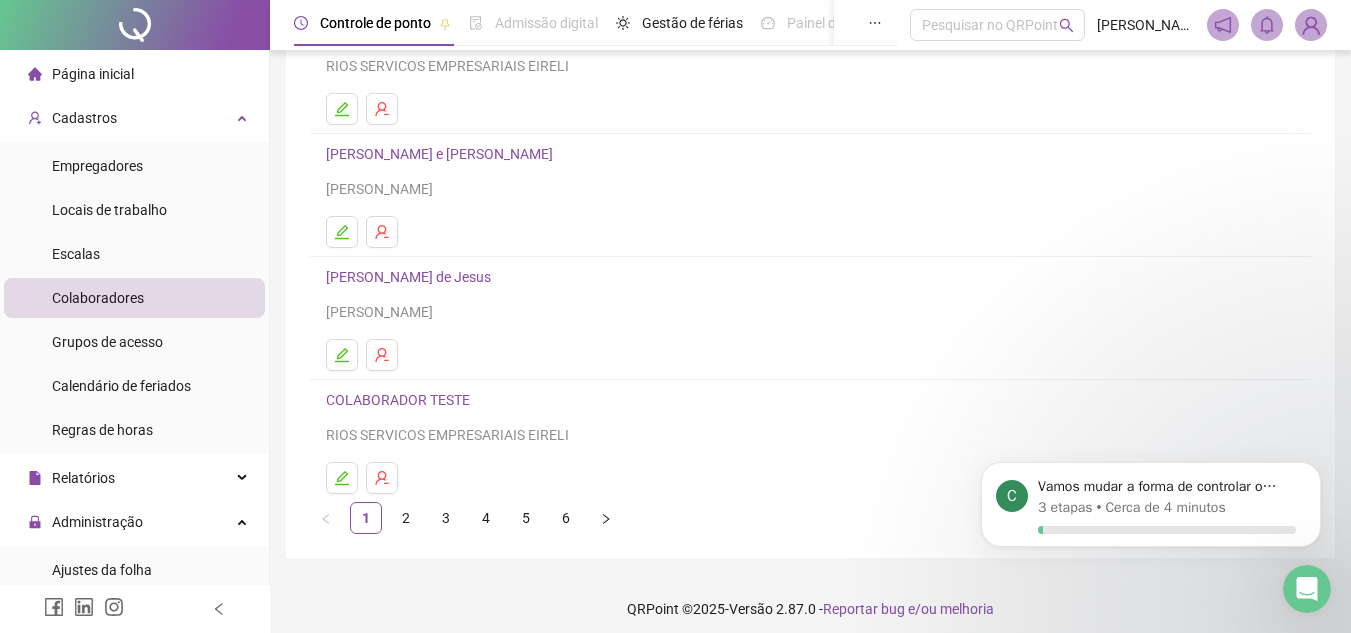 scroll, scrollTop: 334, scrollLeft: 0, axis: vertical 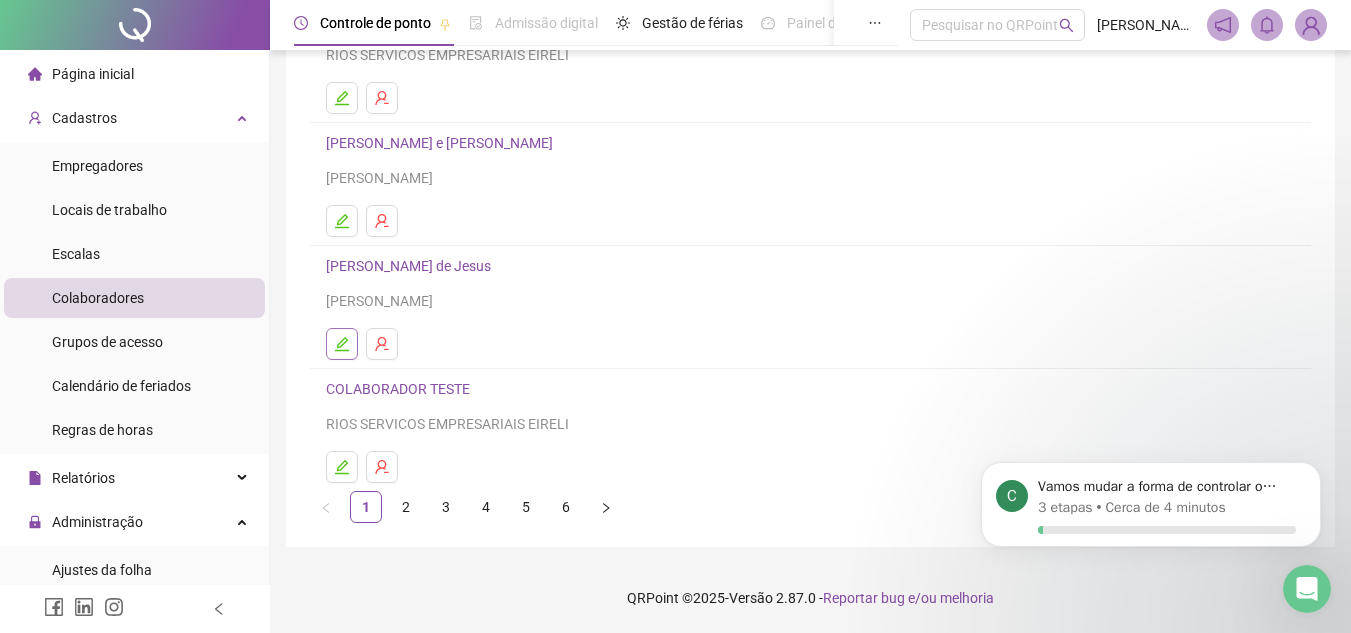 click 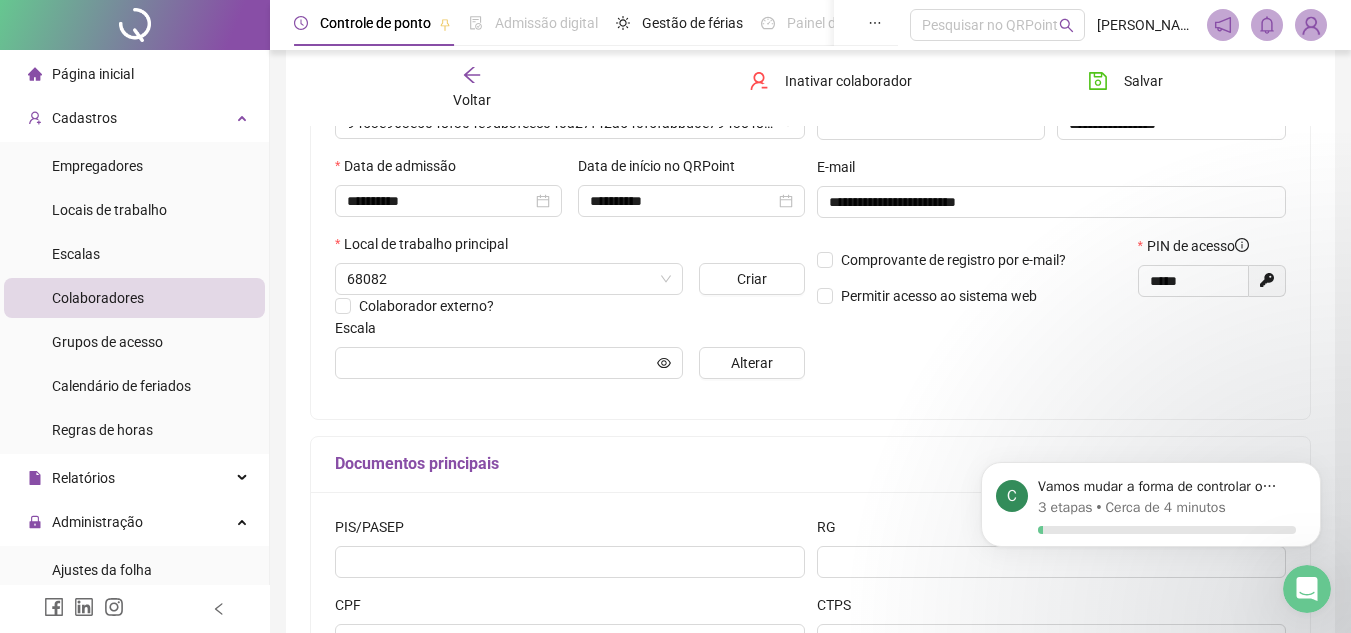 scroll, scrollTop: 344, scrollLeft: 0, axis: vertical 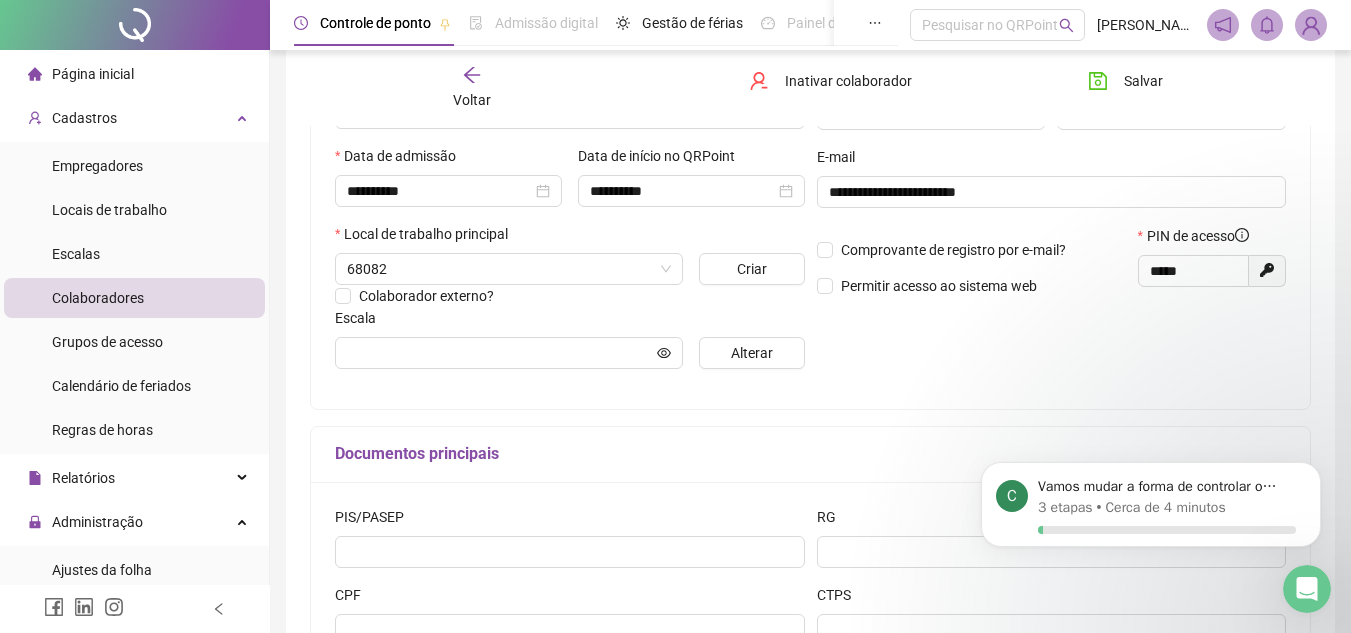 type on "**********" 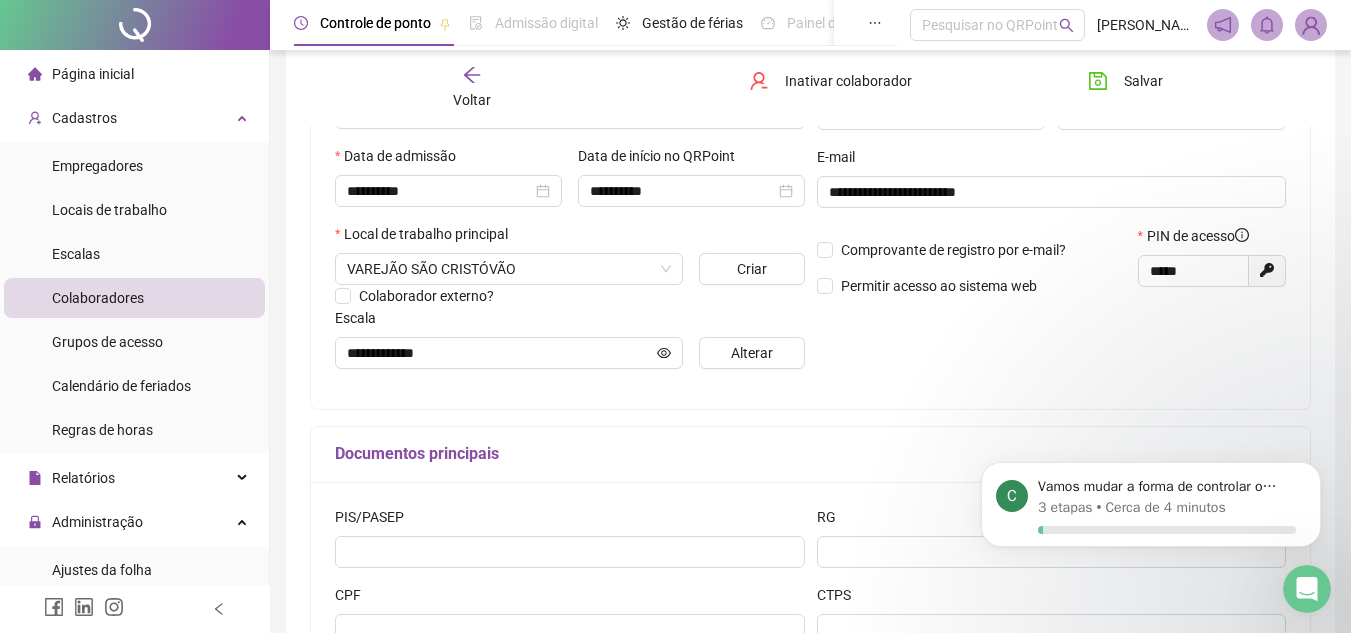click on "Voltar" at bounding box center (472, 88) 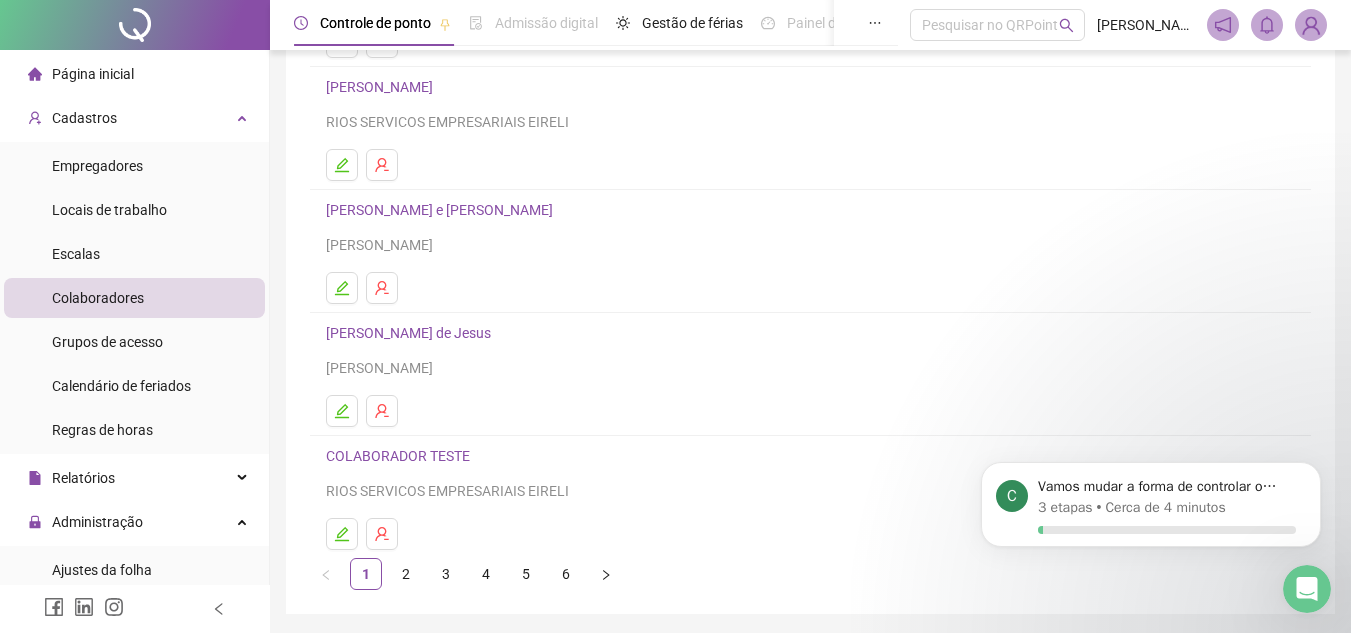 scroll, scrollTop: 300, scrollLeft: 0, axis: vertical 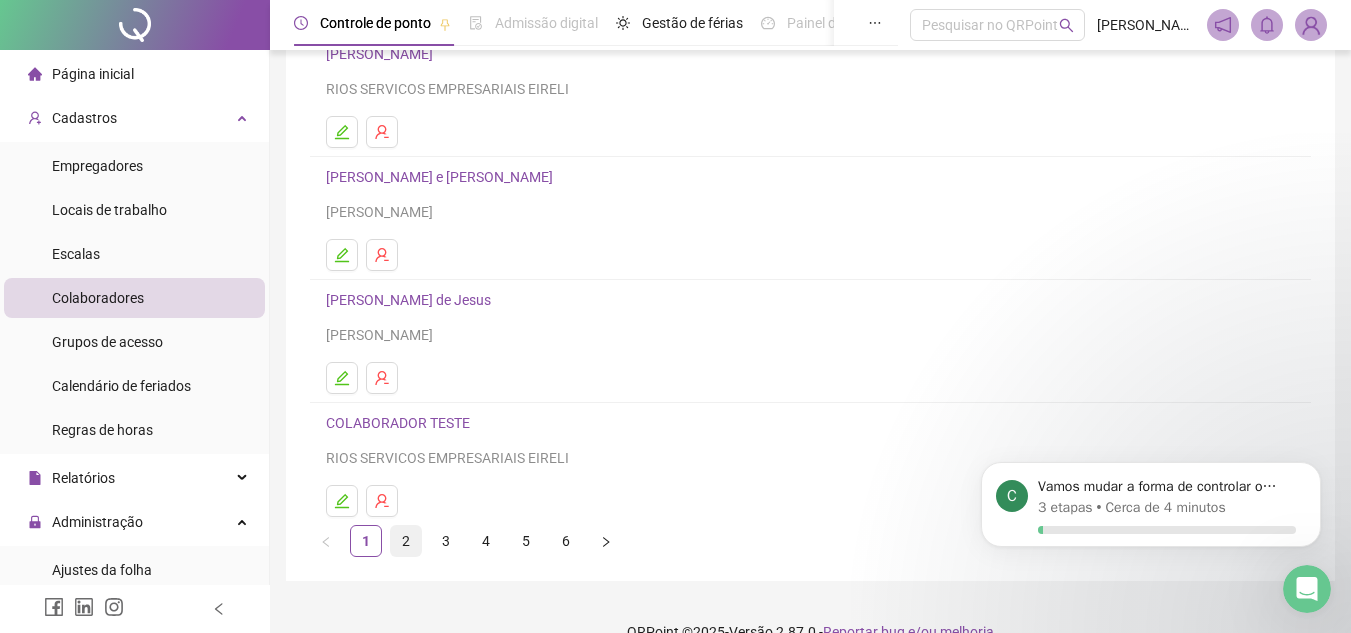 click on "2" at bounding box center (406, 541) 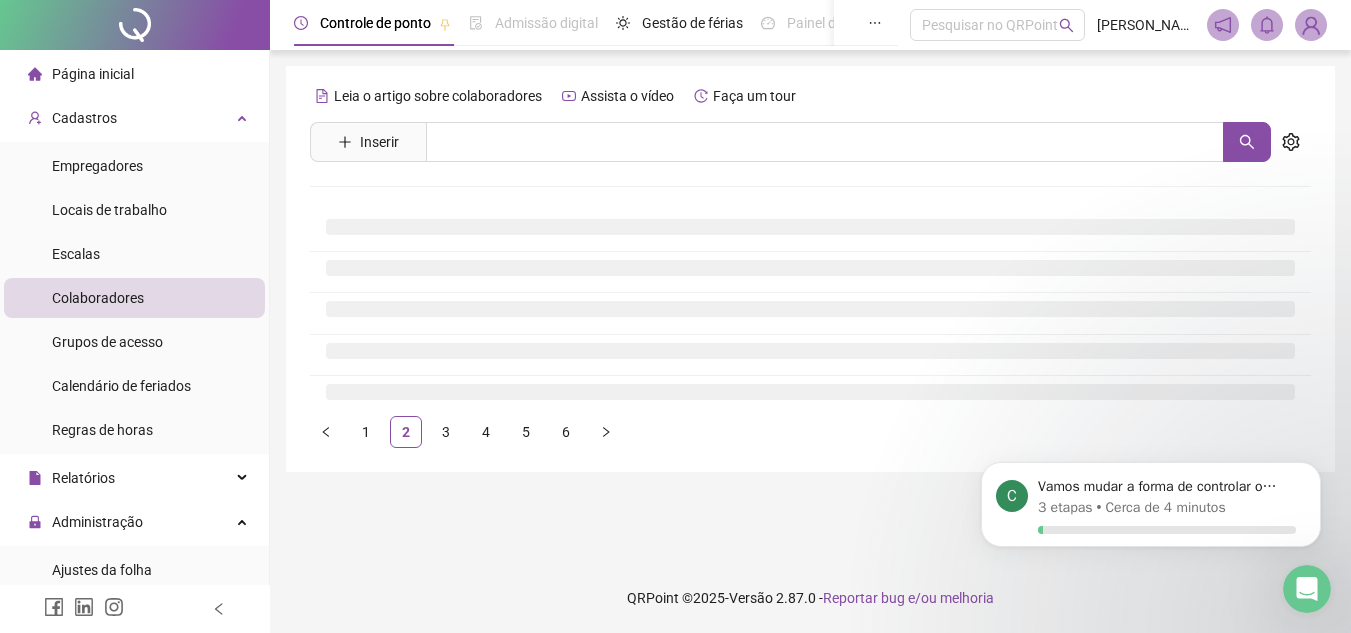 scroll, scrollTop: 0, scrollLeft: 0, axis: both 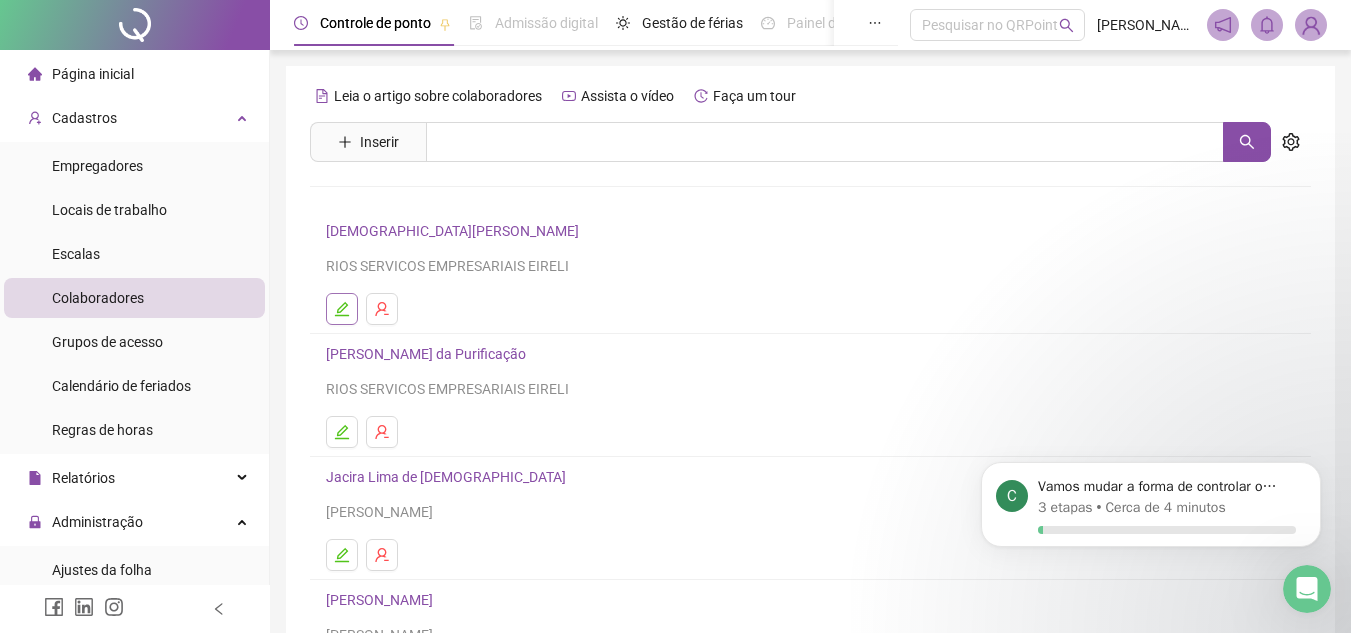 click 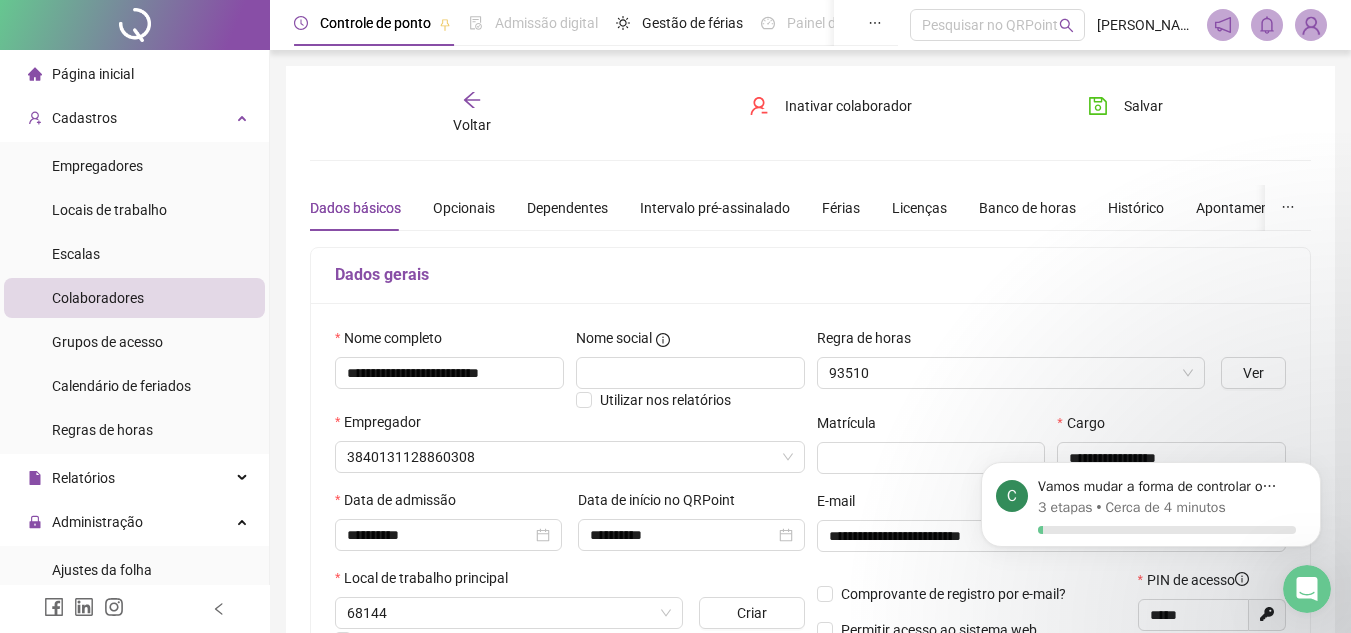 type on "**********" 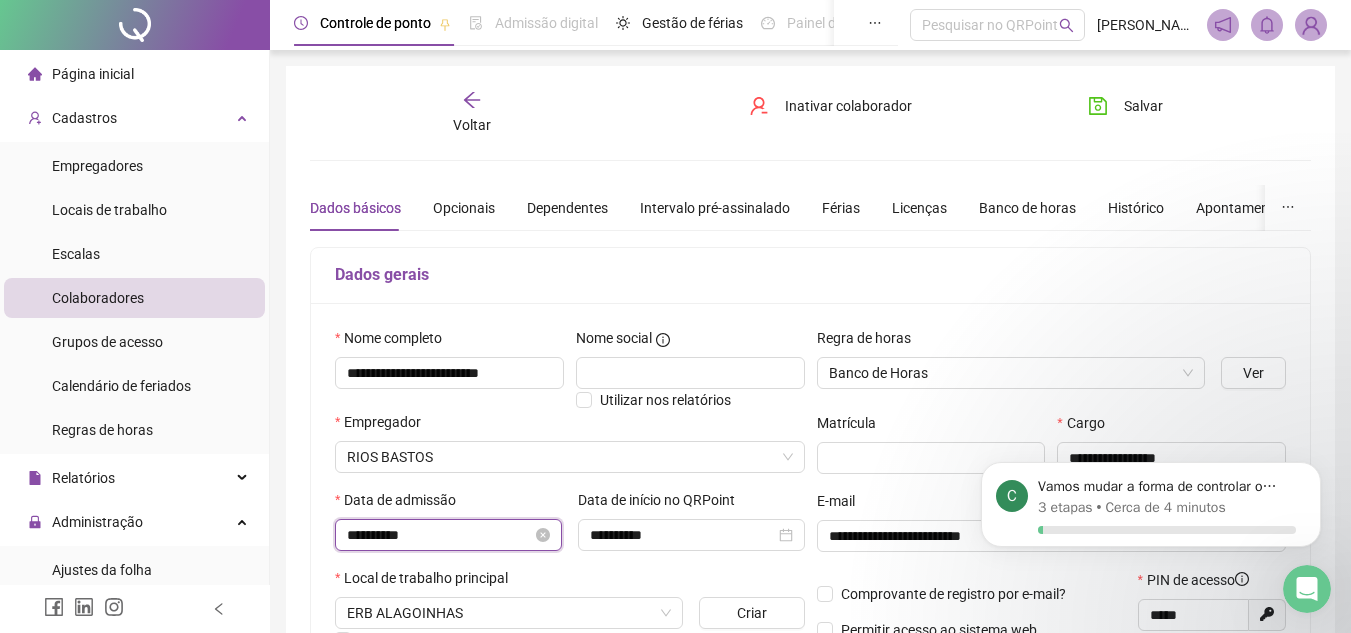 click on "**********" at bounding box center [439, 535] 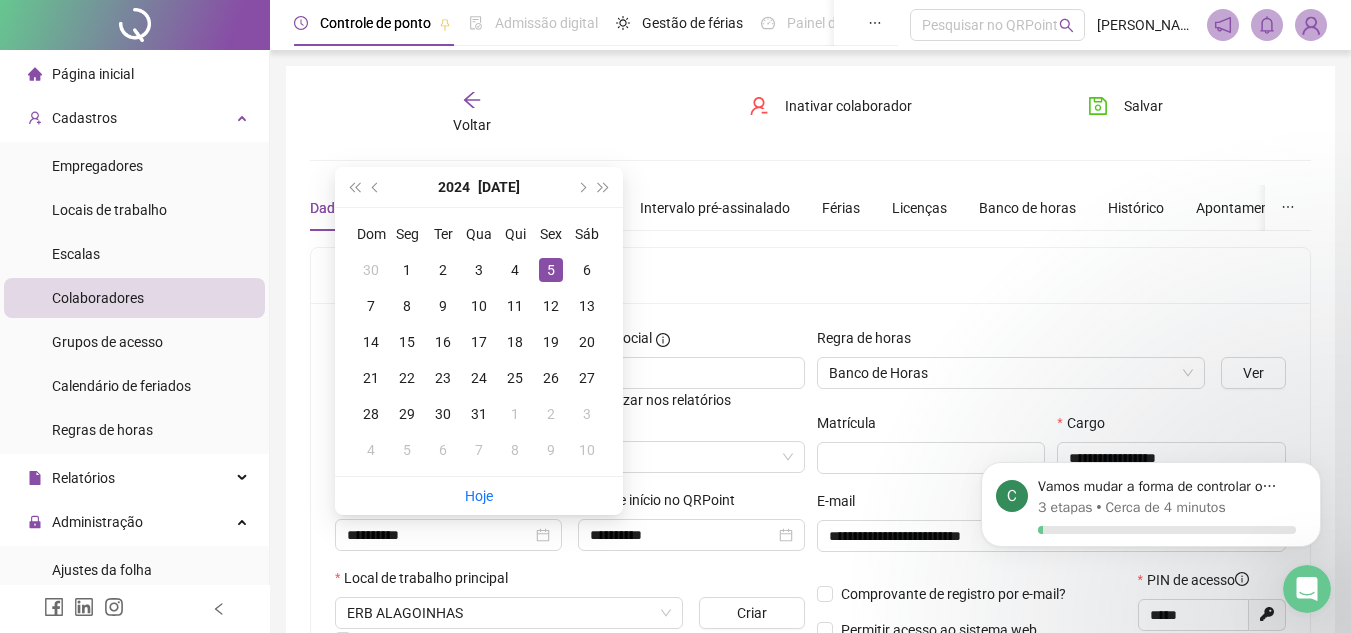 click 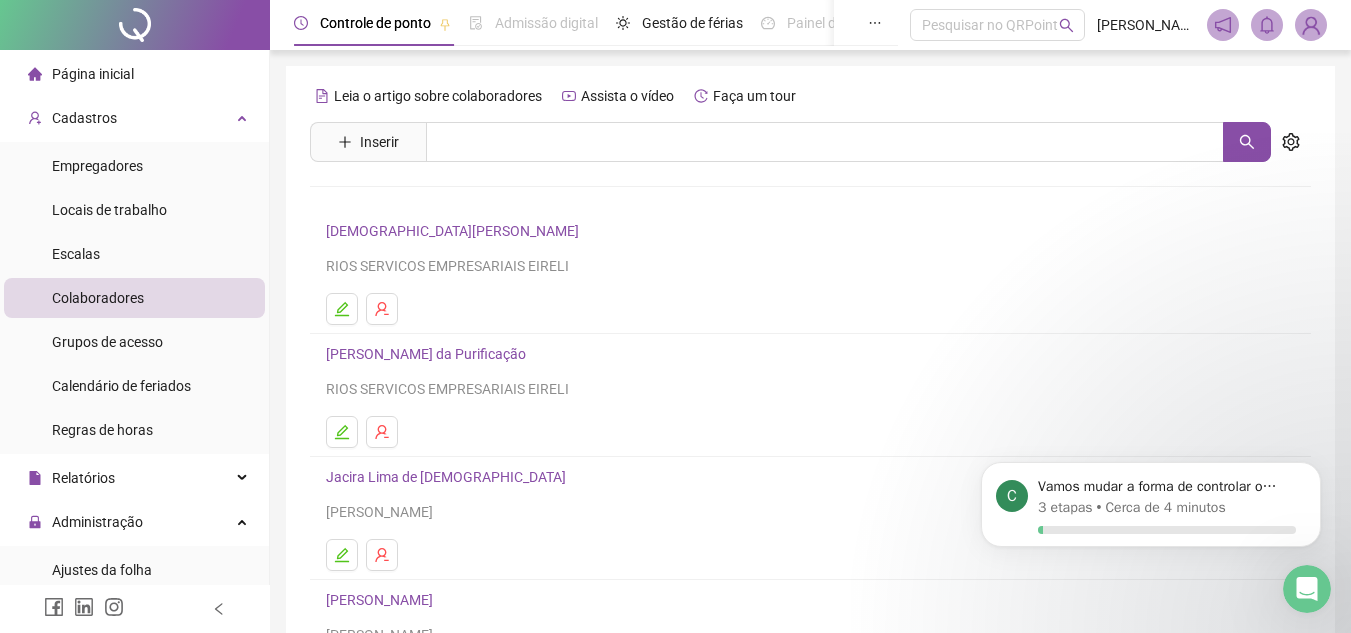 click on "[PERSON_NAME] da Purificação" at bounding box center [429, 354] 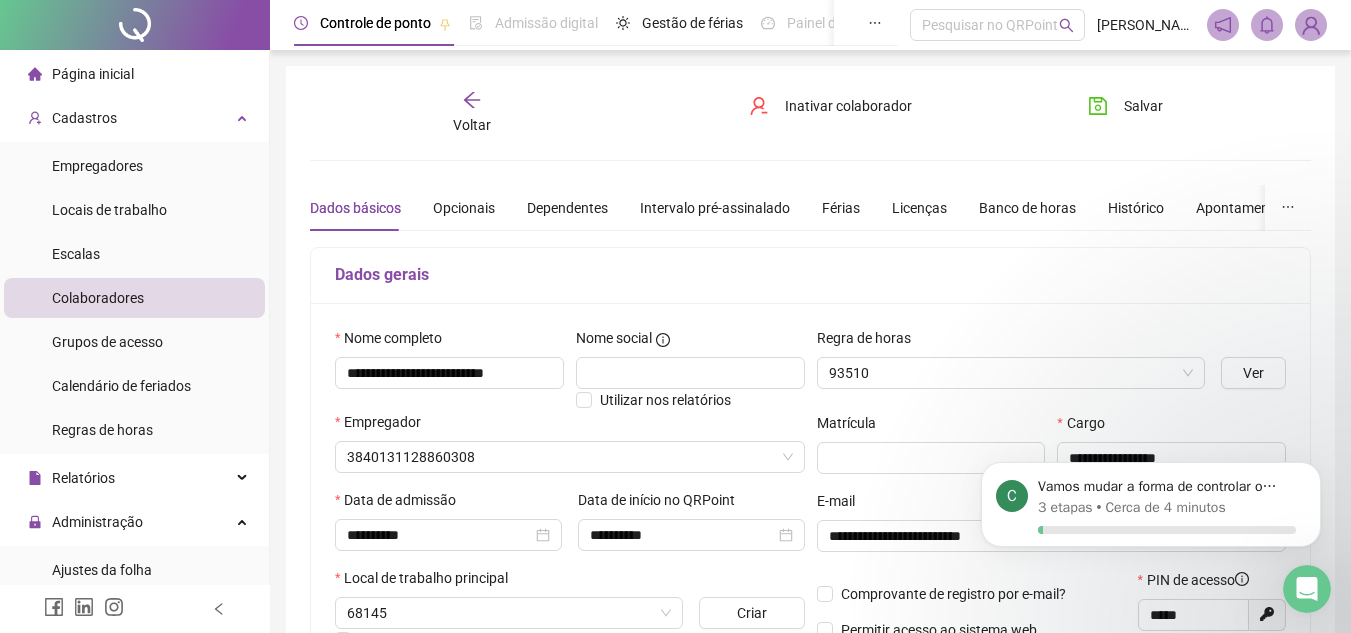 type on "**********" 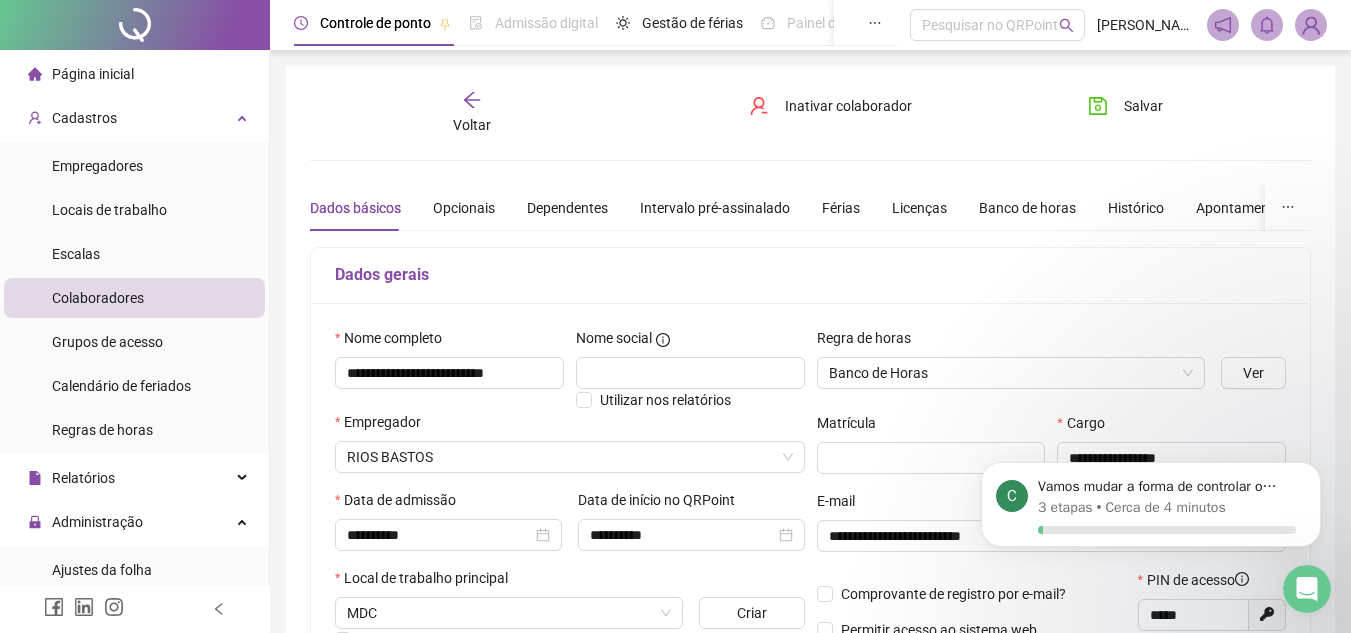 click on "Voltar" at bounding box center (472, 113) 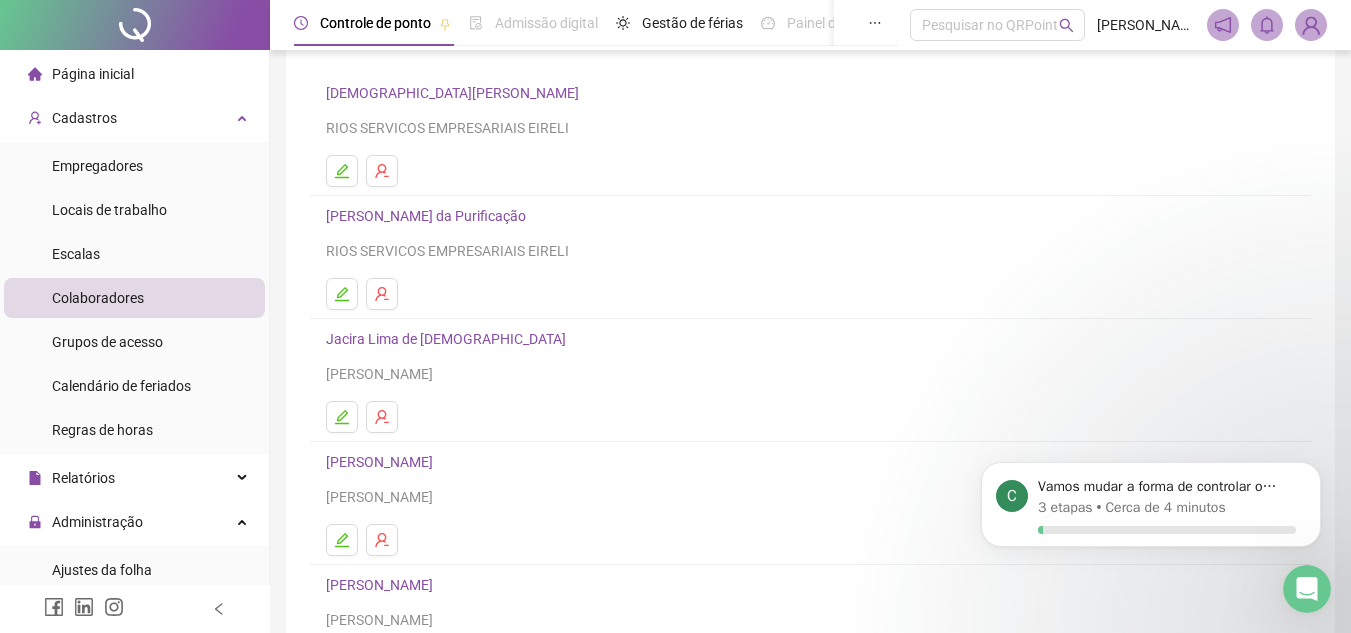 scroll, scrollTop: 200, scrollLeft: 0, axis: vertical 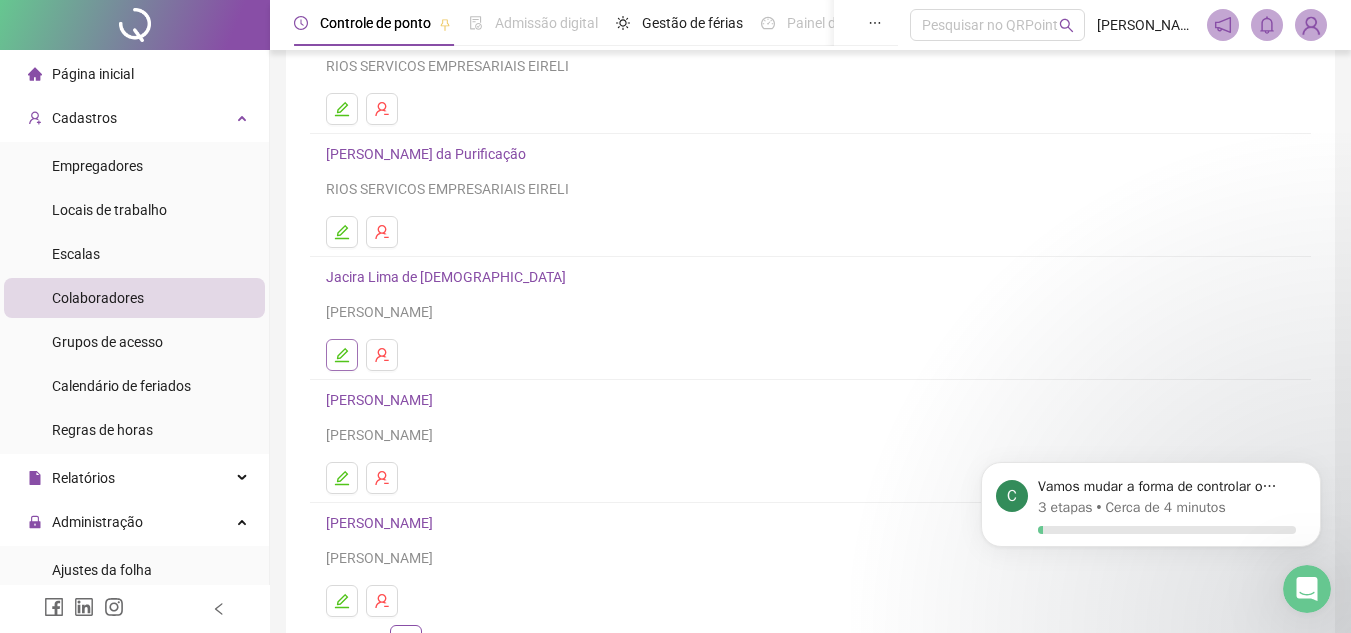 click 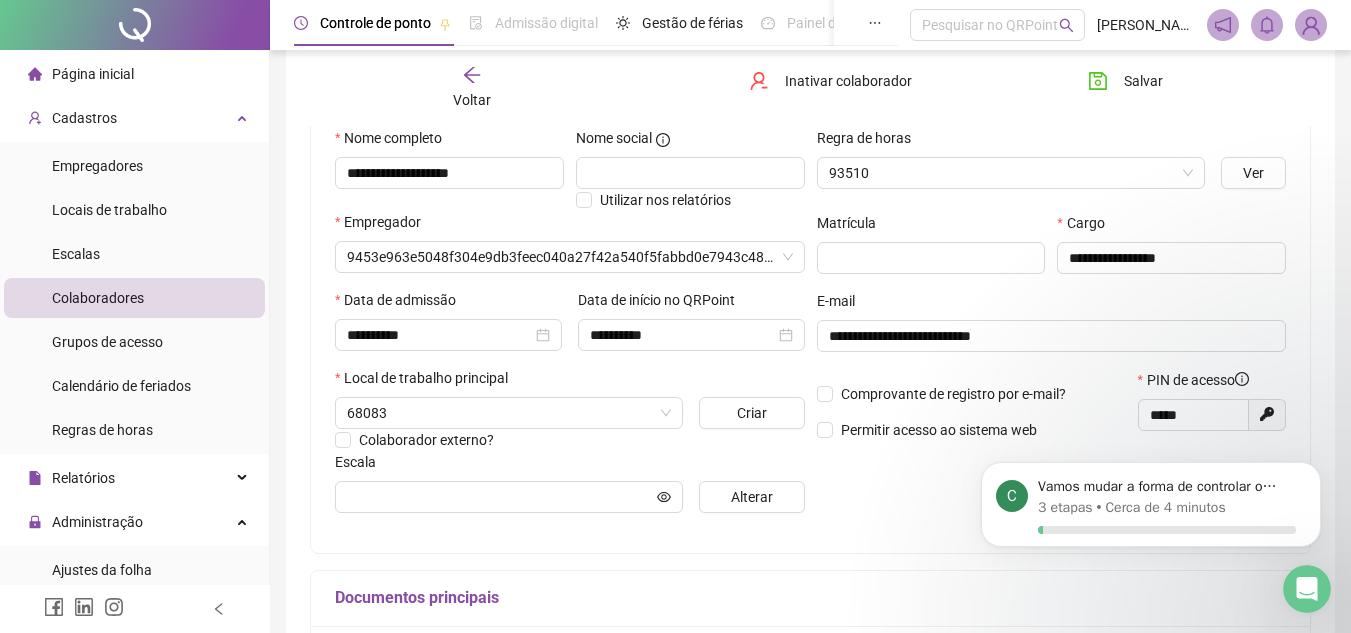 scroll, scrollTop: 210, scrollLeft: 0, axis: vertical 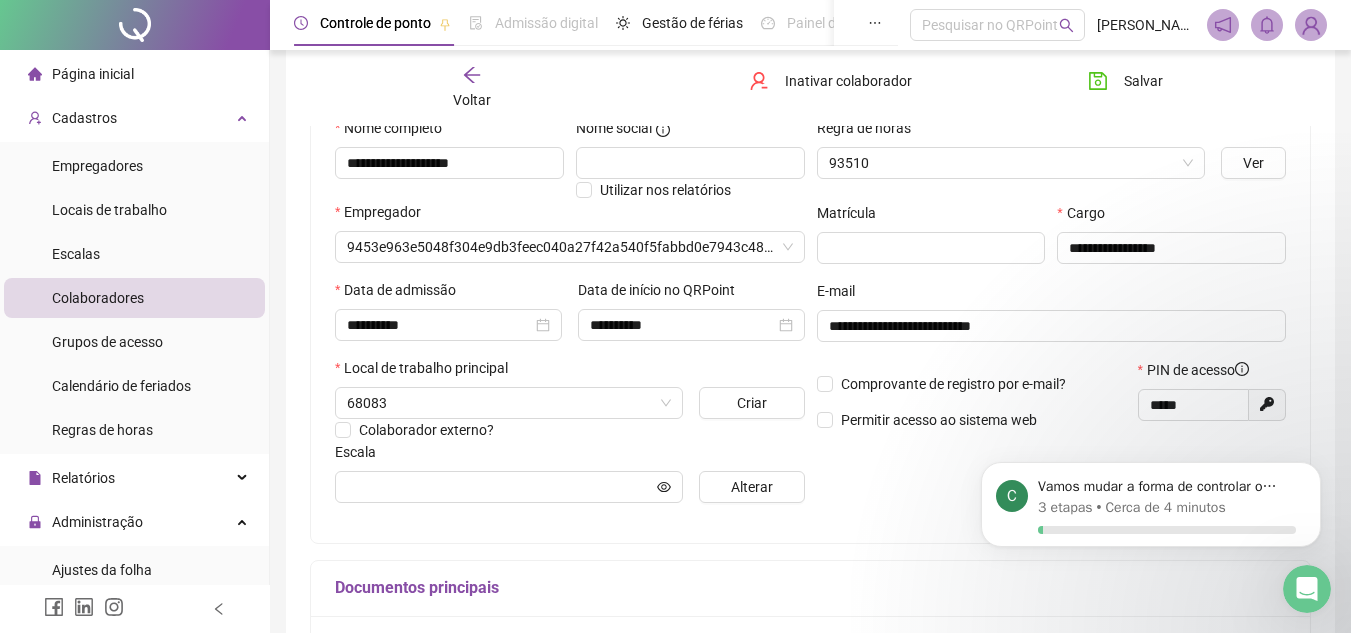 type on "**********" 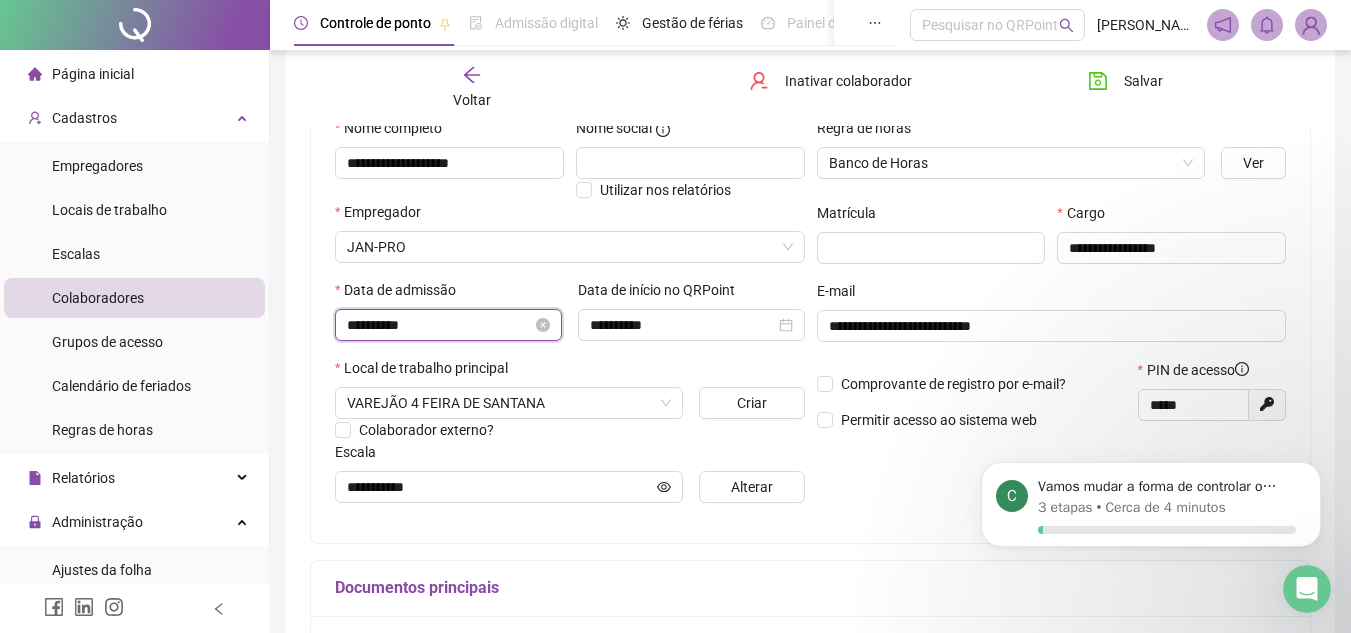 click on "**********" at bounding box center (439, 325) 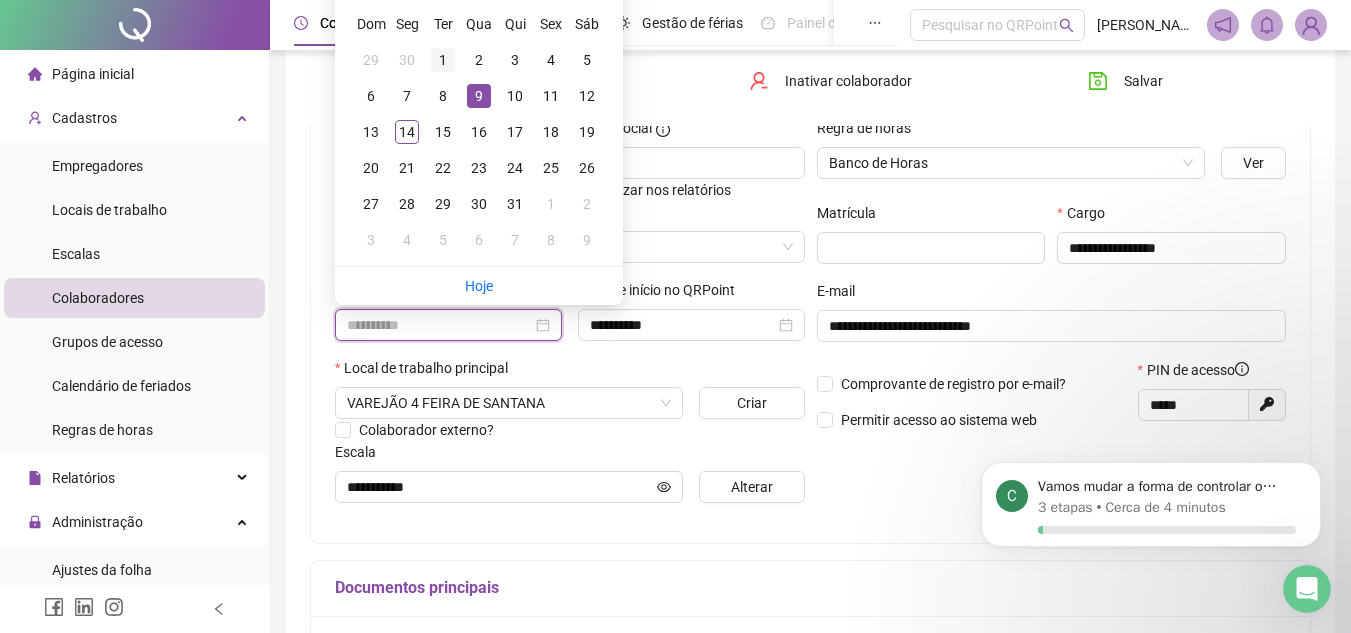 type on "**********" 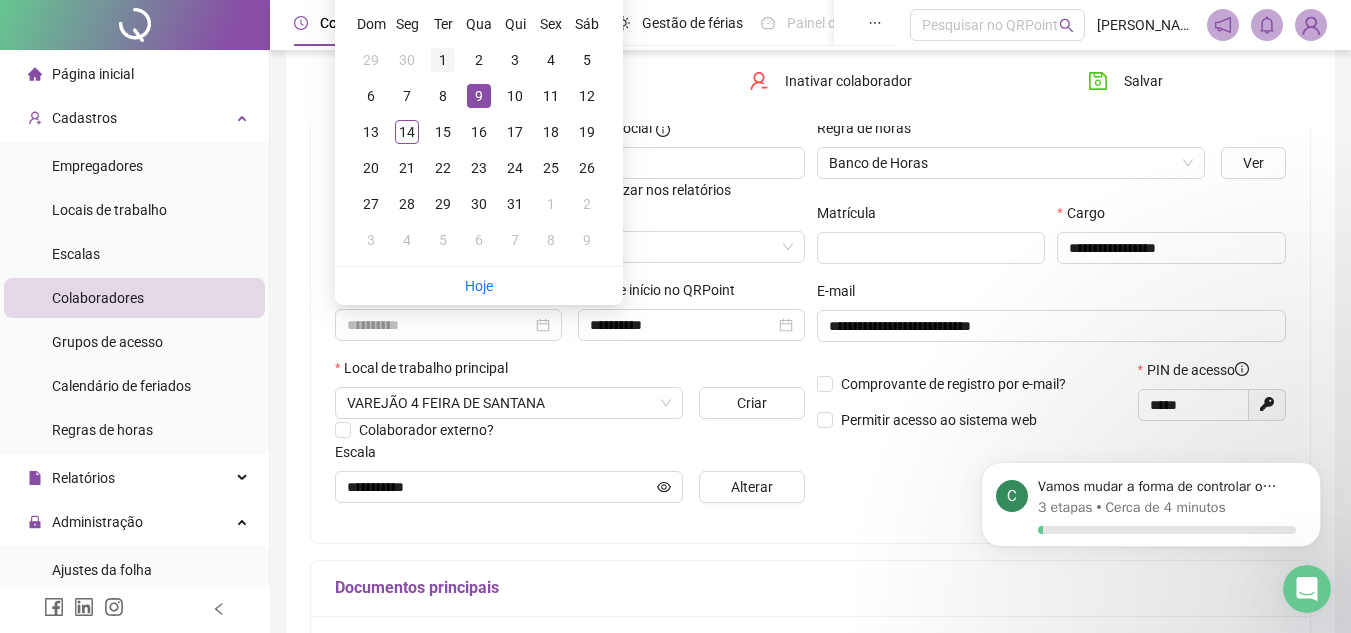 click on "1" at bounding box center [443, 60] 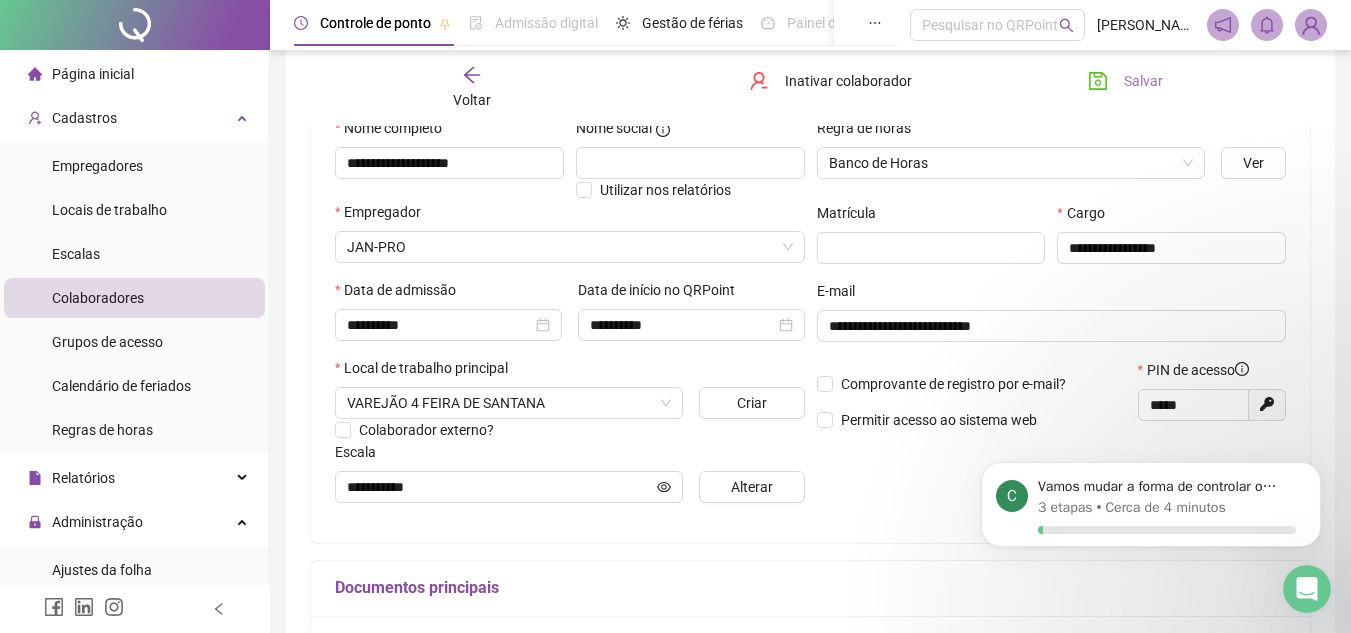 click on "Salvar" at bounding box center [1143, 81] 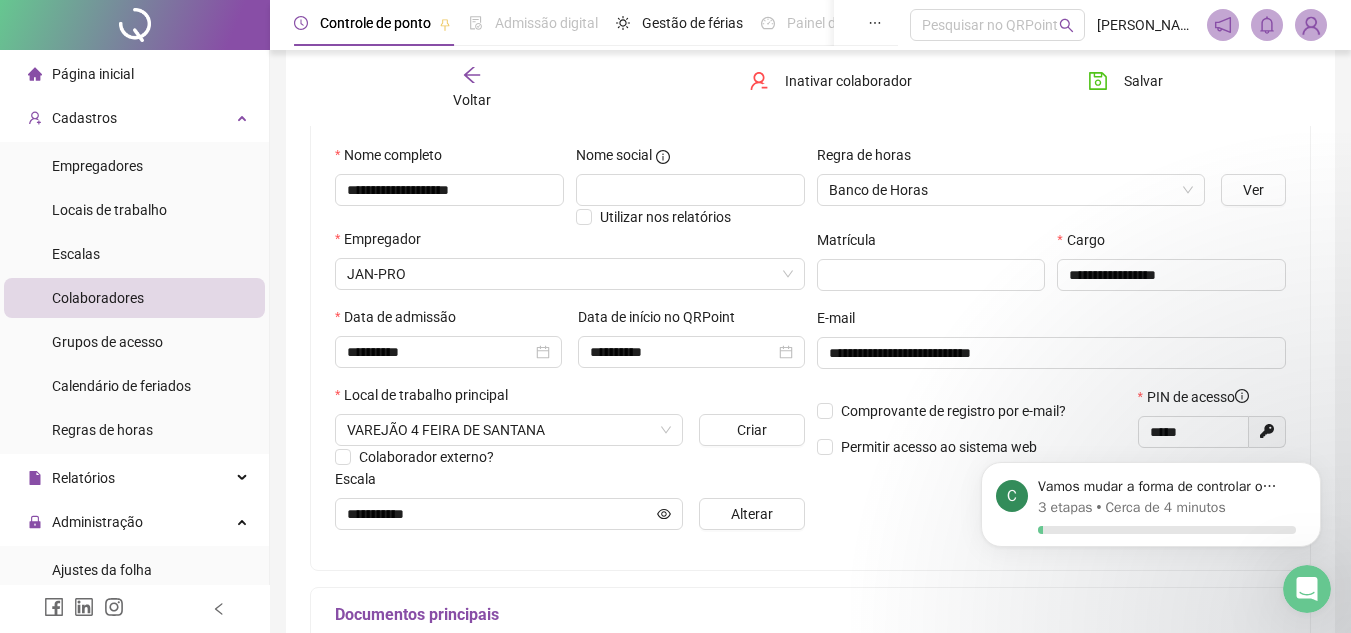 scroll, scrollTop: 210, scrollLeft: 0, axis: vertical 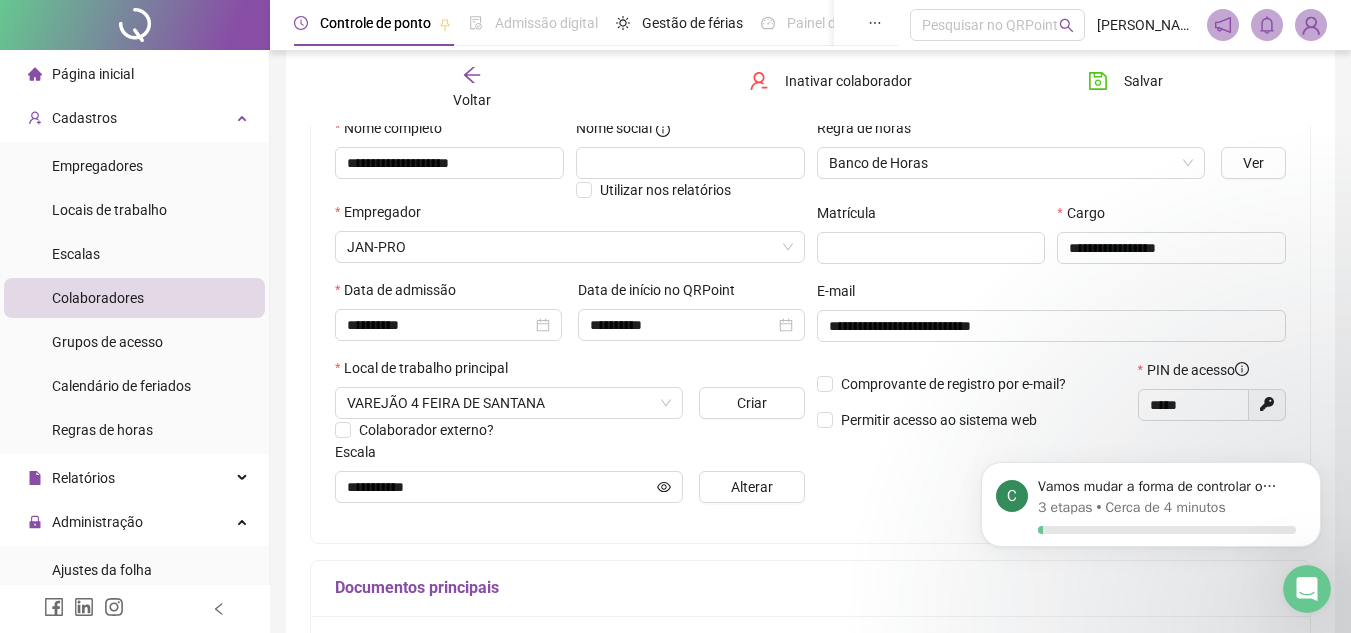 click 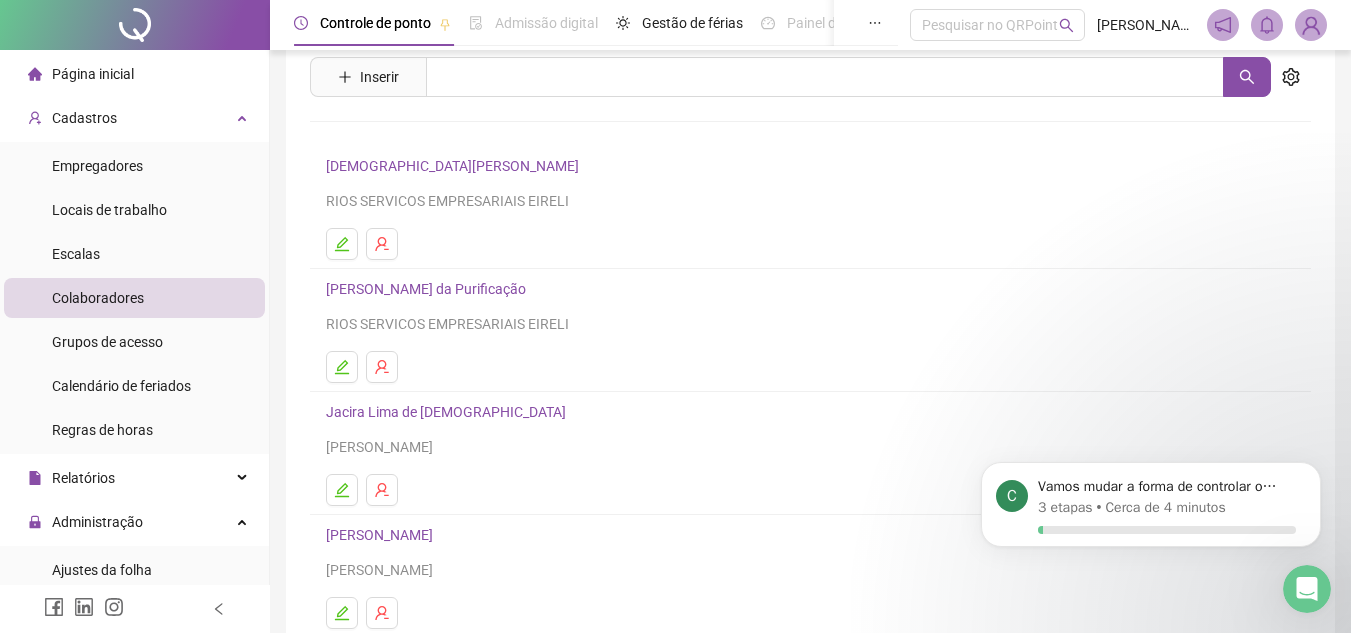 scroll, scrollTop: 100, scrollLeft: 0, axis: vertical 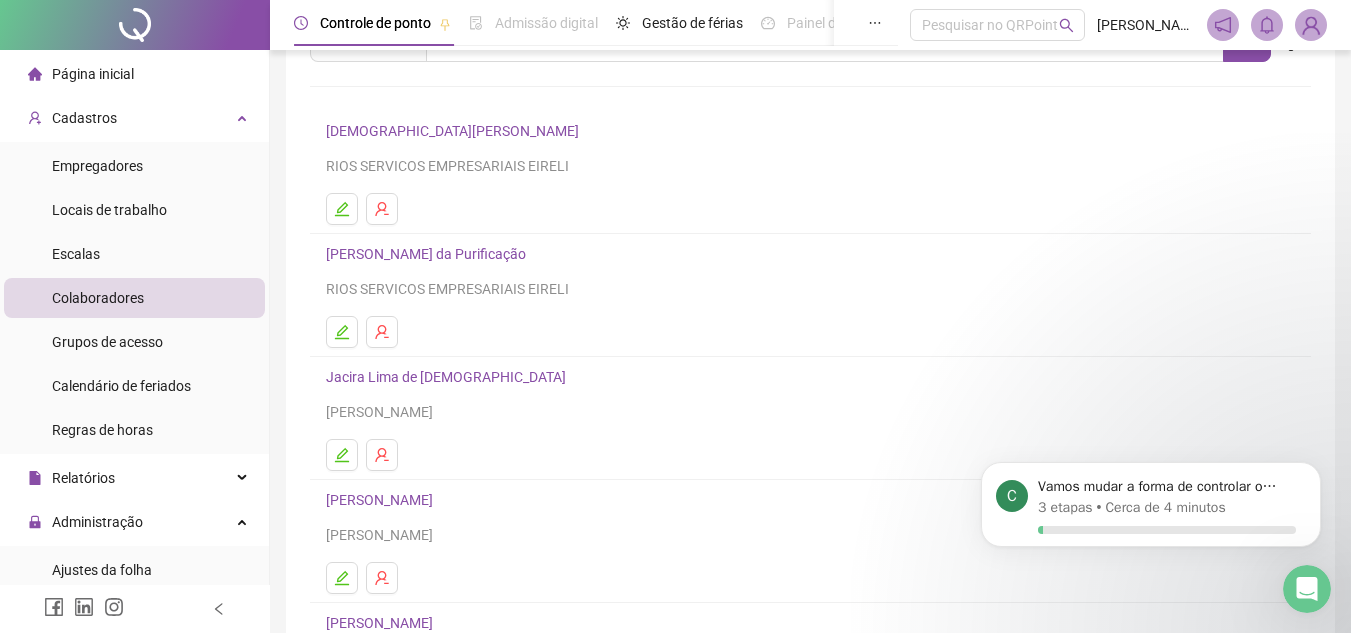 click on "[PERSON_NAME] da Purificação" at bounding box center [429, 254] 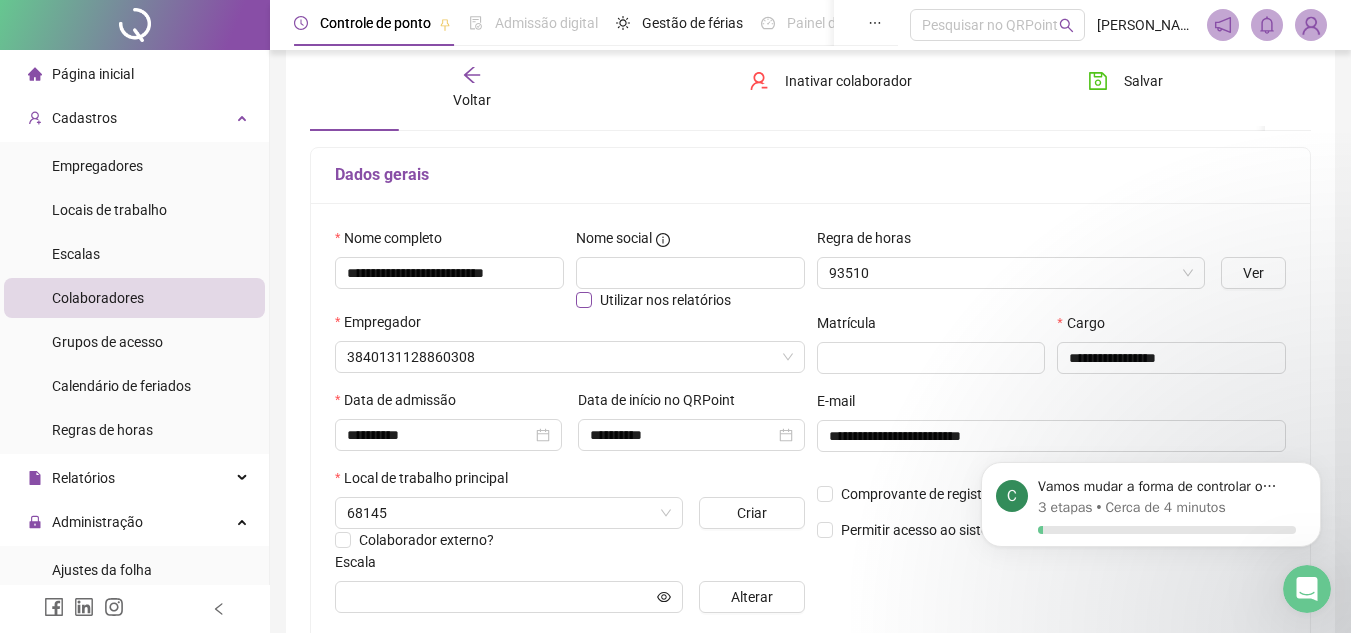 scroll, scrollTop: 110, scrollLeft: 0, axis: vertical 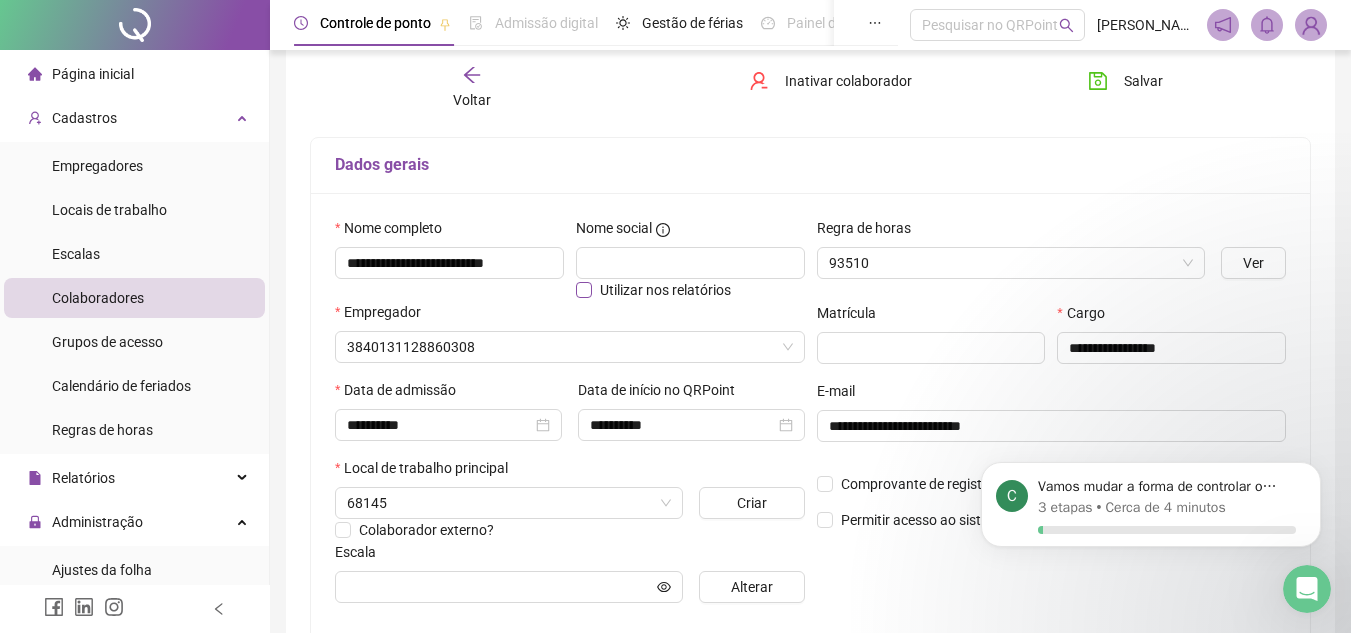 type on "**********" 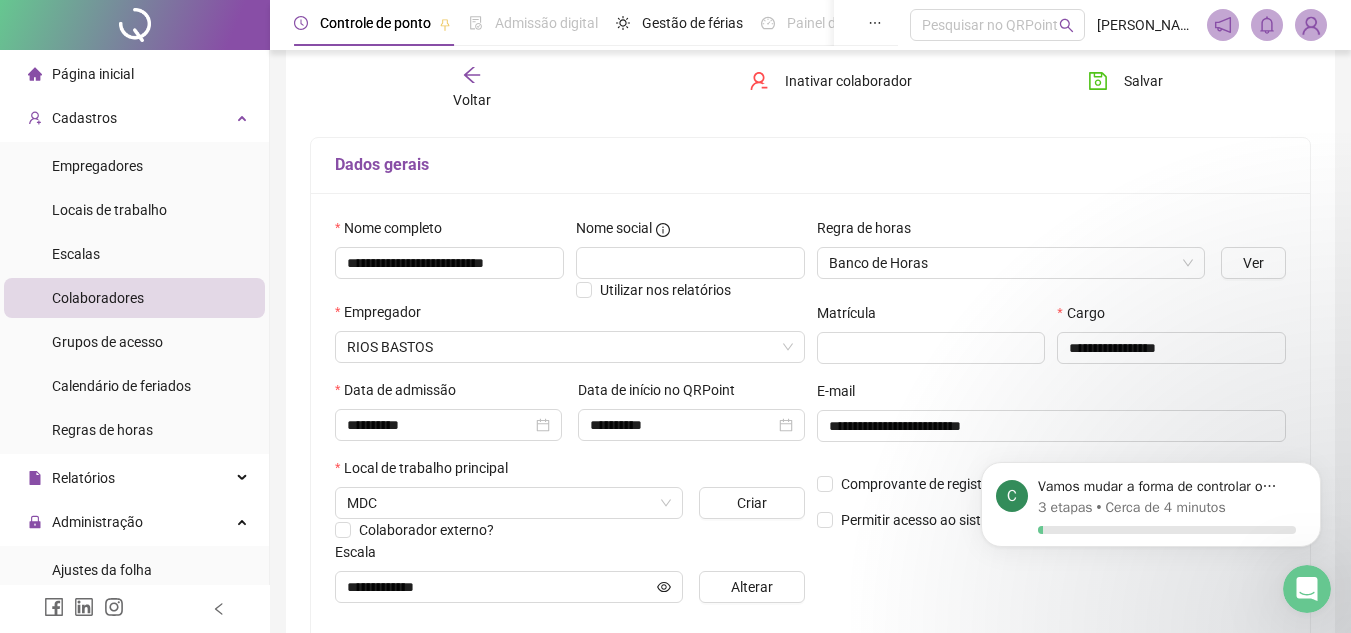 click 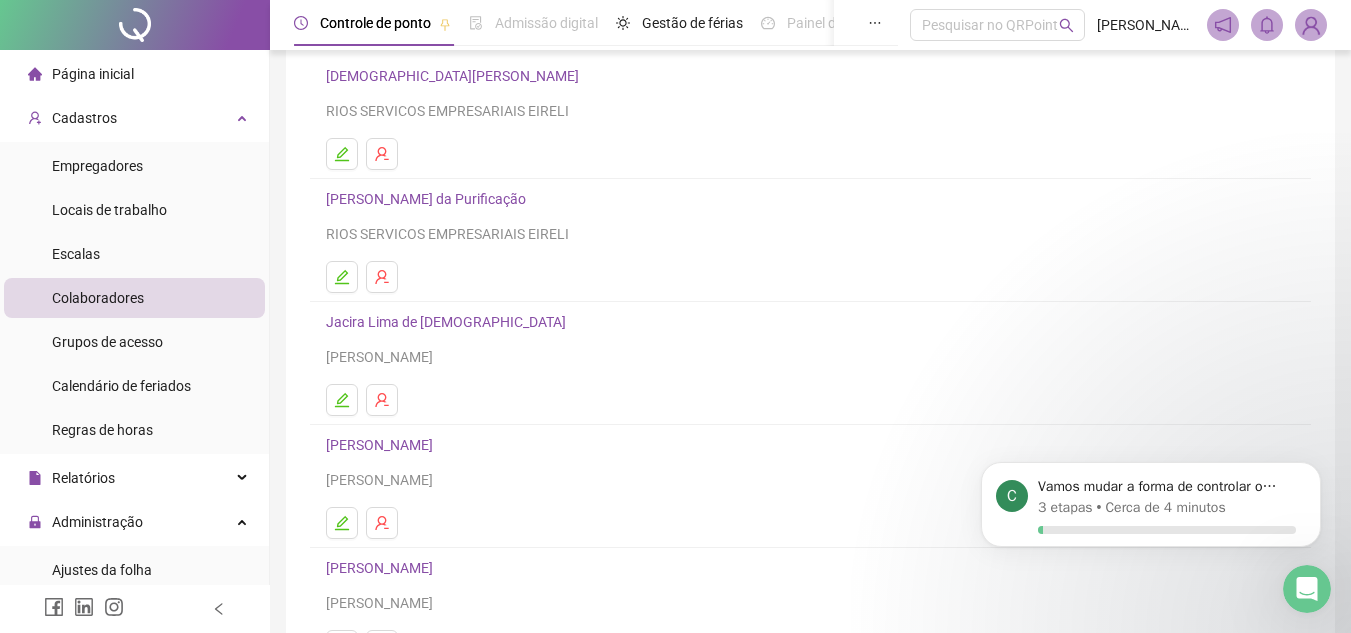 scroll, scrollTop: 200, scrollLeft: 0, axis: vertical 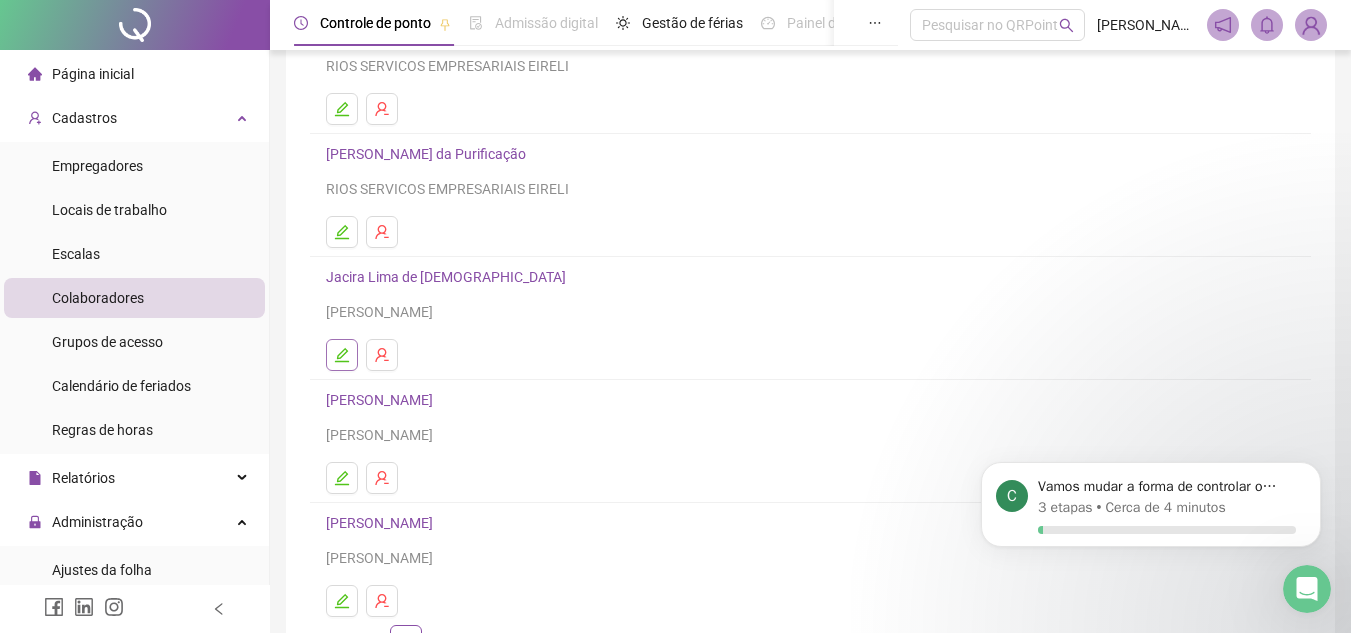 drag, startPoint x: 343, startPoint y: 376, endPoint x: 344, endPoint y: 361, distance: 15.033297 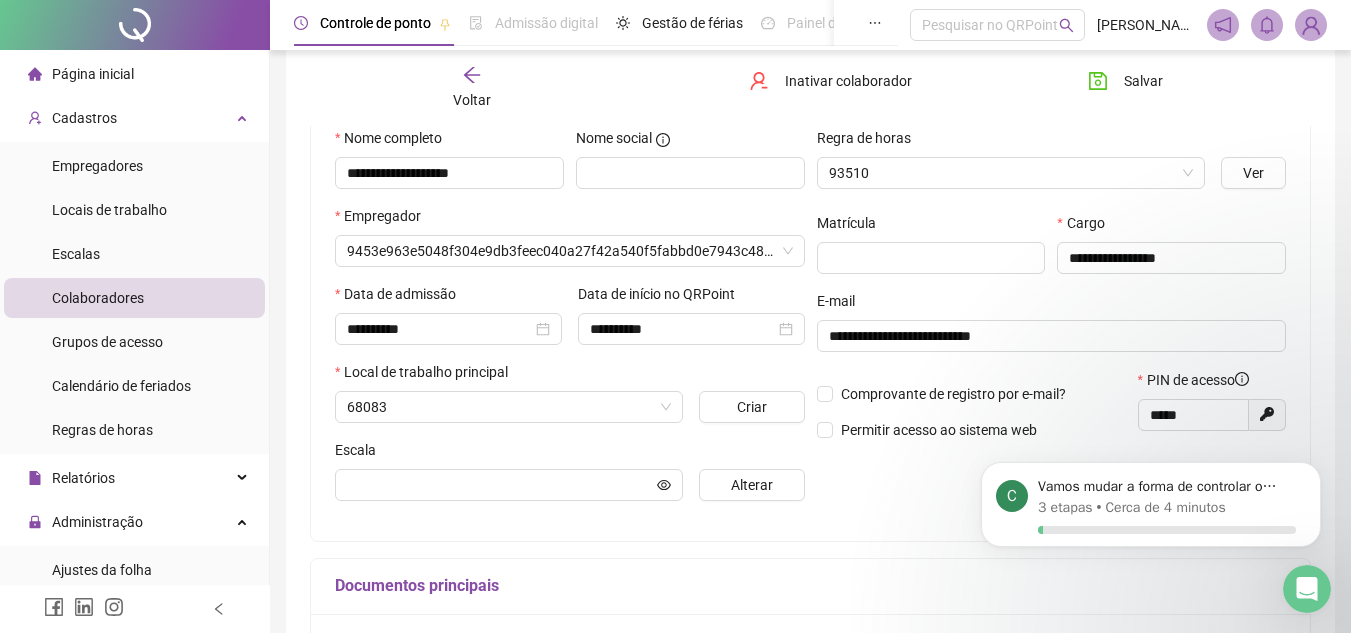 scroll, scrollTop: 210, scrollLeft: 0, axis: vertical 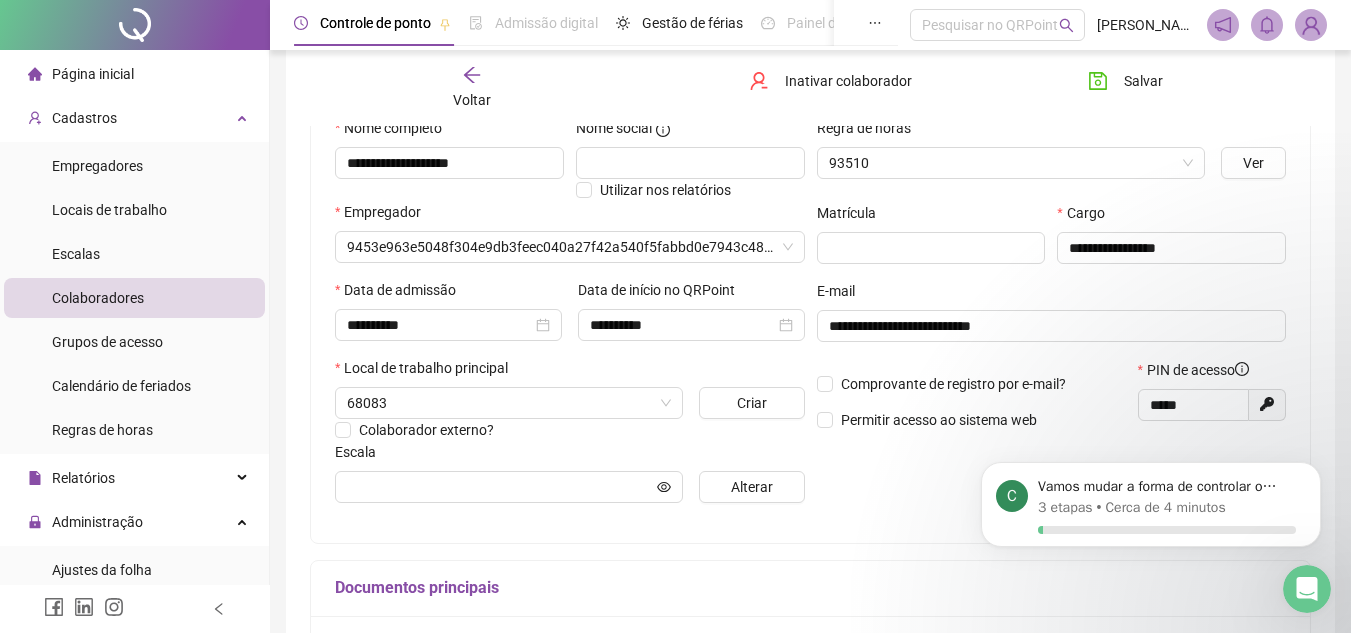 type on "**********" 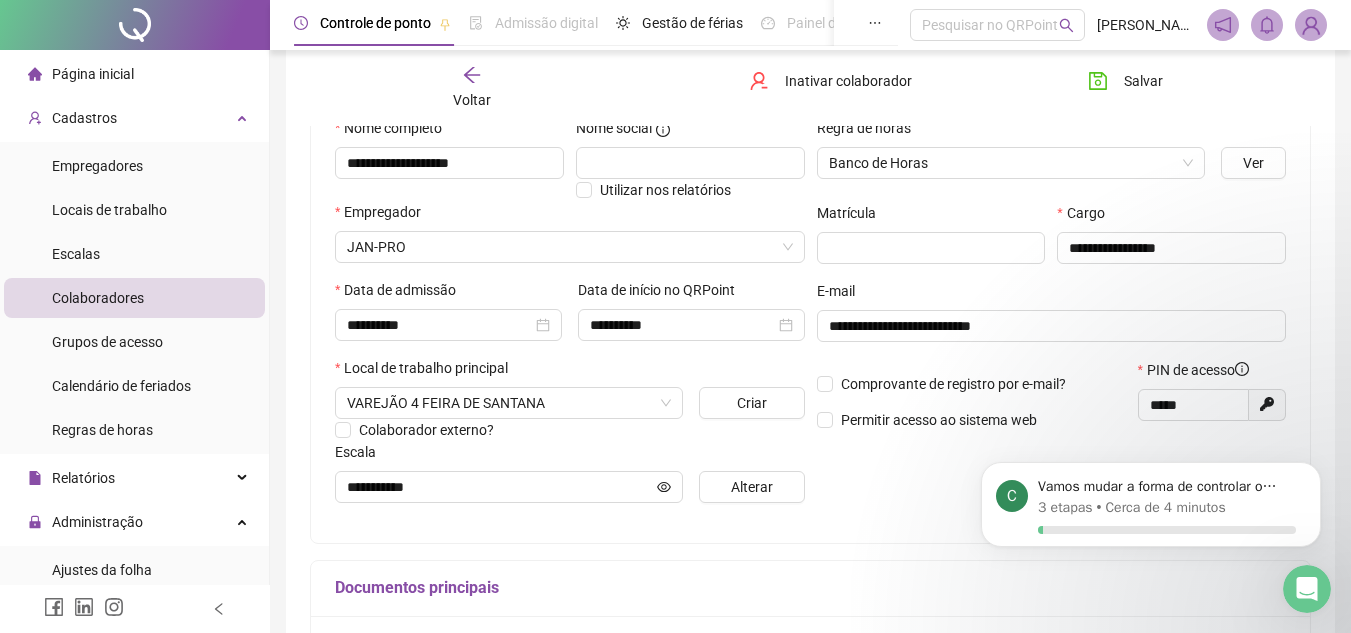 click on "Voltar" at bounding box center [472, 88] 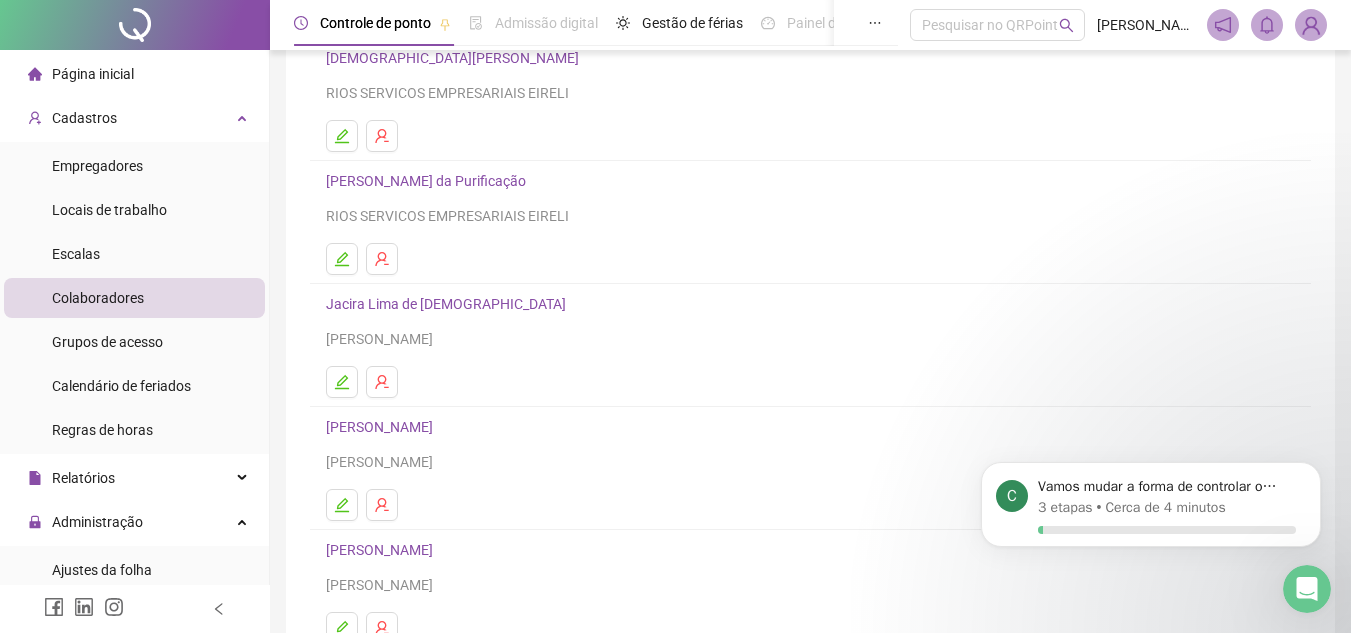 scroll, scrollTop: 200, scrollLeft: 0, axis: vertical 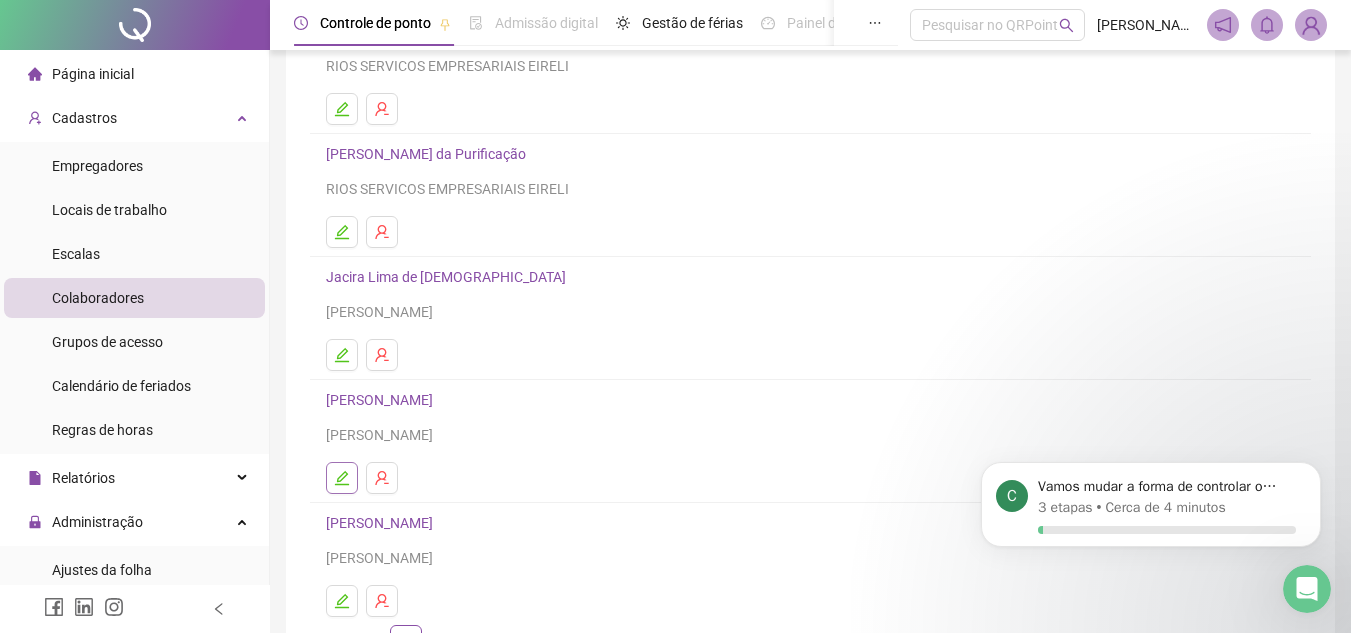 click at bounding box center (342, 478) 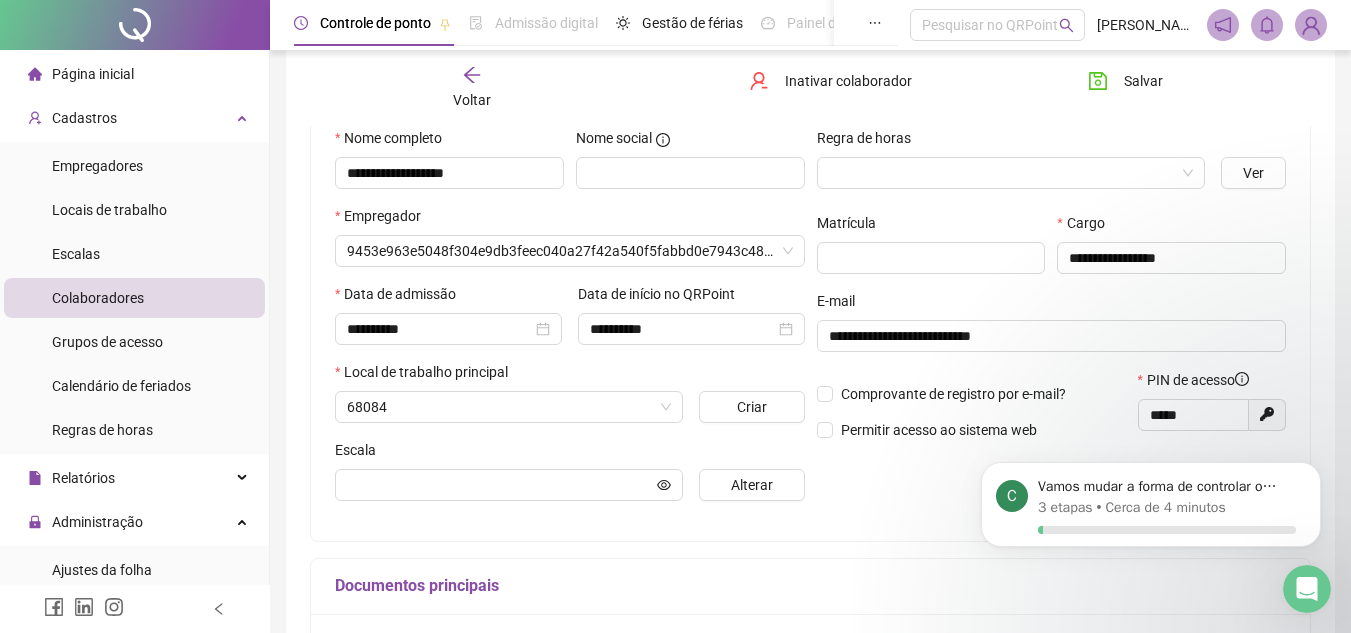 scroll, scrollTop: 210, scrollLeft: 0, axis: vertical 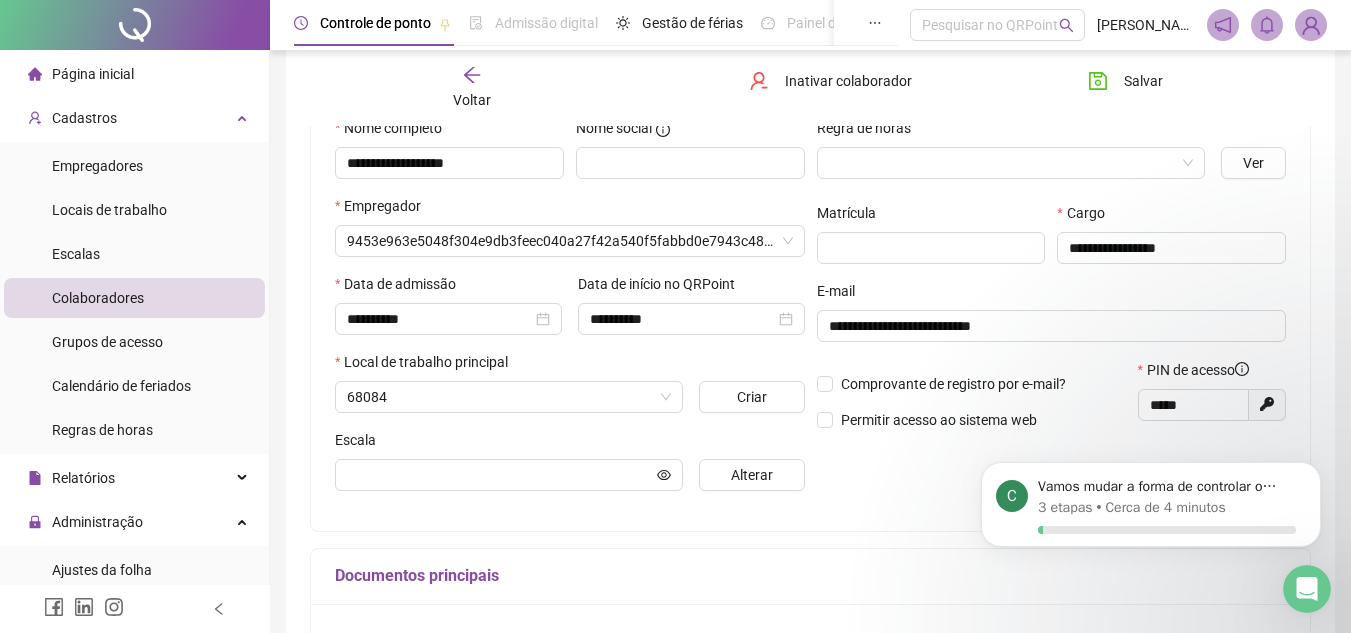 type on "**********" 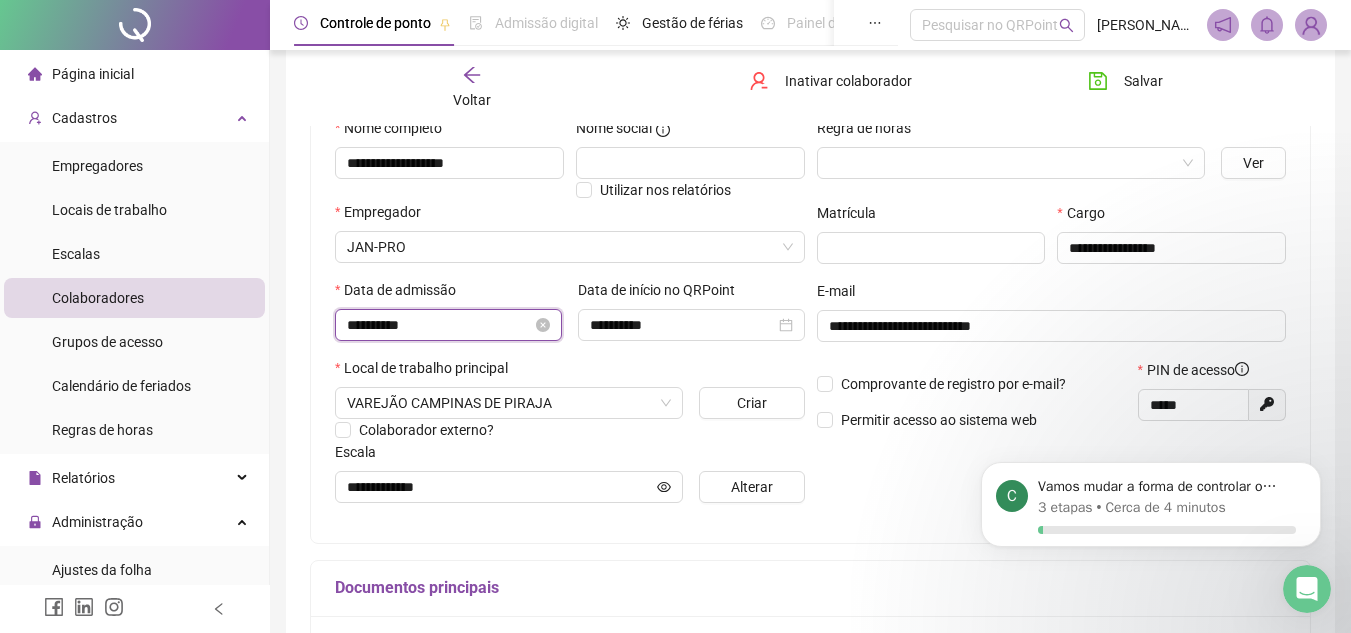 click on "**********" at bounding box center [439, 325] 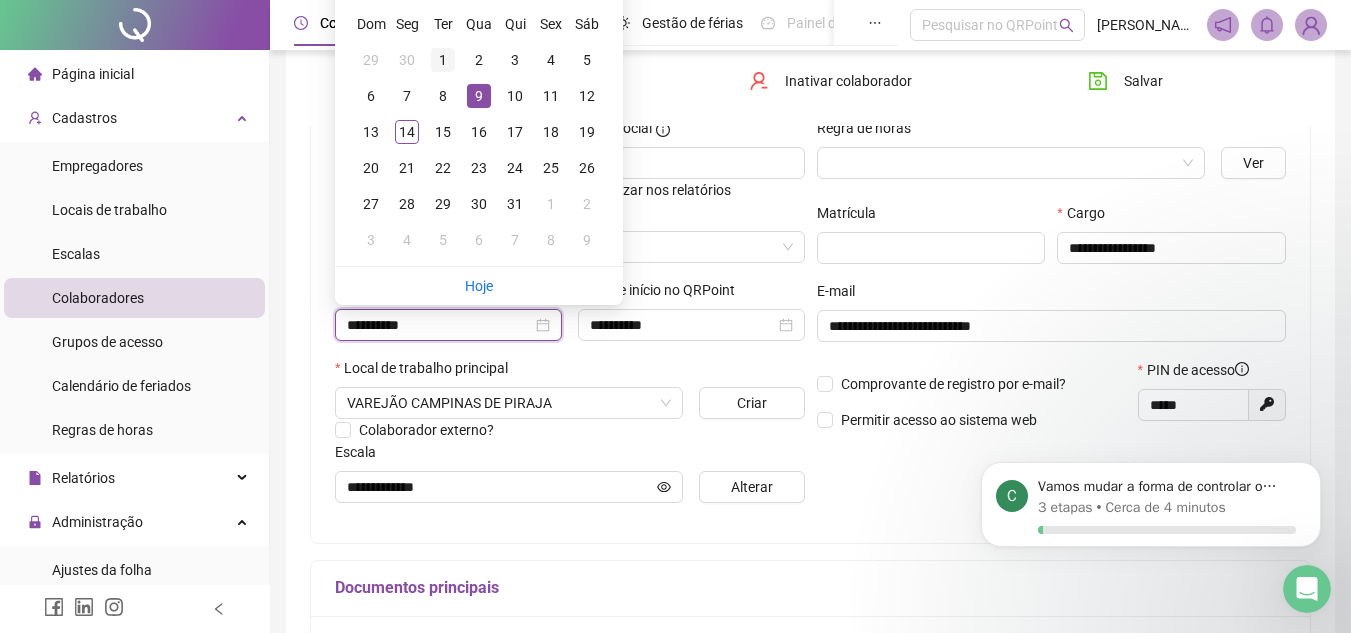 type on "**********" 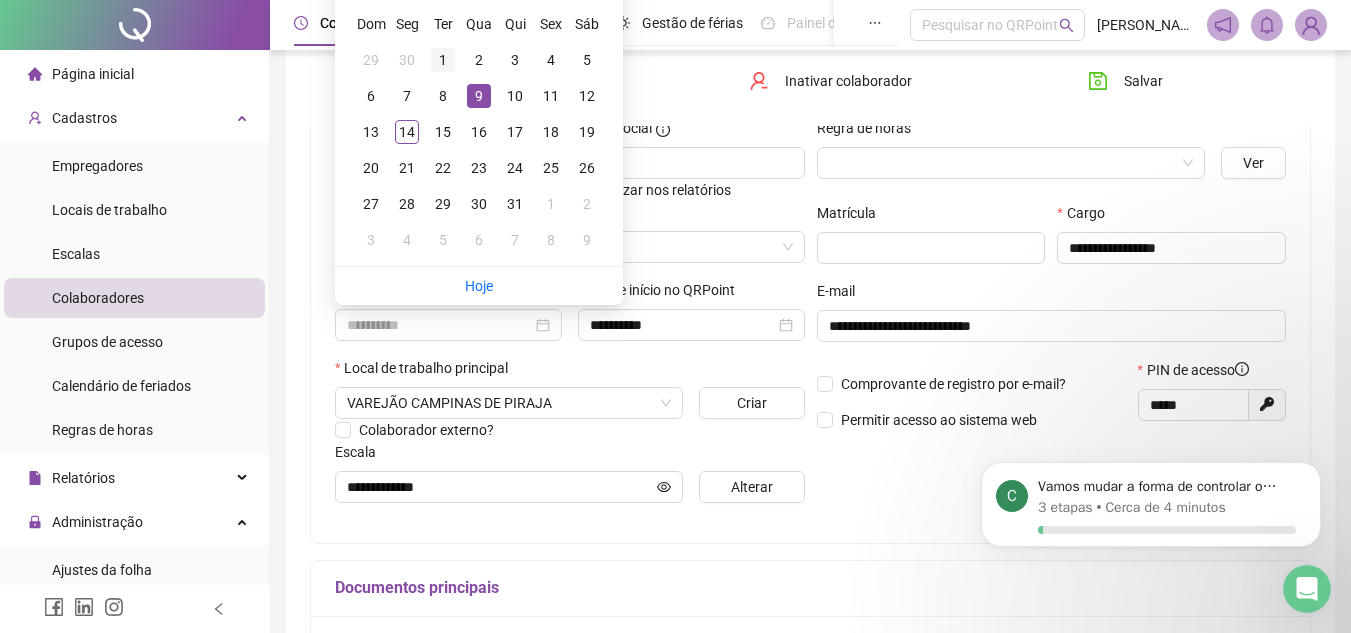 click on "1" at bounding box center (443, 60) 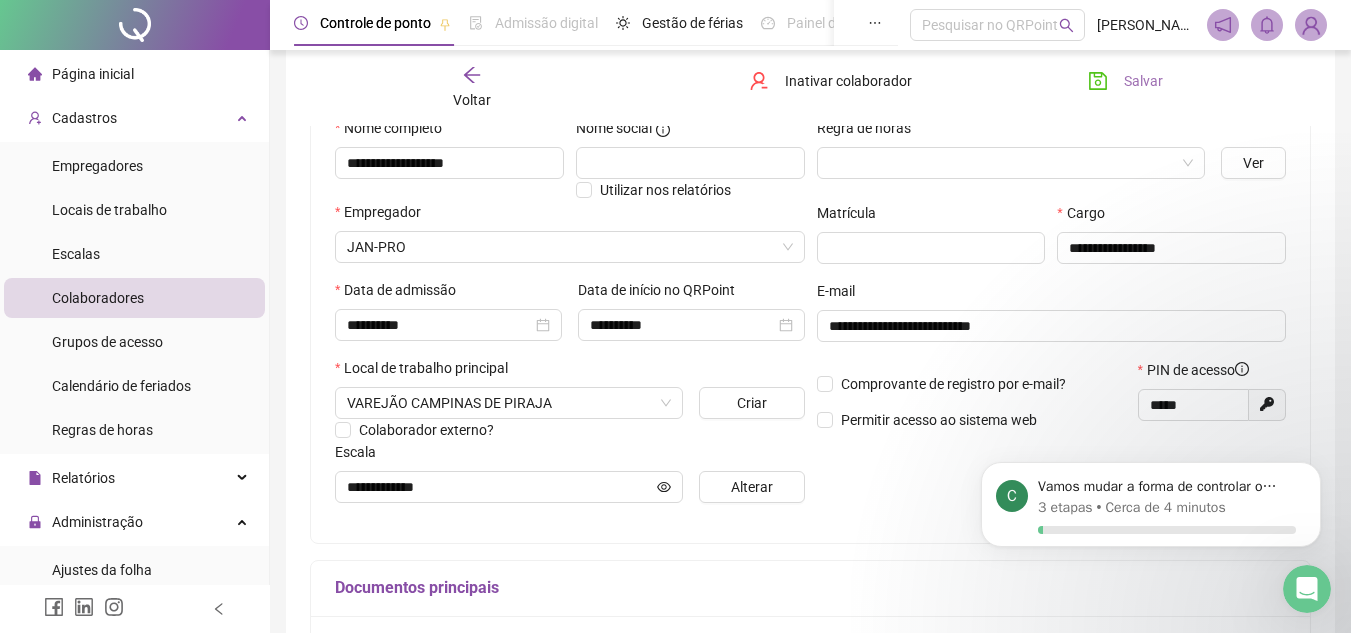 click on "Salvar" at bounding box center (1143, 81) 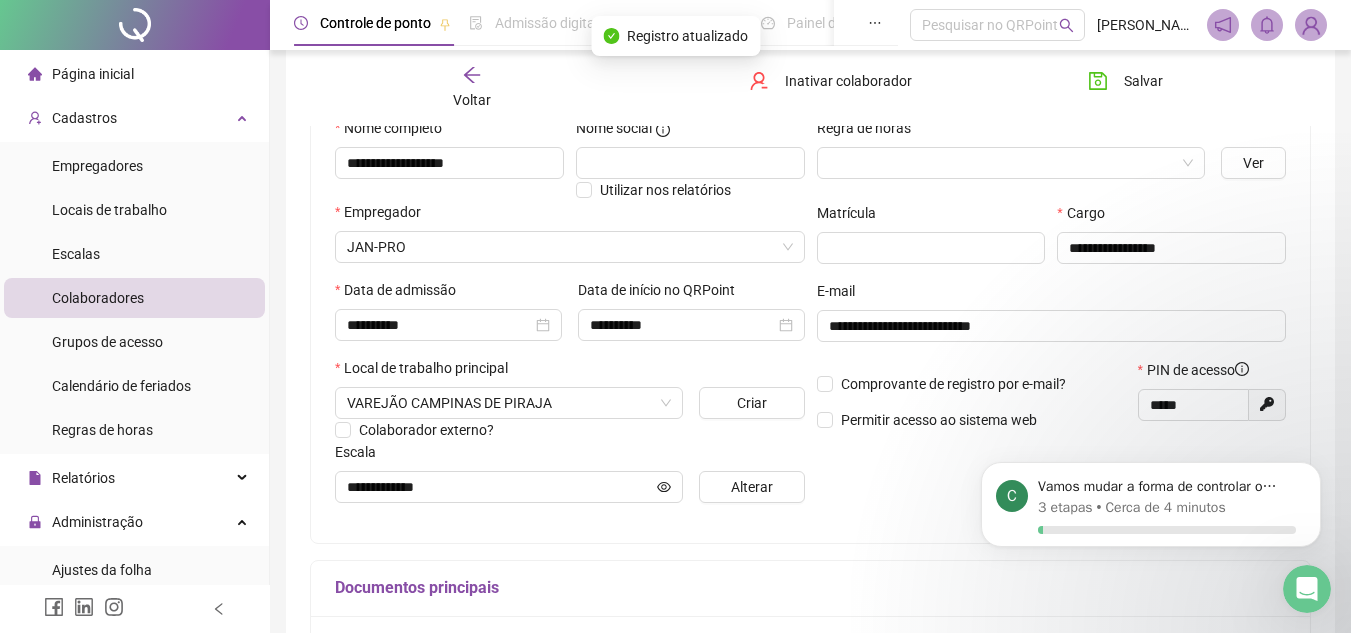 click 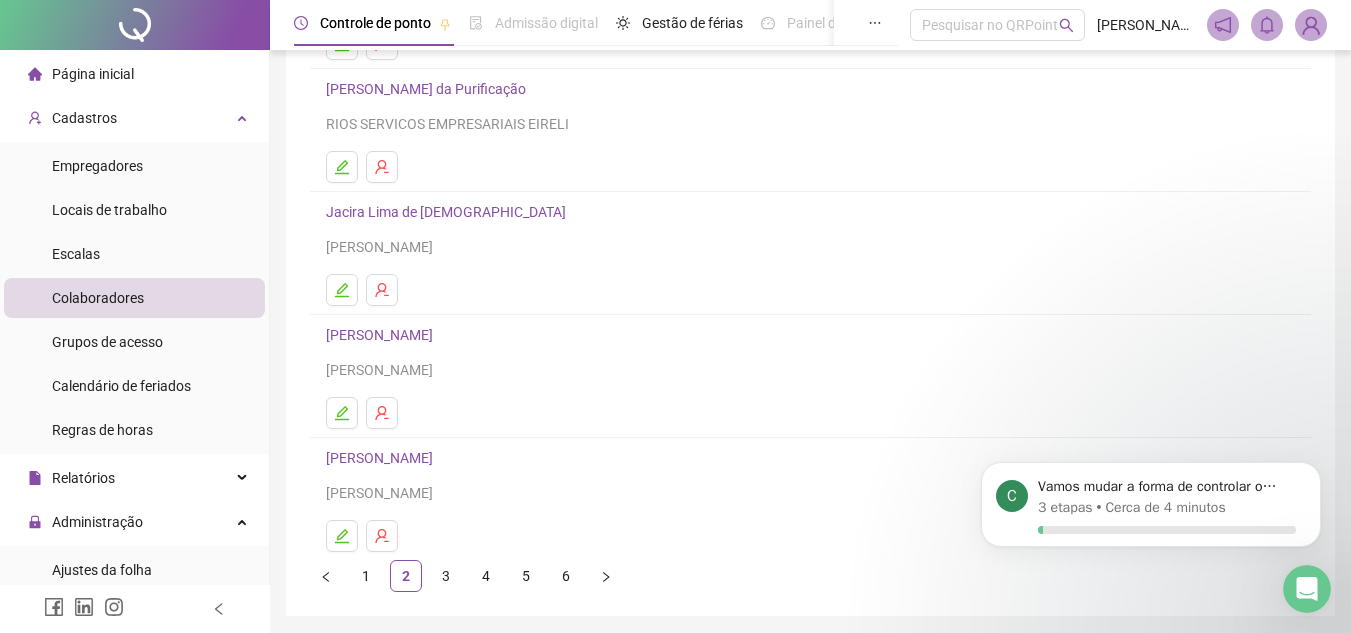 scroll, scrollTop: 300, scrollLeft: 0, axis: vertical 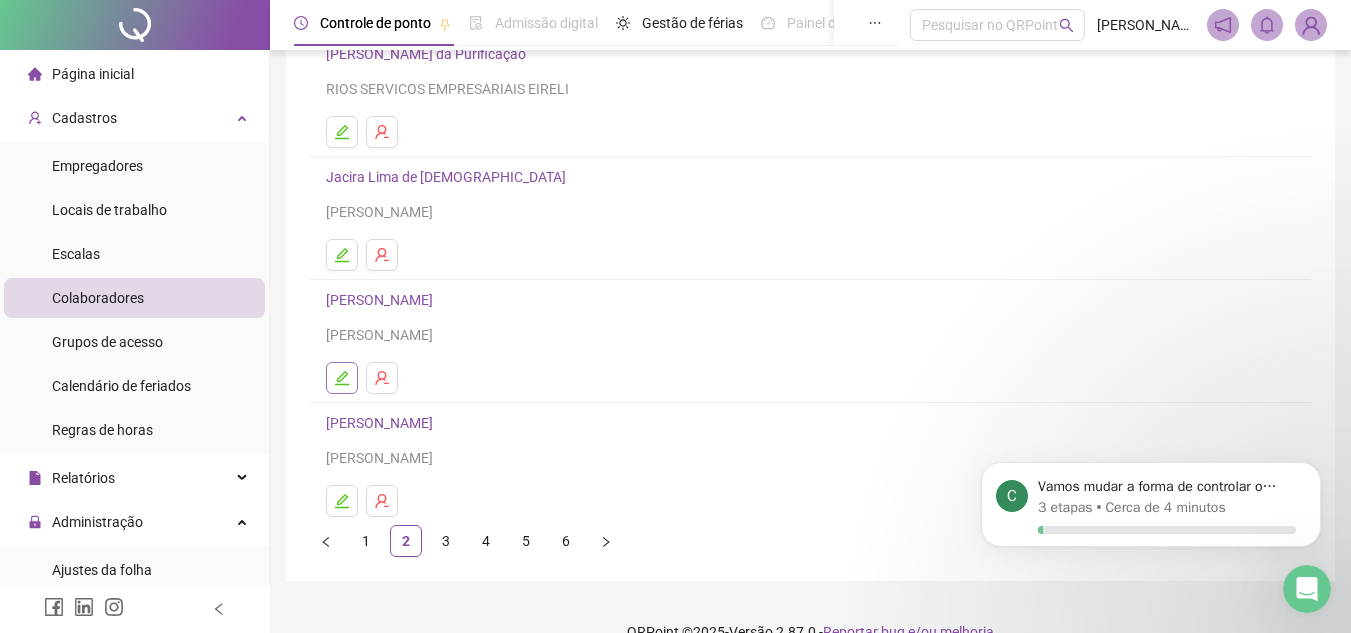click 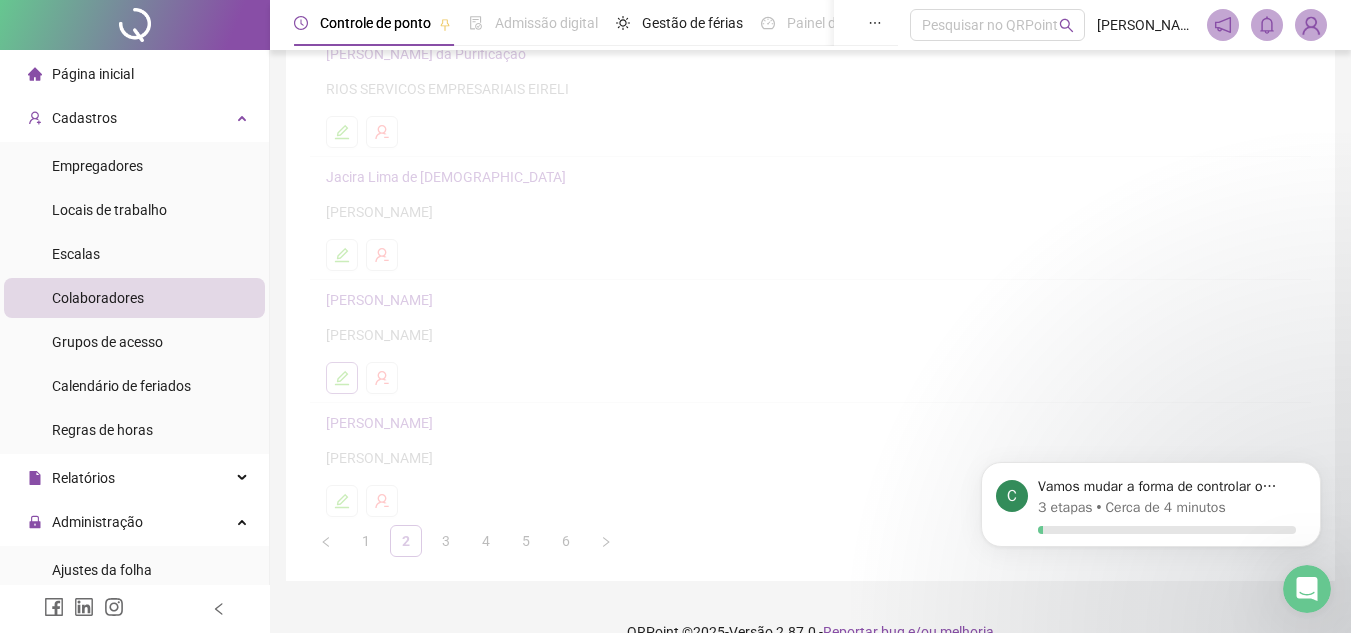 scroll, scrollTop: 310, scrollLeft: 0, axis: vertical 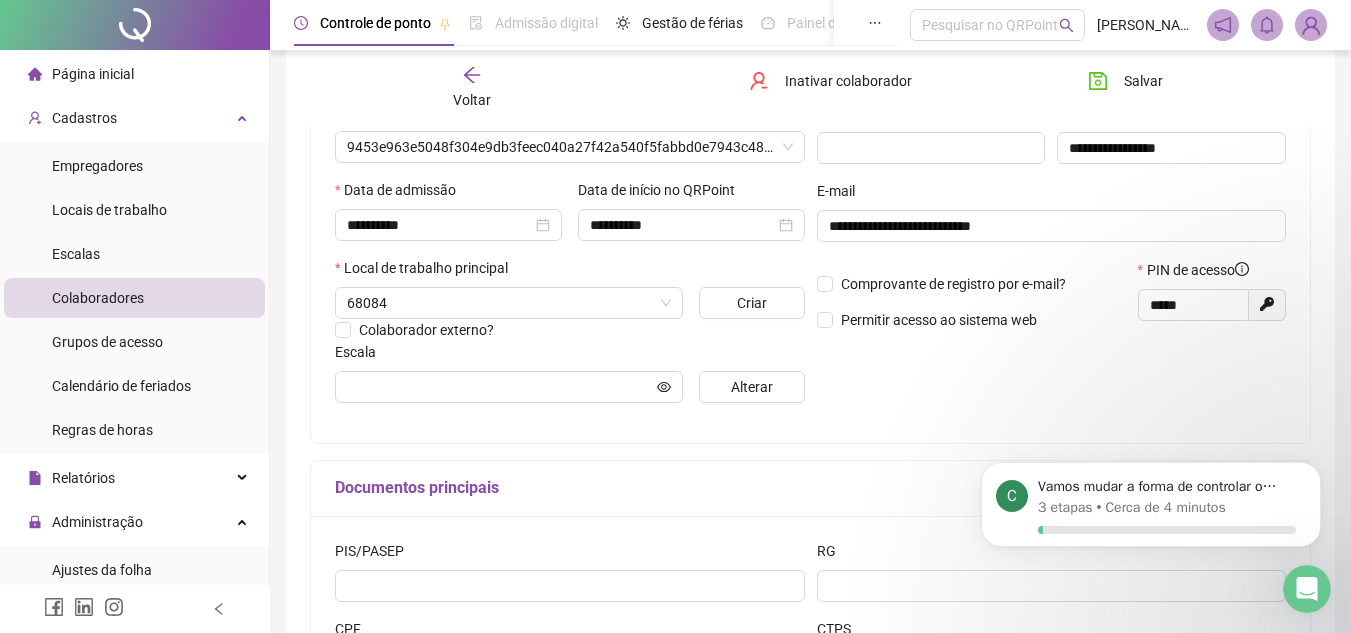 type on "**********" 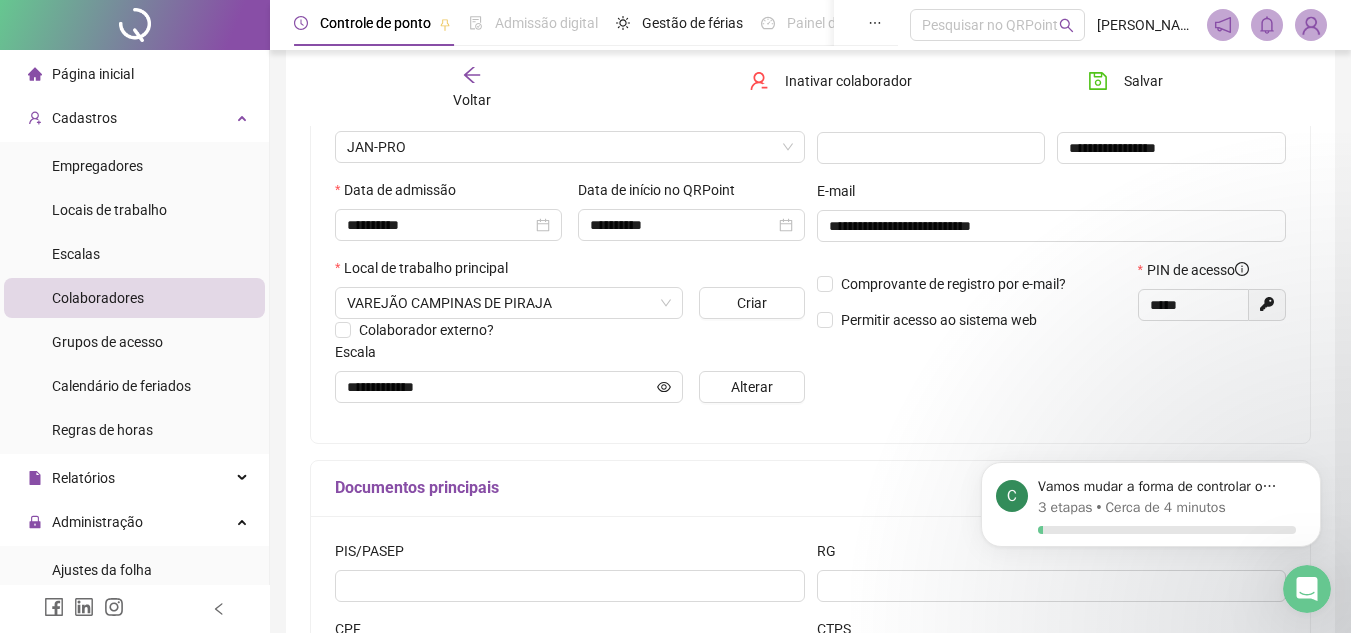 click on "Voltar" at bounding box center (472, 88) 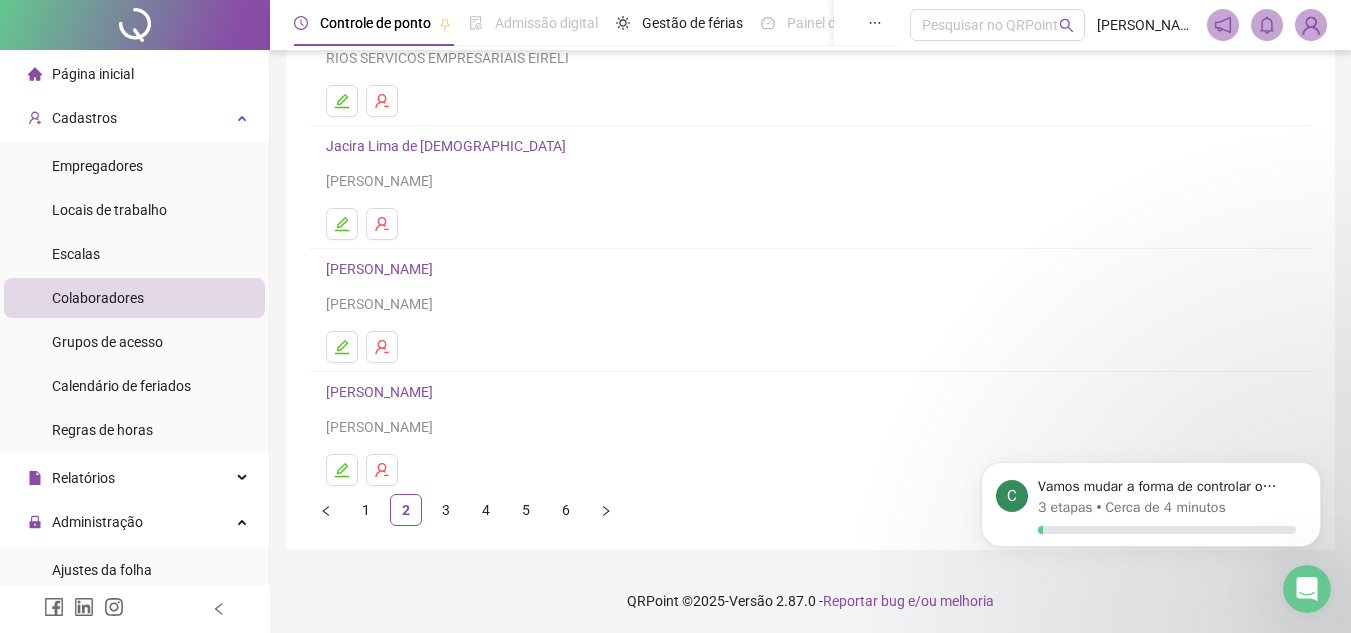 scroll, scrollTop: 334, scrollLeft: 0, axis: vertical 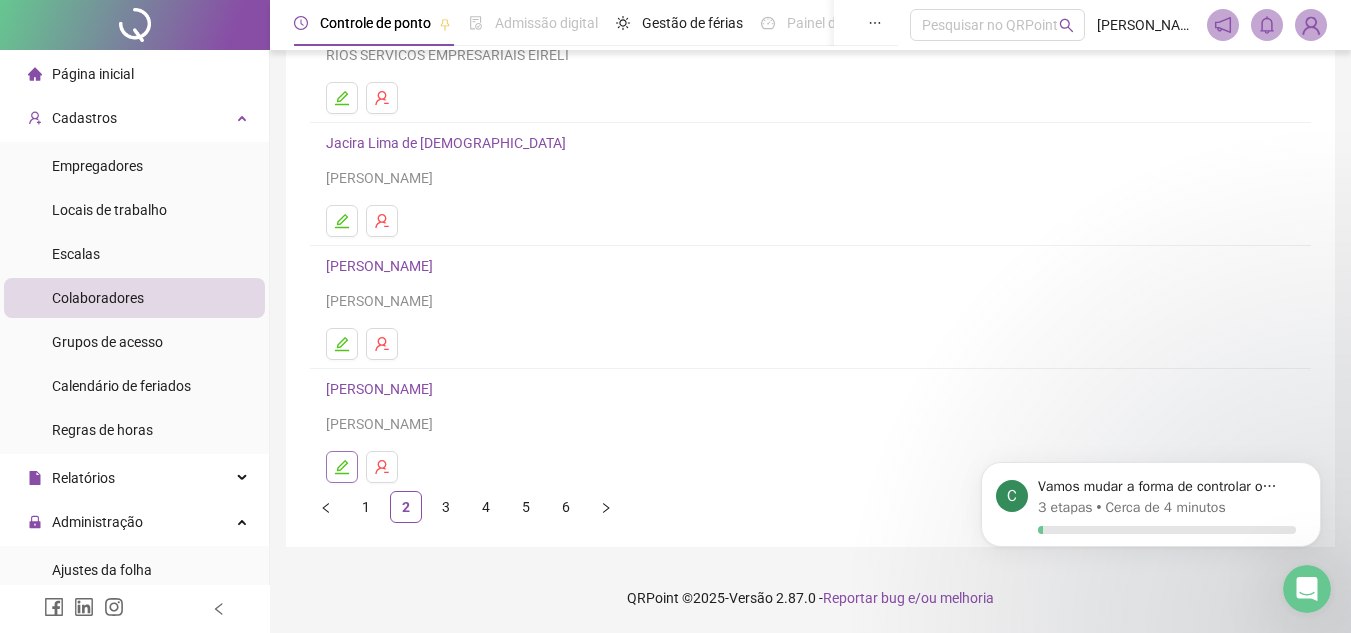 click at bounding box center (342, 467) 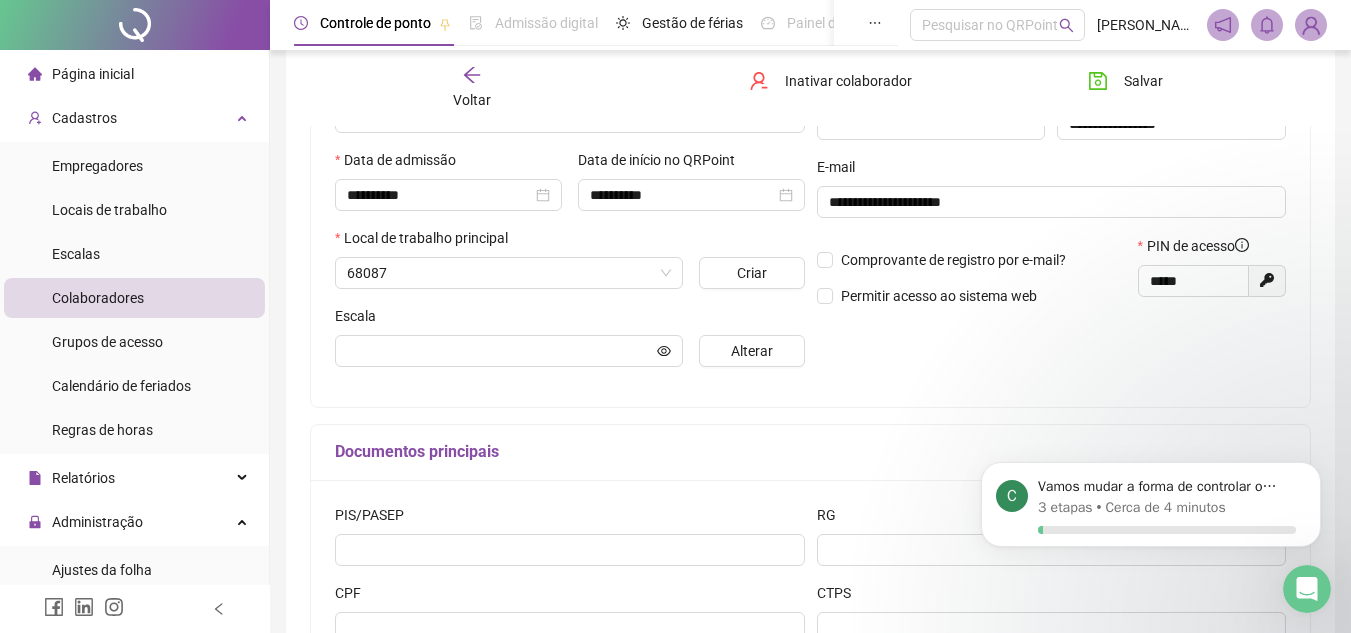 scroll, scrollTop: 344, scrollLeft: 0, axis: vertical 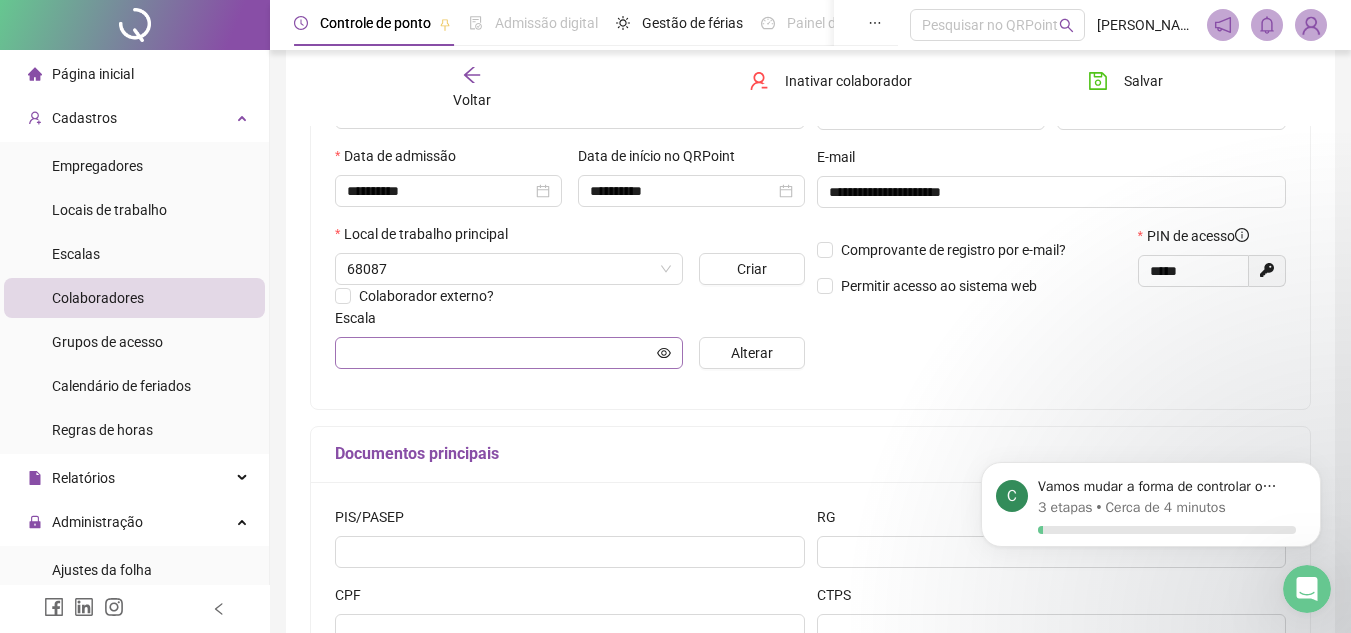 type on "**********" 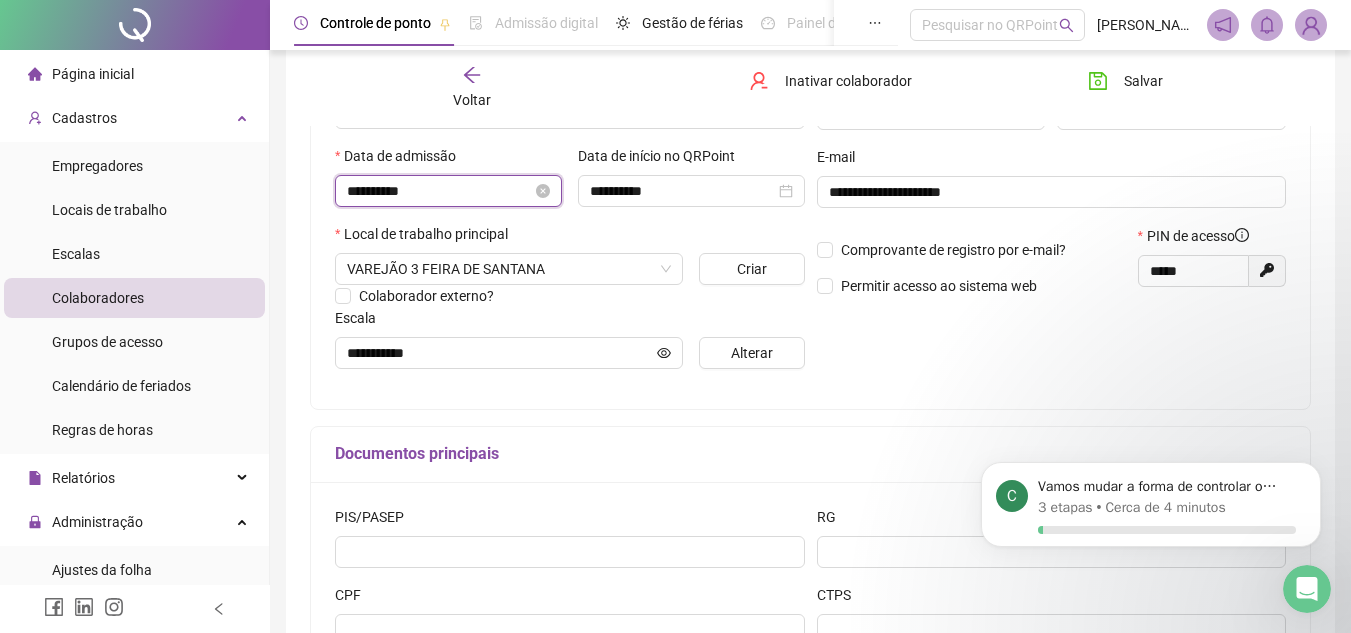 click on "**********" at bounding box center (439, 191) 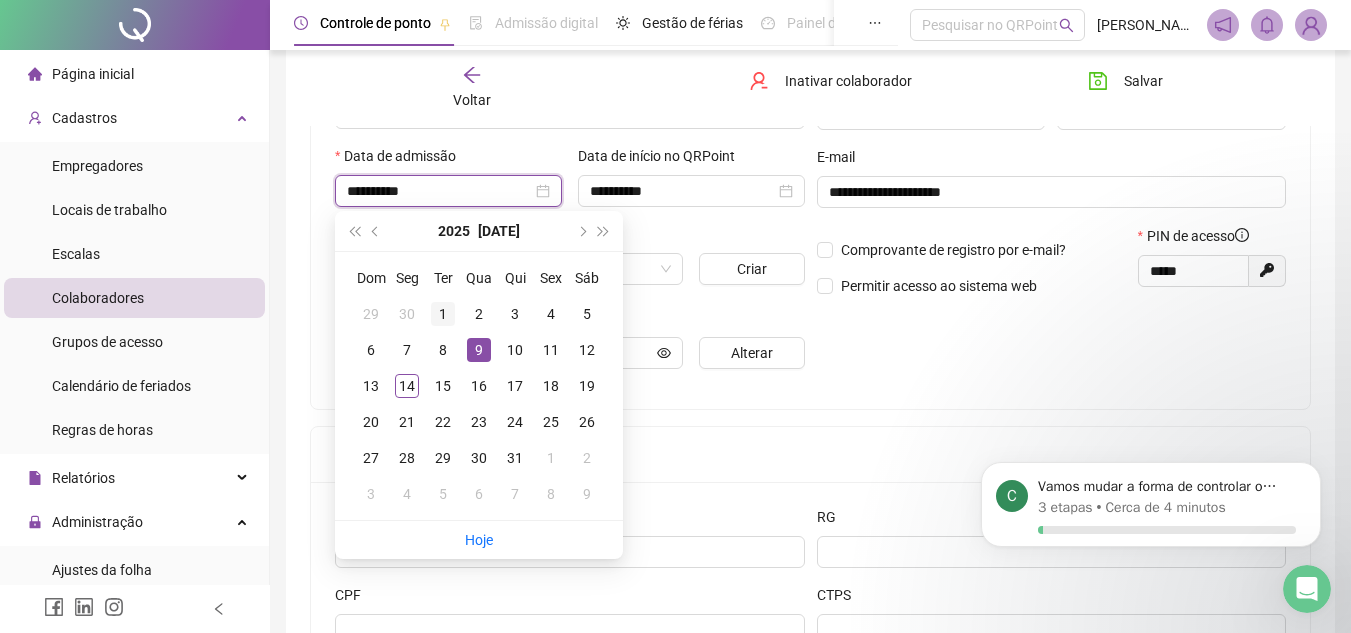 type on "**********" 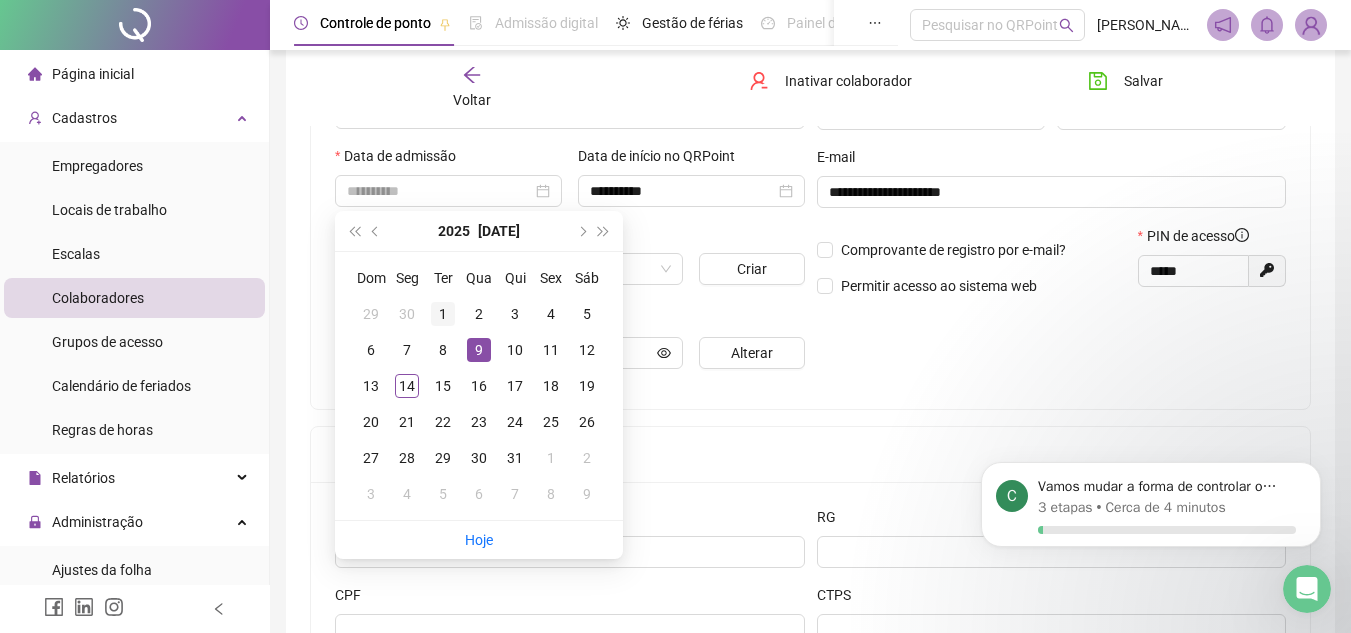 click on "1" at bounding box center (443, 314) 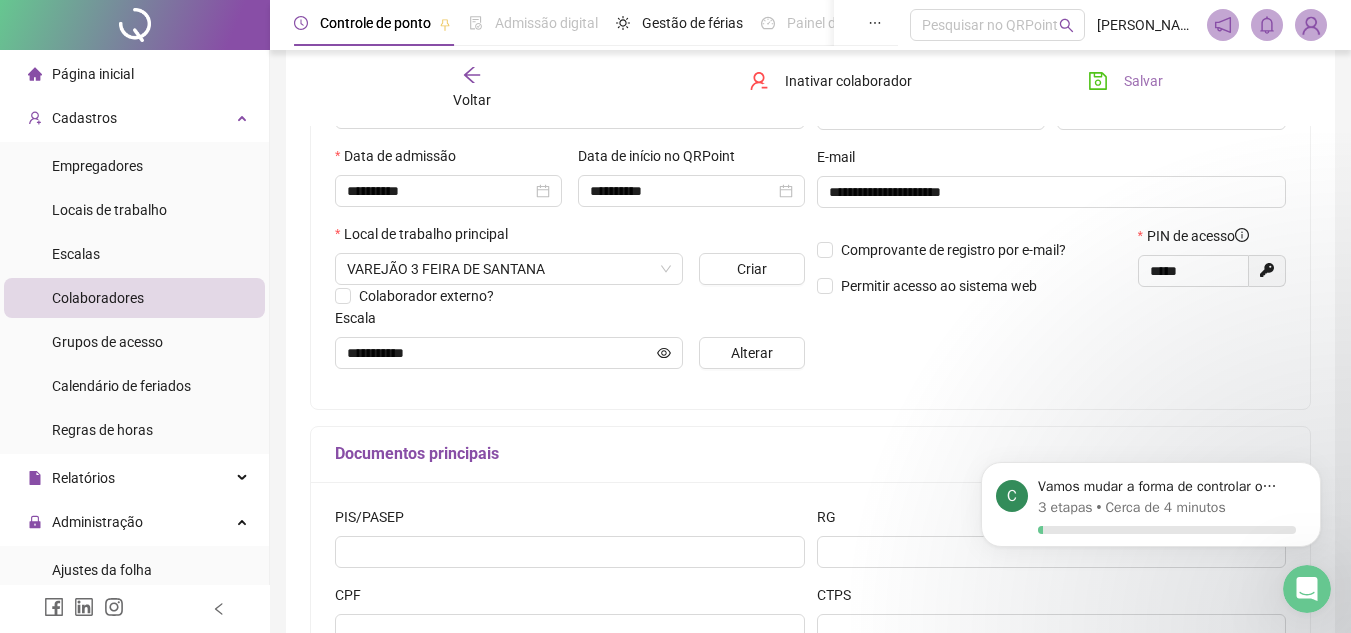 click 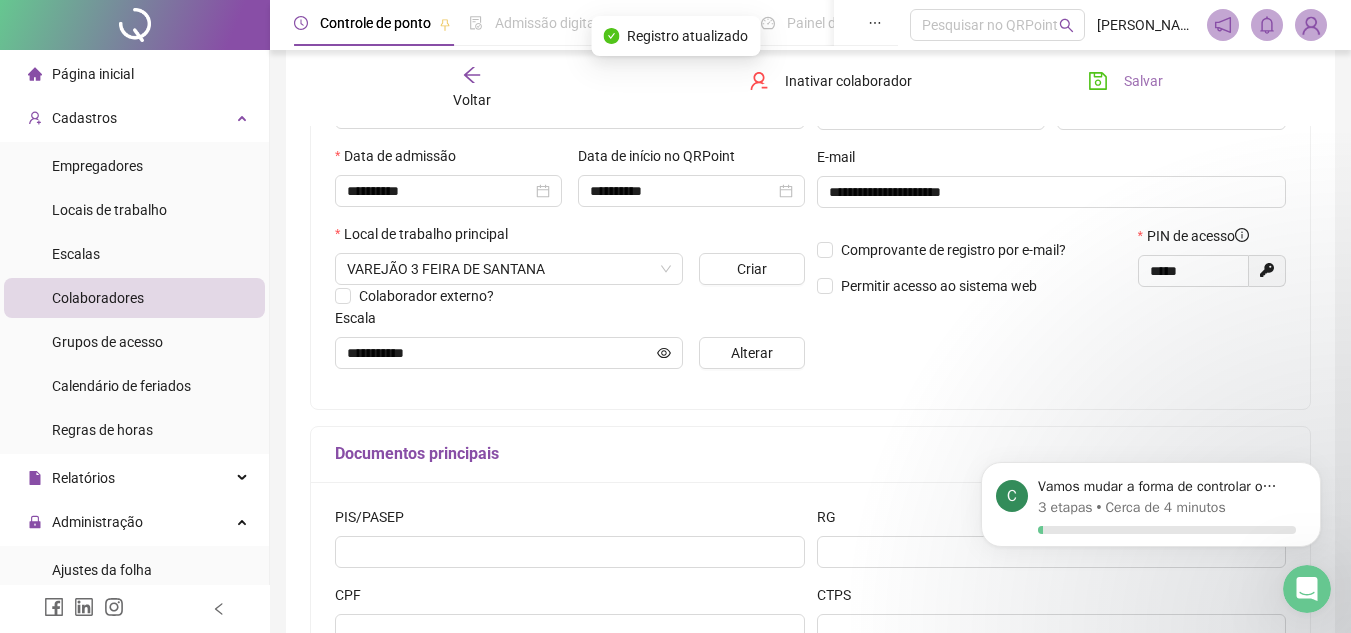 click 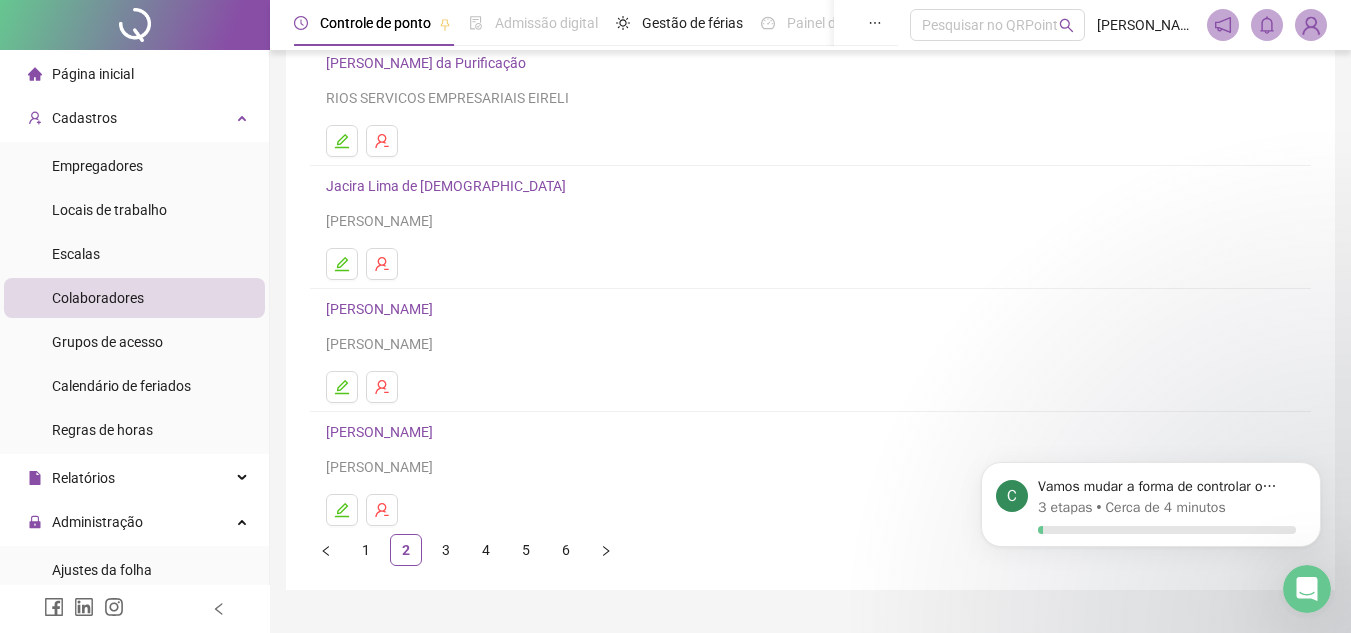 scroll, scrollTop: 334, scrollLeft: 0, axis: vertical 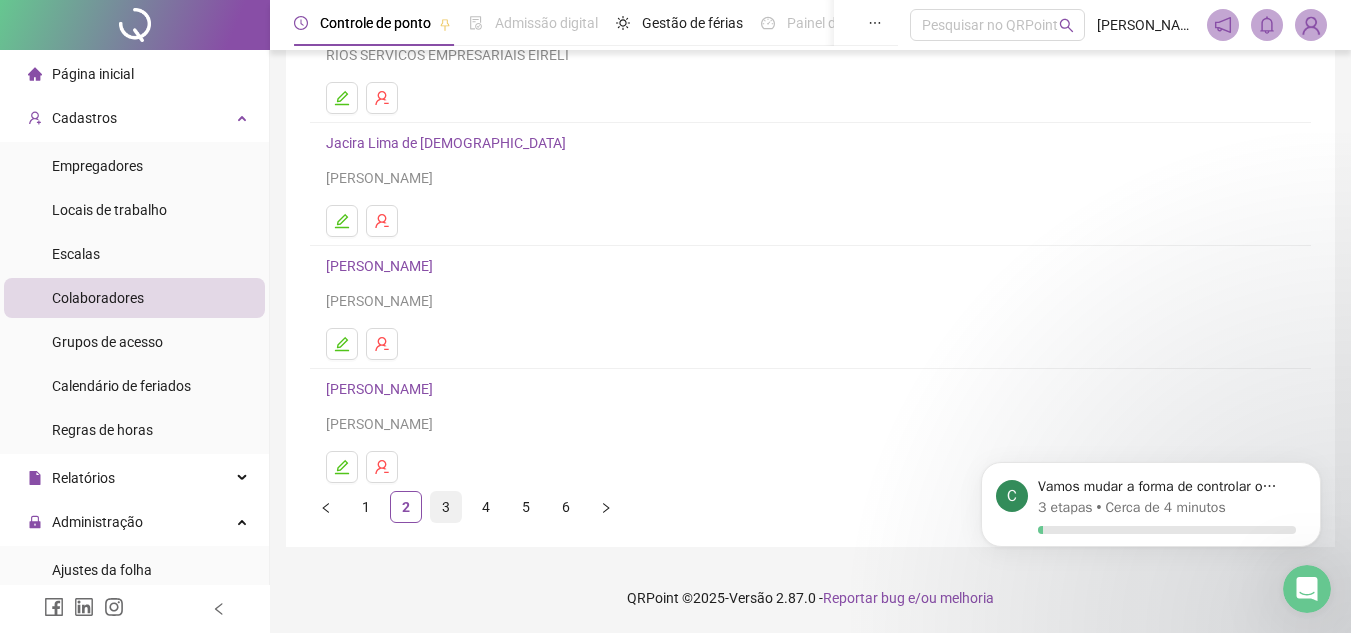 click on "3" at bounding box center [446, 507] 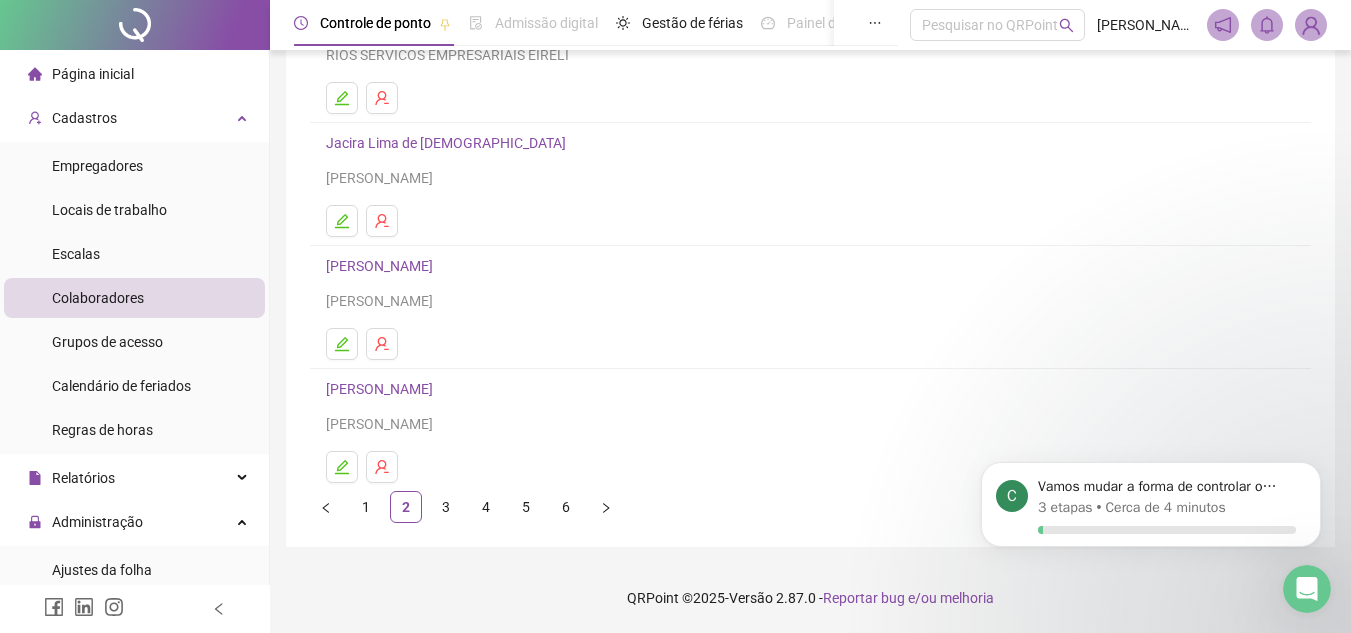 scroll, scrollTop: 0, scrollLeft: 0, axis: both 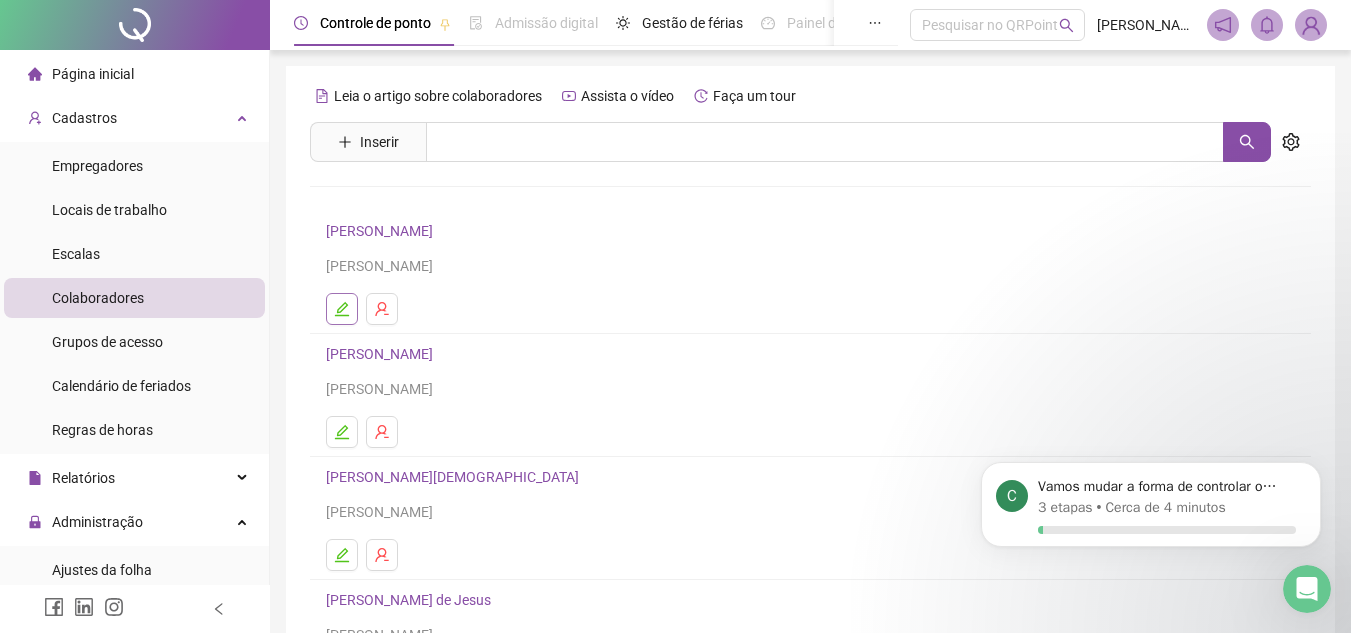 click 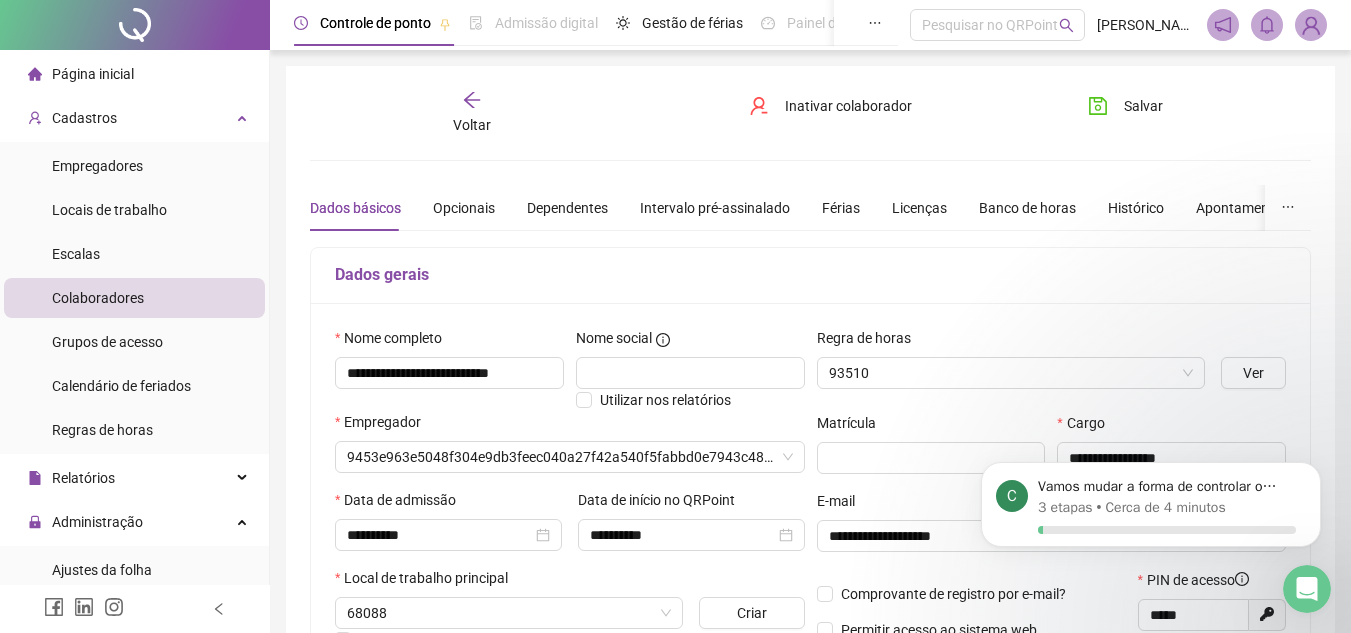 type on "**********" 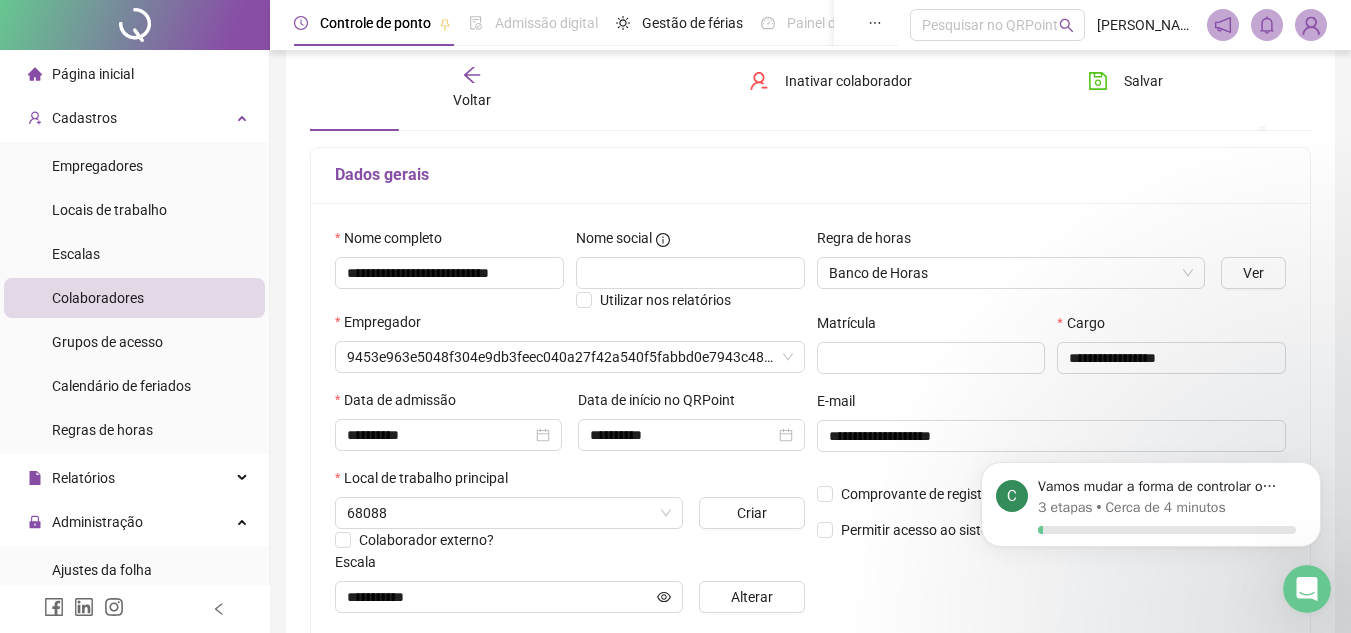 scroll, scrollTop: 200, scrollLeft: 0, axis: vertical 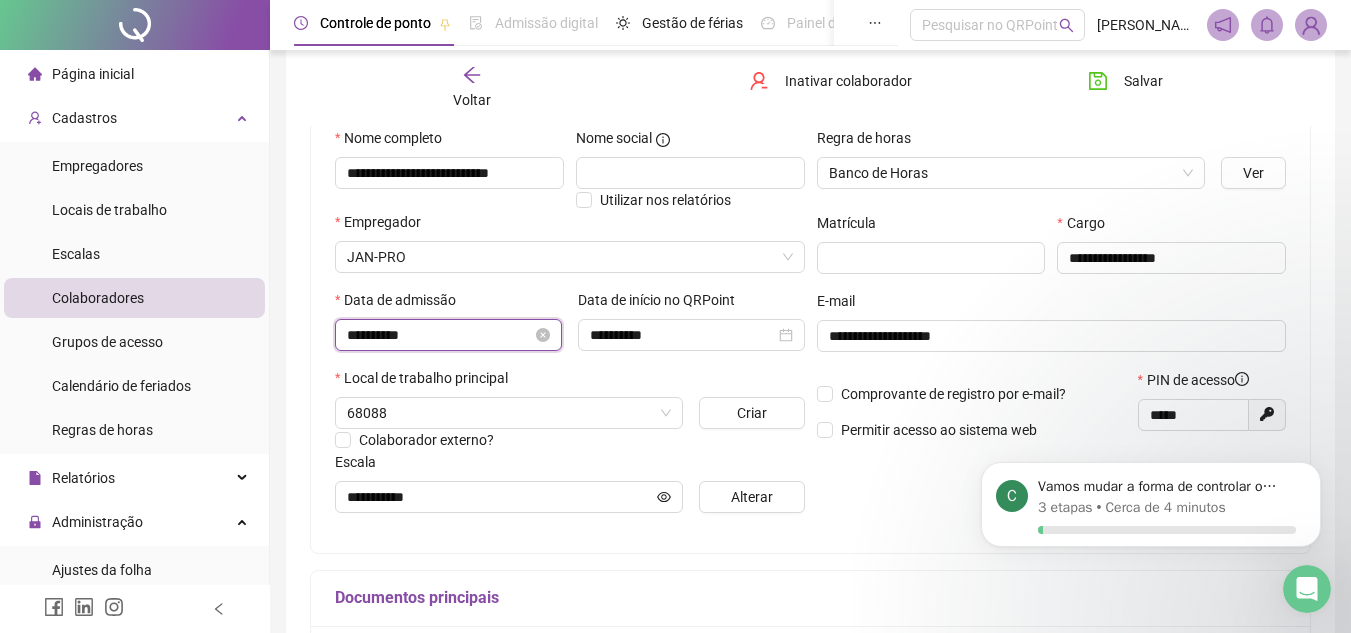 click on "**********" at bounding box center [439, 335] 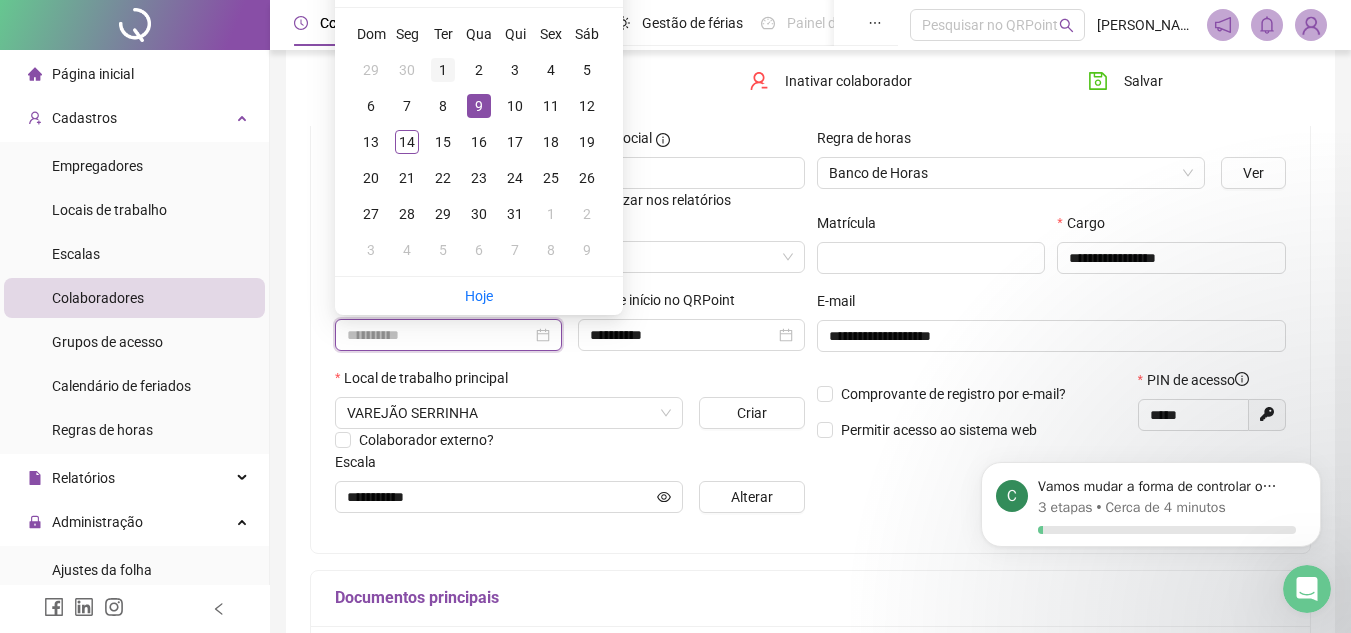 type on "**********" 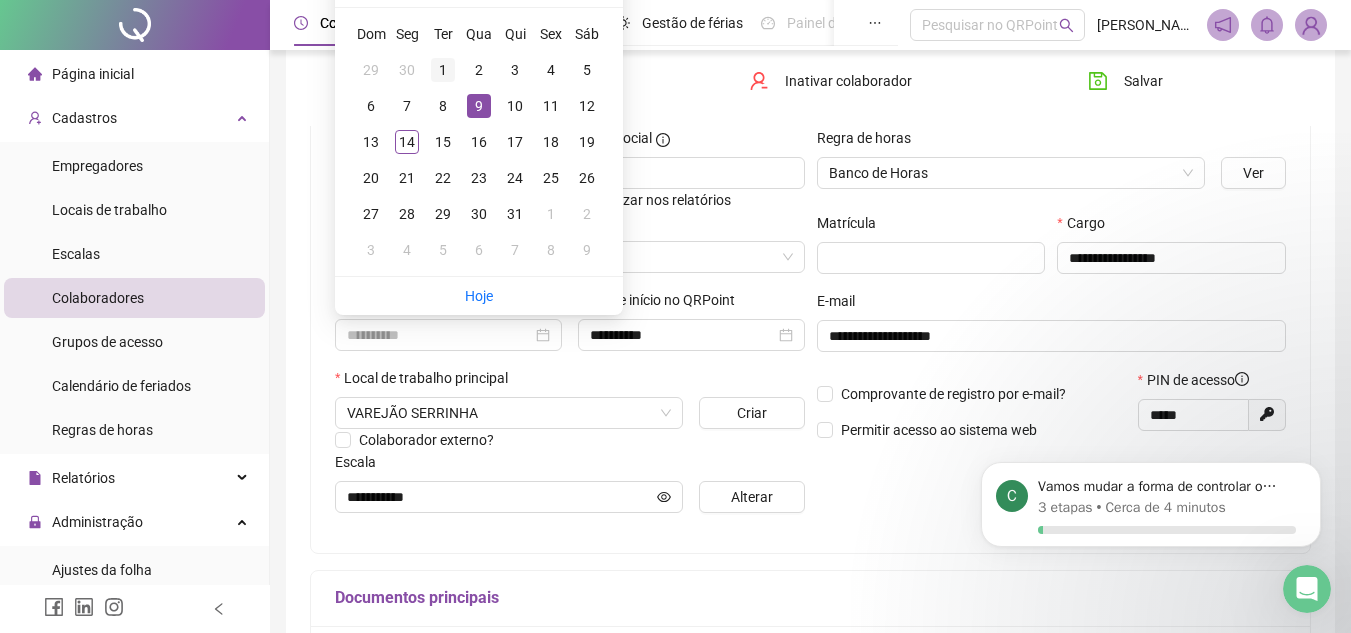click on "1" at bounding box center [443, 70] 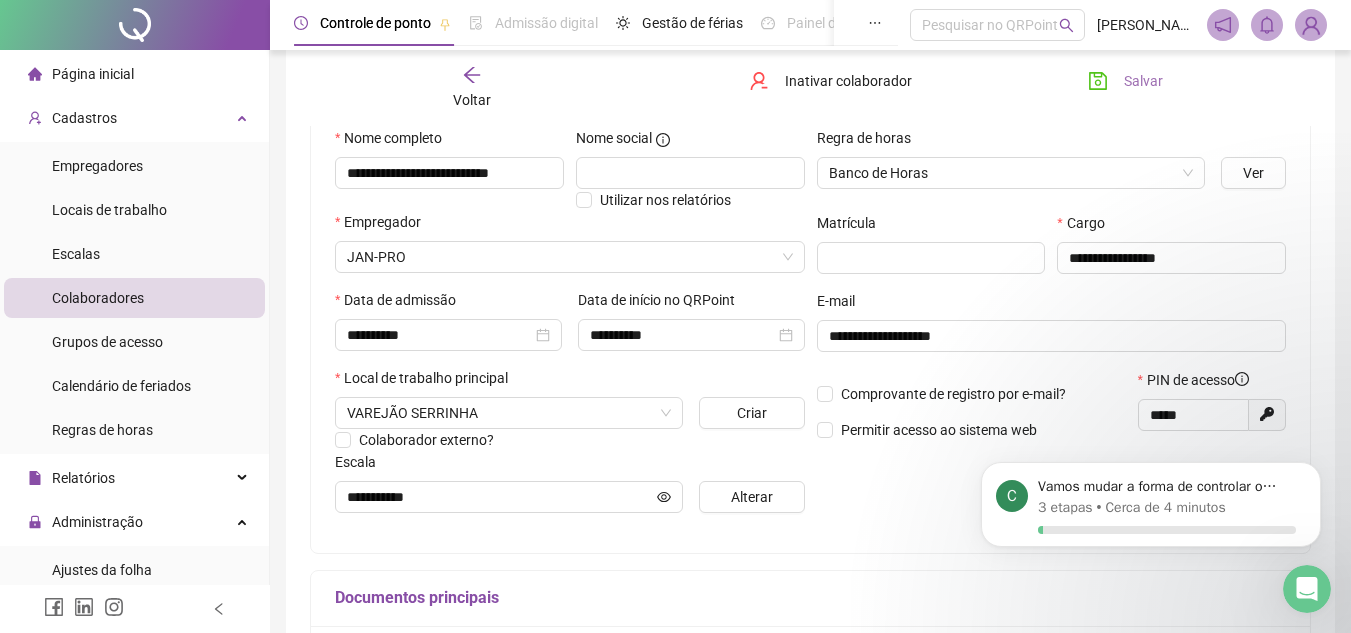 click on "Salvar" at bounding box center (1125, 81) 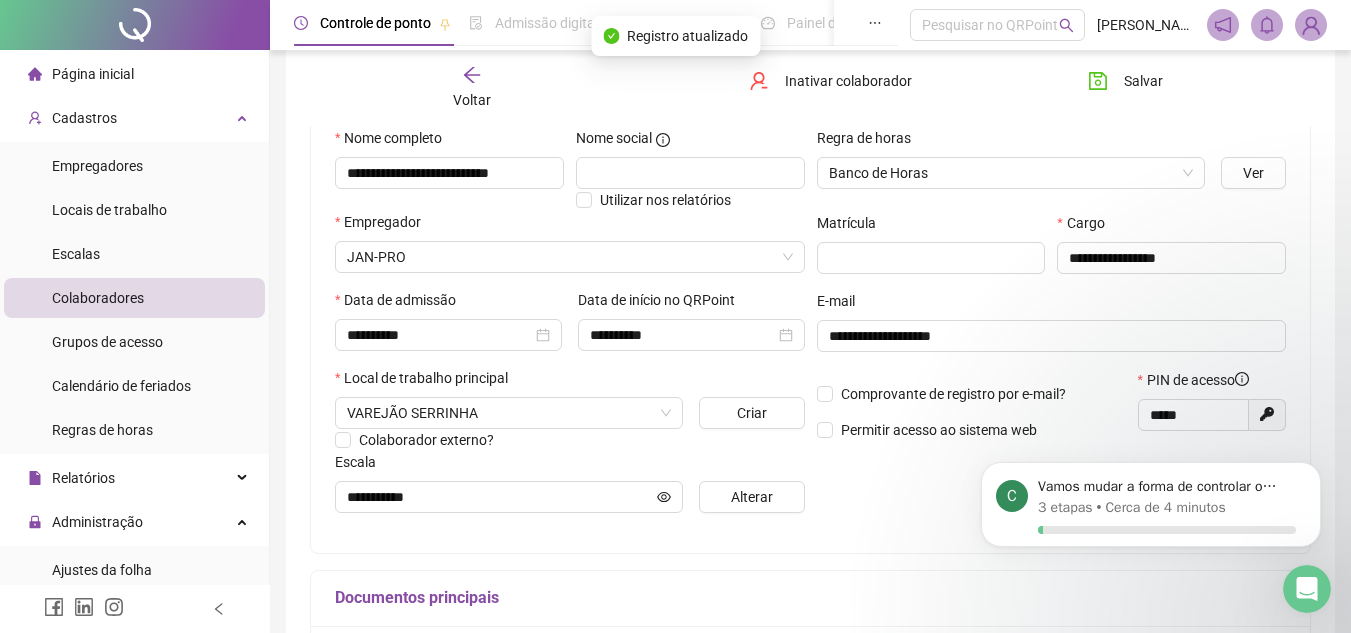 click 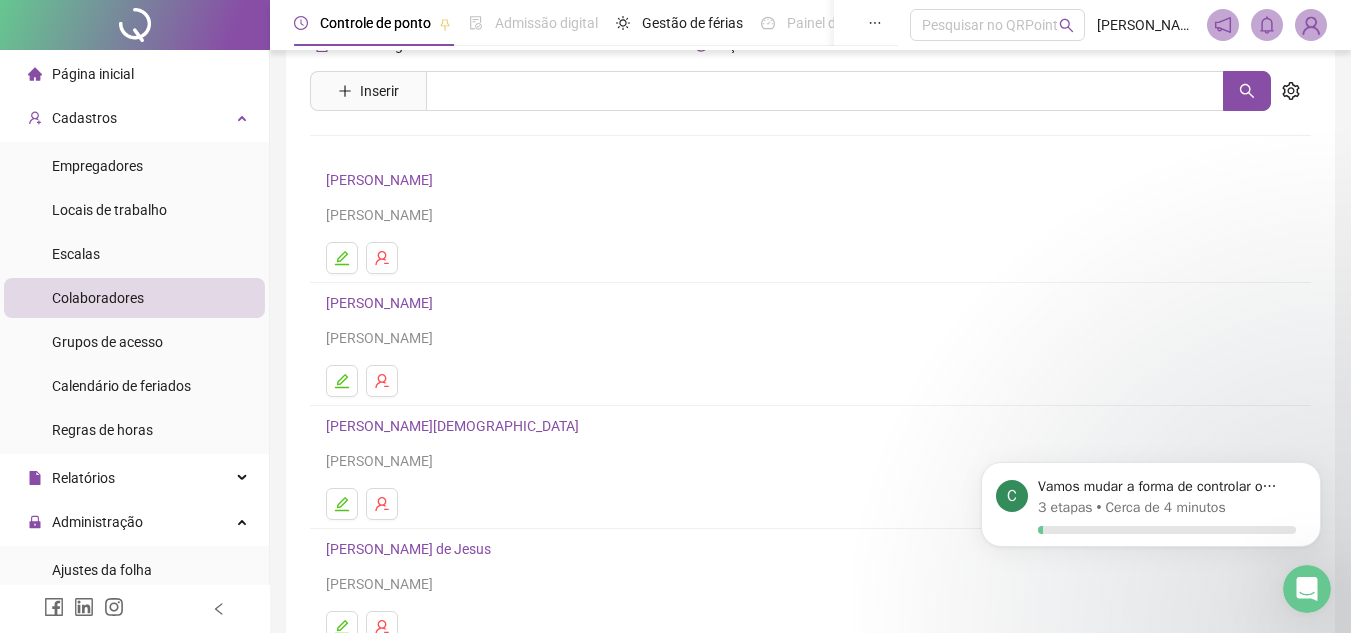 scroll, scrollTop: 100, scrollLeft: 0, axis: vertical 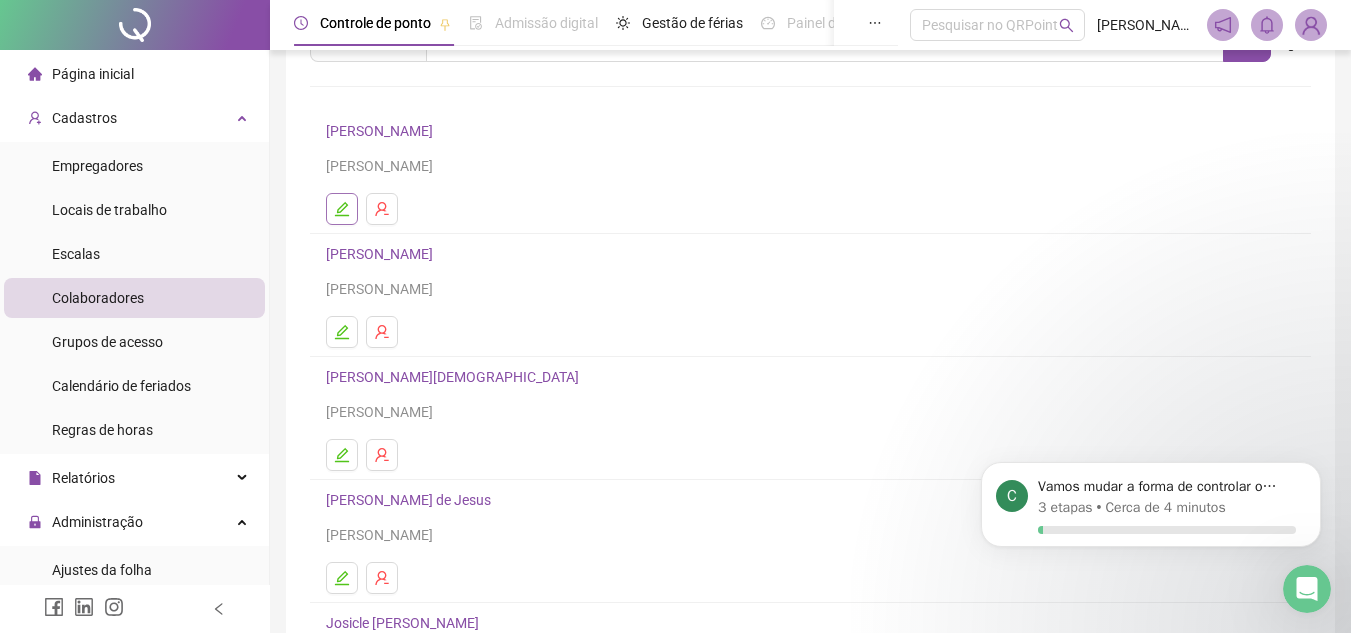 click 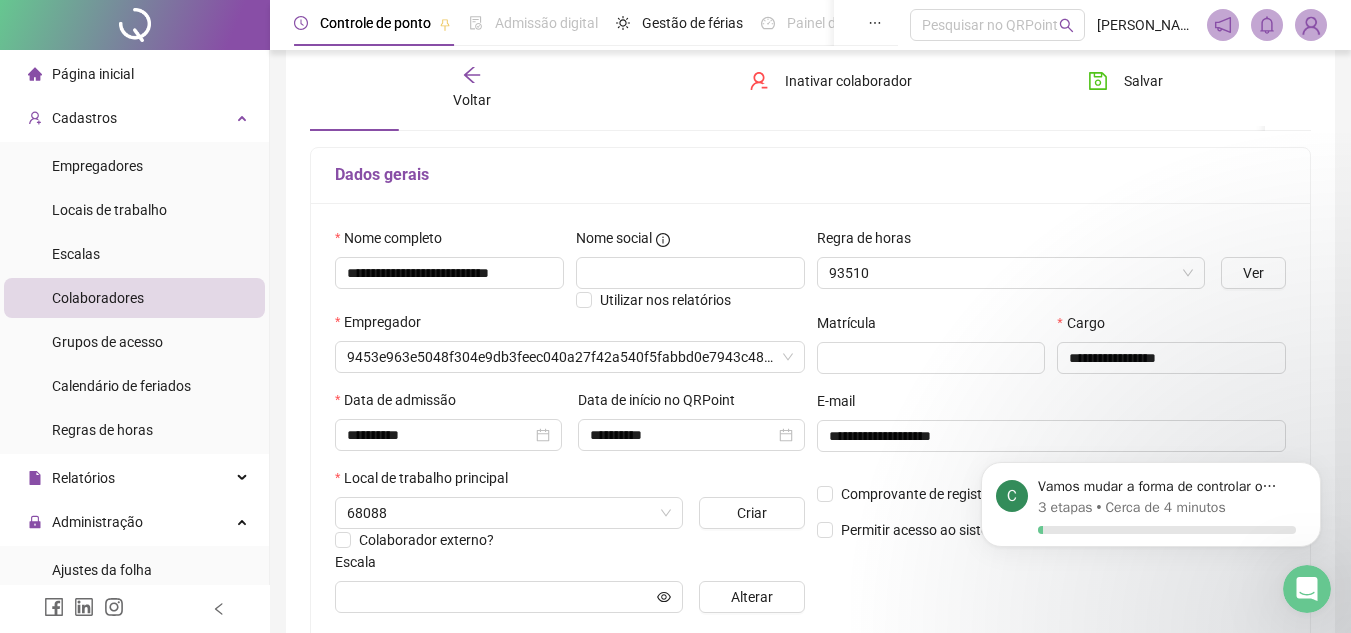scroll, scrollTop: 110, scrollLeft: 0, axis: vertical 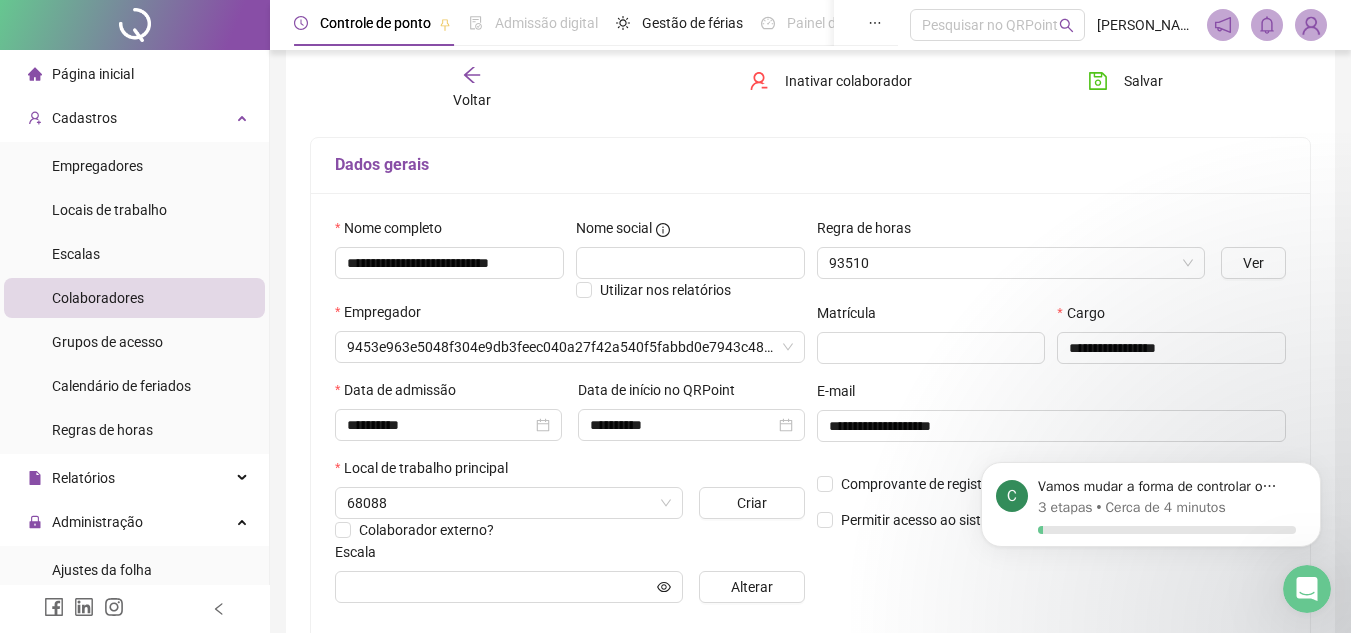type on "**********" 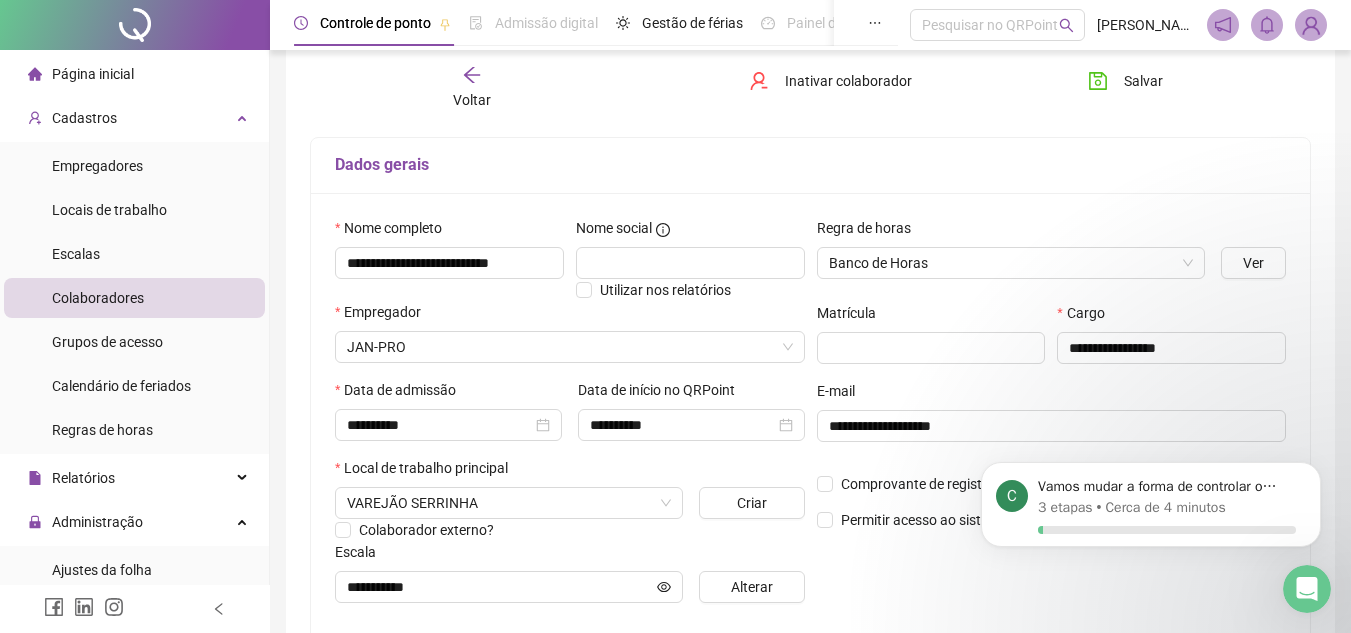 click on "Voltar" at bounding box center (472, 88) 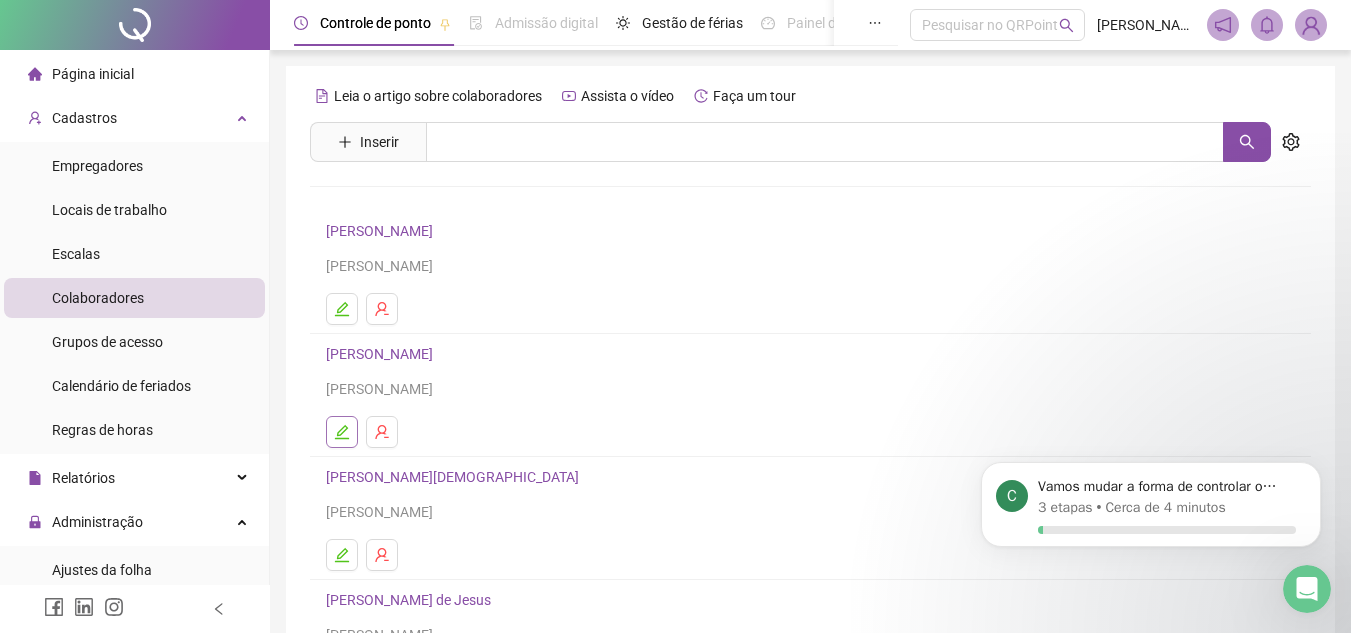 click at bounding box center (342, 432) 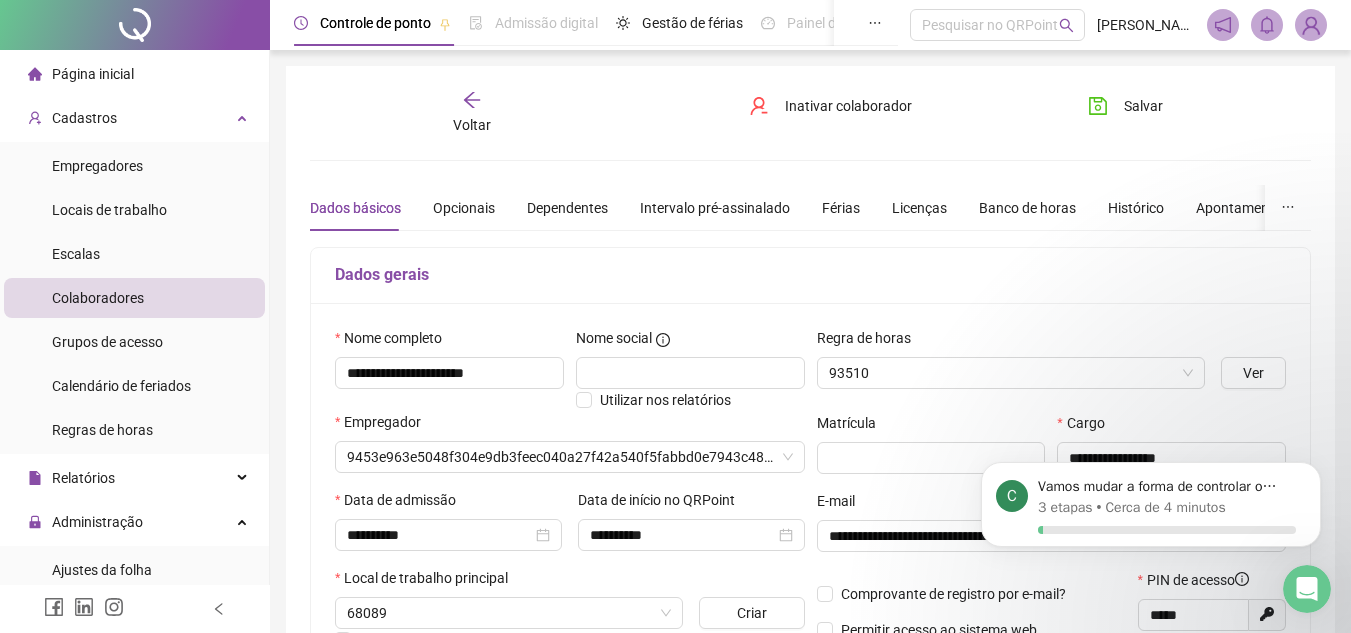 type on "**********" 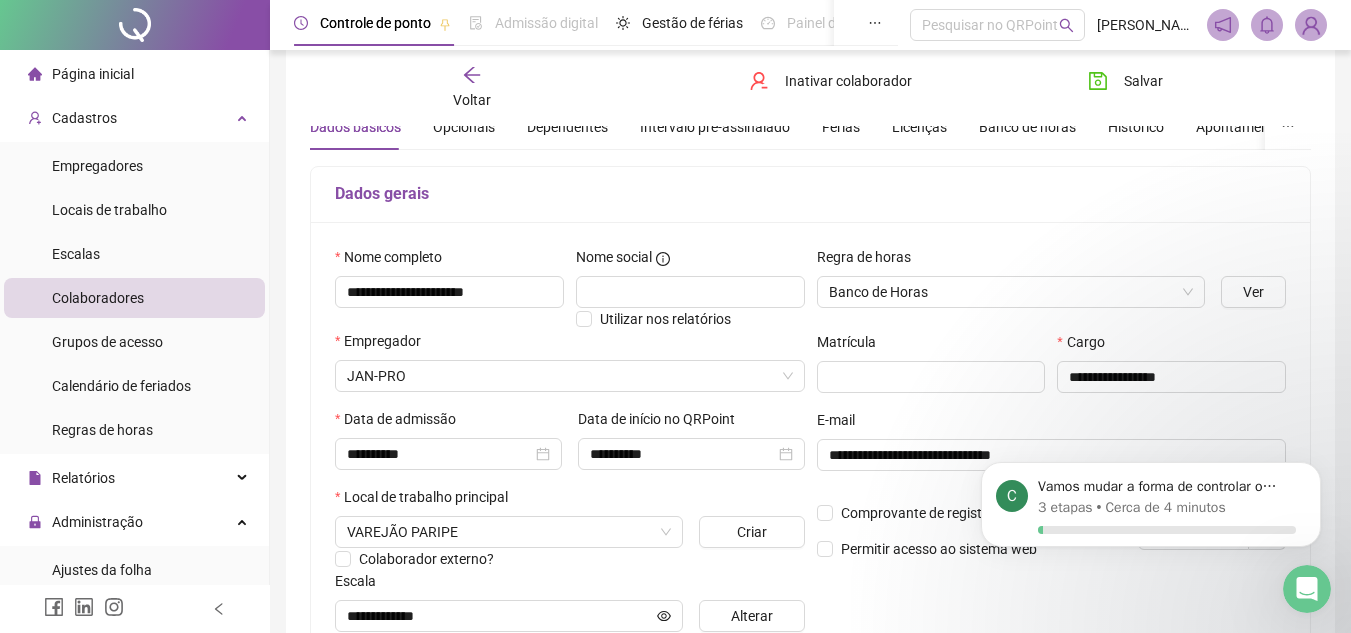 scroll, scrollTop: 200, scrollLeft: 0, axis: vertical 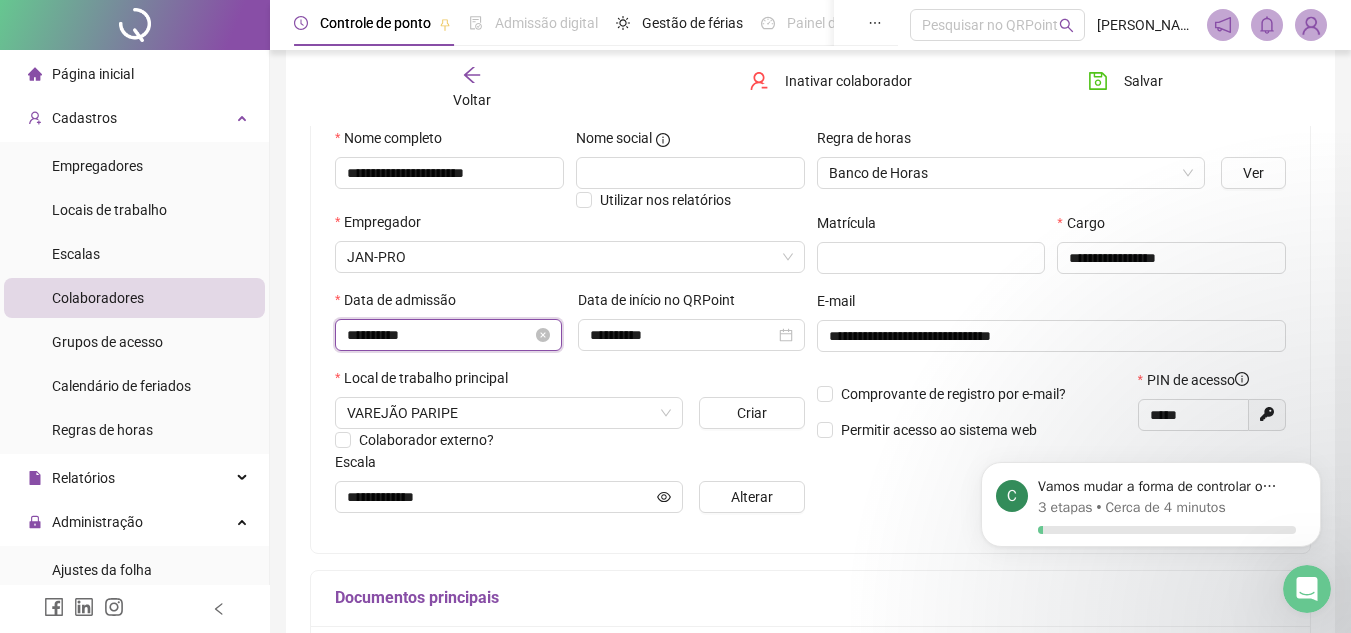click on "**********" at bounding box center [439, 335] 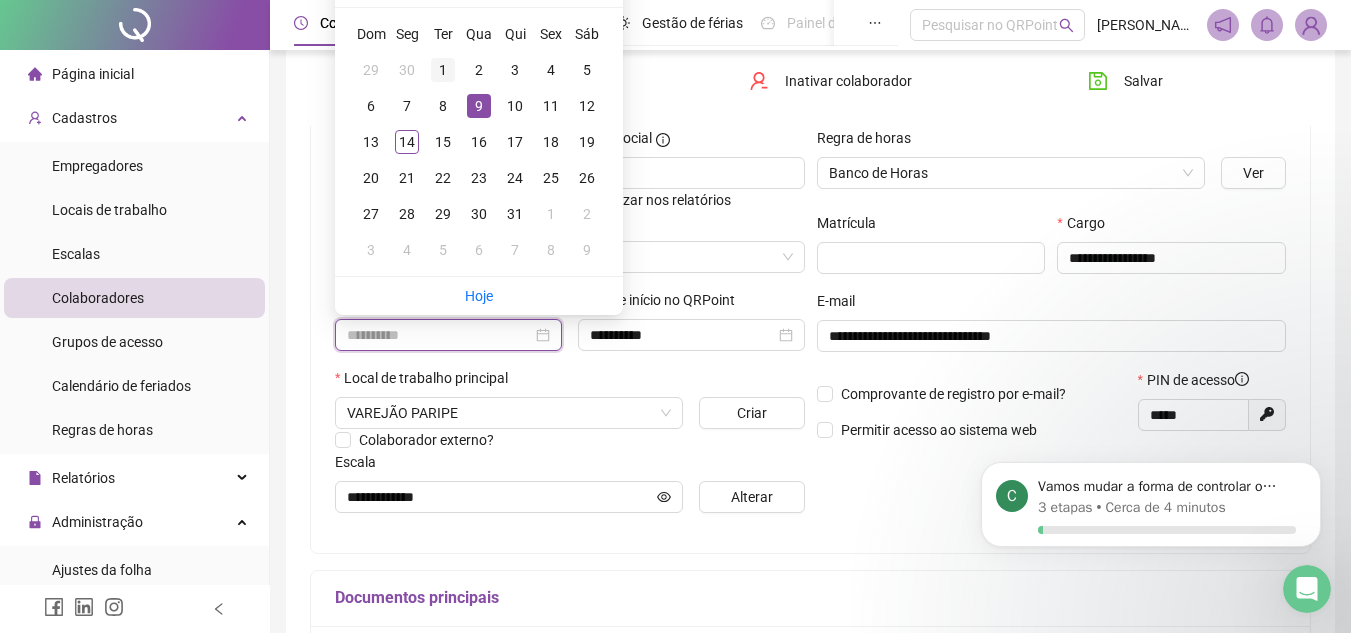 type on "**********" 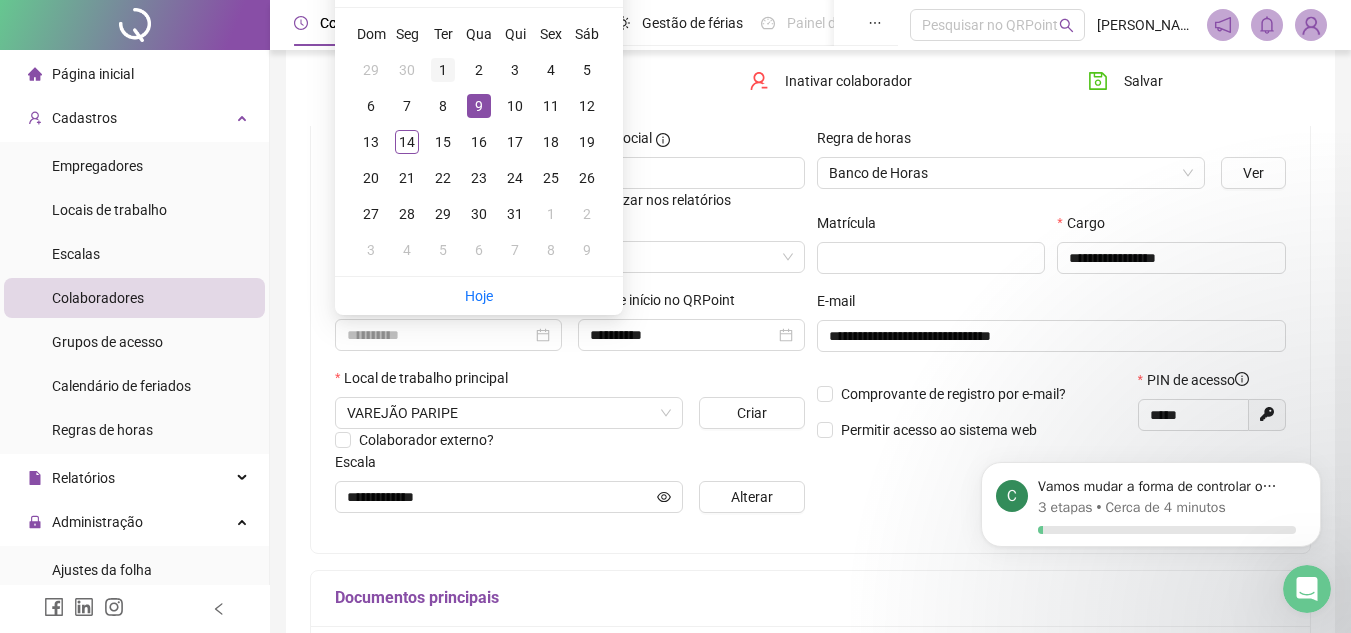 click on "1" at bounding box center (443, 70) 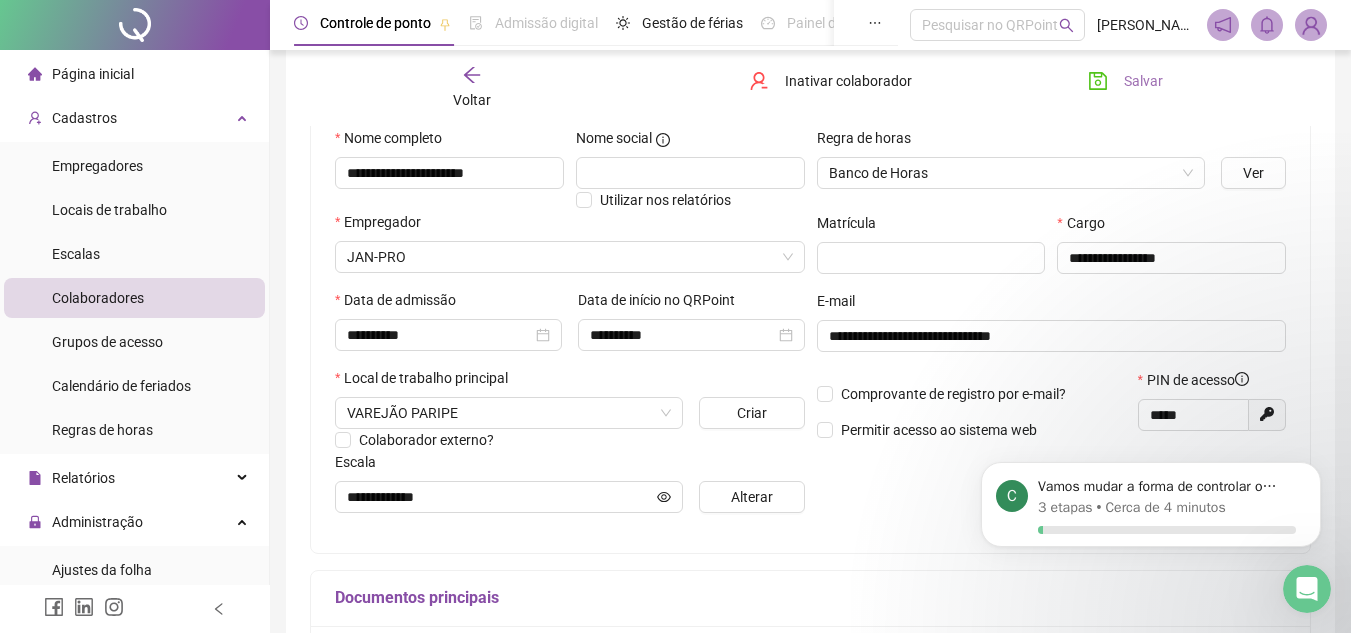 click on "Salvar" at bounding box center (1143, 81) 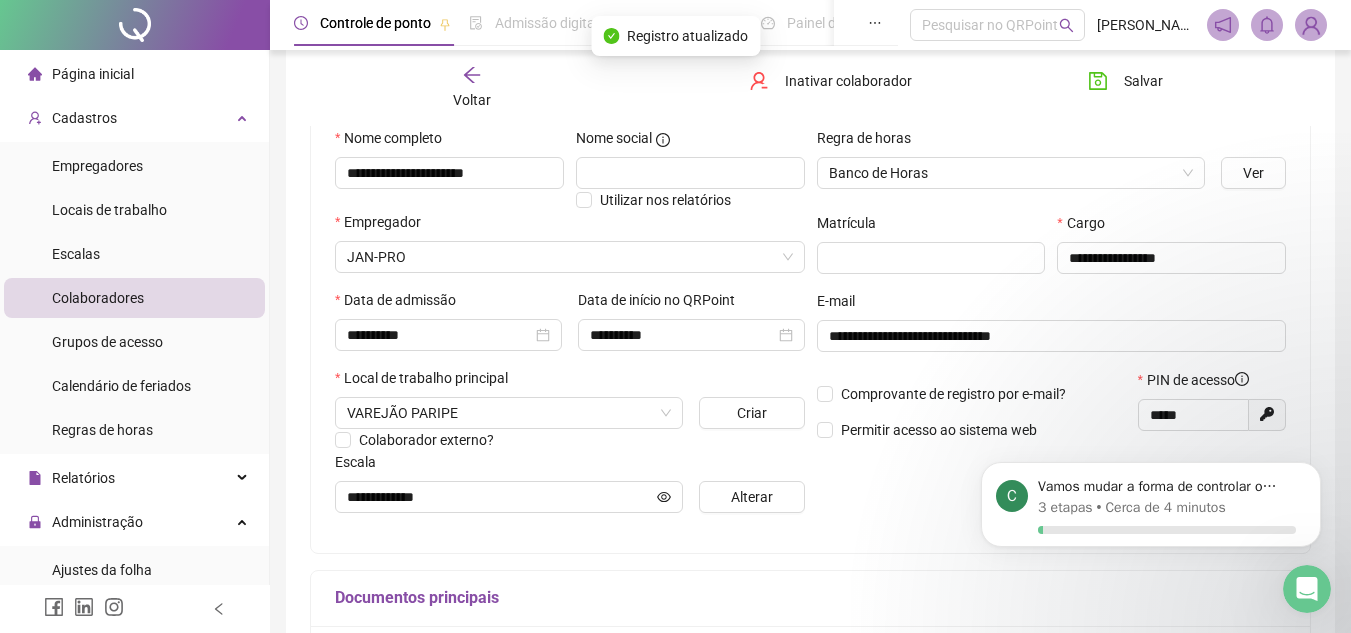 click 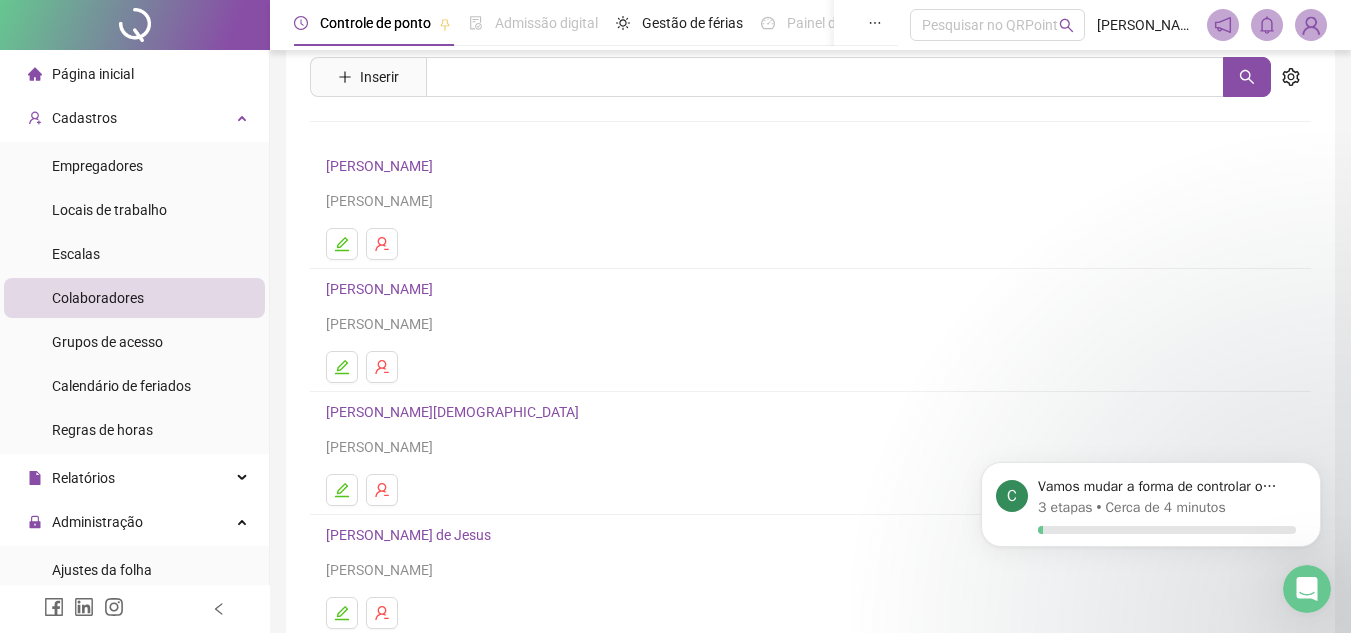 scroll, scrollTop: 100, scrollLeft: 0, axis: vertical 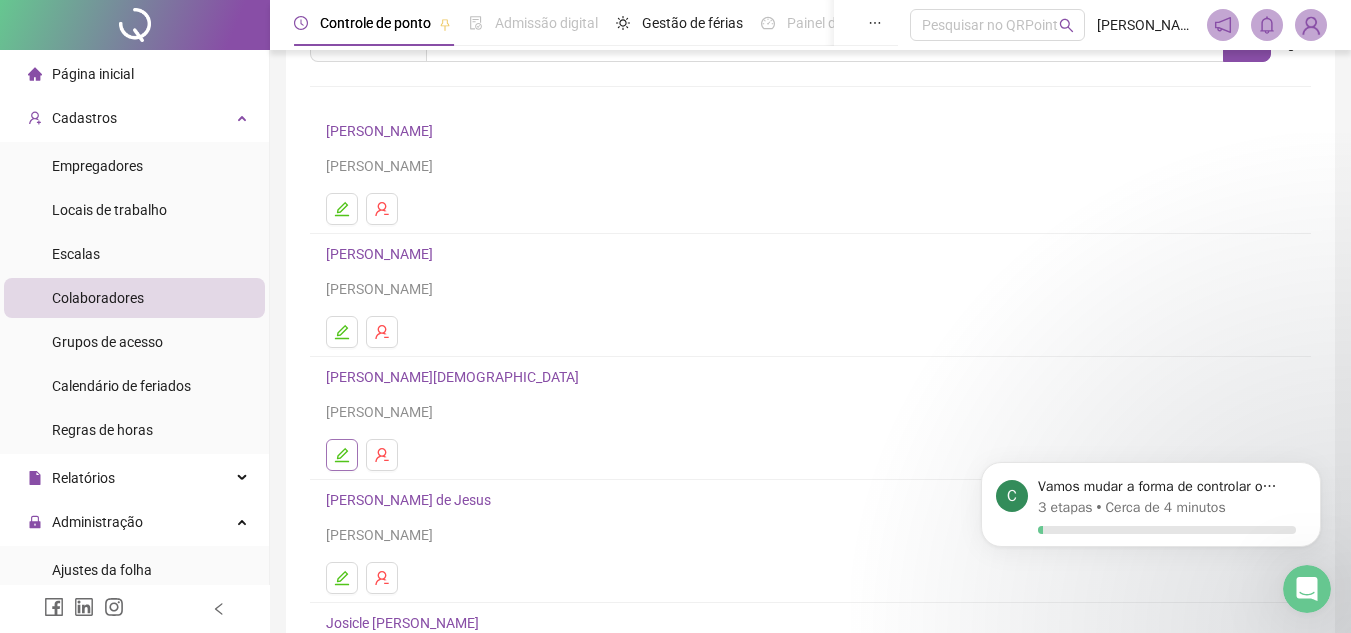 click at bounding box center [342, 455] 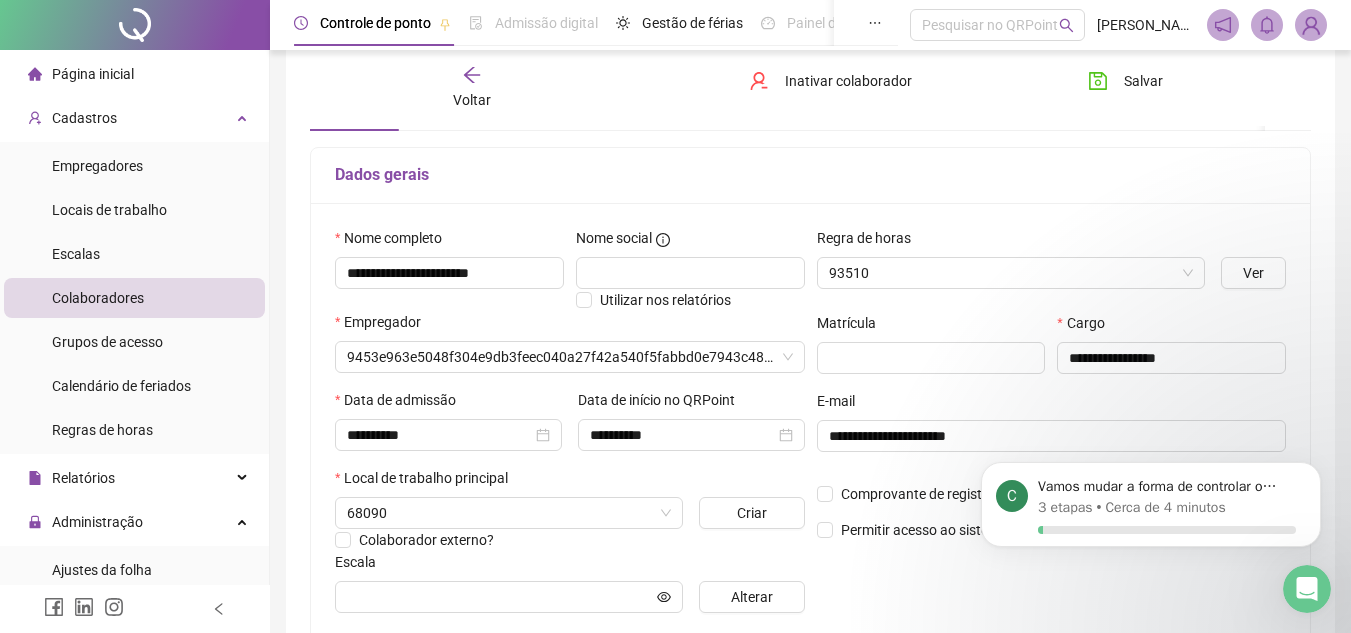 scroll, scrollTop: 110, scrollLeft: 0, axis: vertical 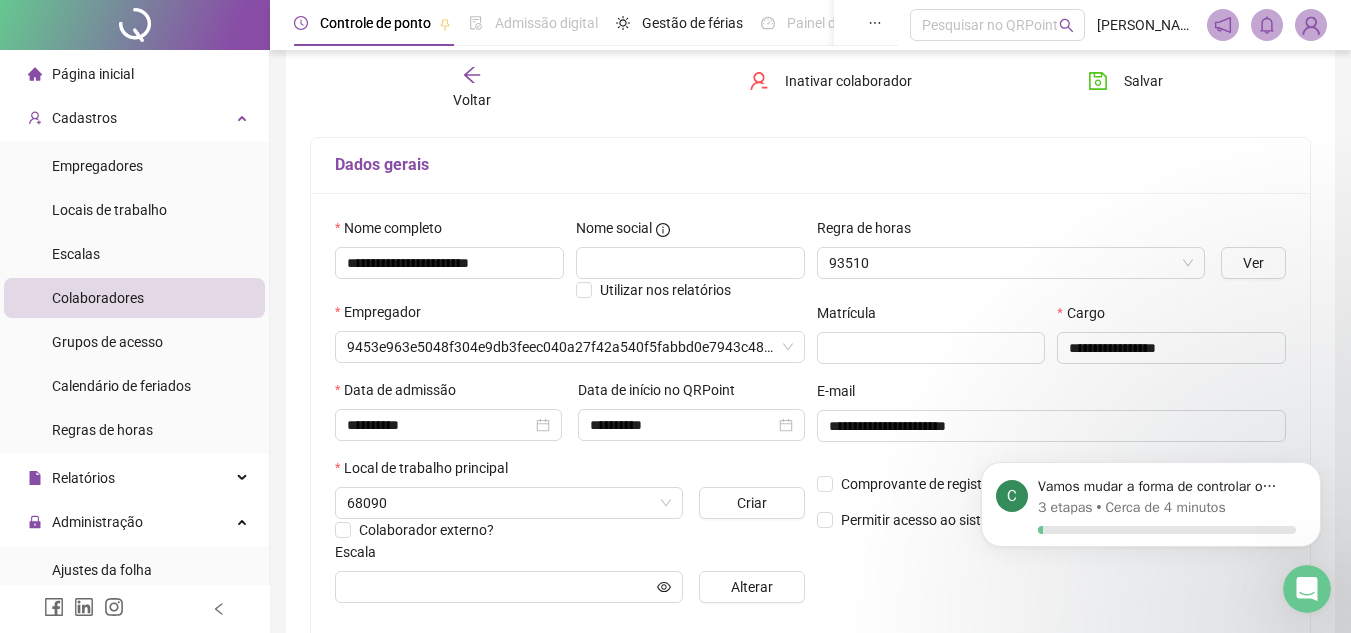 type on "**********" 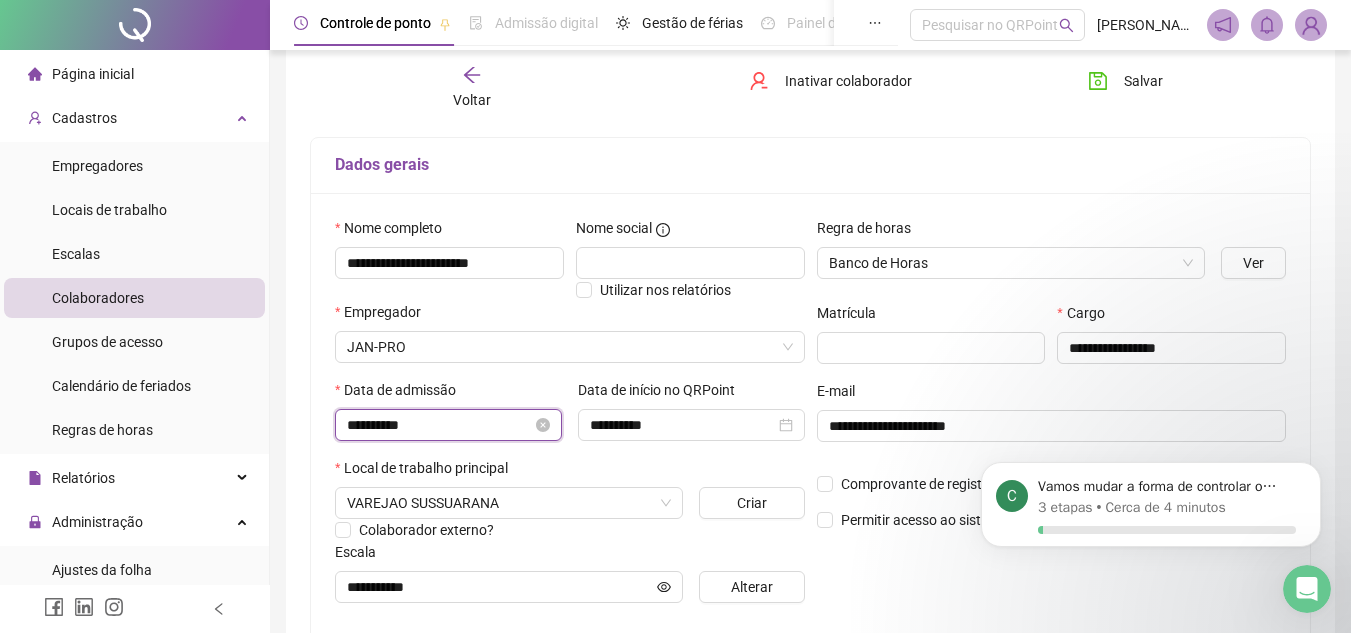 click on "**********" at bounding box center [439, 425] 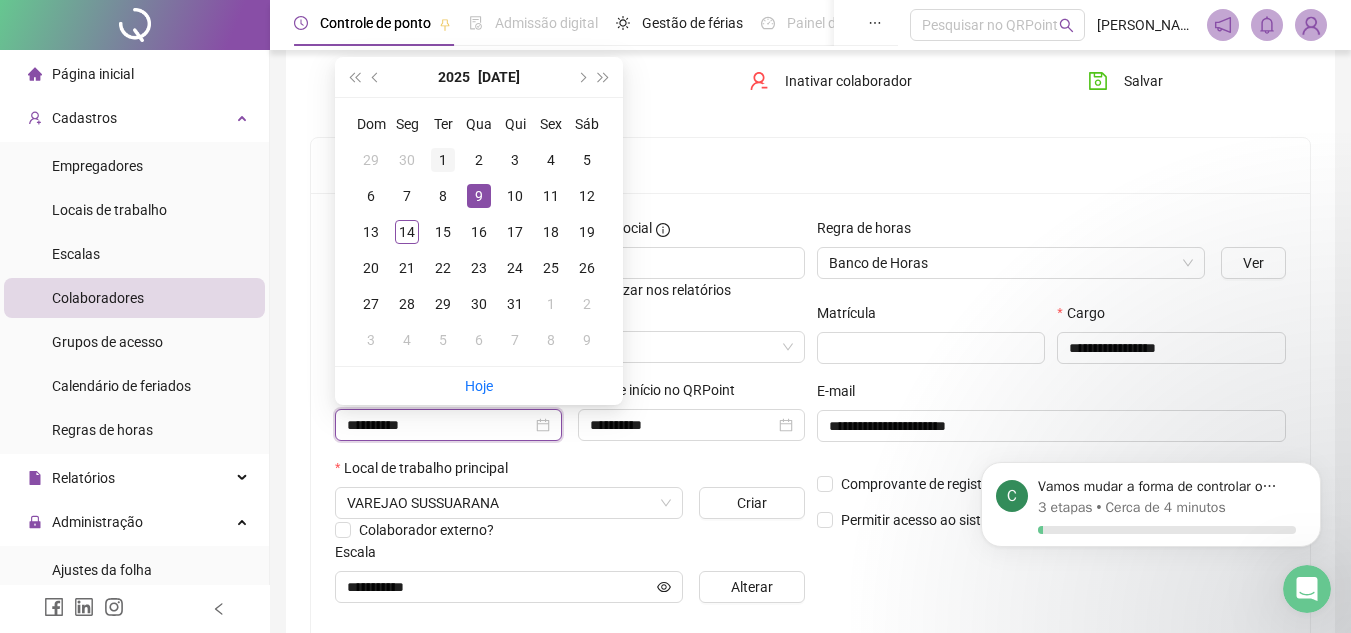 type on "**********" 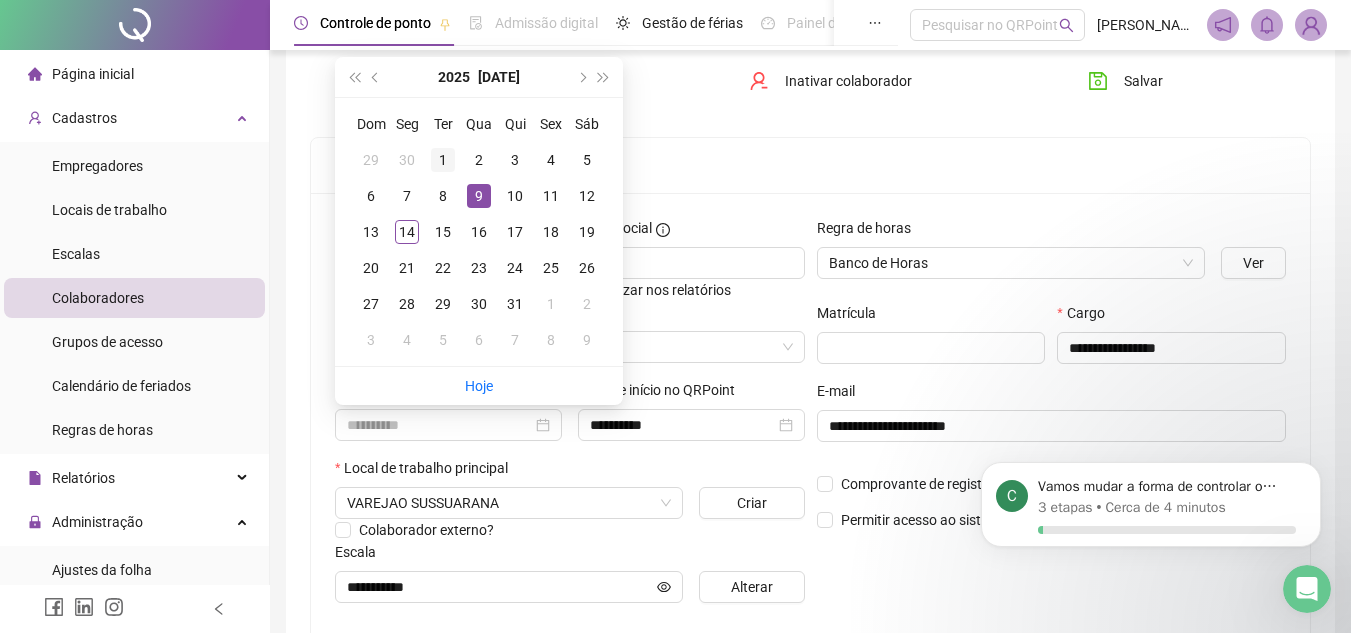 click on "1" at bounding box center (443, 160) 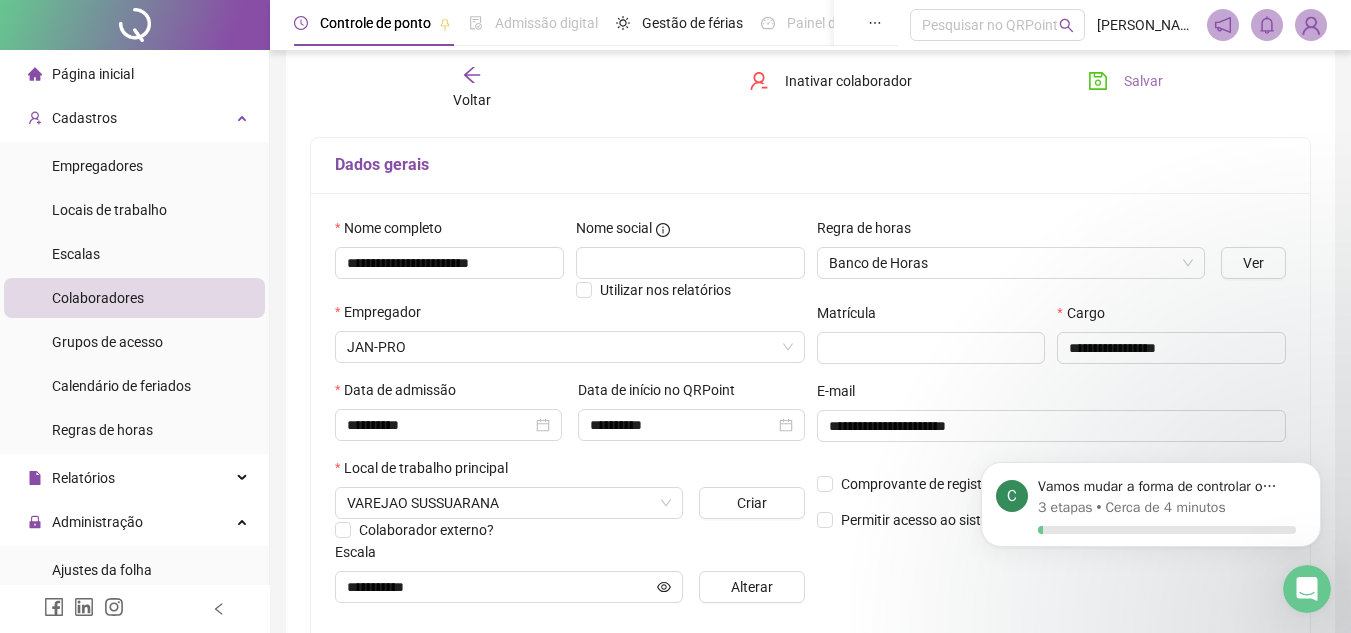 click 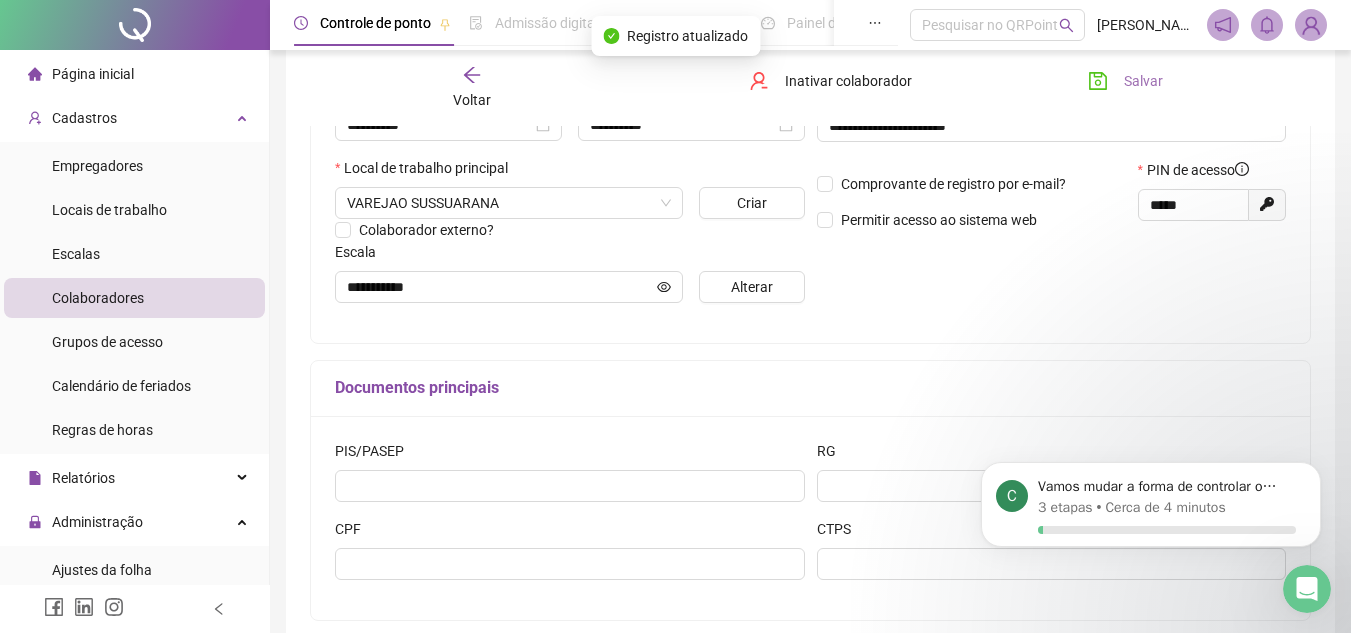 scroll, scrollTop: 110, scrollLeft: 0, axis: vertical 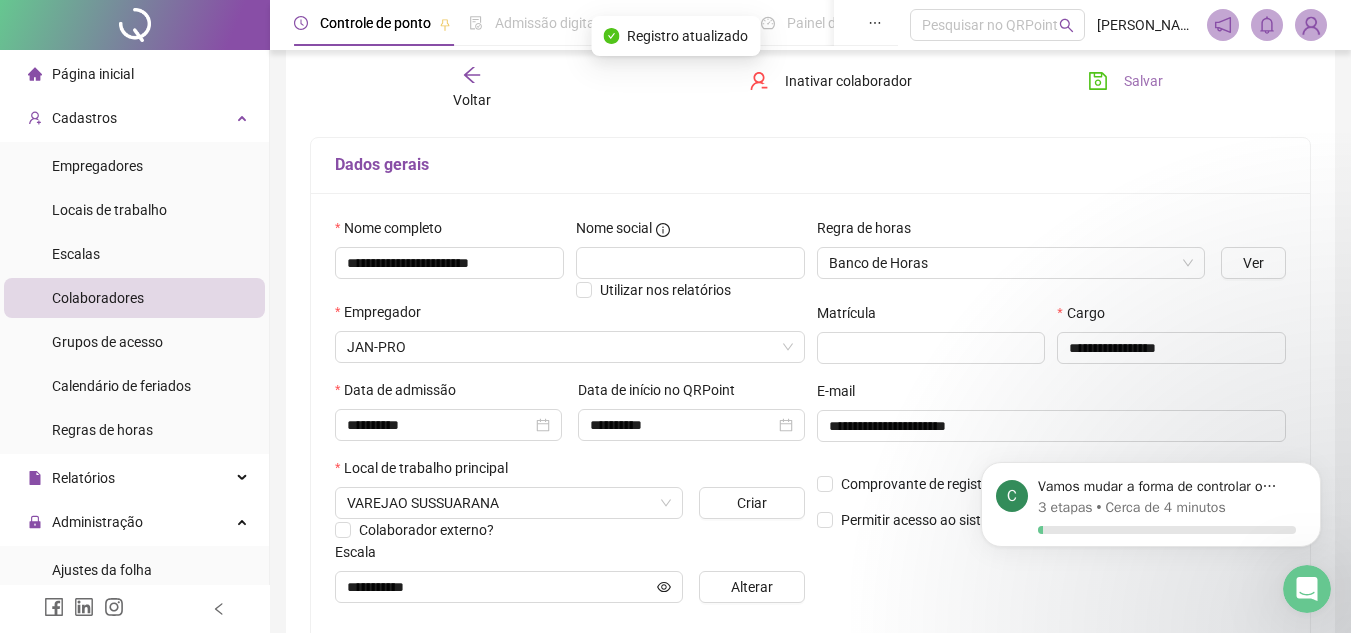 click on "Voltar" at bounding box center [472, 100] 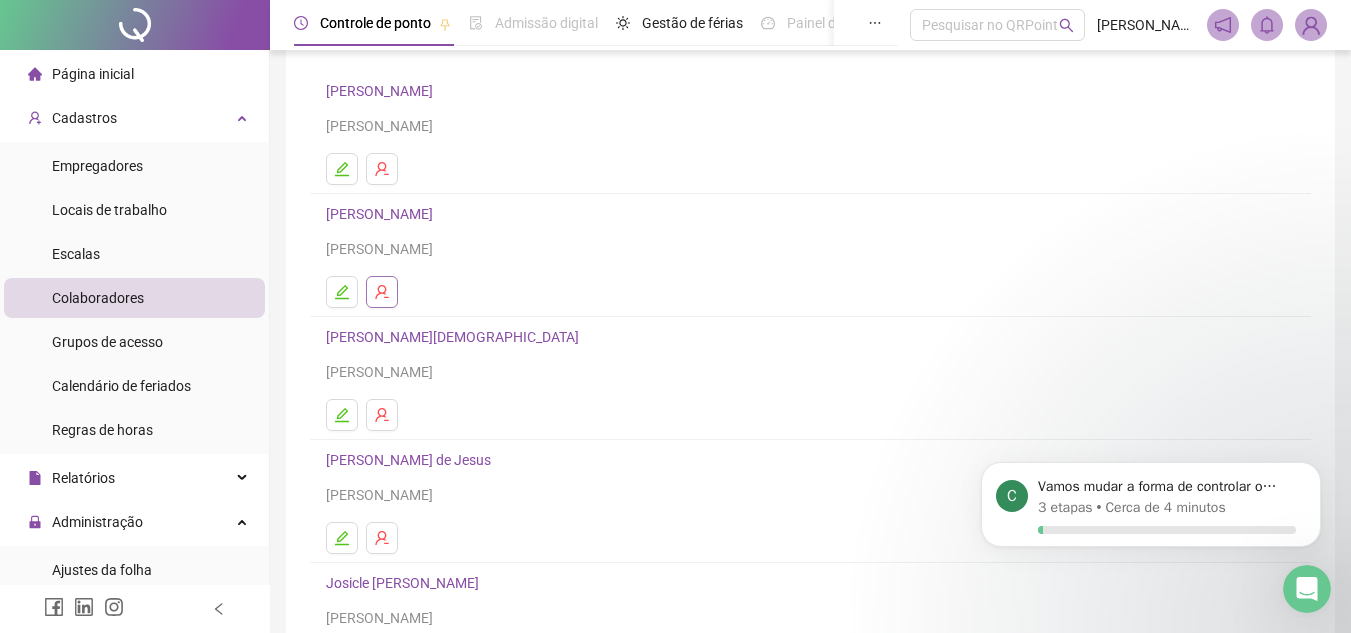 scroll, scrollTop: 200, scrollLeft: 0, axis: vertical 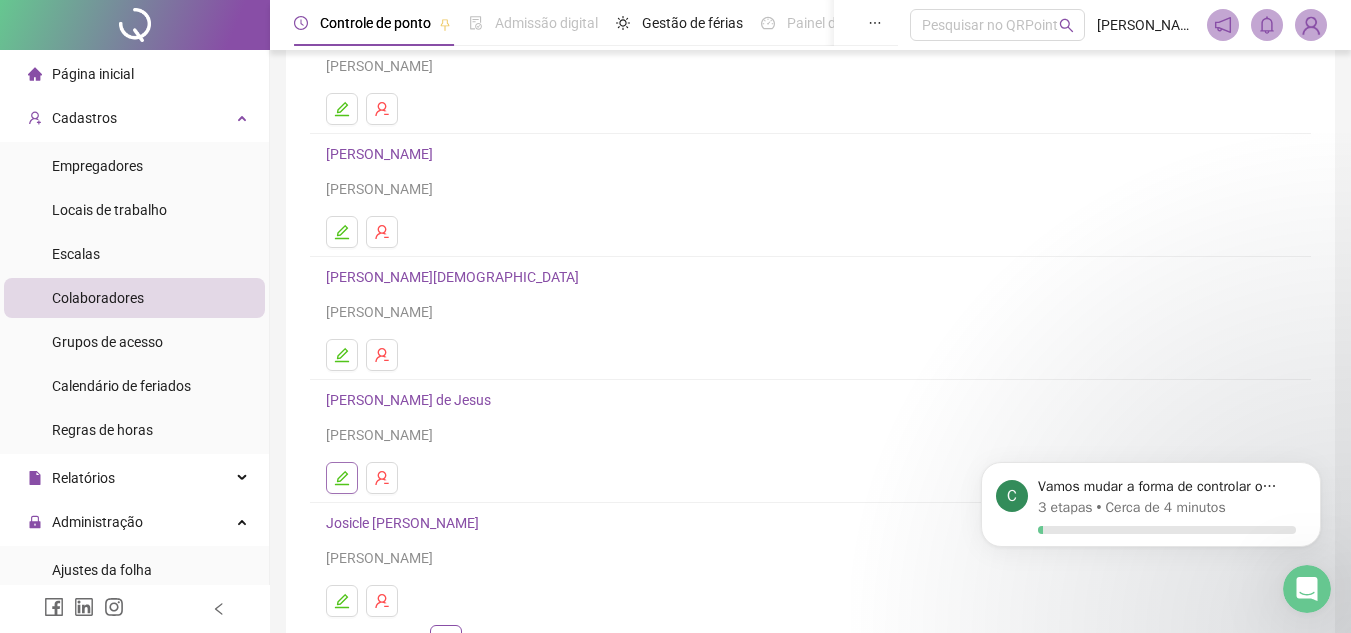 click at bounding box center (342, 478) 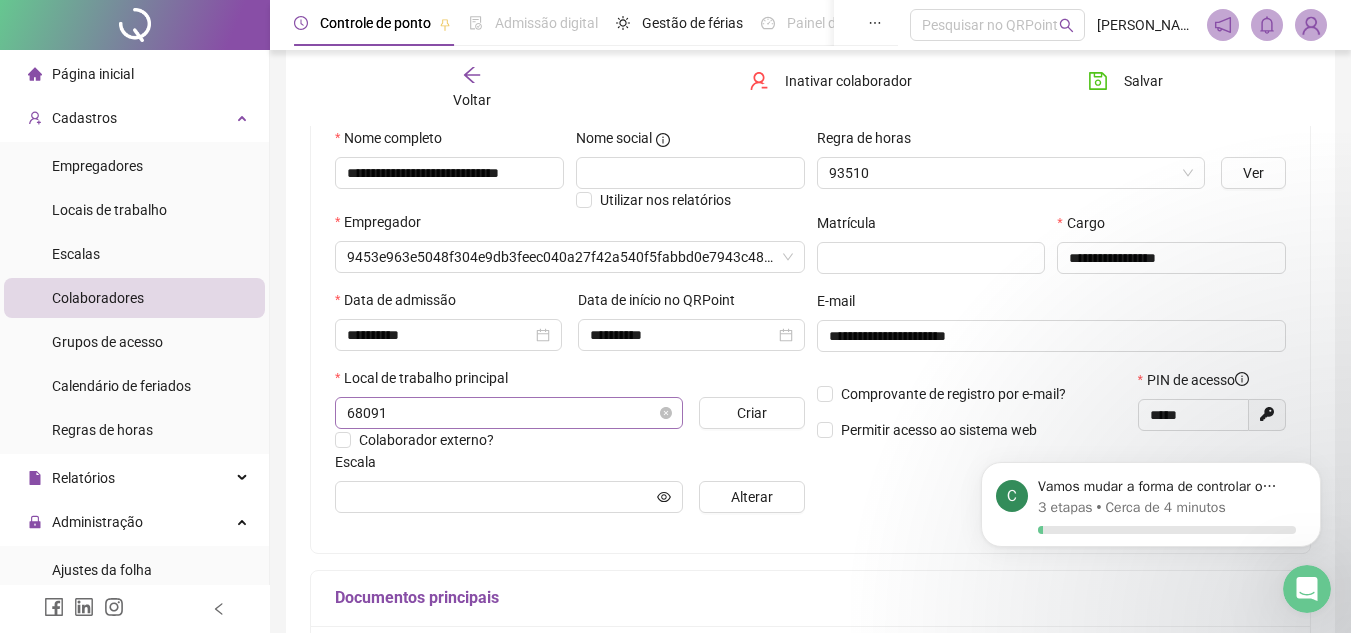 scroll, scrollTop: 210, scrollLeft: 0, axis: vertical 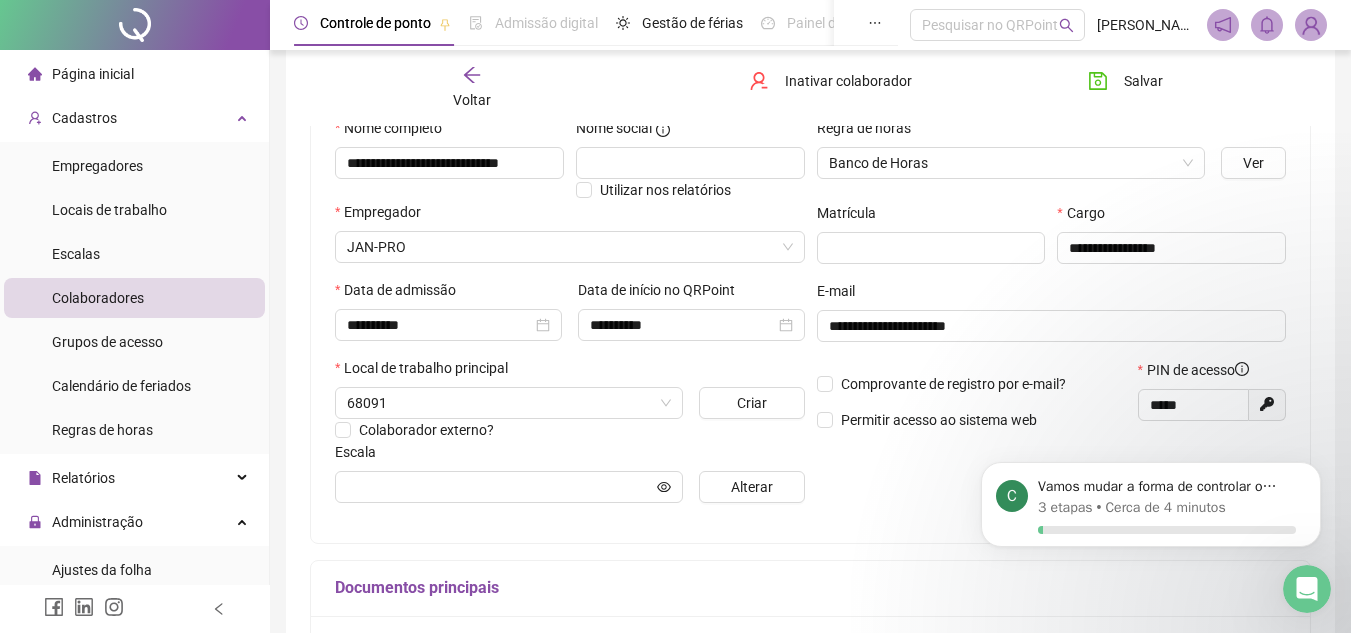 type on "**********" 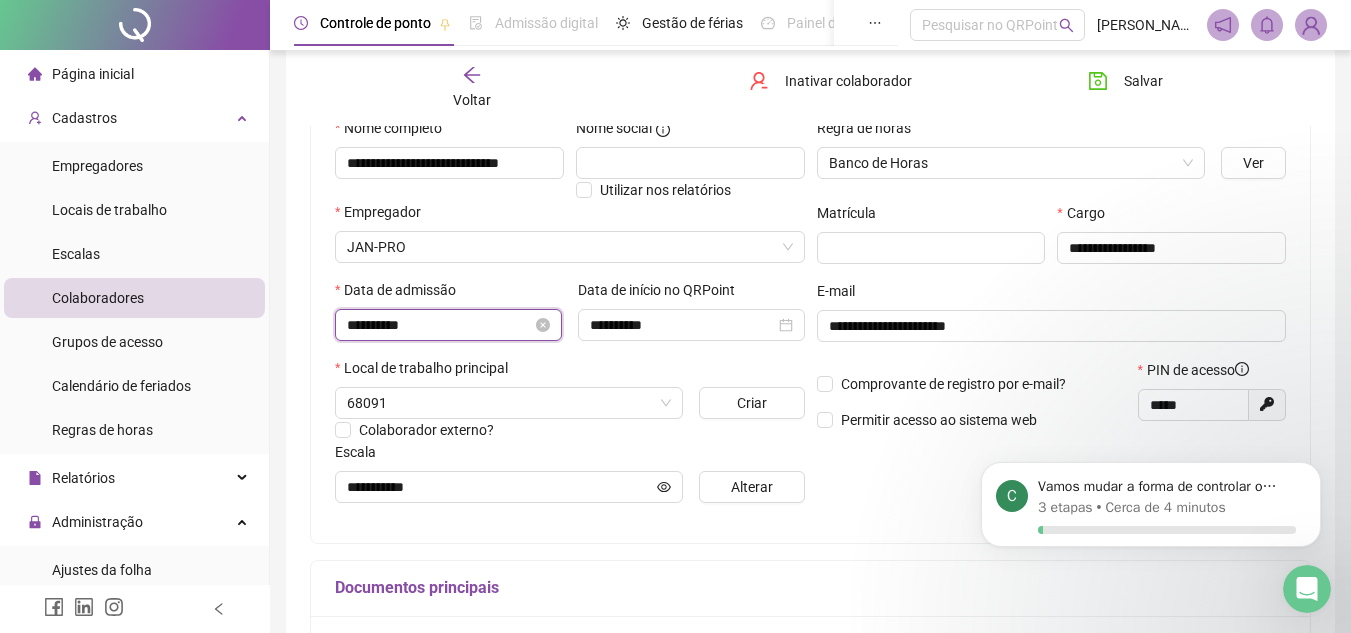 click on "**********" at bounding box center (439, 325) 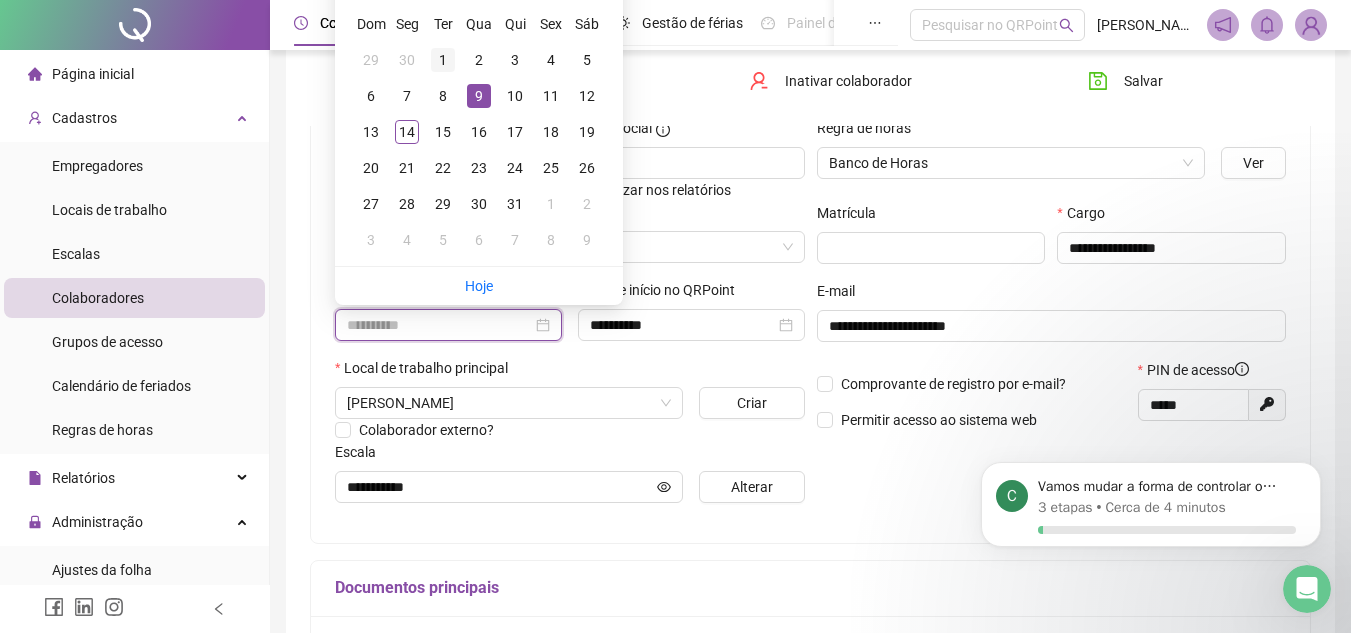 type on "**********" 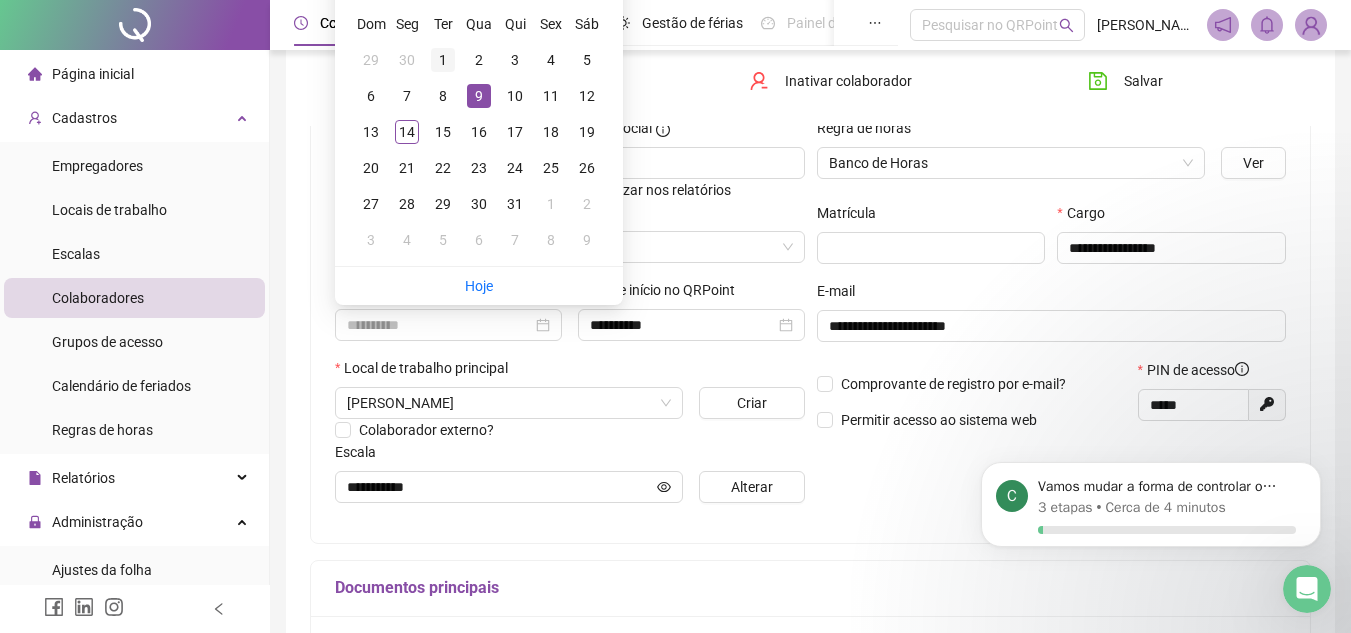 click on "1" at bounding box center (443, 60) 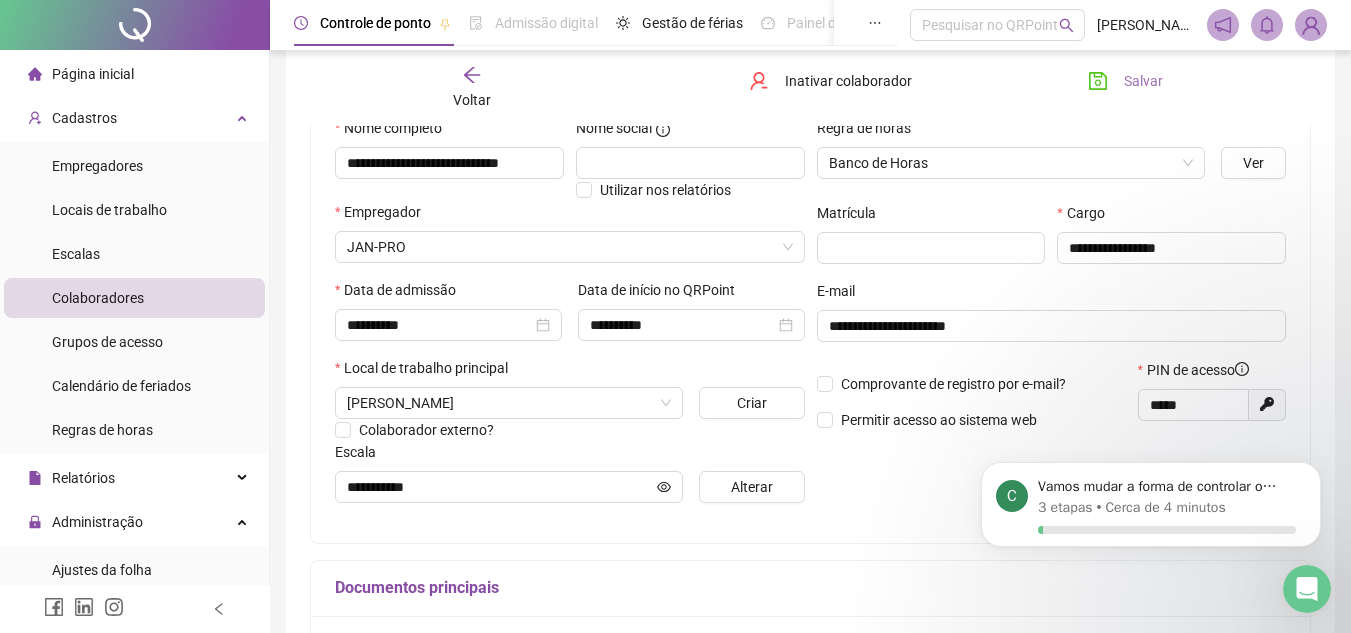 click on "Salvar" at bounding box center [1143, 81] 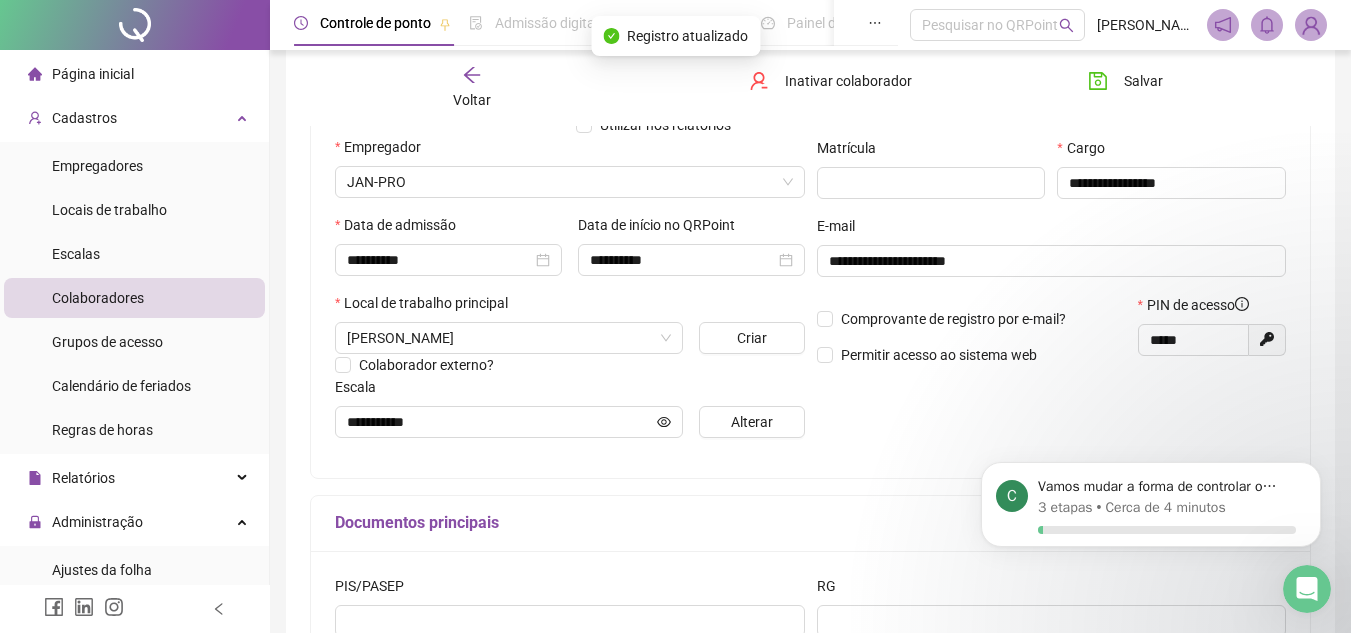 scroll, scrollTop: 410, scrollLeft: 0, axis: vertical 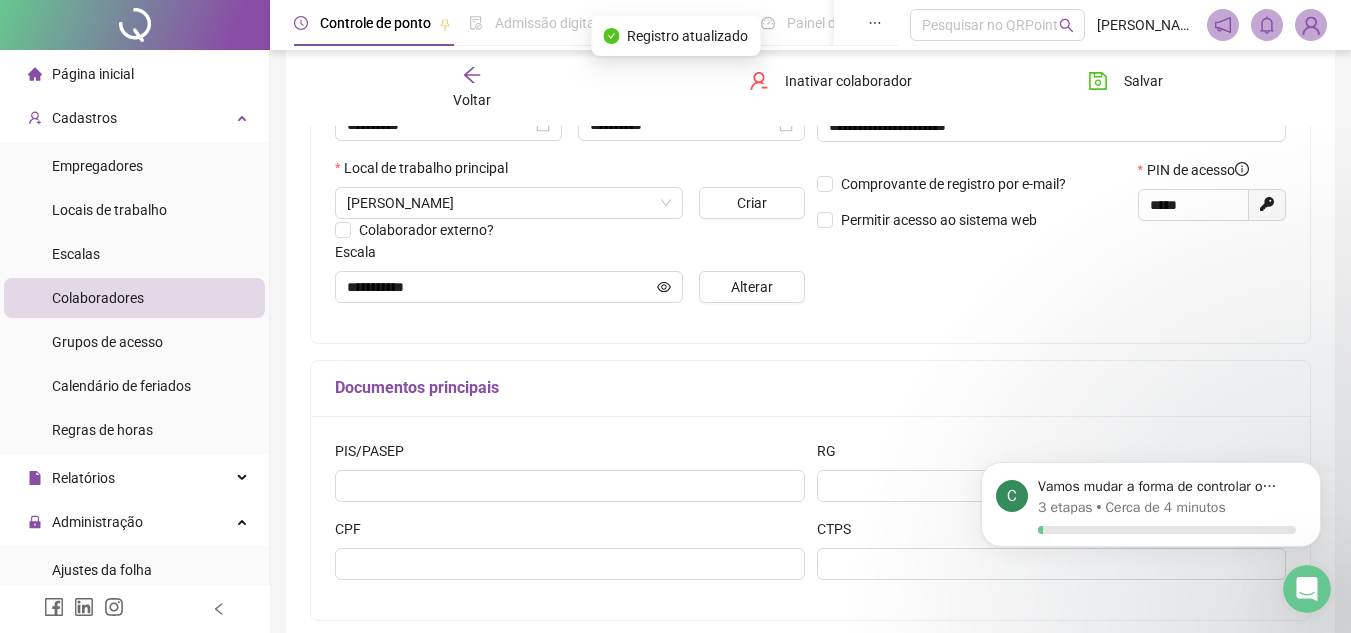 click 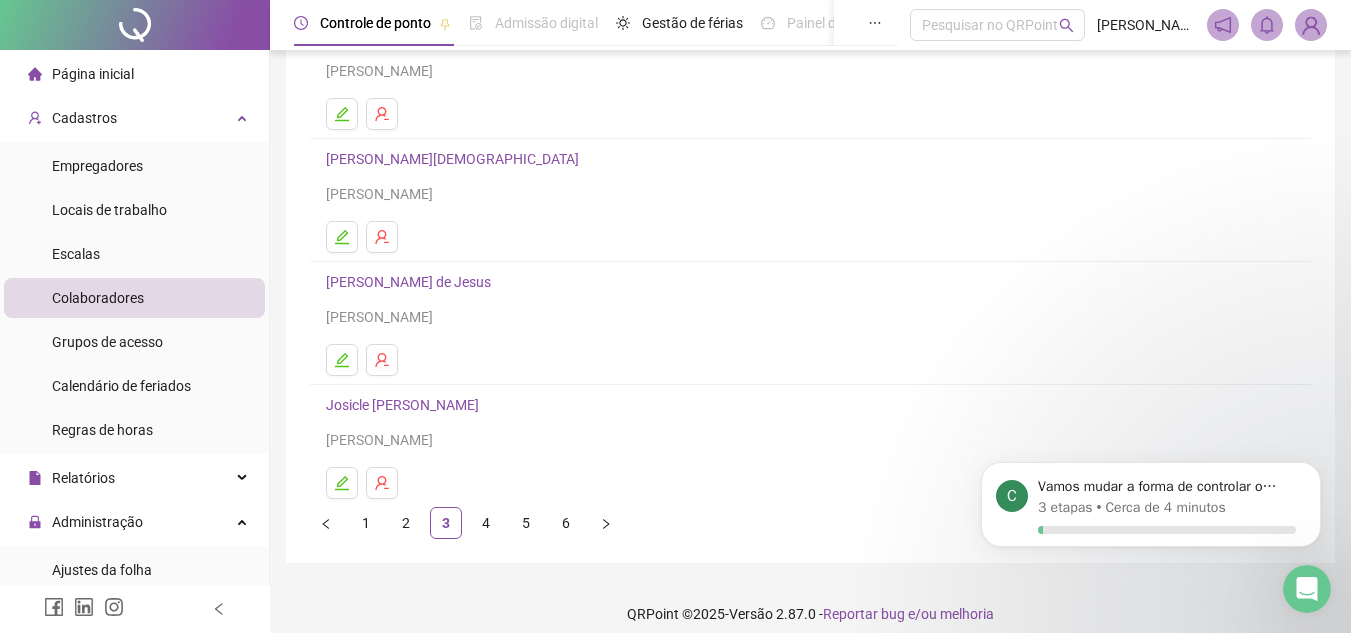scroll, scrollTop: 334, scrollLeft: 0, axis: vertical 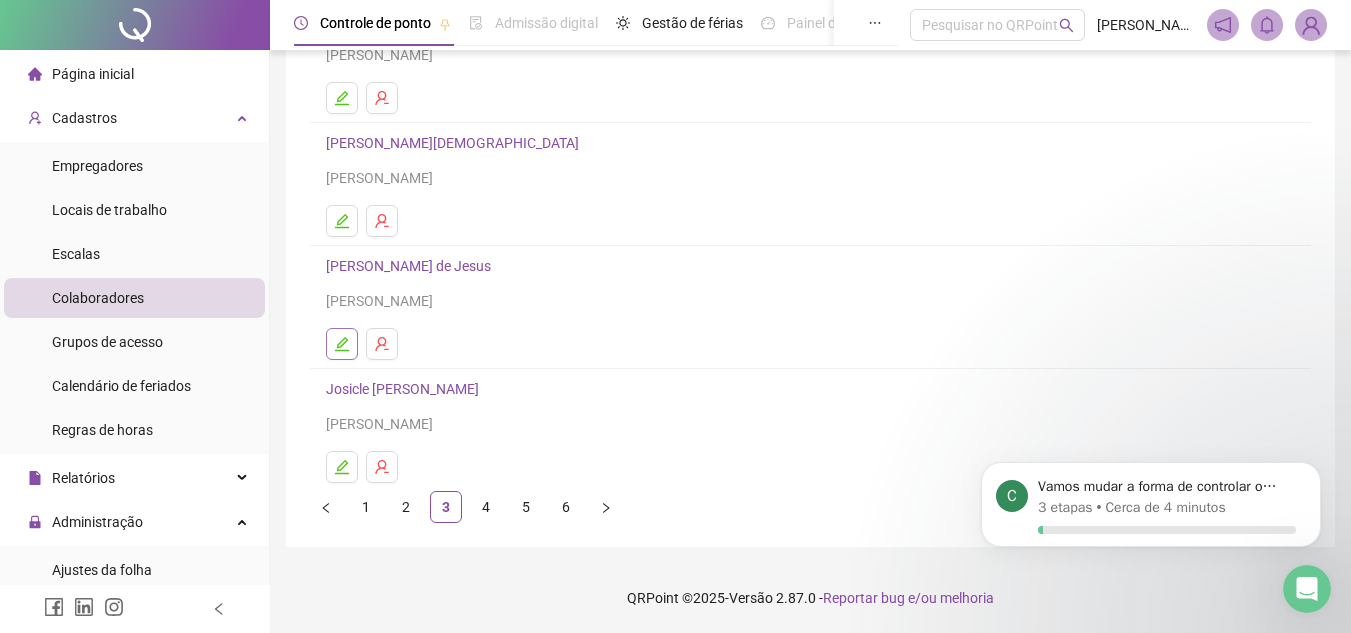 click 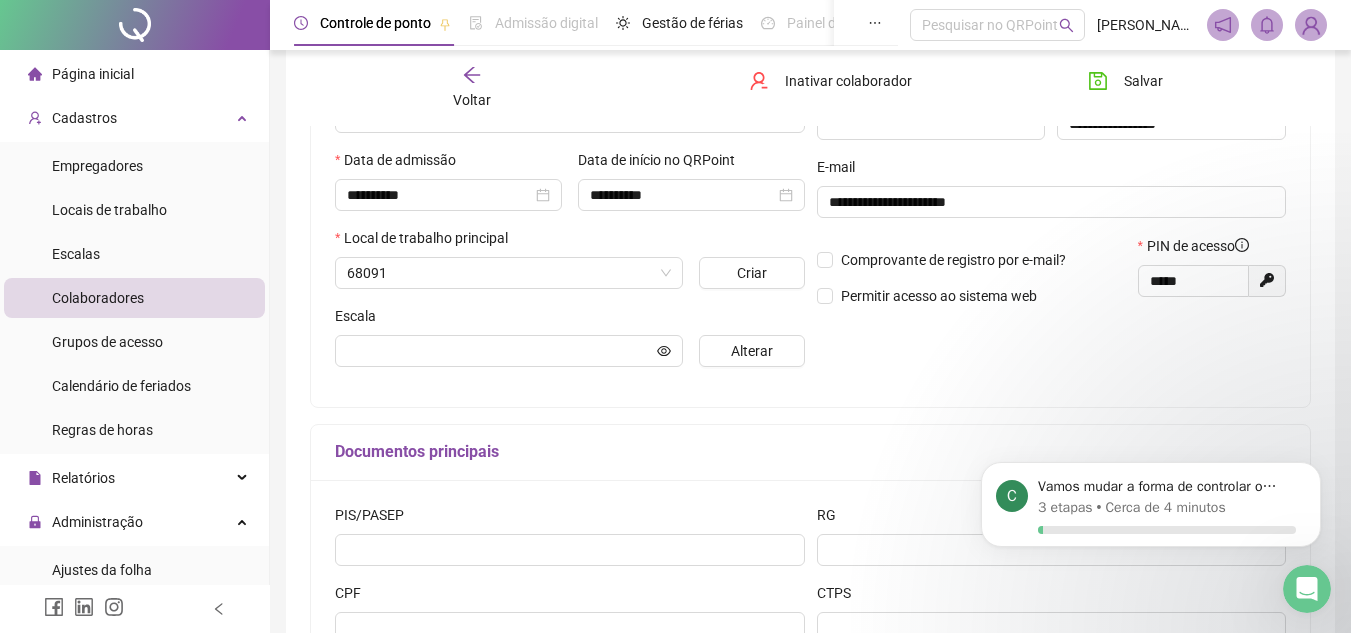 scroll, scrollTop: 344, scrollLeft: 0, axis: vertical 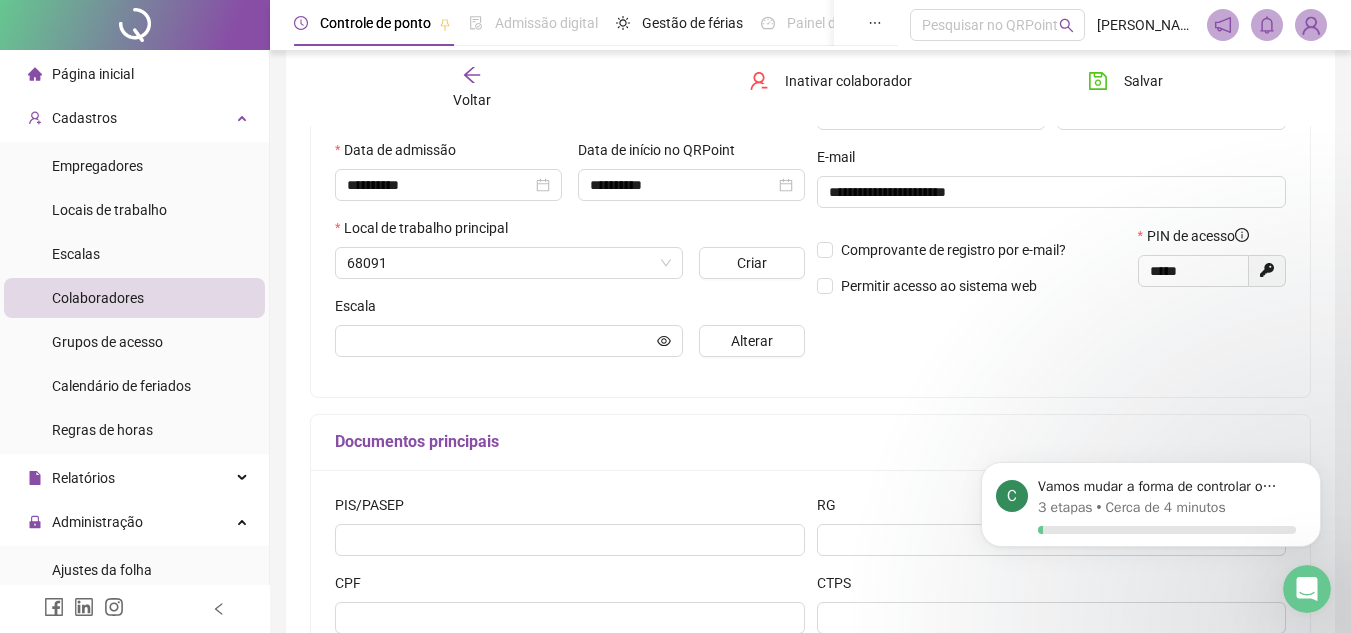 type on "**********" 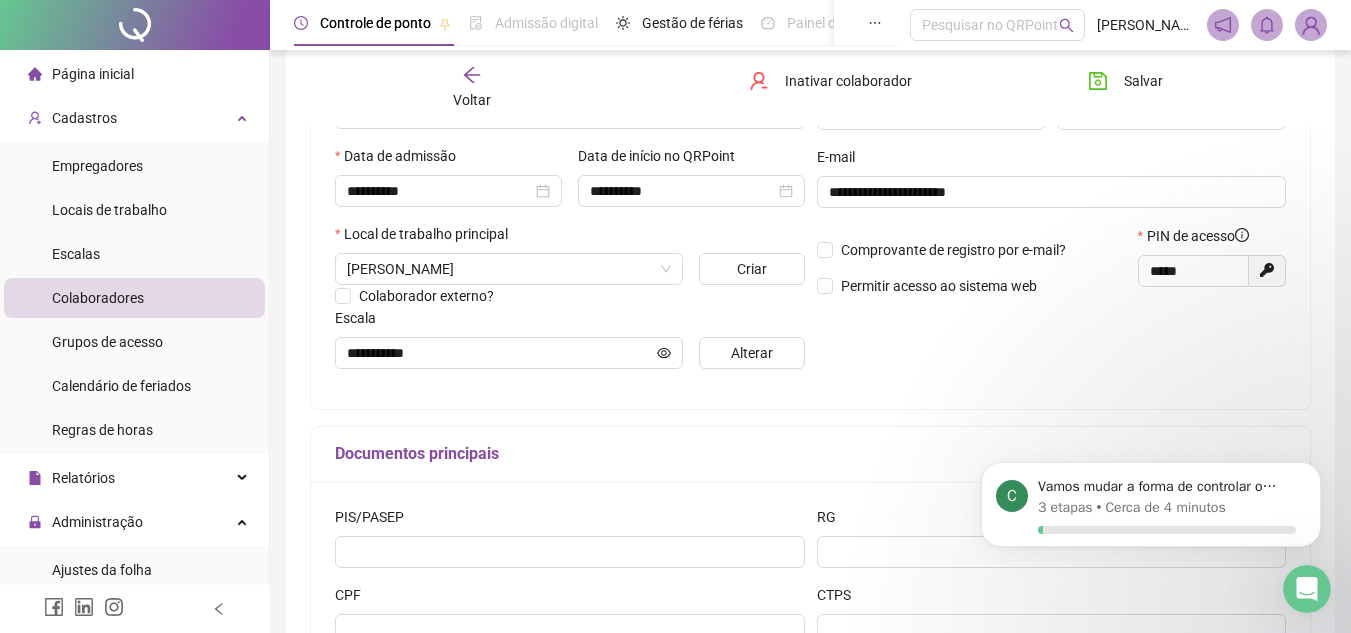click on "Voltar" at bounding box center (472, 88) 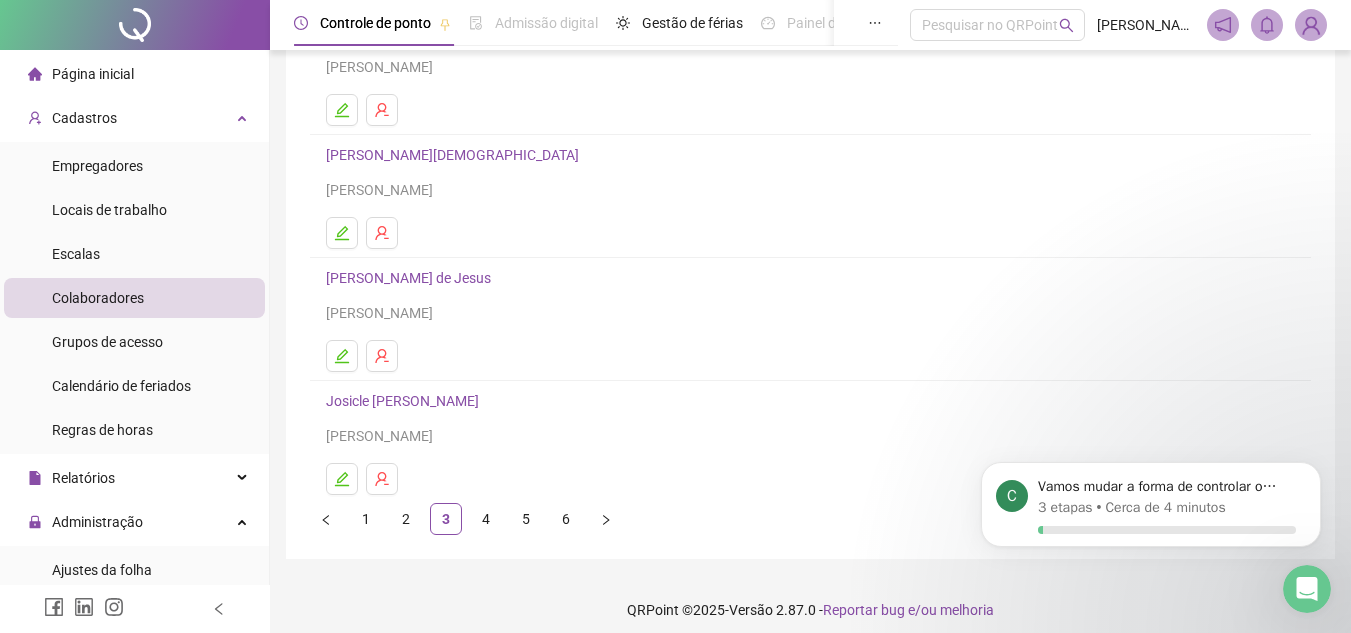 scroll, scrollTop: 334, scrollLeft: 0, axis: vertical 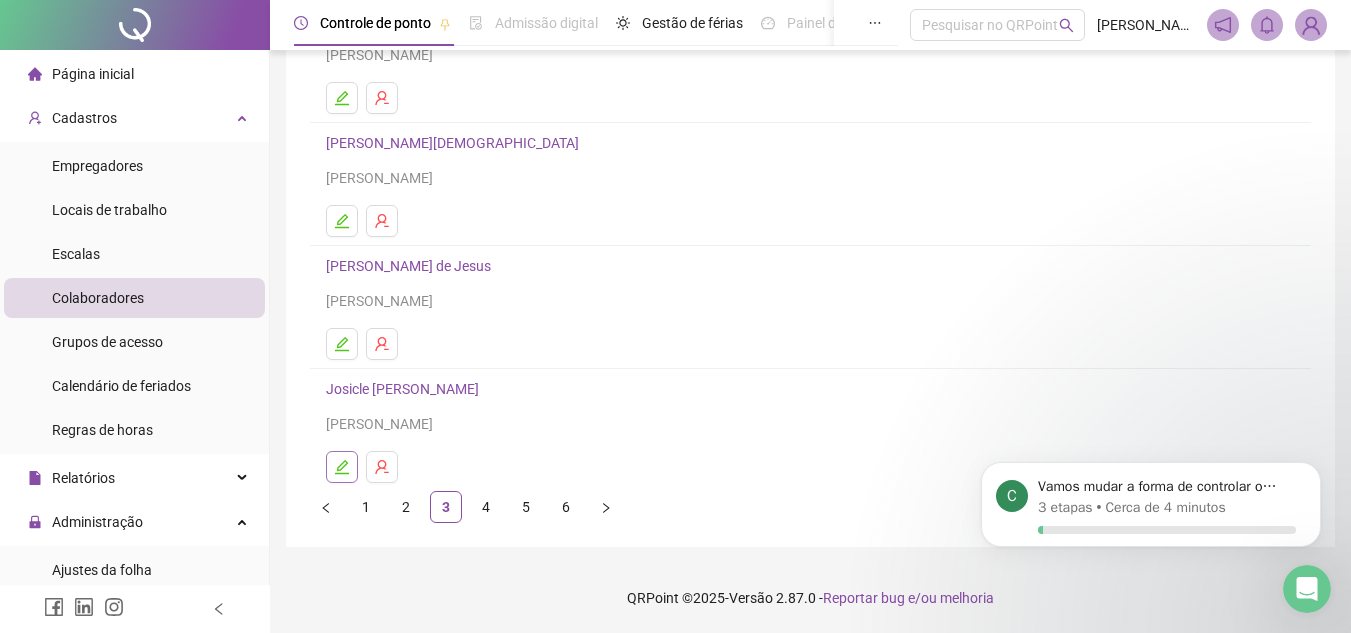 click at bounding box center (342, 467) 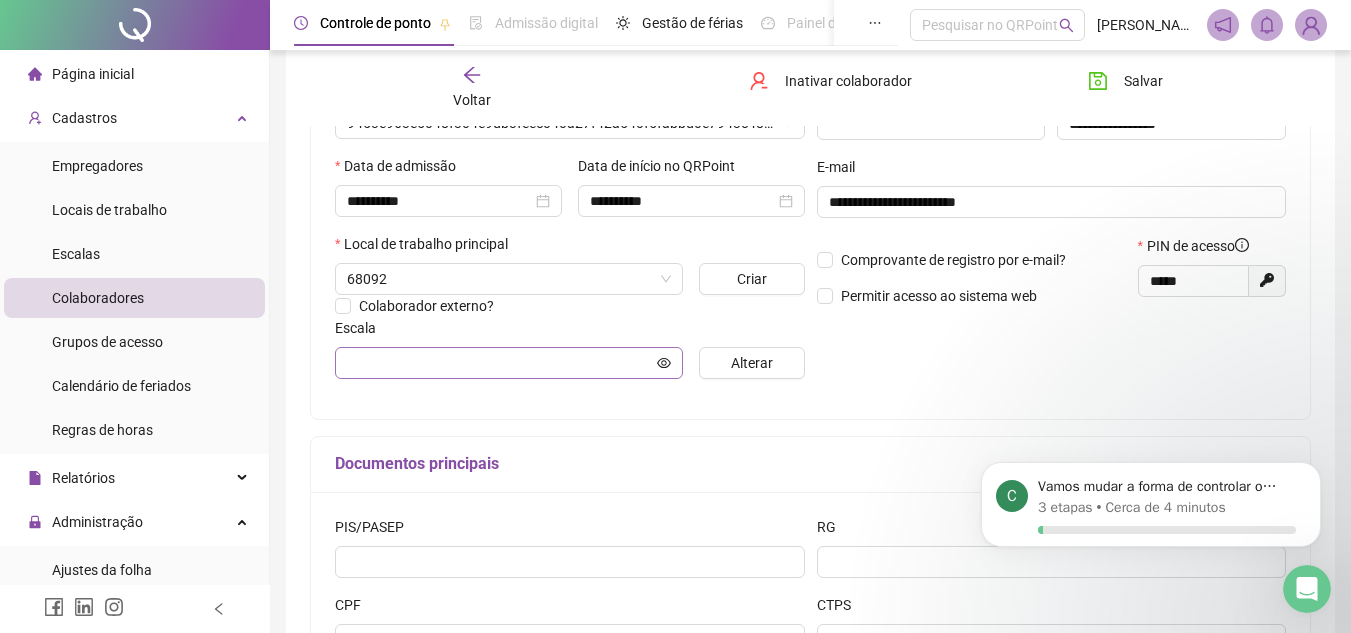 scroll, scrollTop: 344, scrollLeft: 0, axis: vertical 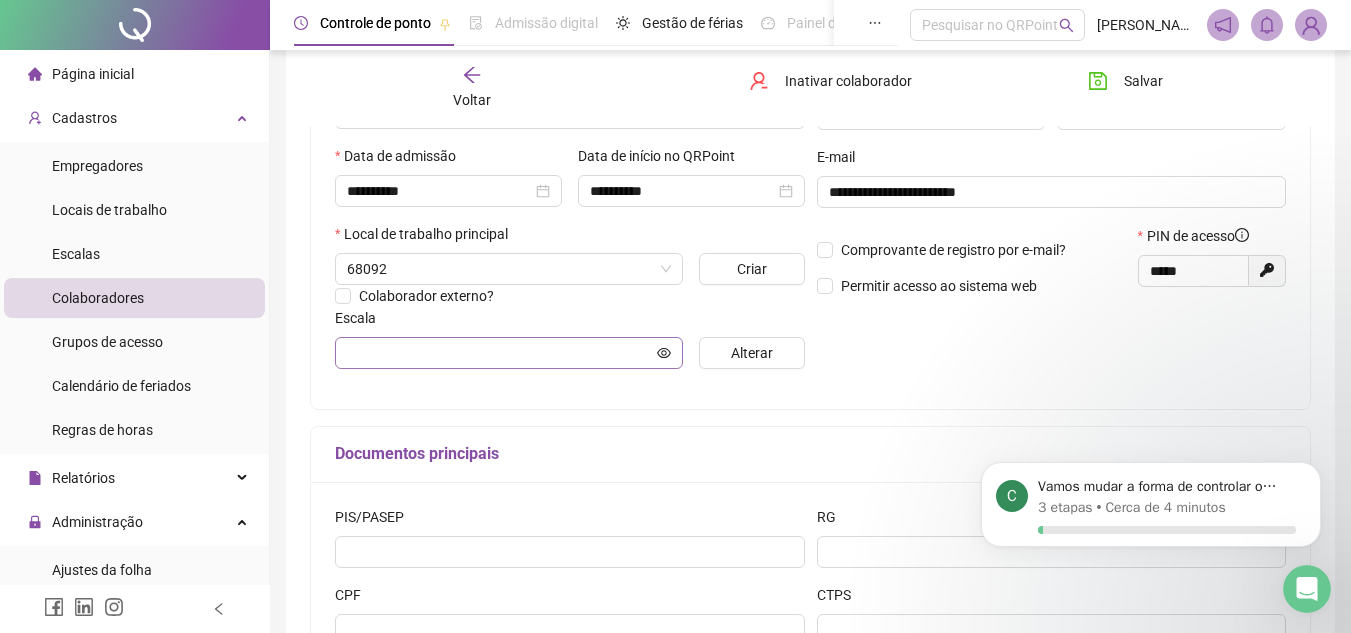 type on "**********" 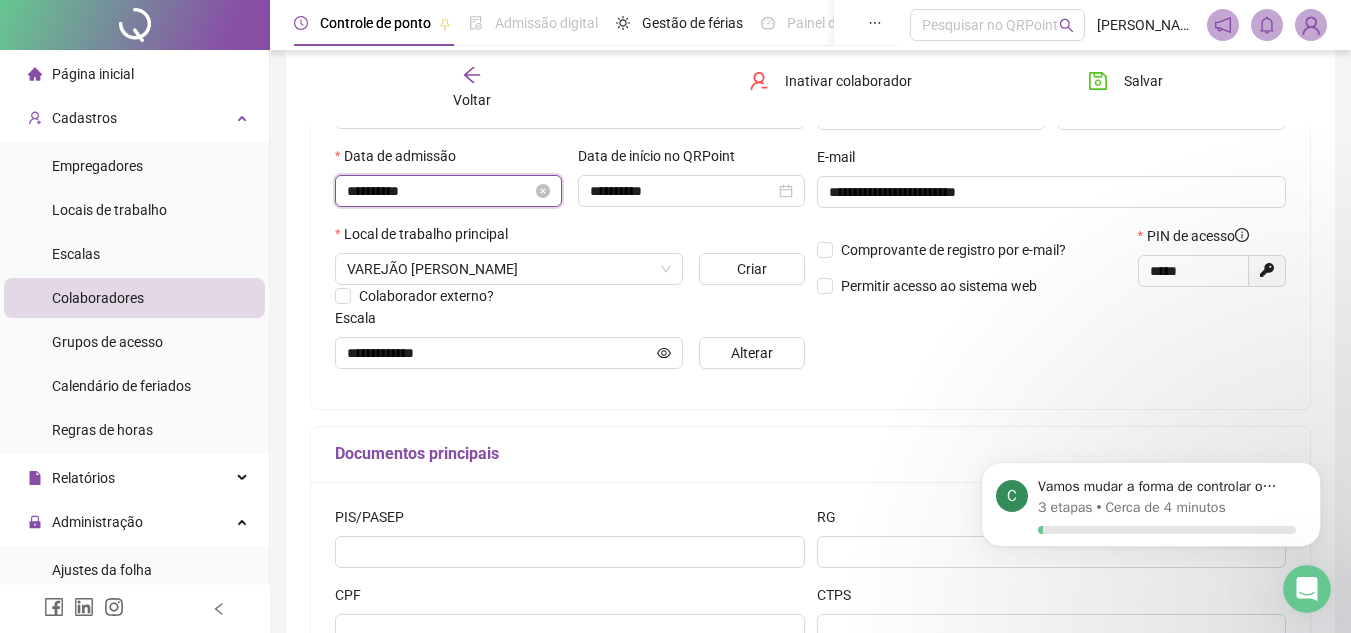 click on "**********" at bounding box center (439, 191) 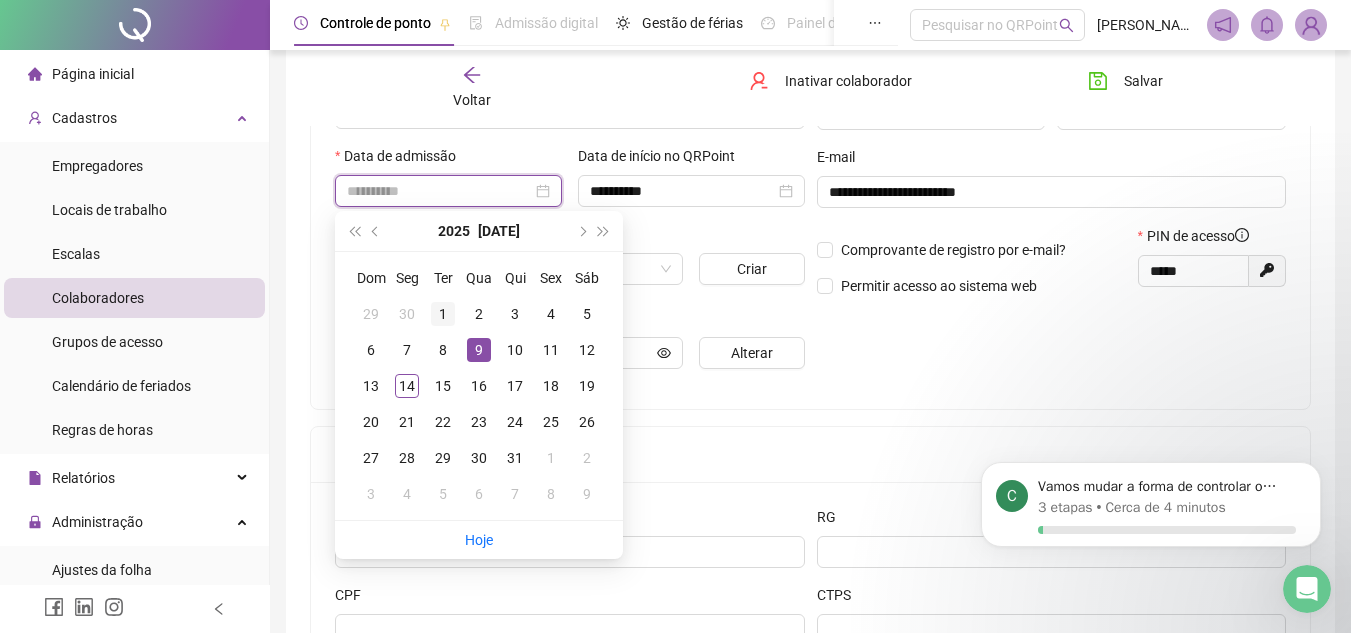 type on "**********" 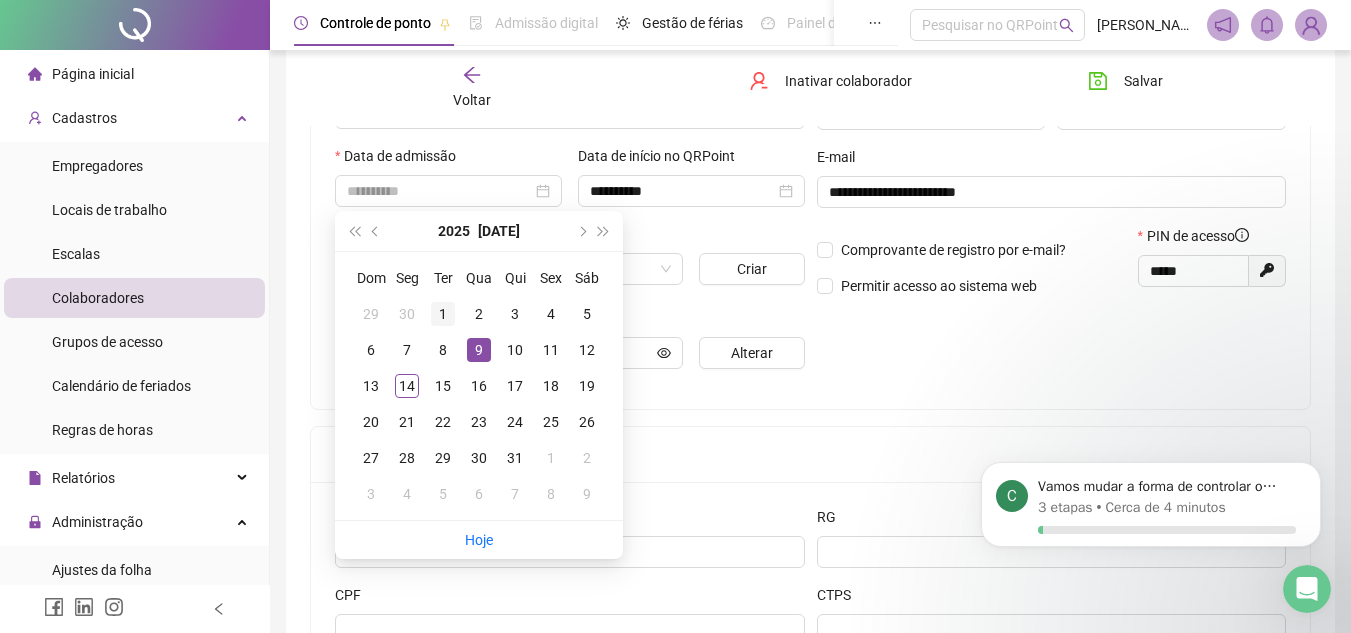 click on "1" at bounding box center [443, 314] 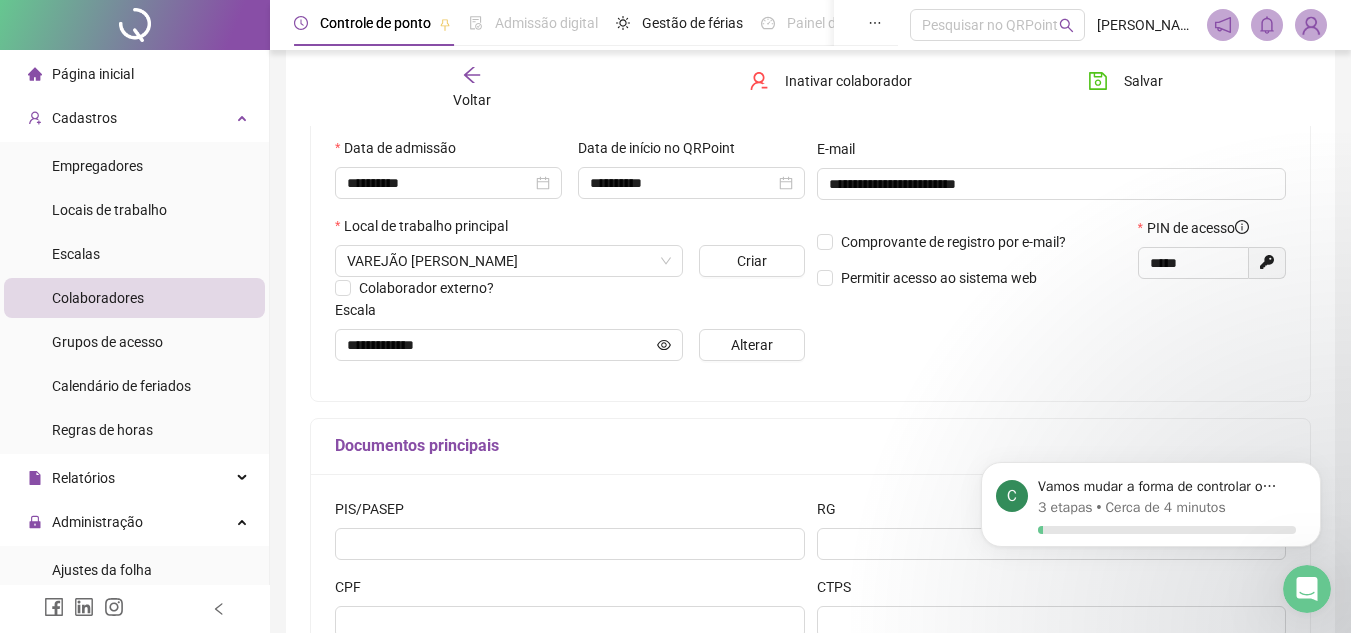 scroll, scrollTop: 208, scrollLeft: 0, axis: vertical 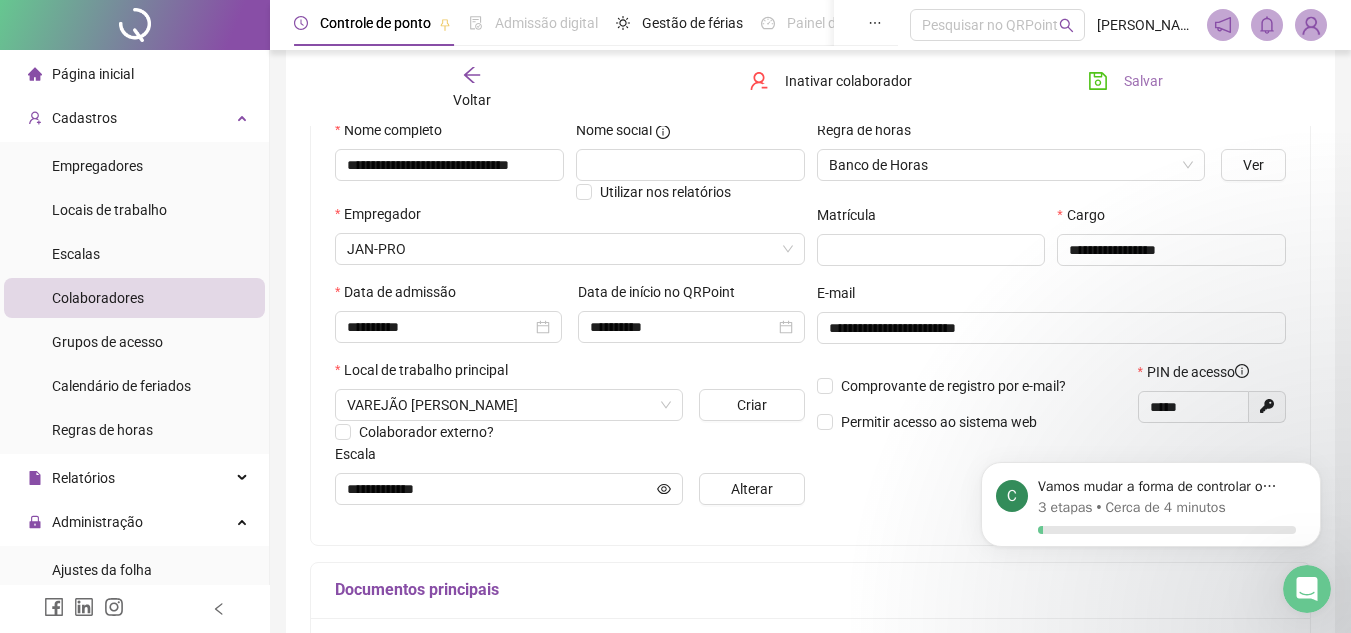 click 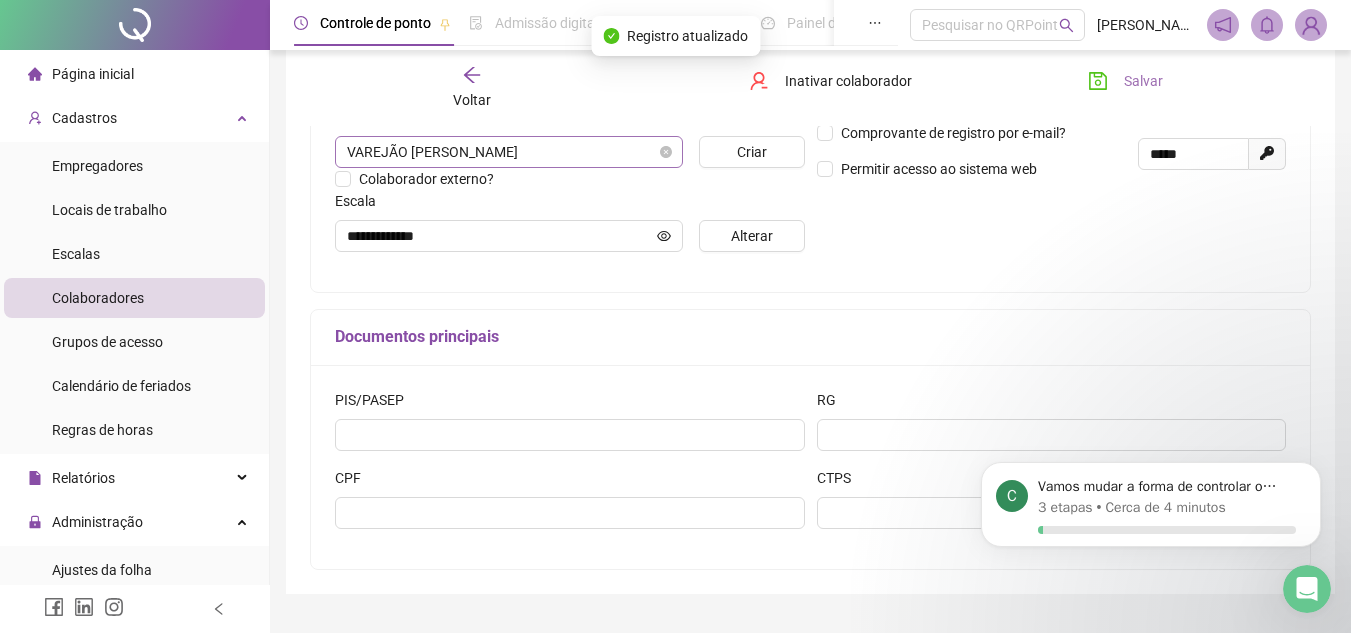 scroll, scrollTop: 508, scrollLeft: 0, axis: vertical 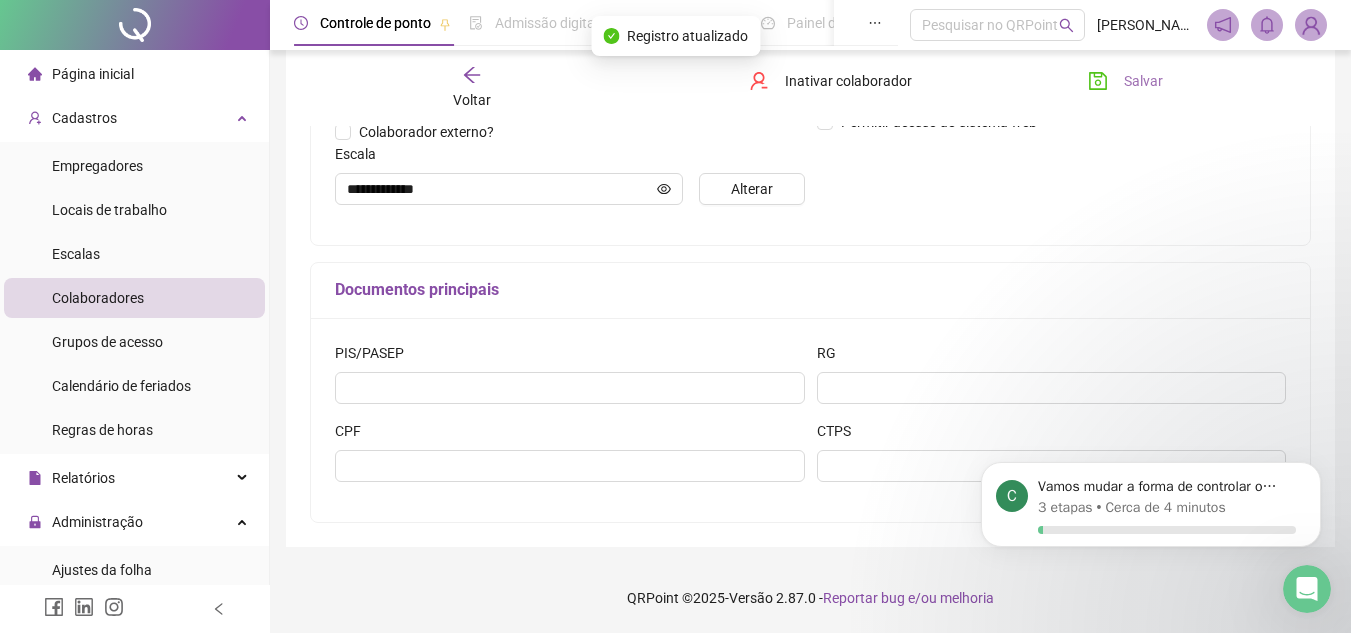 click 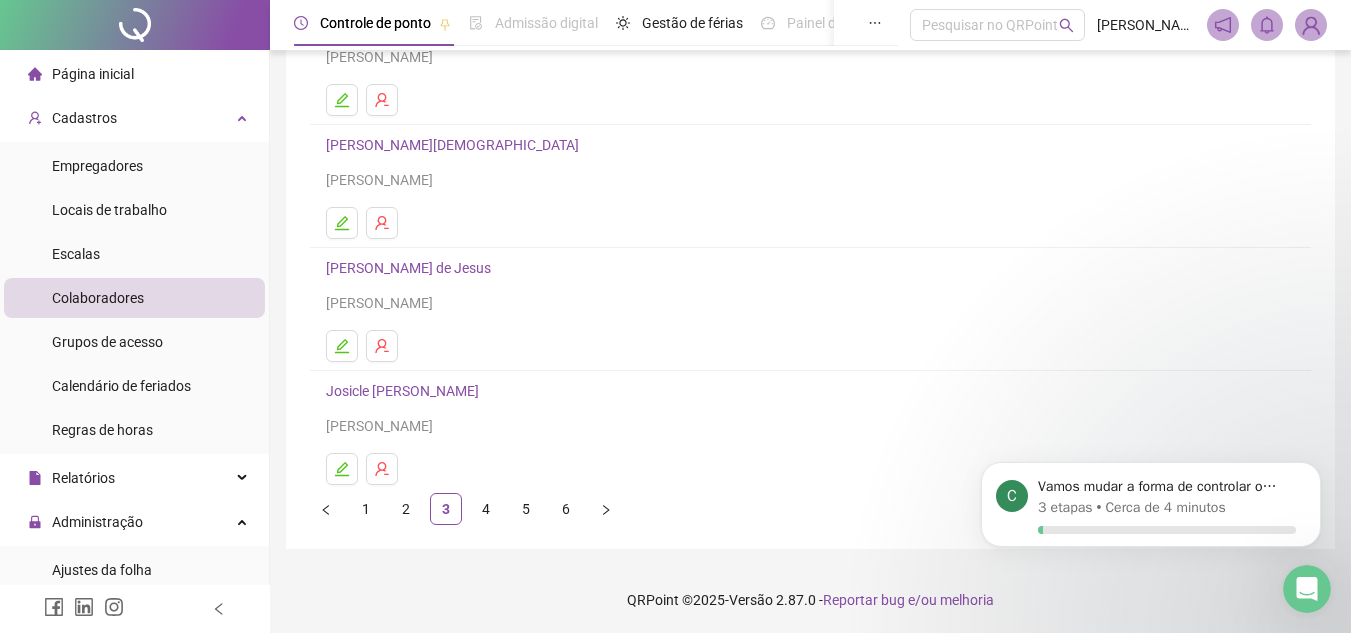 scroll, scrollTop: 334, scrollLeft: 0, axis: vertical 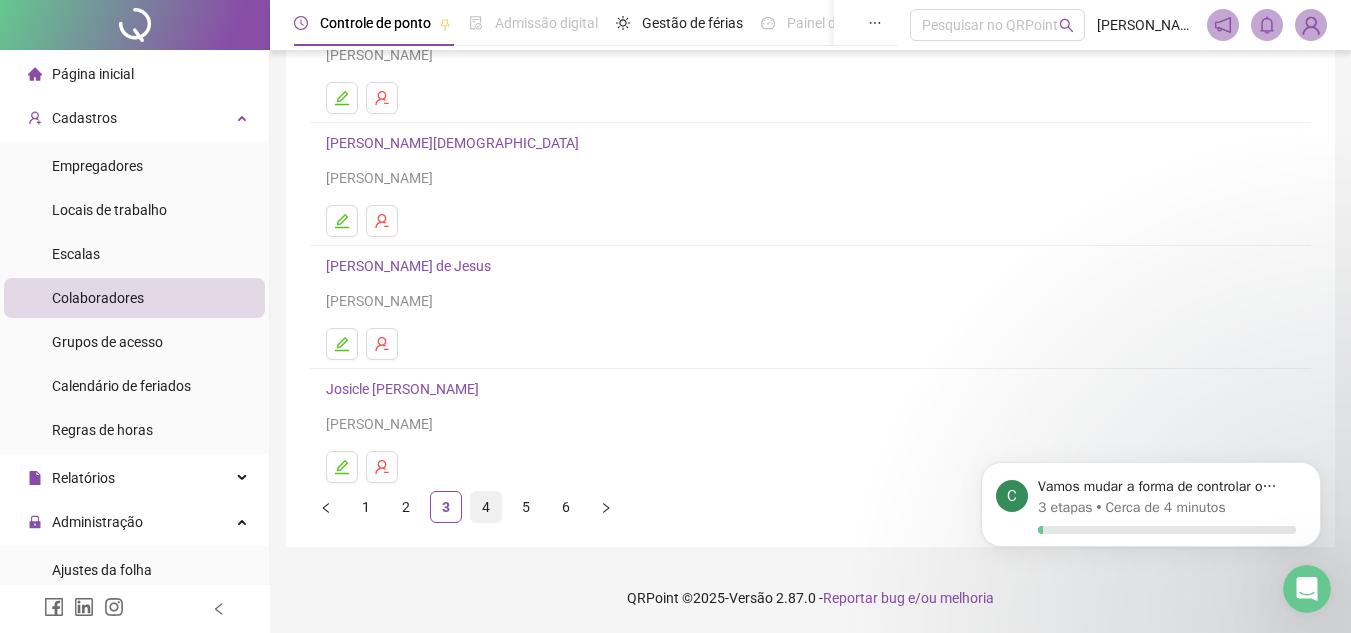 click on "4" at bounding box center [486, 507] 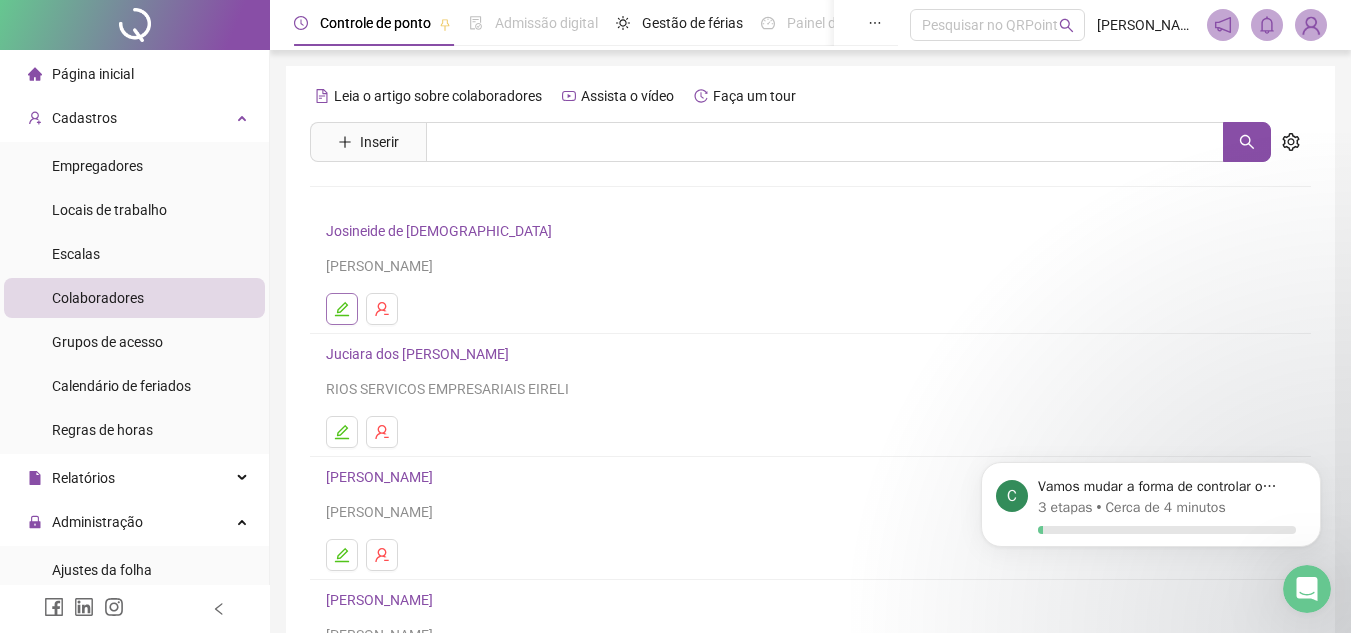 click 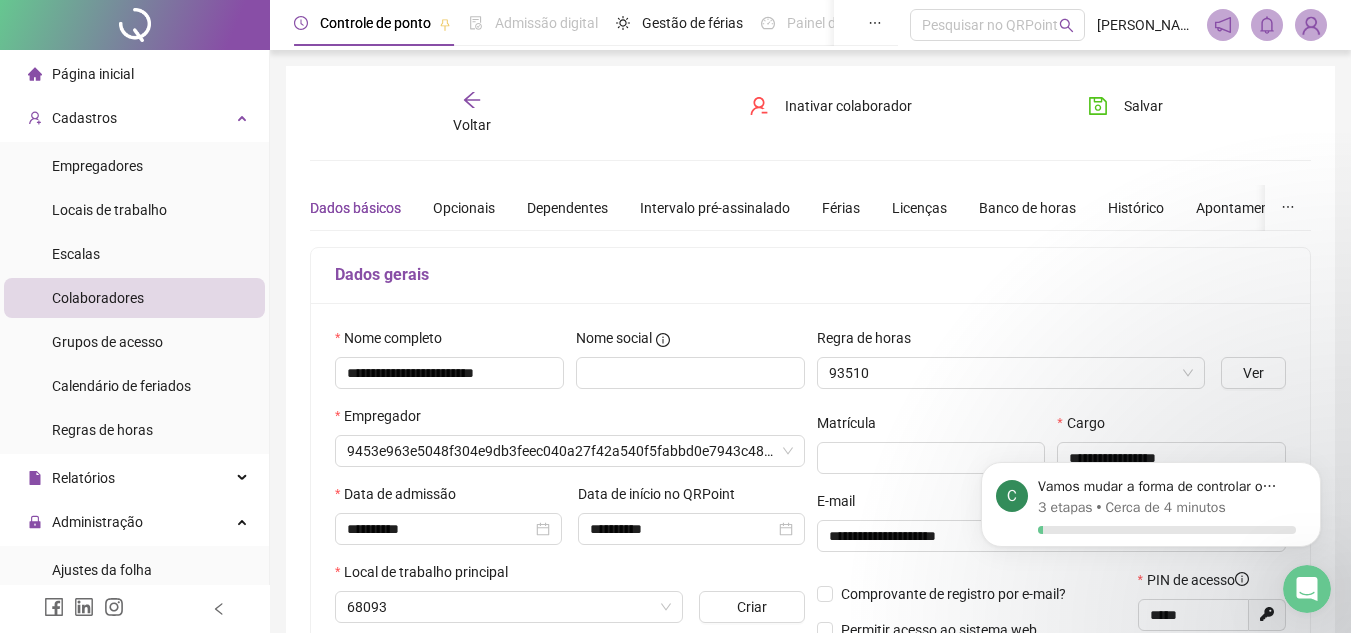 type on "**********" 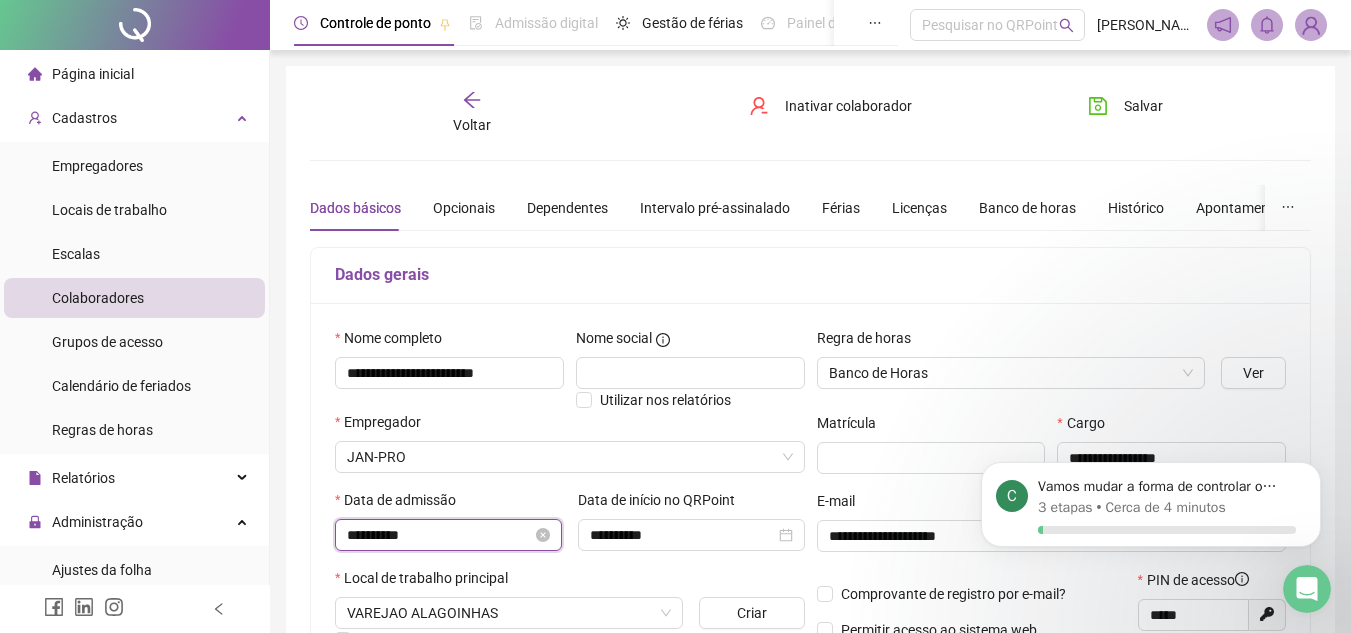 click on "**********" at bounding box center (439, 535) 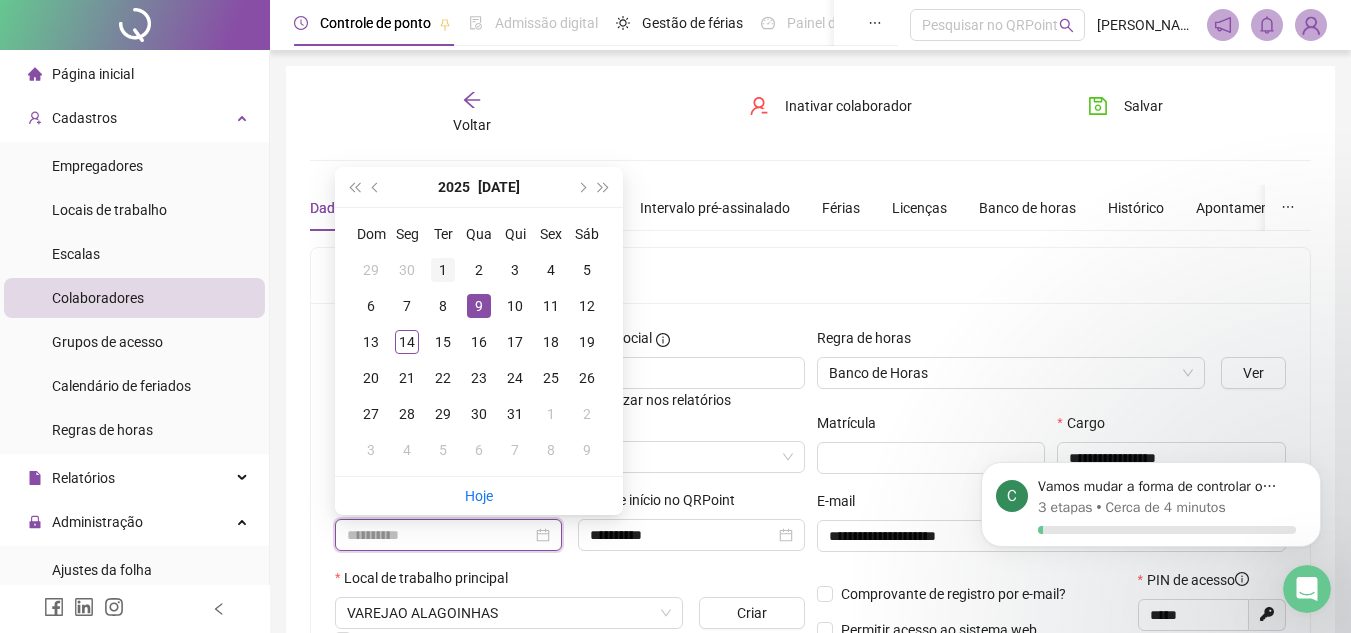 type on "**********" 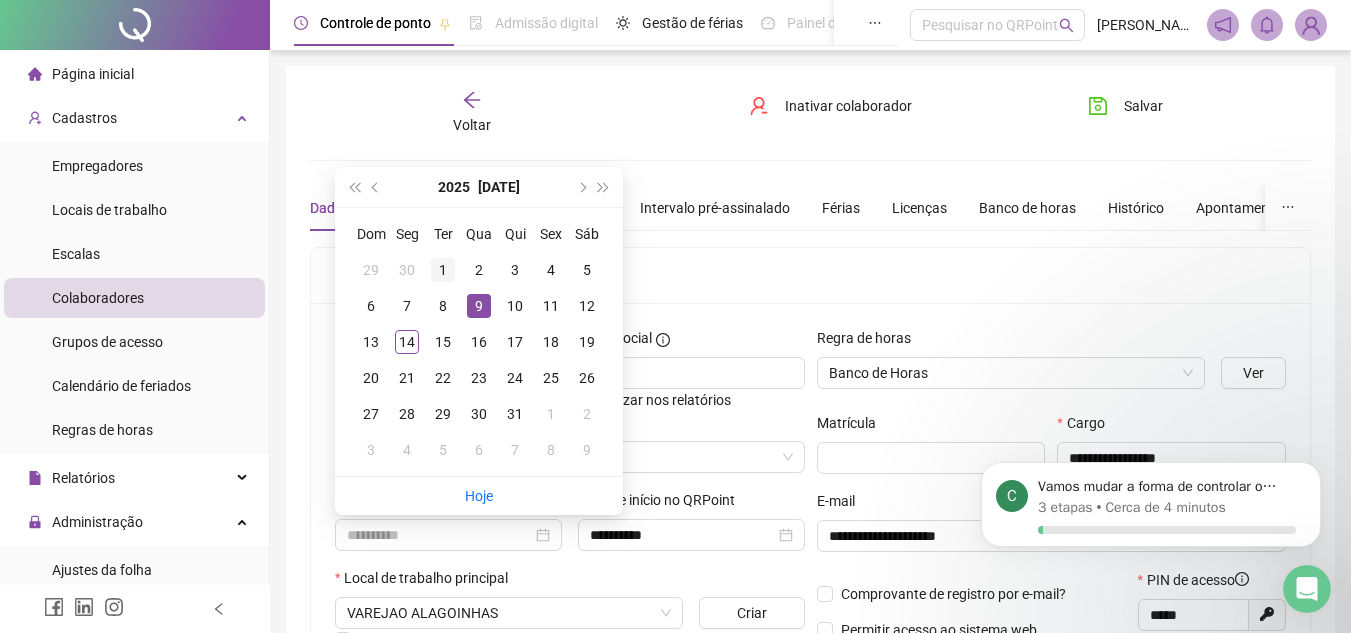 click on "1" at bounding box center (443, 270) 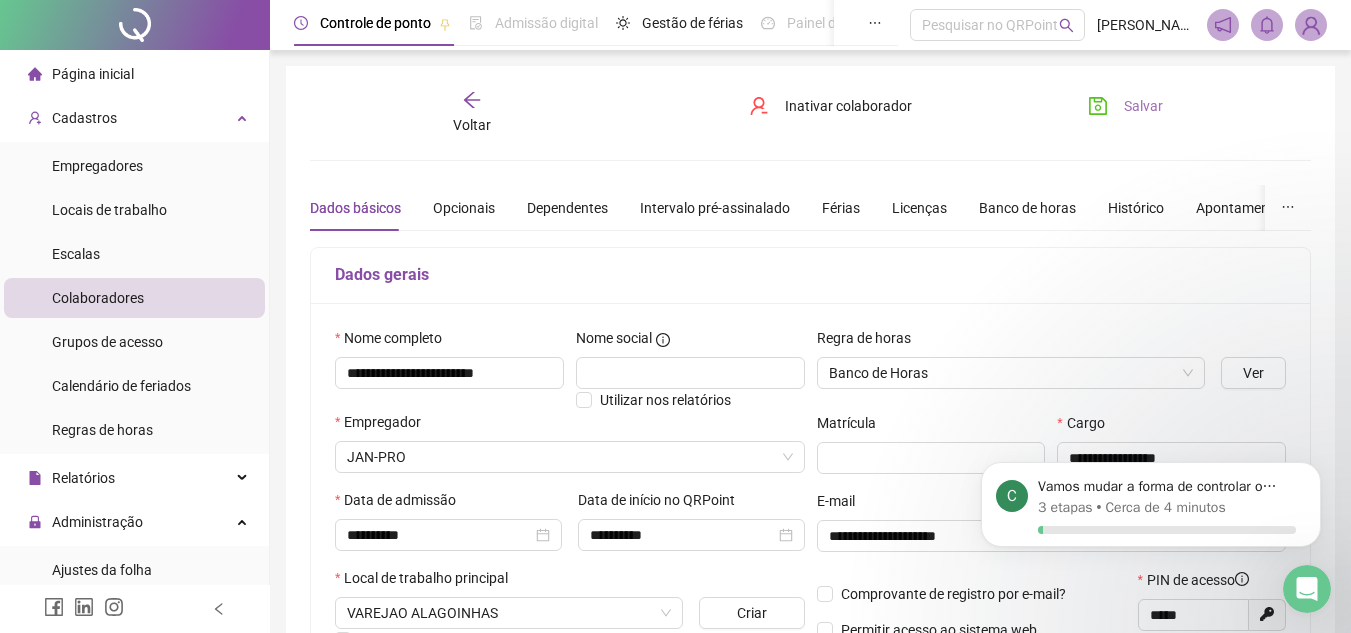 click 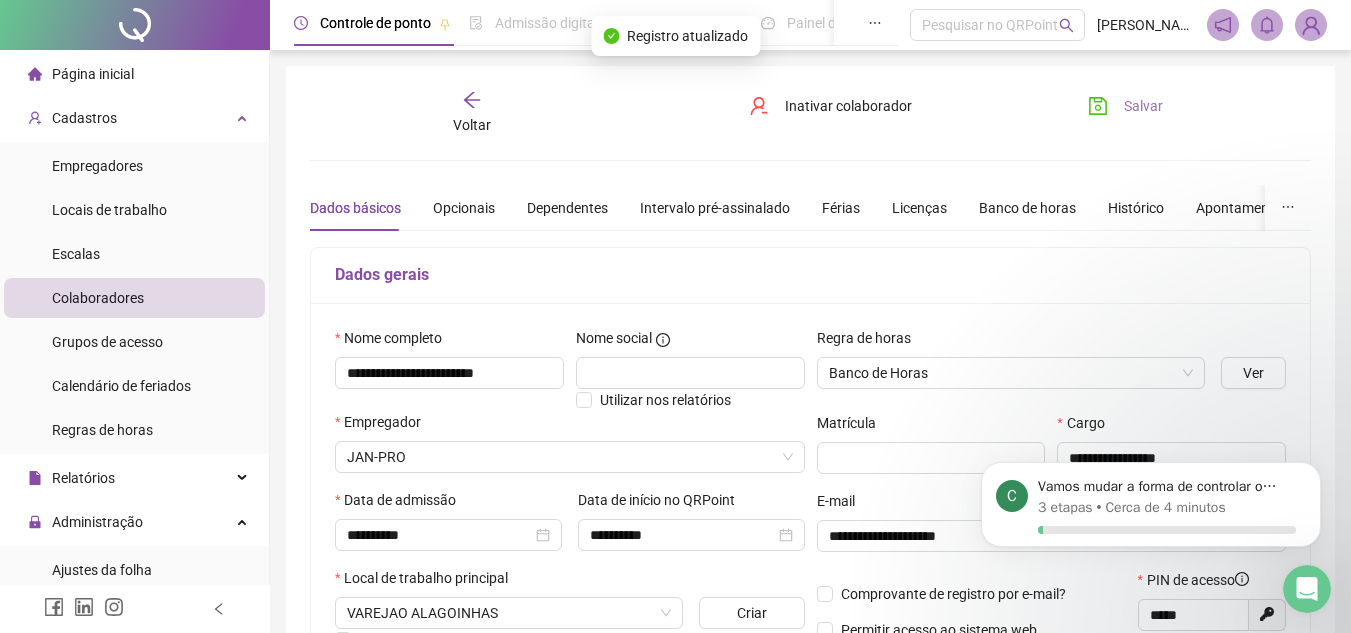 click 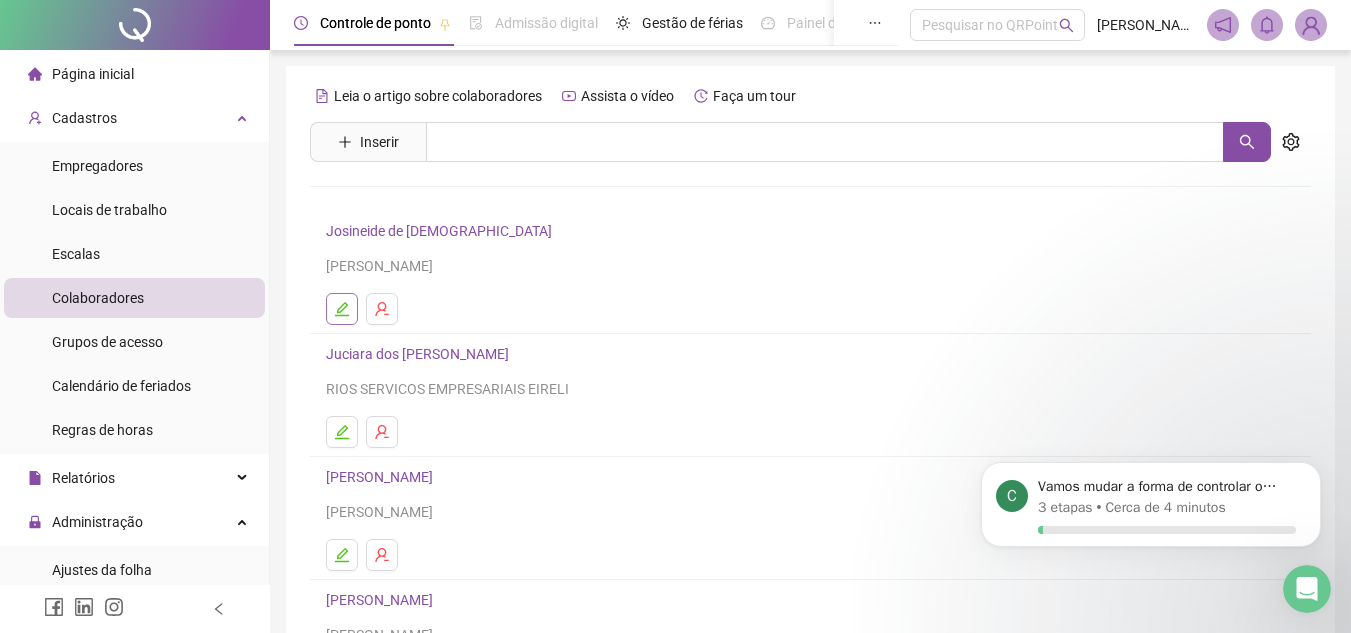 click 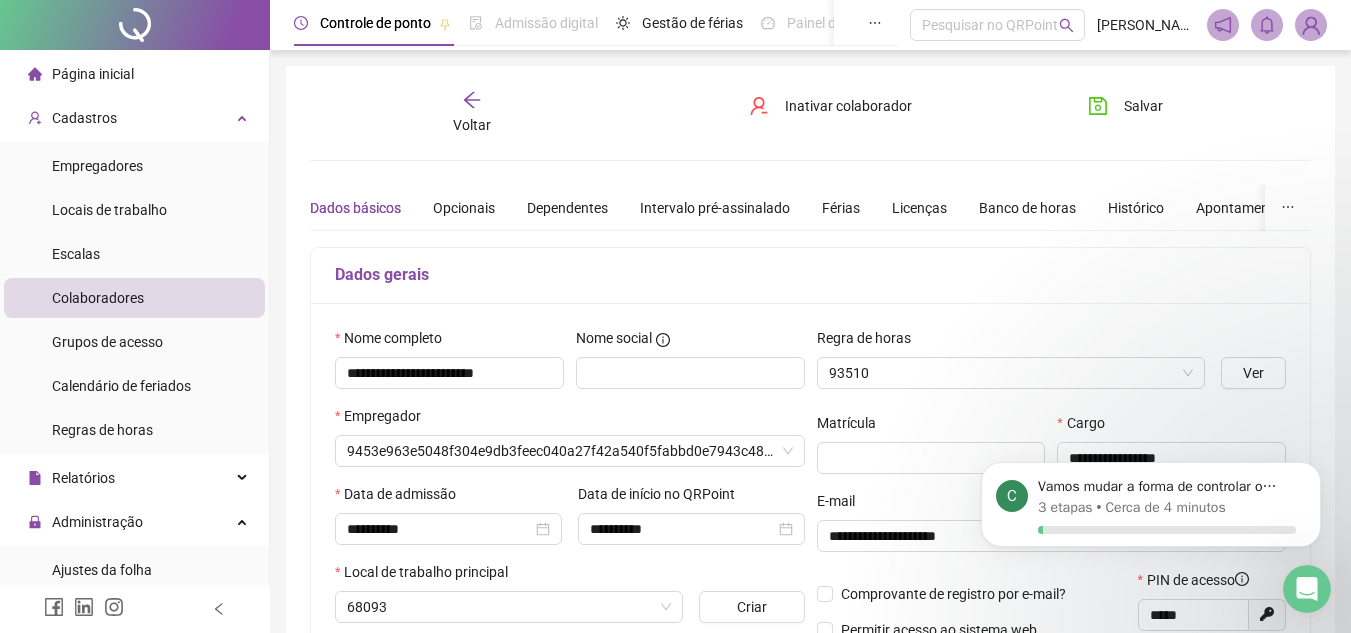 type on "**********" 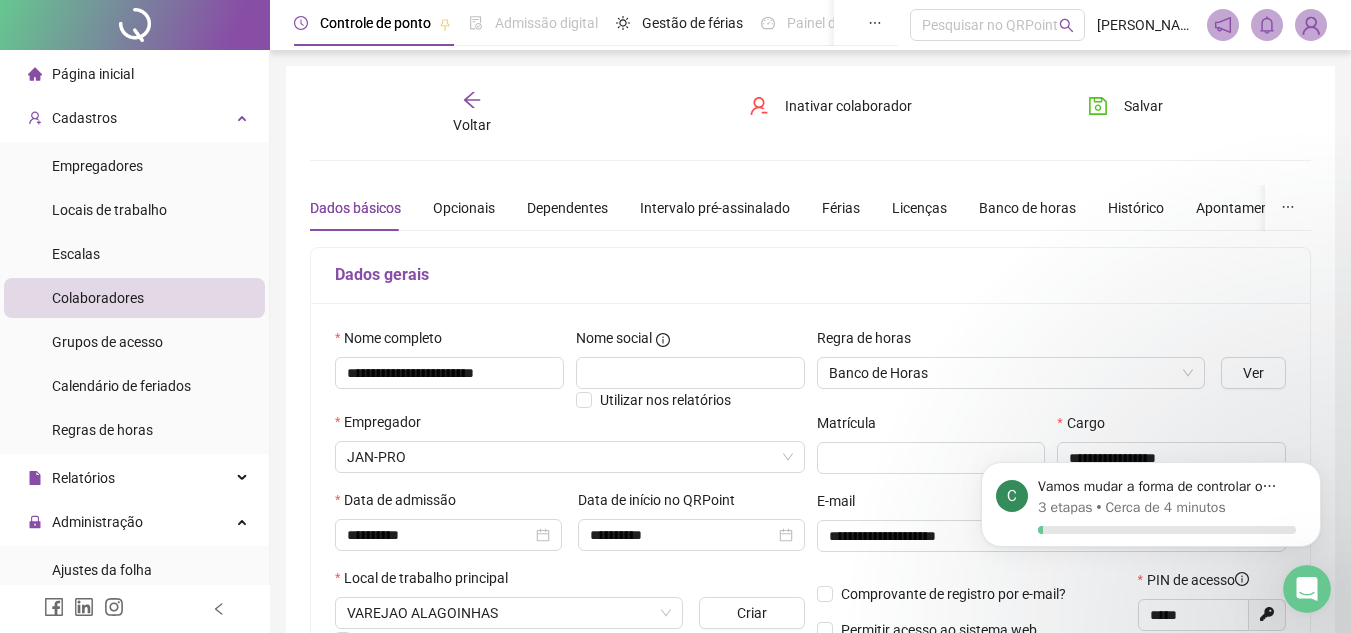 click 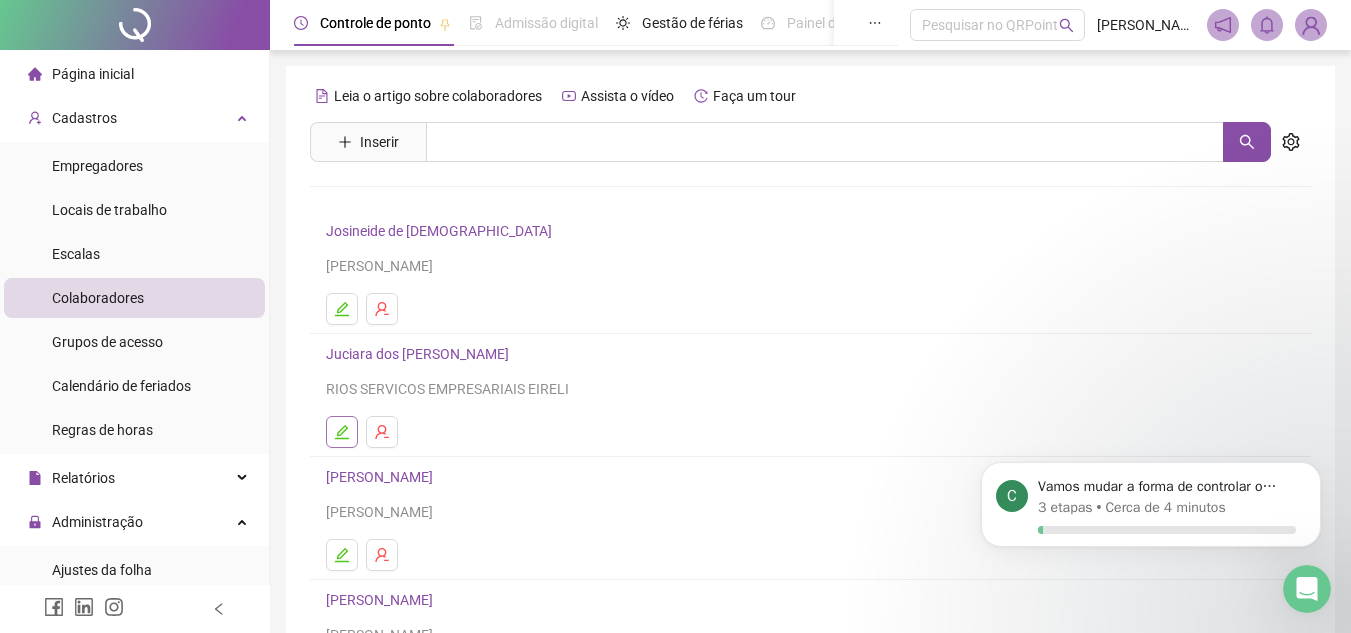 click 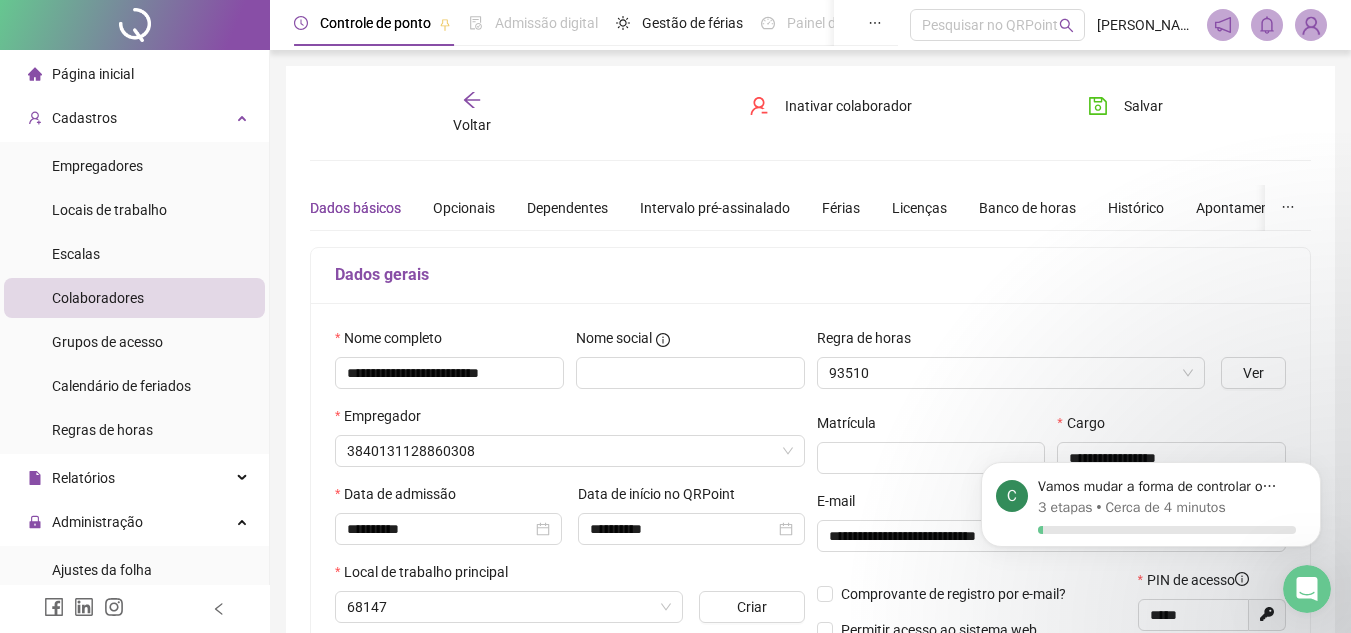type on "**********" 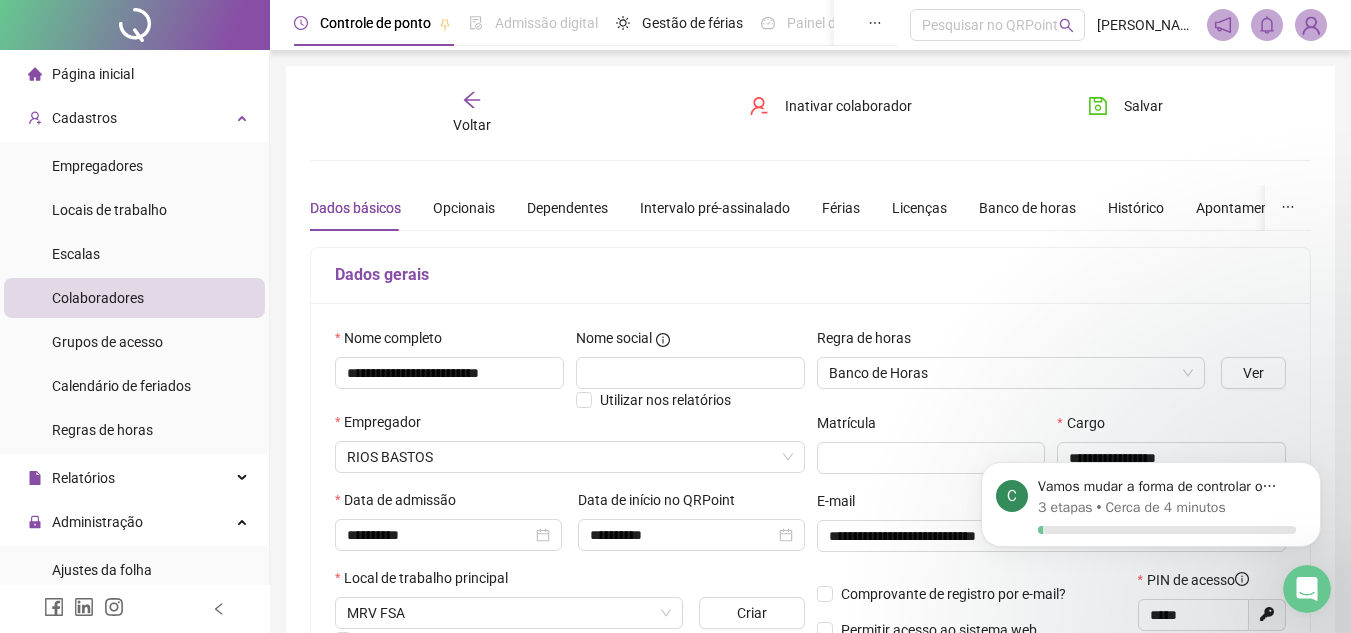 click 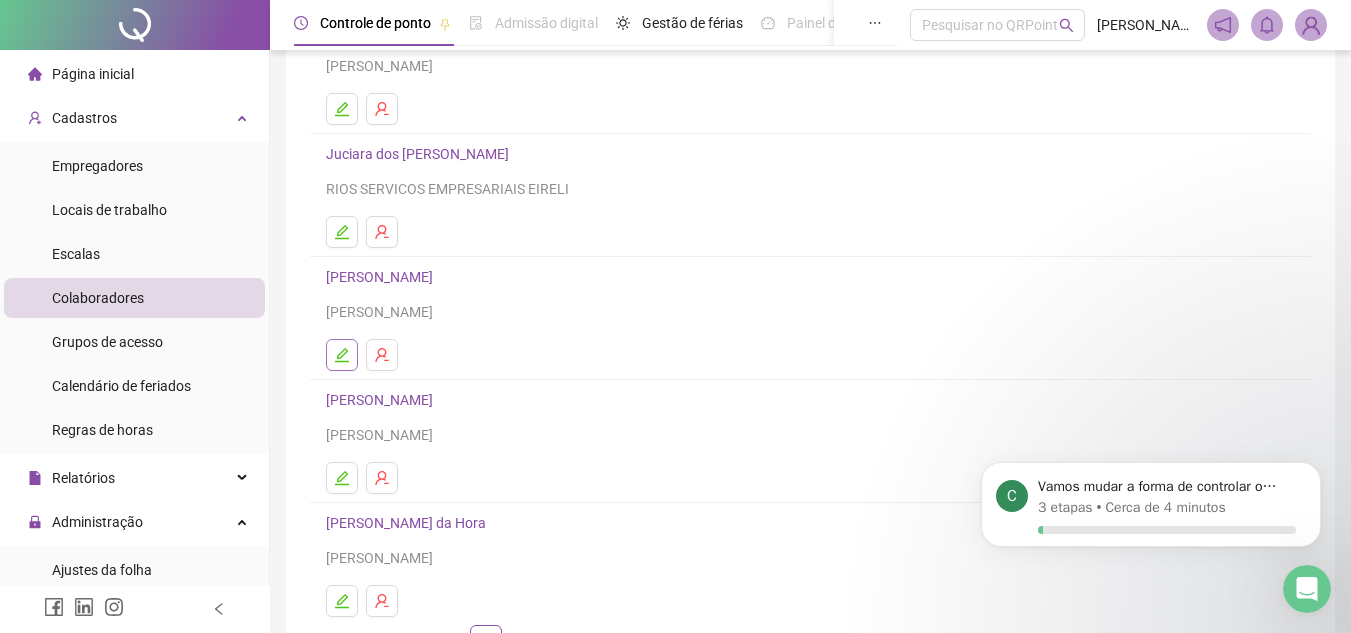 click at bounding box center [342, 355] 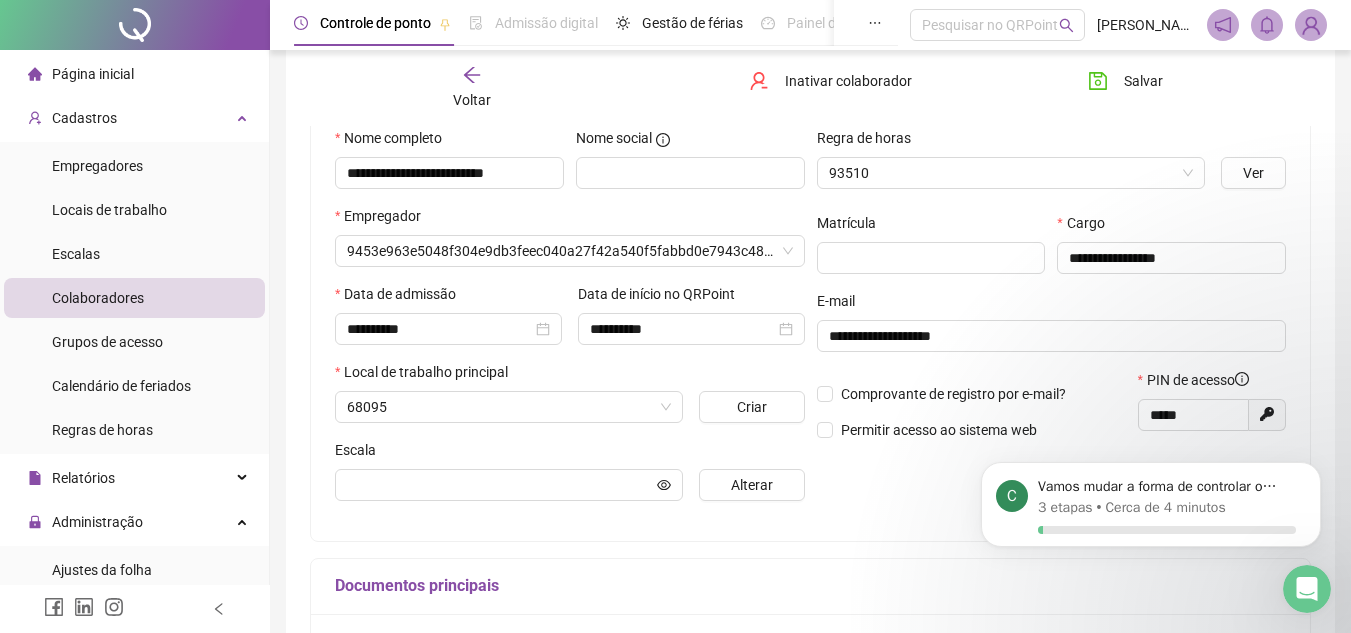 scroll, scrollTop: 210, scrollLeft: 0, axis: vertical 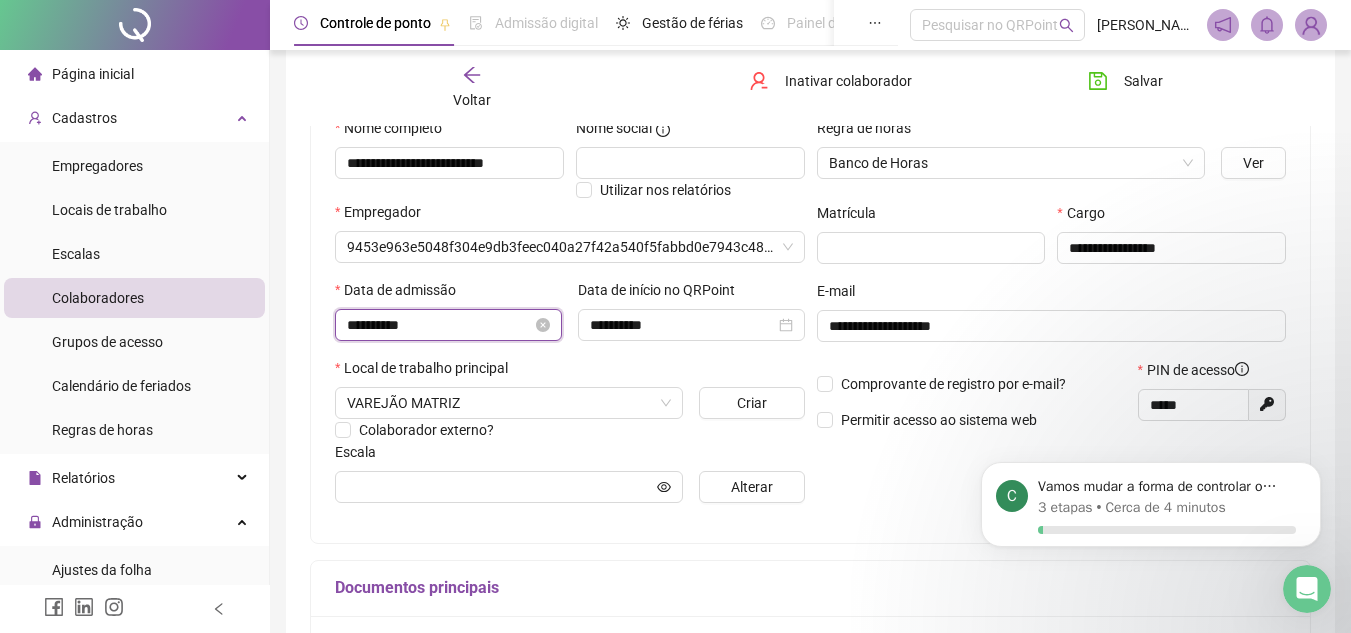 click on "**********" at bounding box center (439, 325) 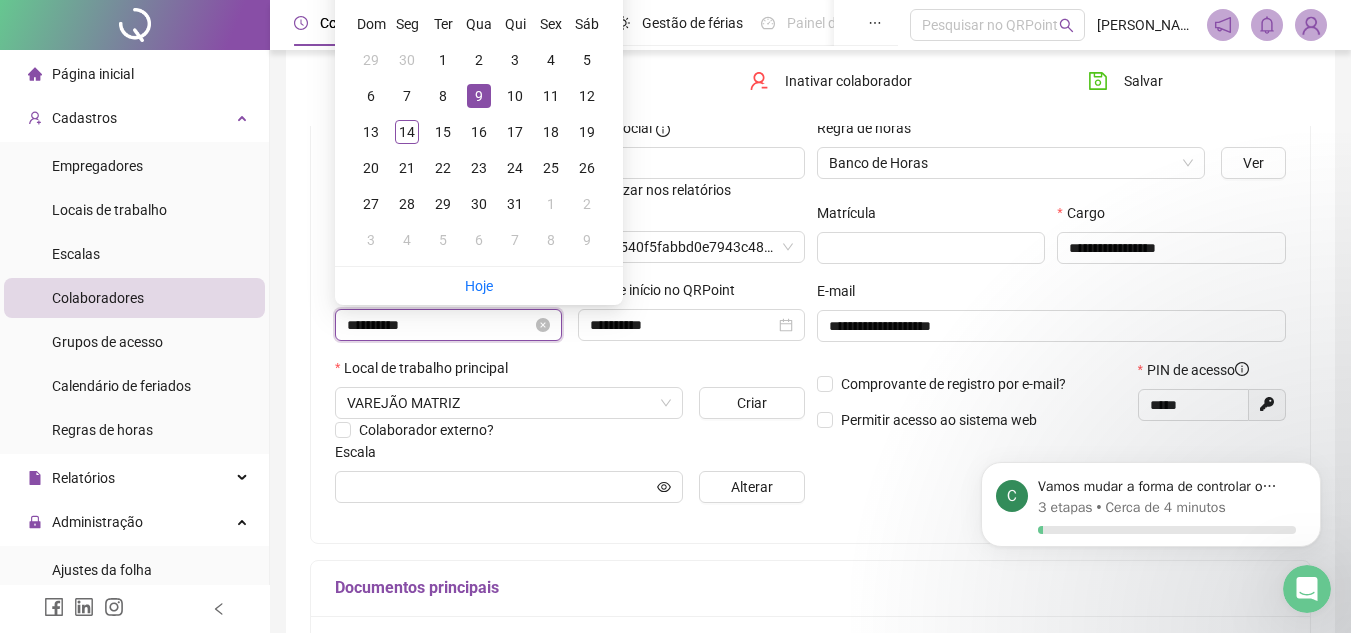 type on "**********" 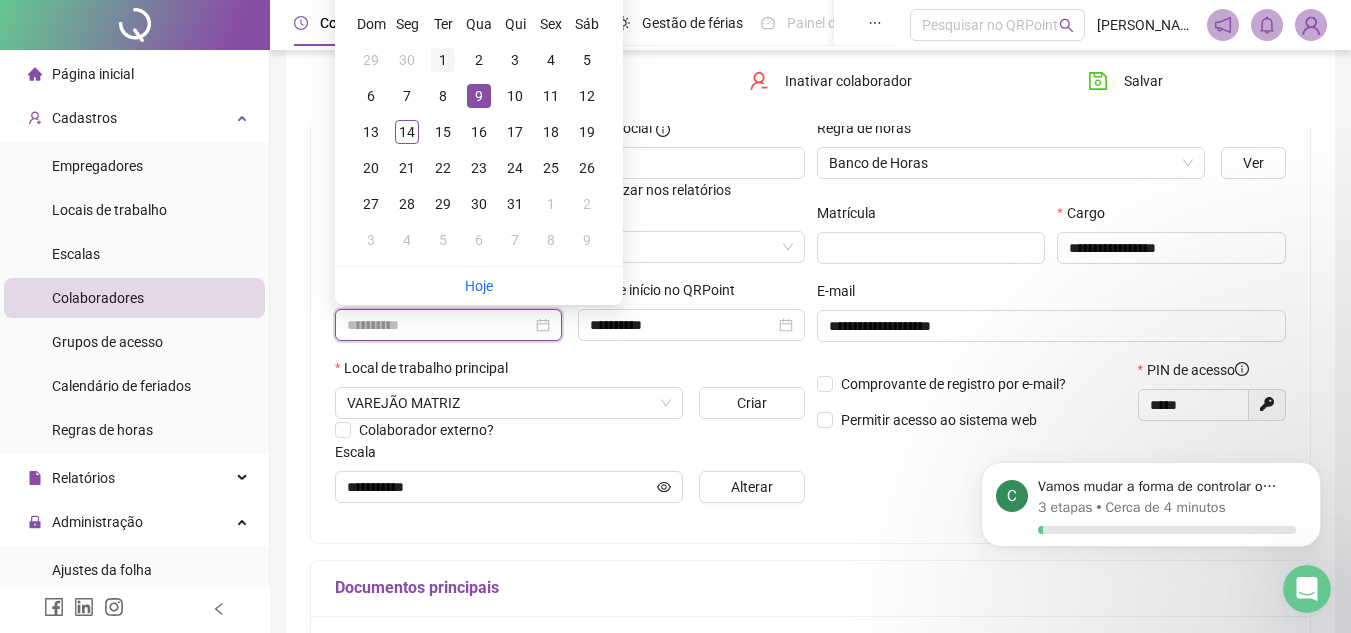 type on "**********" 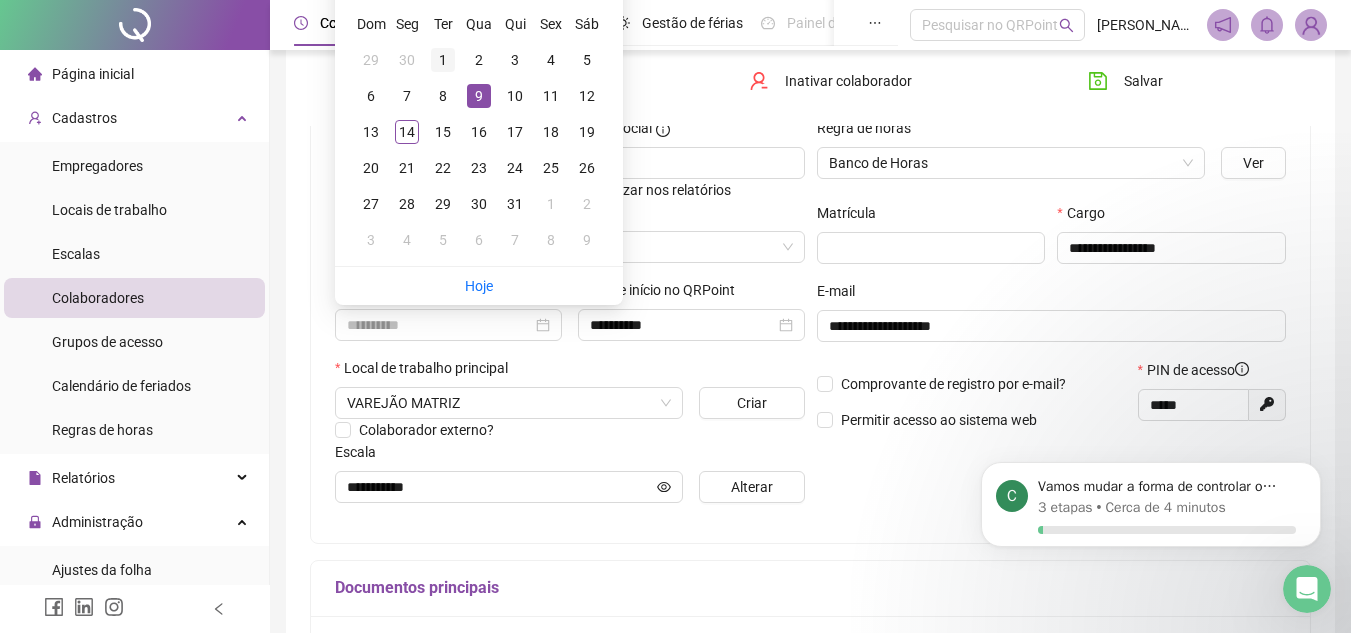 click on "1" at bounding box center (443, 60) 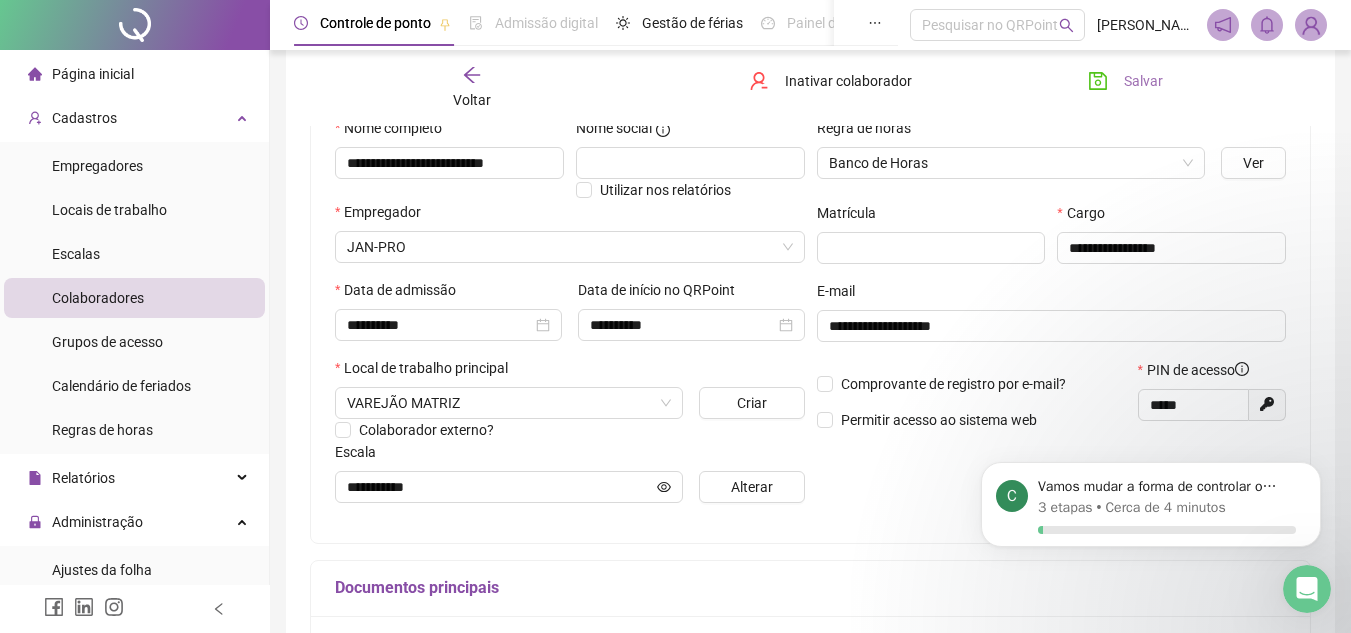 click 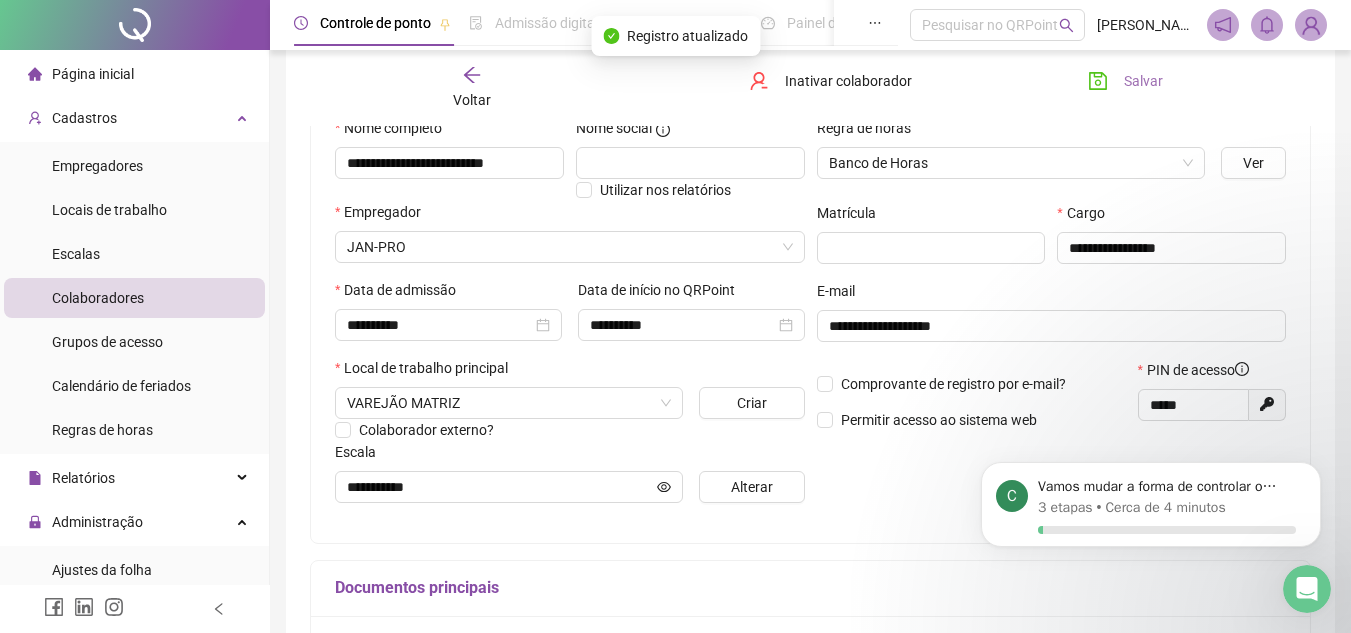 click 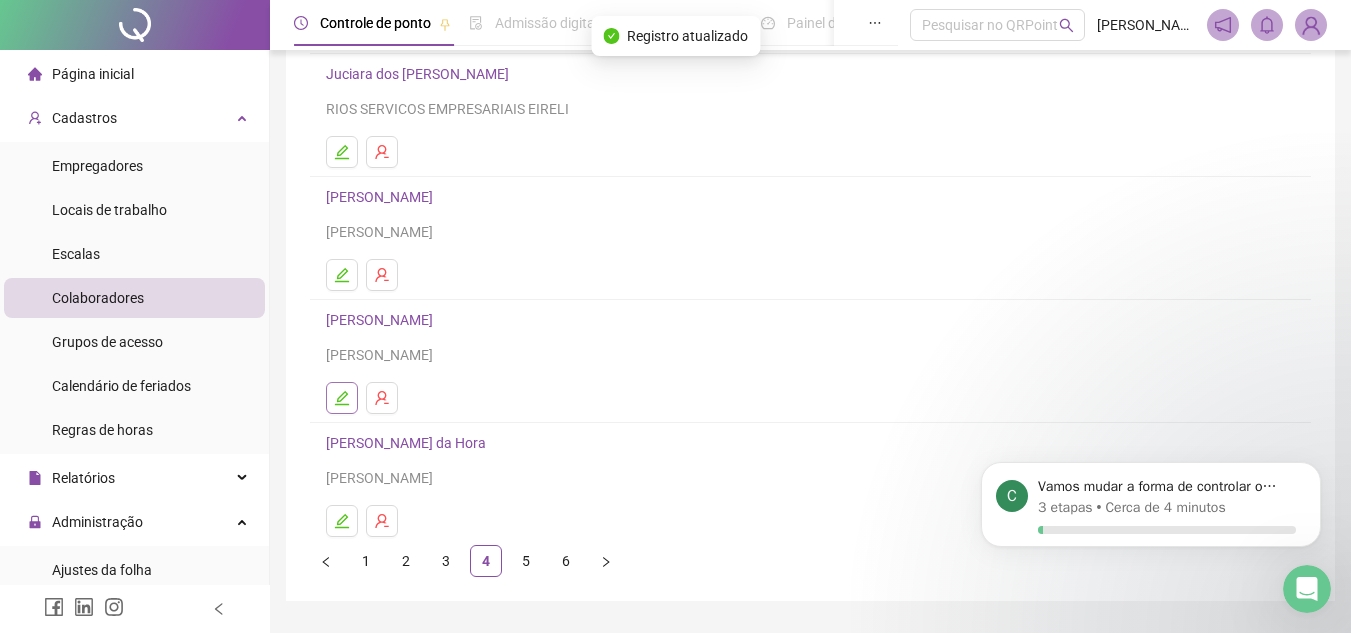 scroll, scrollTop: 300, scrollLeft: 0, axis: vertical 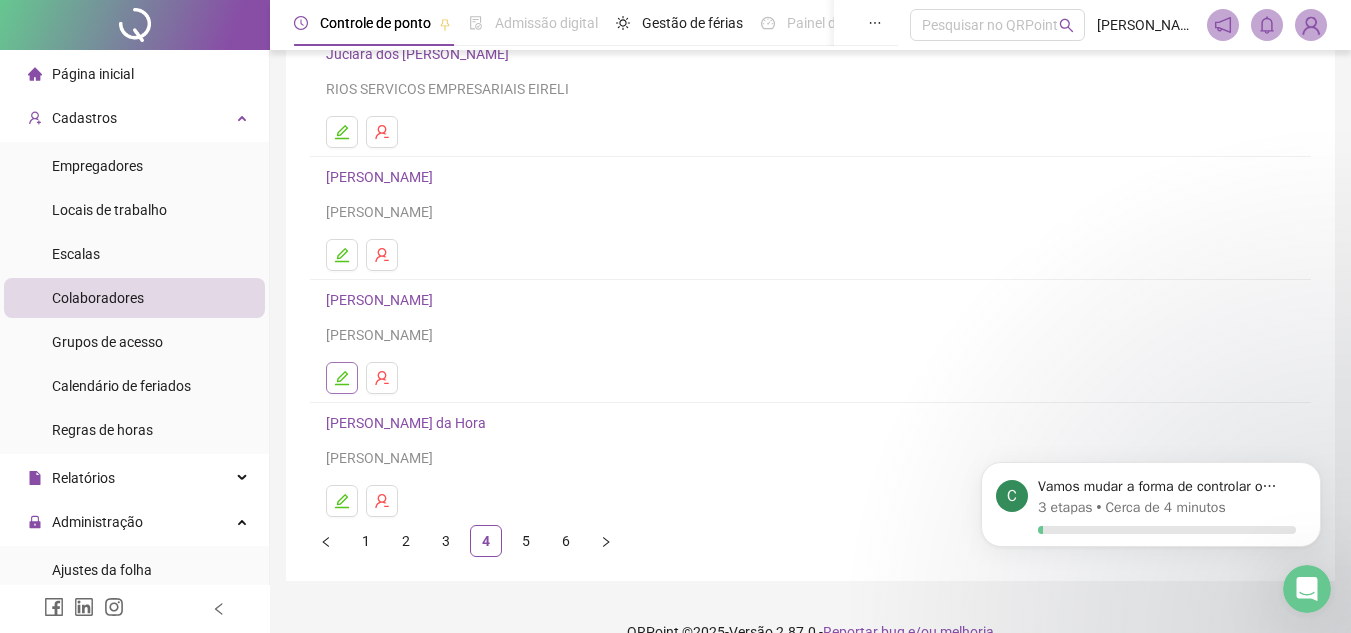 click at bounding box center [342, 378] 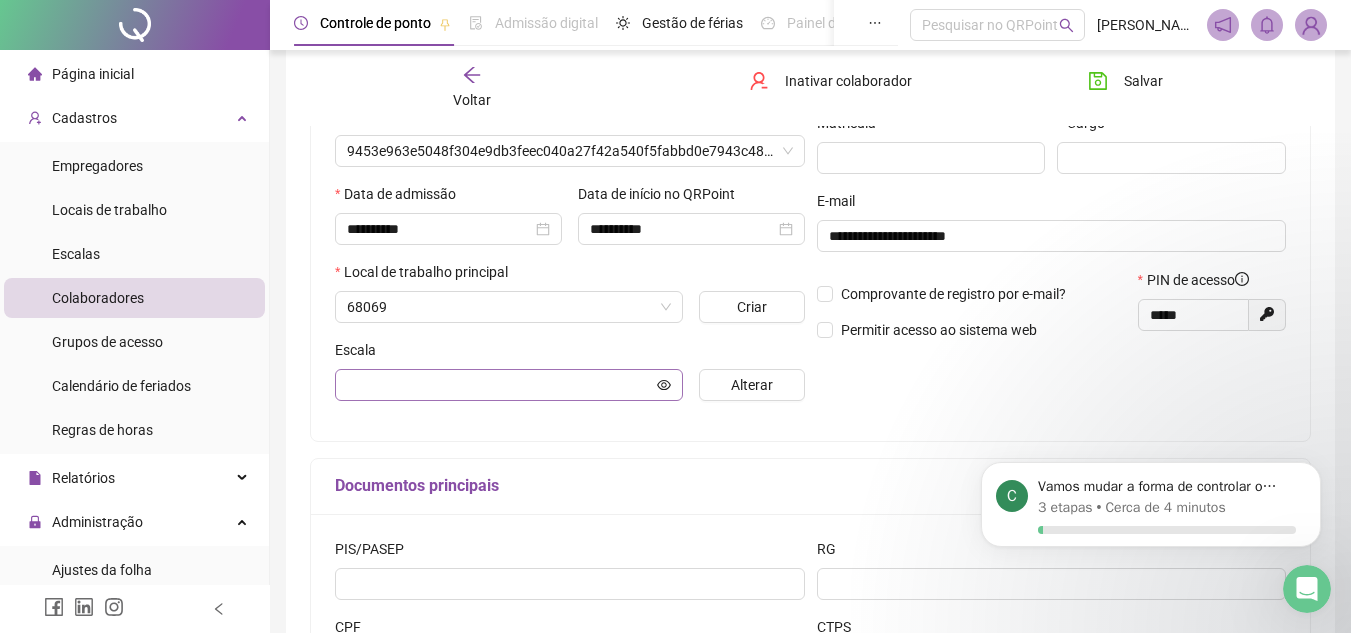 scroll, scrollTop: 310, scrollLeft: 0, axis: vertical 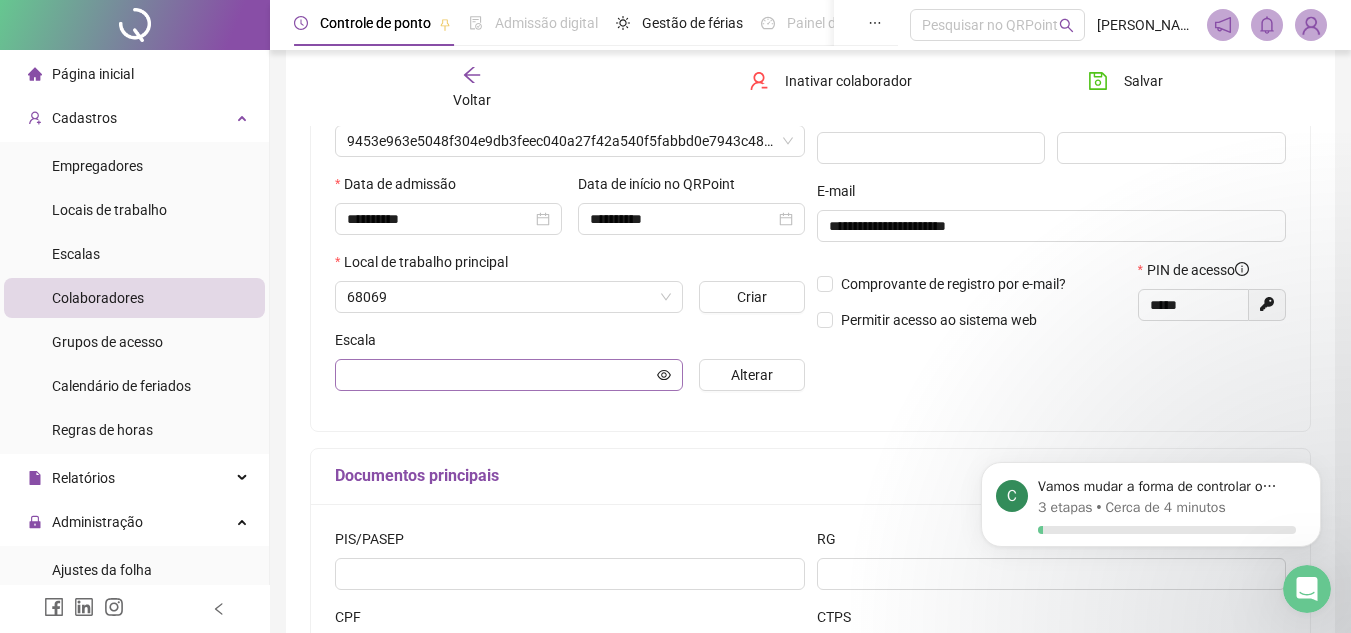 type on "**********" 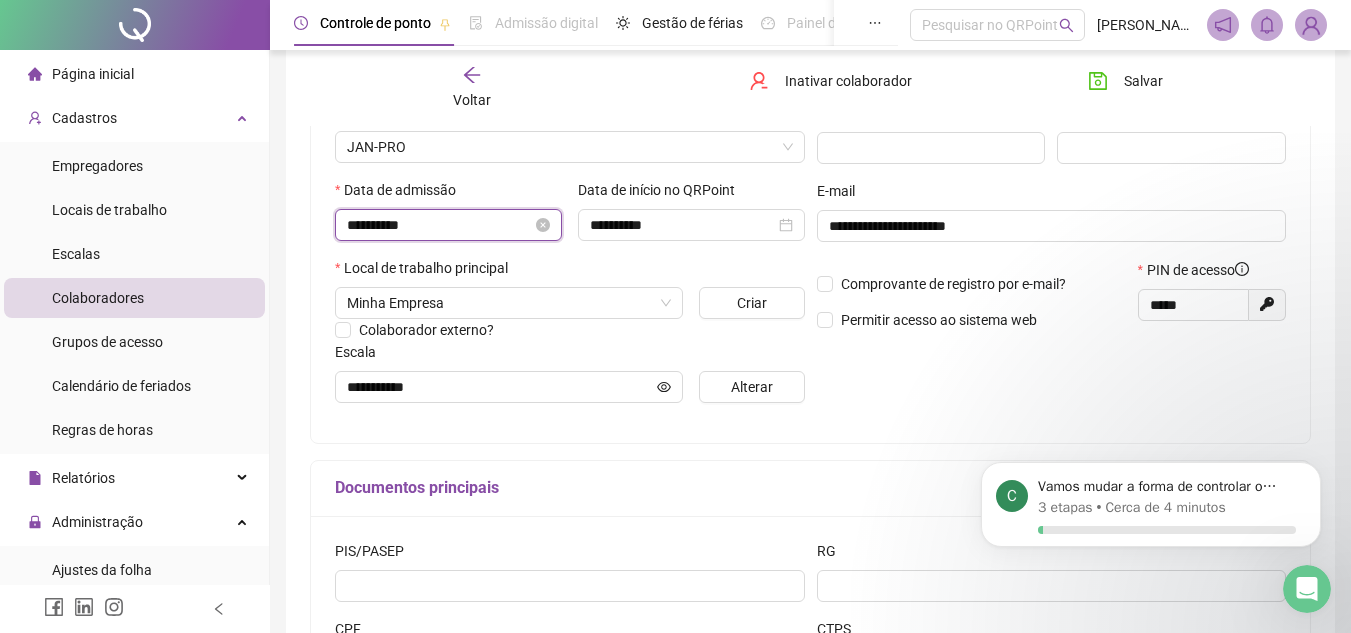 click on "**********" at bounding box center (439, 225) 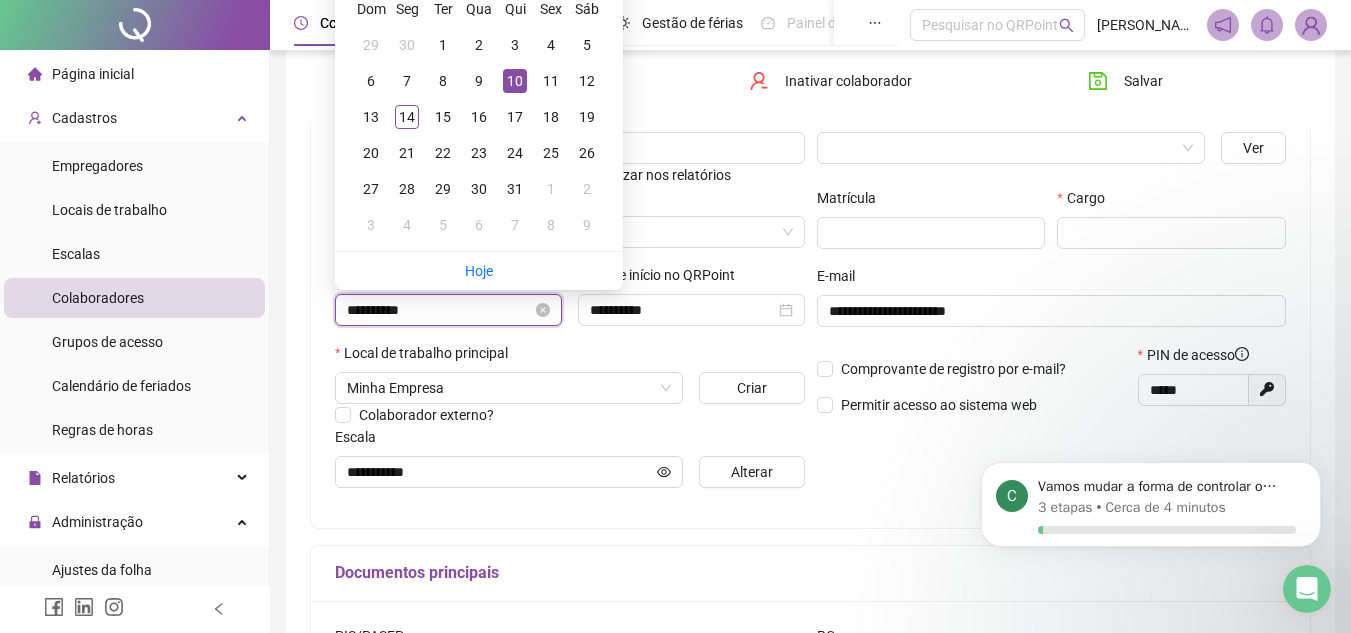 scroll, scrollTop: 110, scrollLeft: 0, axis: vertical 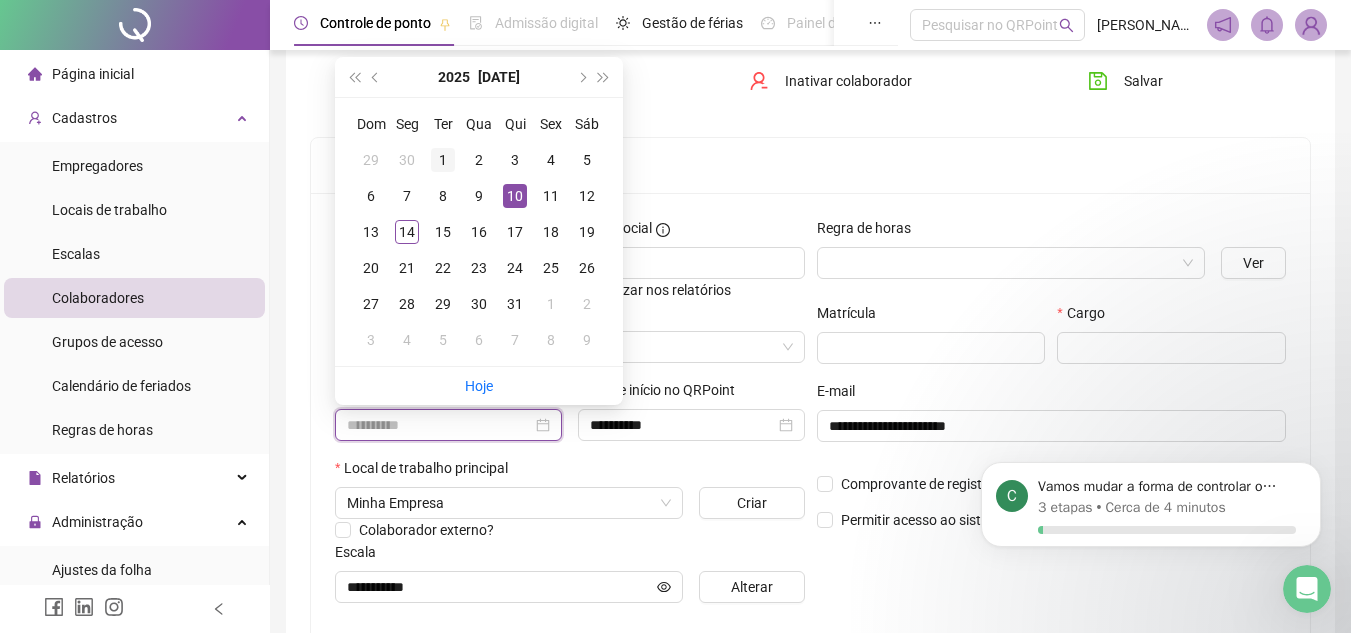 type on "**********" 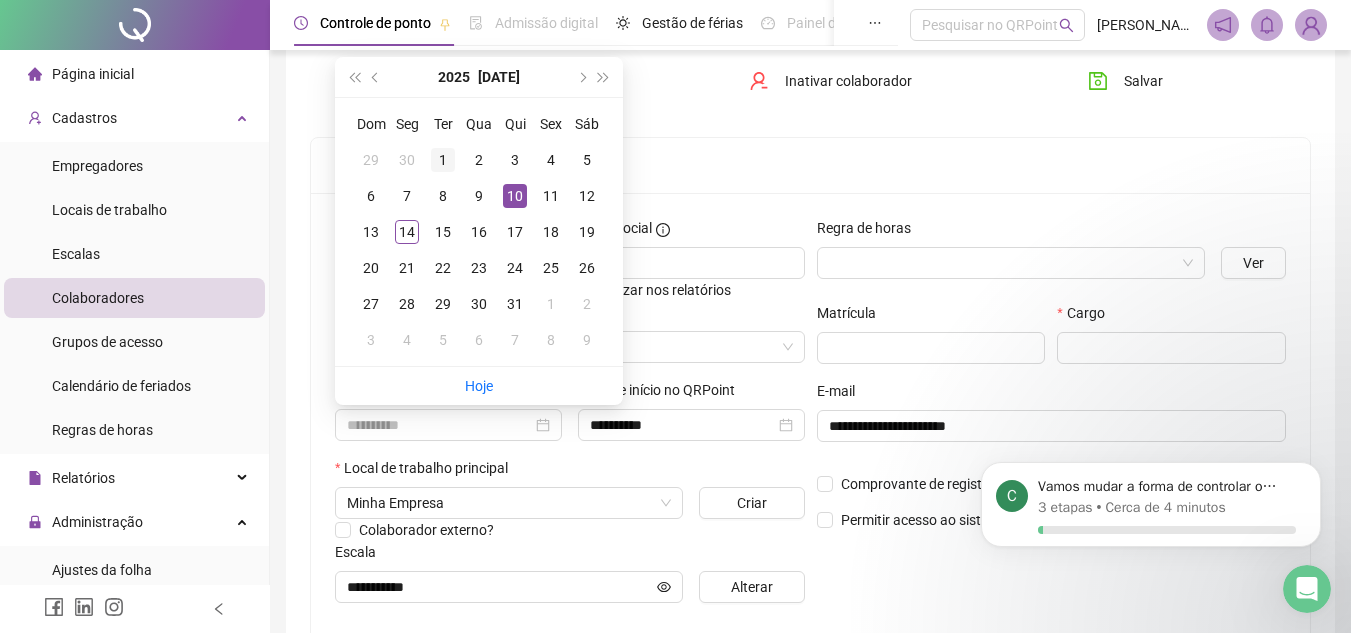 click on "1" at bounding box center (443, 160) 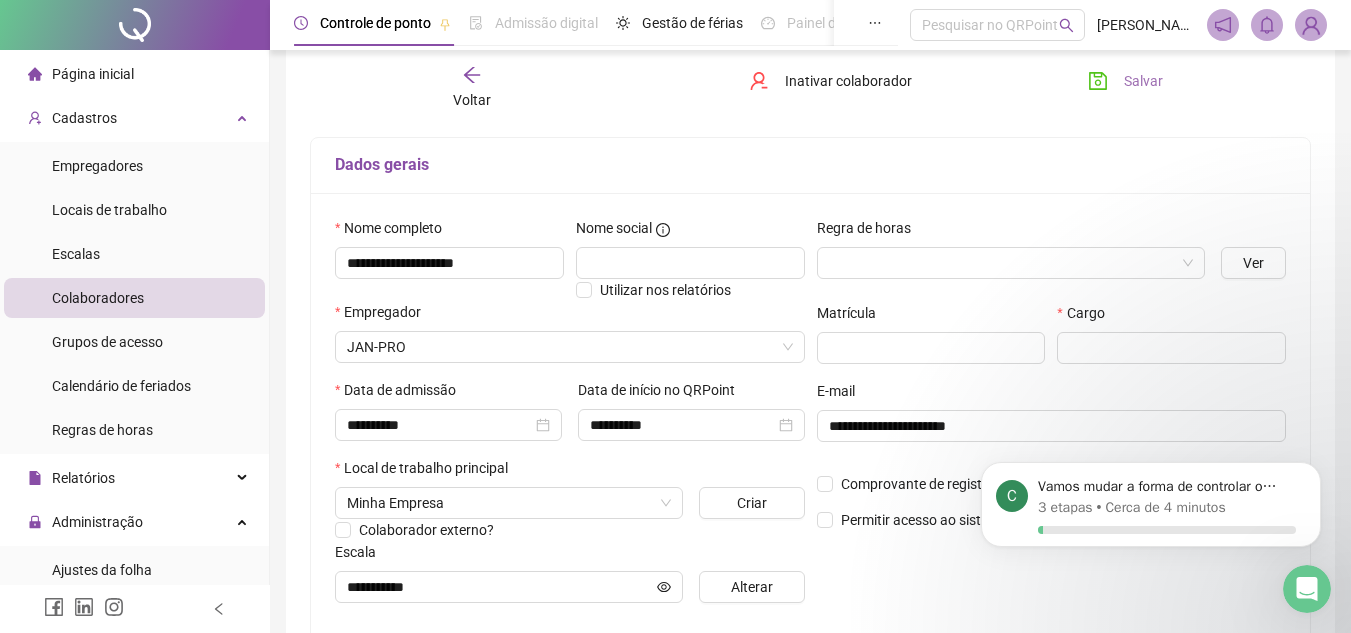 click on "Salvar" at bounding box center [1125, 81] 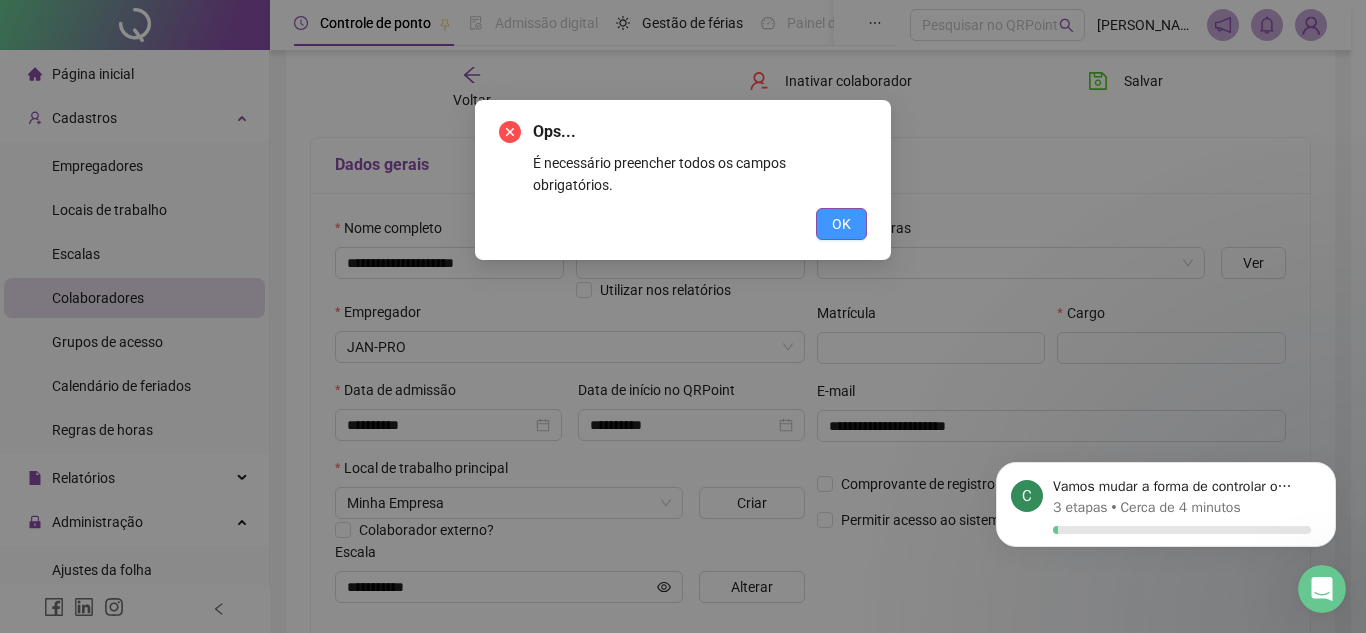 click on "OK" at bounding box center [841, 224] 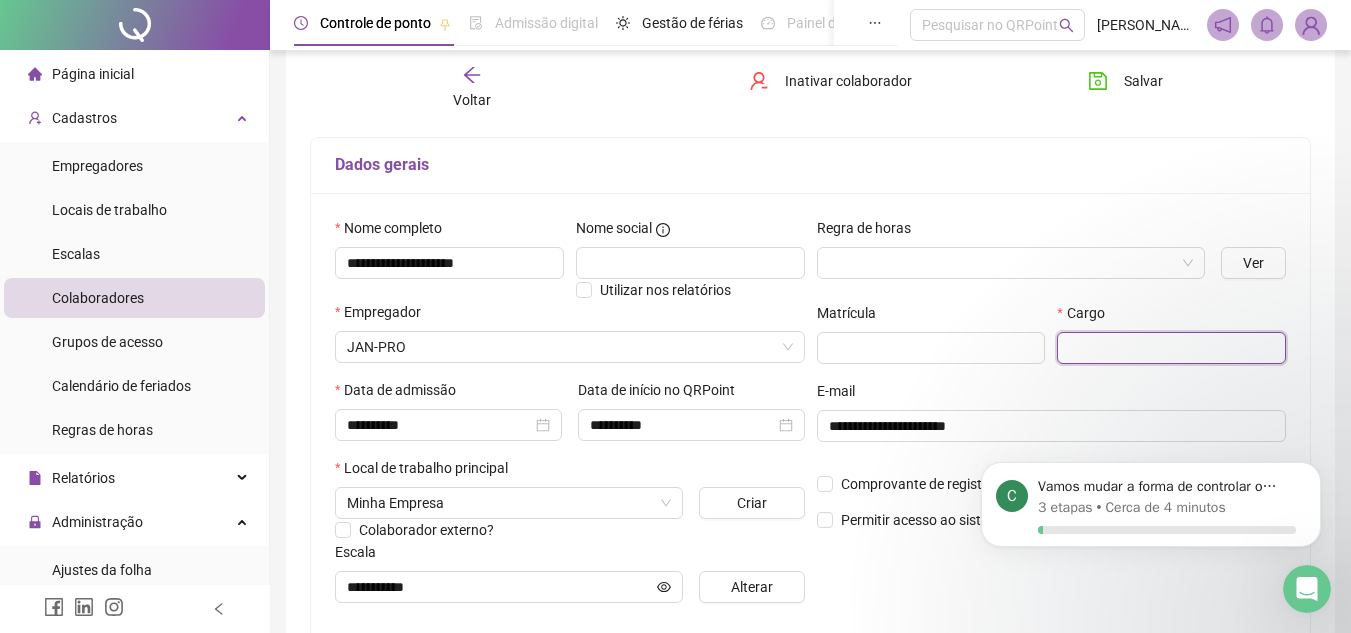 click at bounding box center (1171, 348) 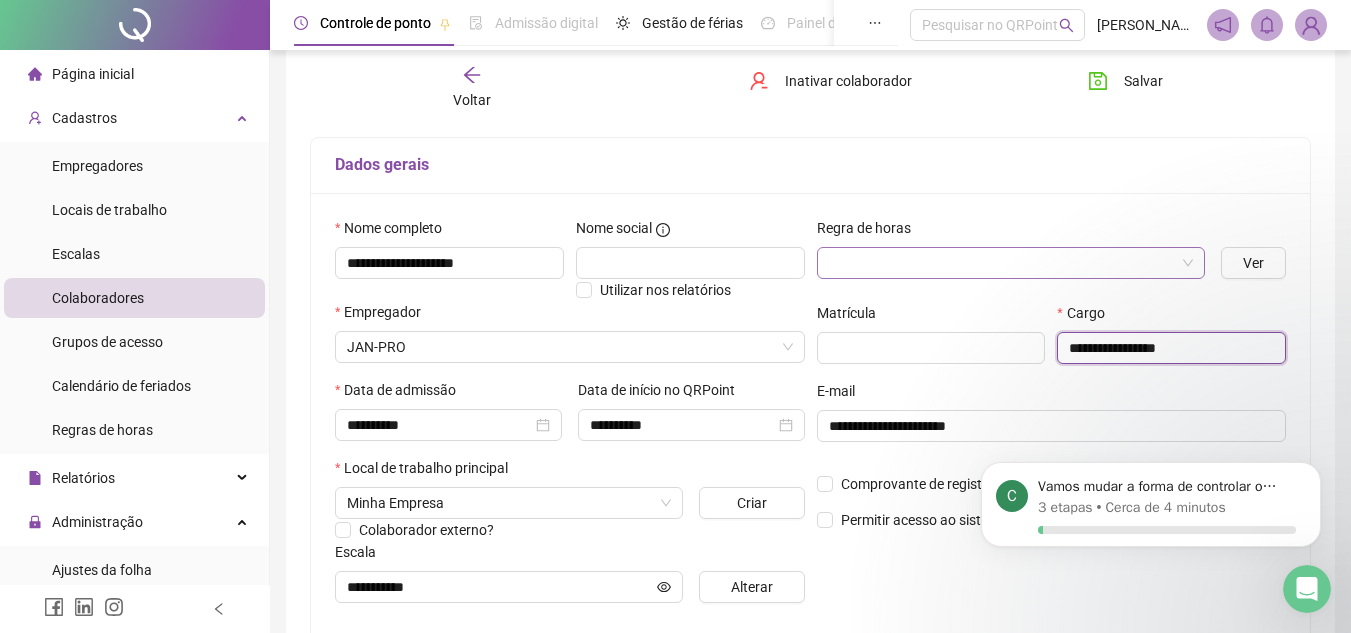 type on "**********" 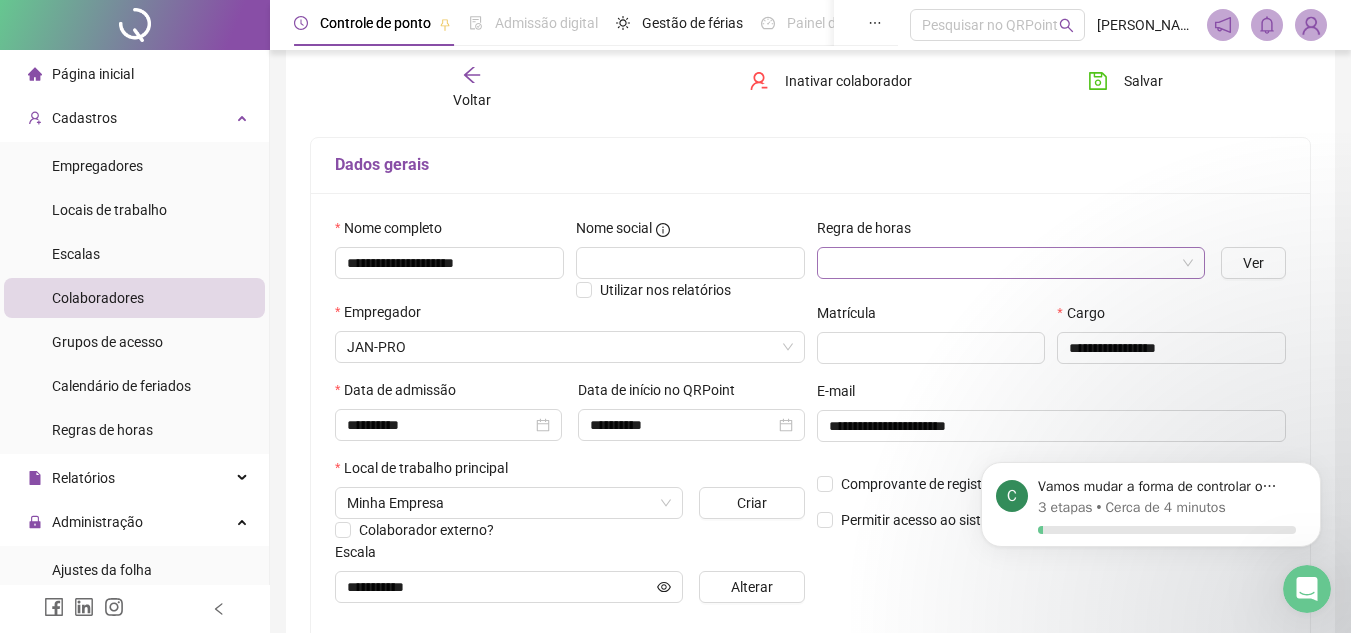 click at bounding box center [1005, 263] 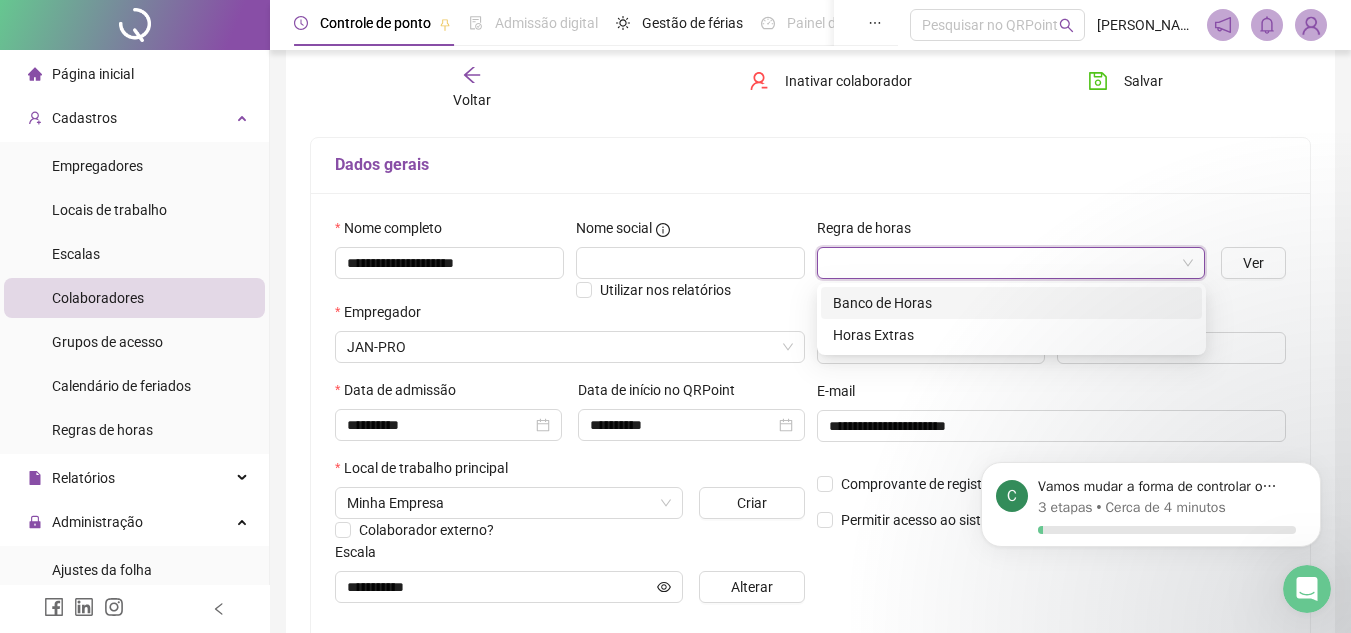 click on "Banco de Horas" at bounding box center [1011, 303] 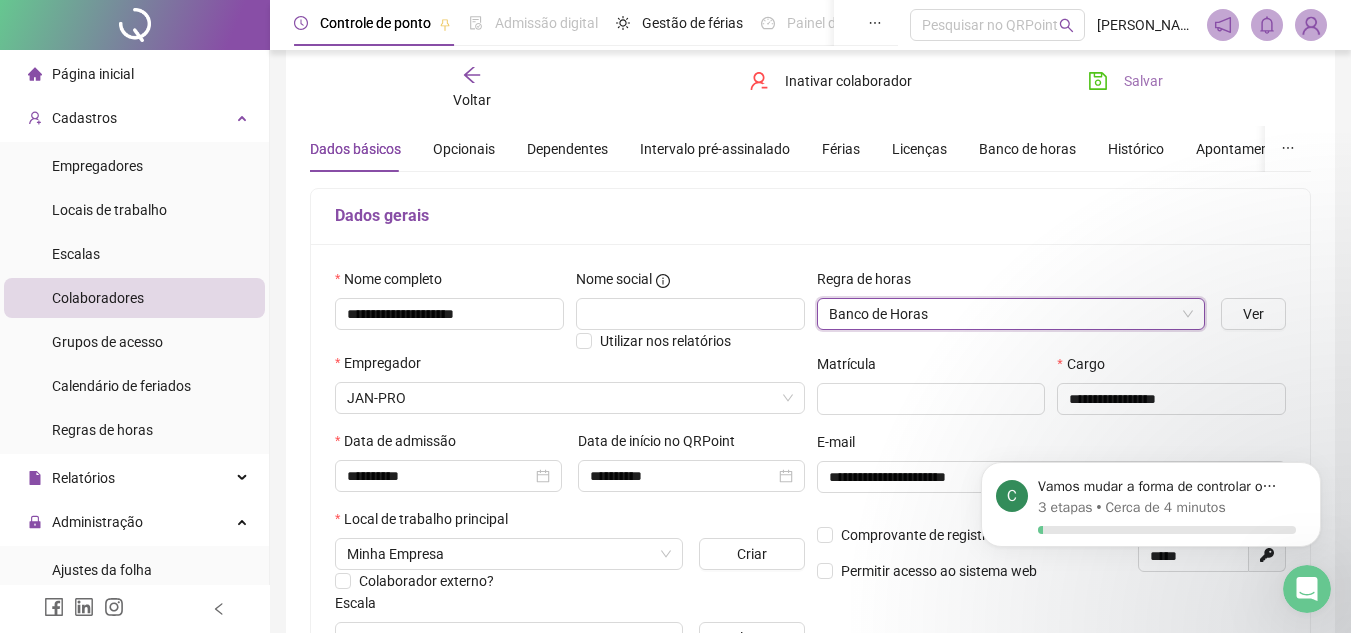 scroll, scrollTop: 10, scrollLeft: 0, axis: vertical 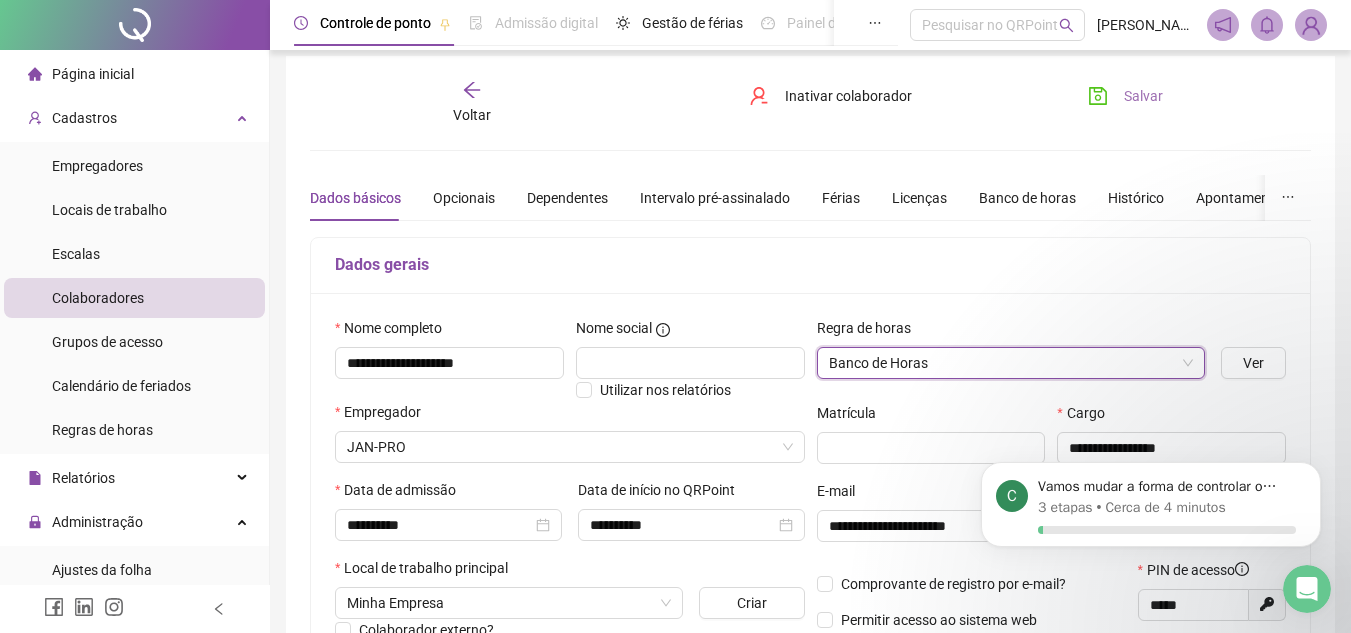 click on "Salvar" at bounding box center [1143, 96] 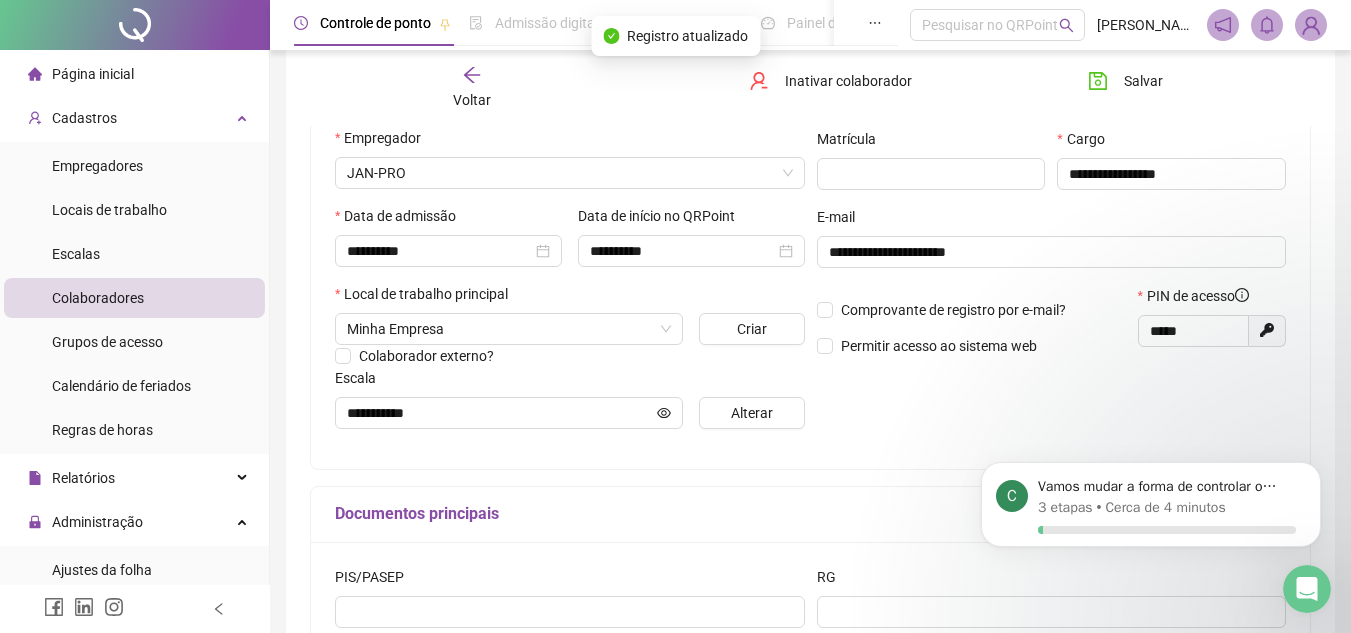 scroll, scrollTop: 10, scrollLeft: 0, axis: vertical 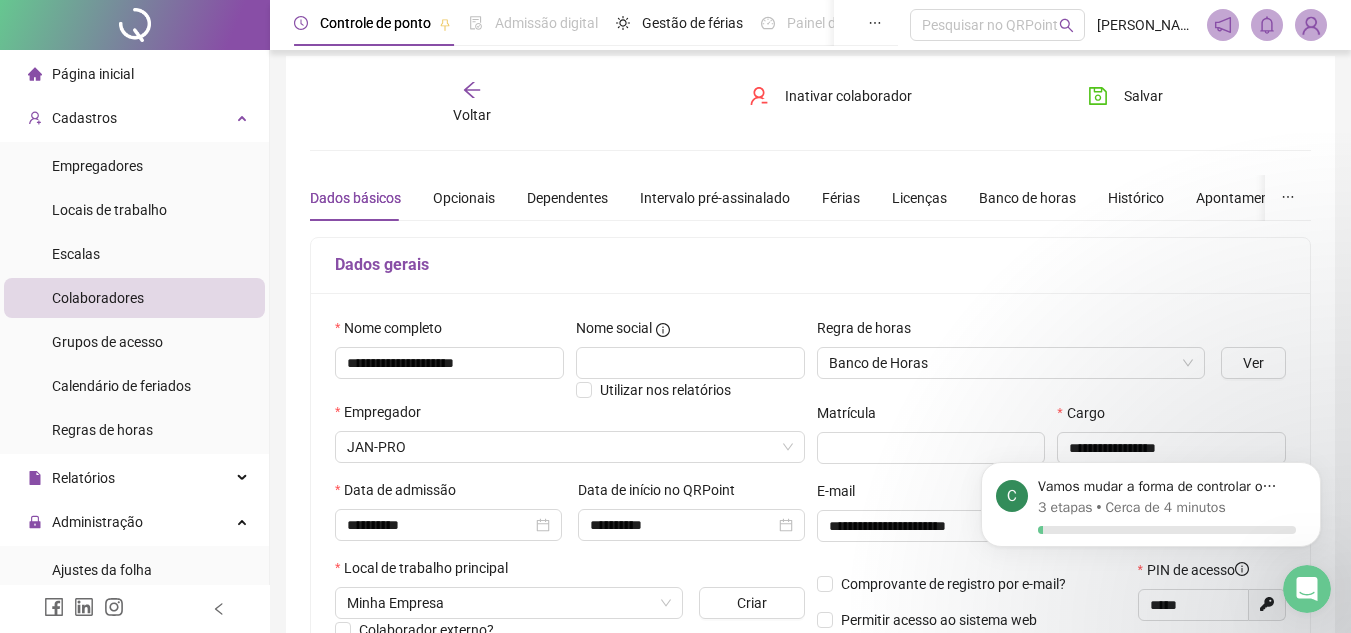 click 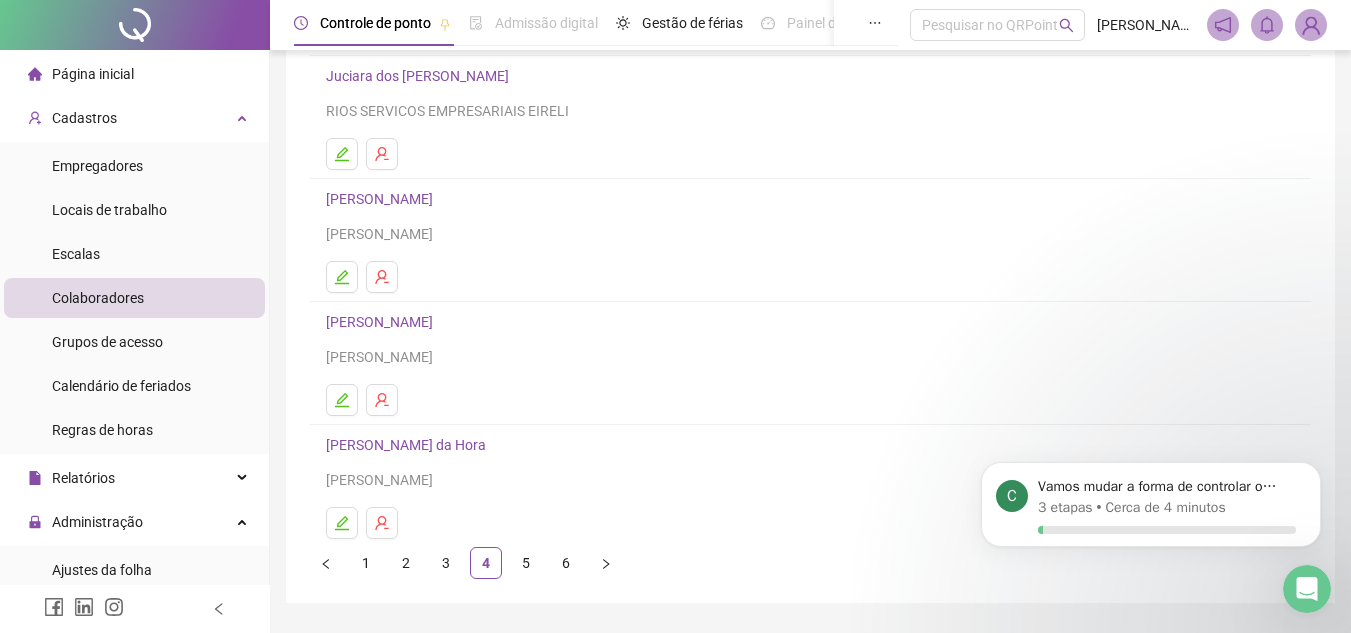 scroll, scrollTop: 300, scrollLeft: 0, axis: vertical 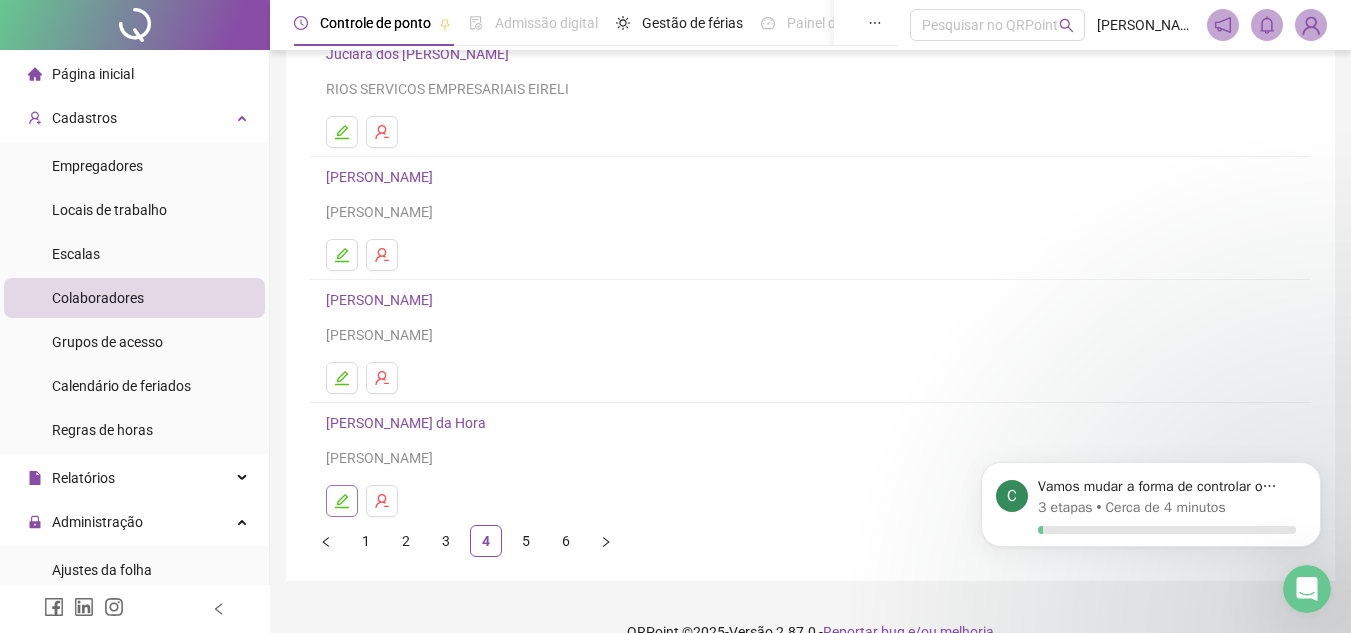 click 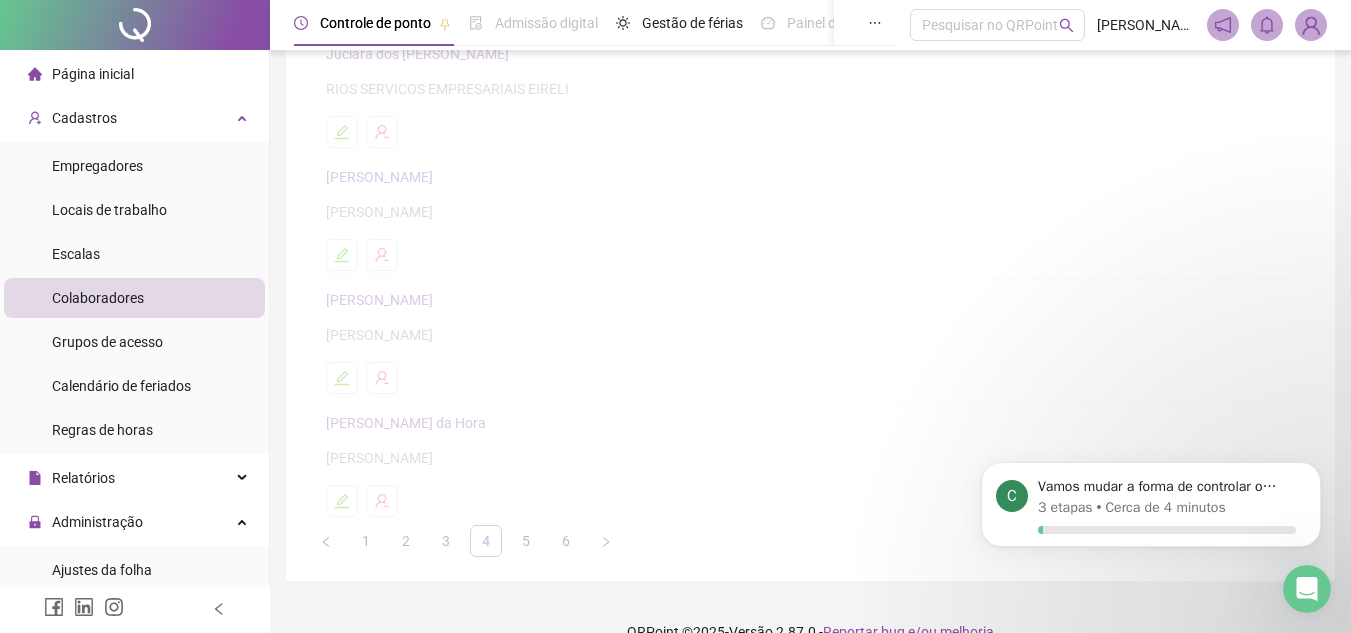 scroll, scrollTop: 310, scrollLeft: 0, axis: vertical 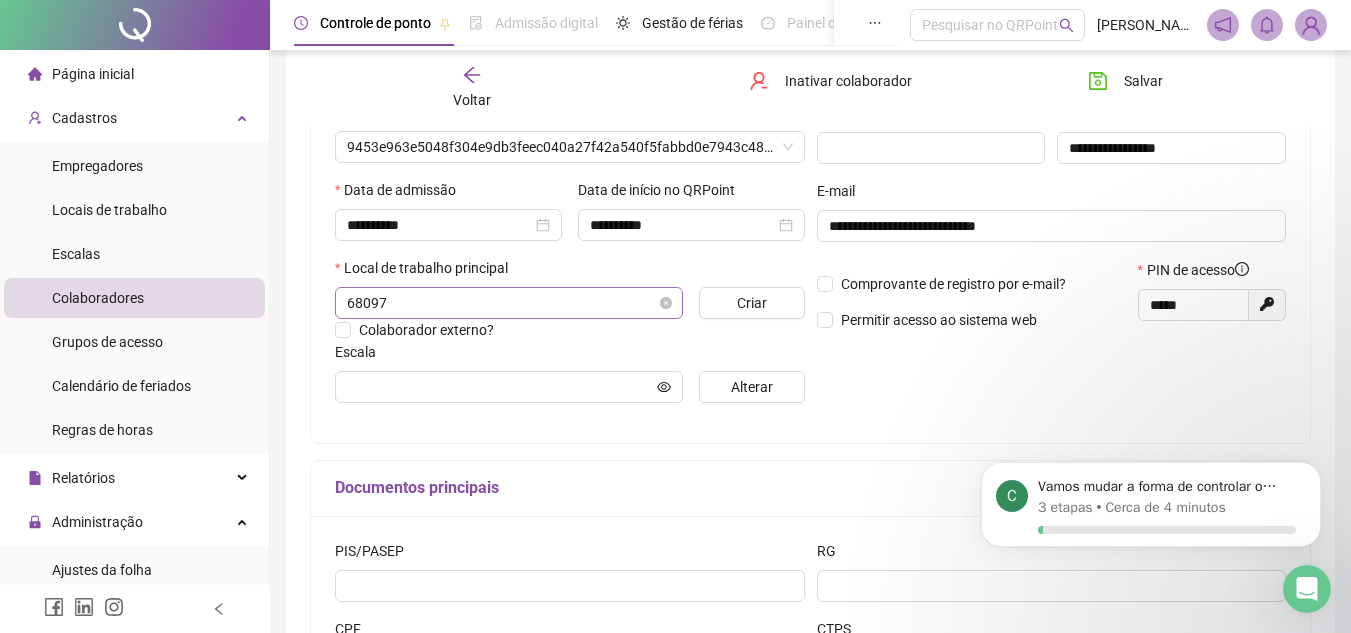 type on "**********" 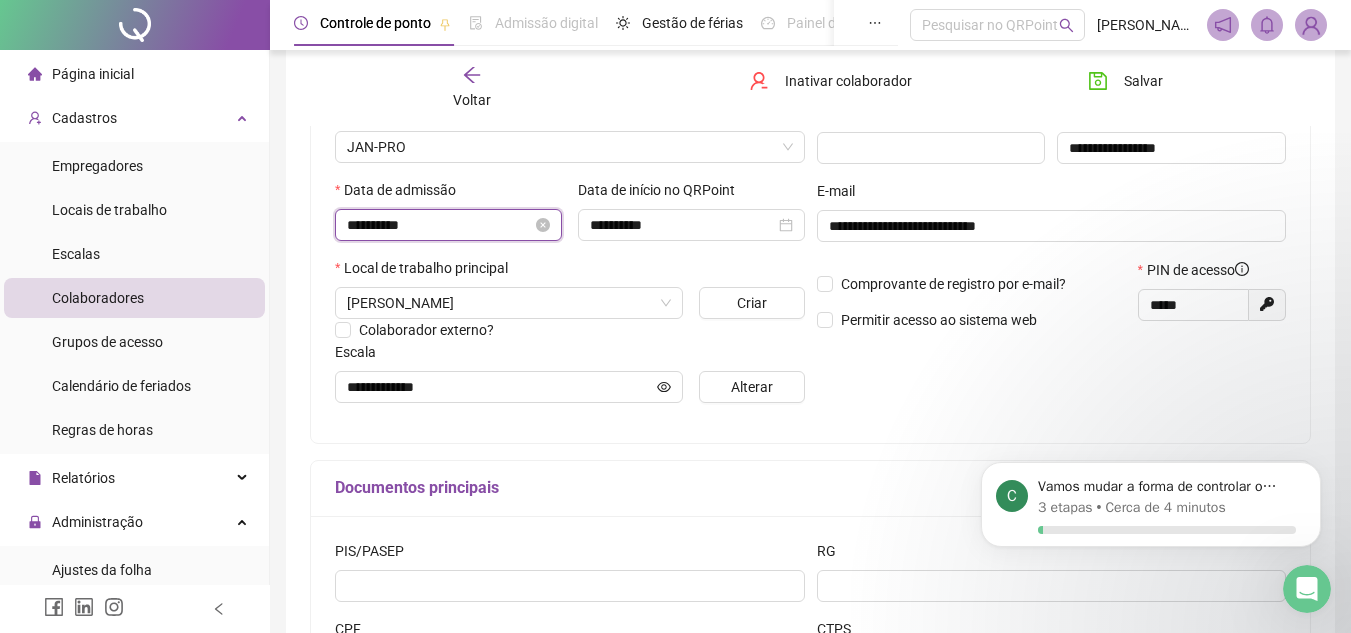 click on "**********" at bounding box center (439, 225) 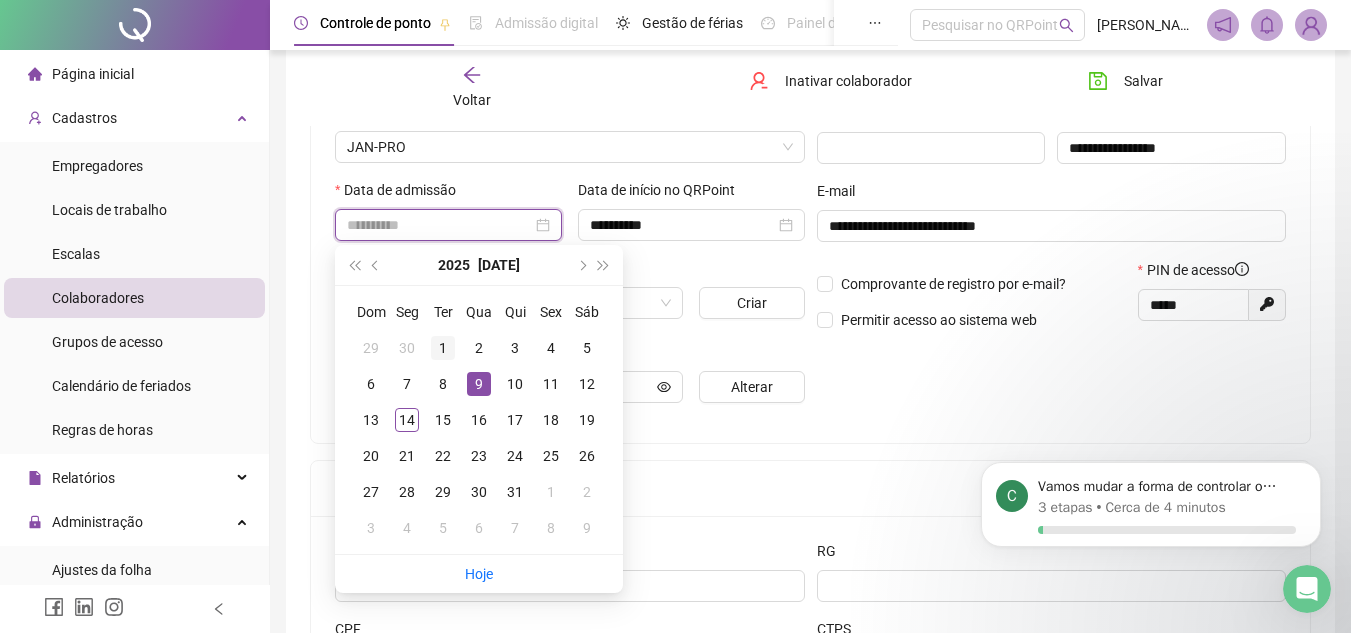 type on "**********" 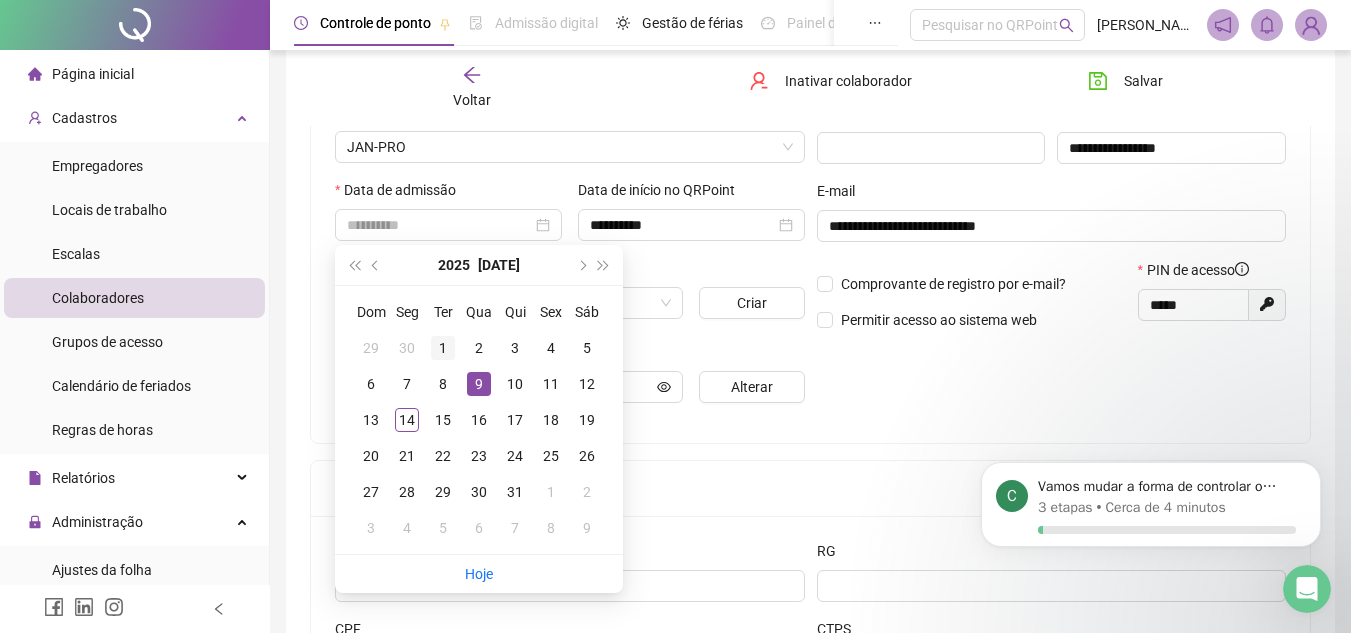 click on "1" at bounding box center (443, 348) 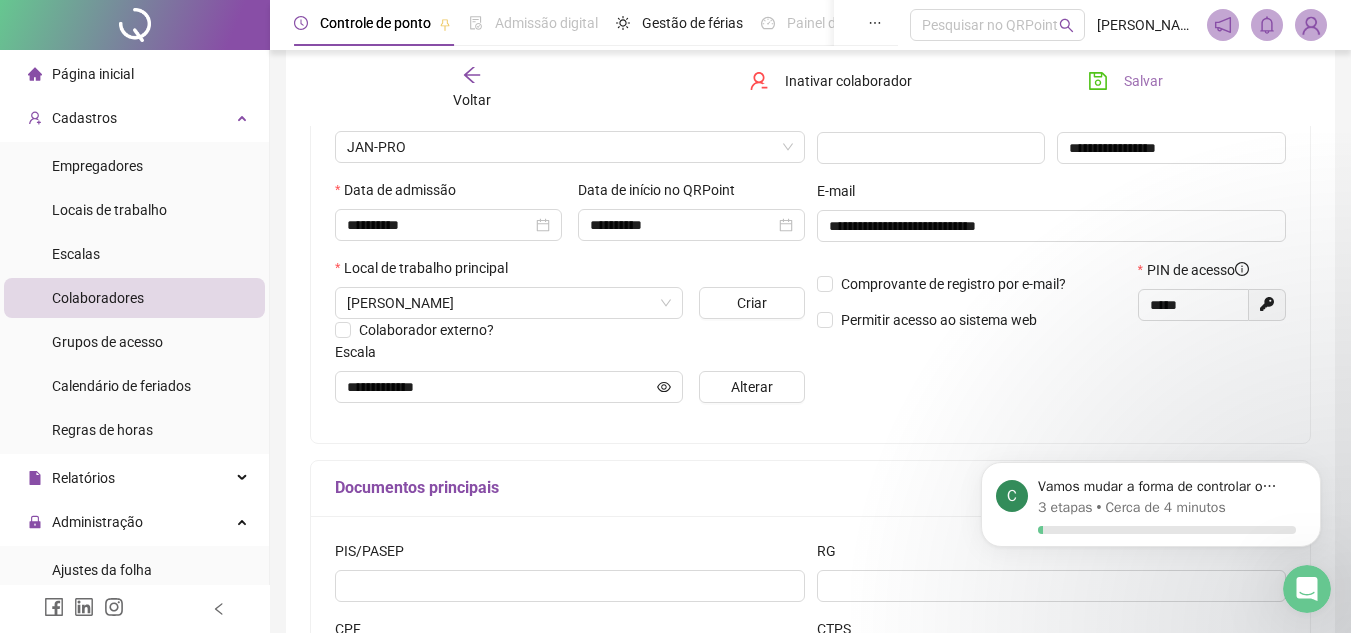 click on "Salvar" at bounding box center [1125, 81] 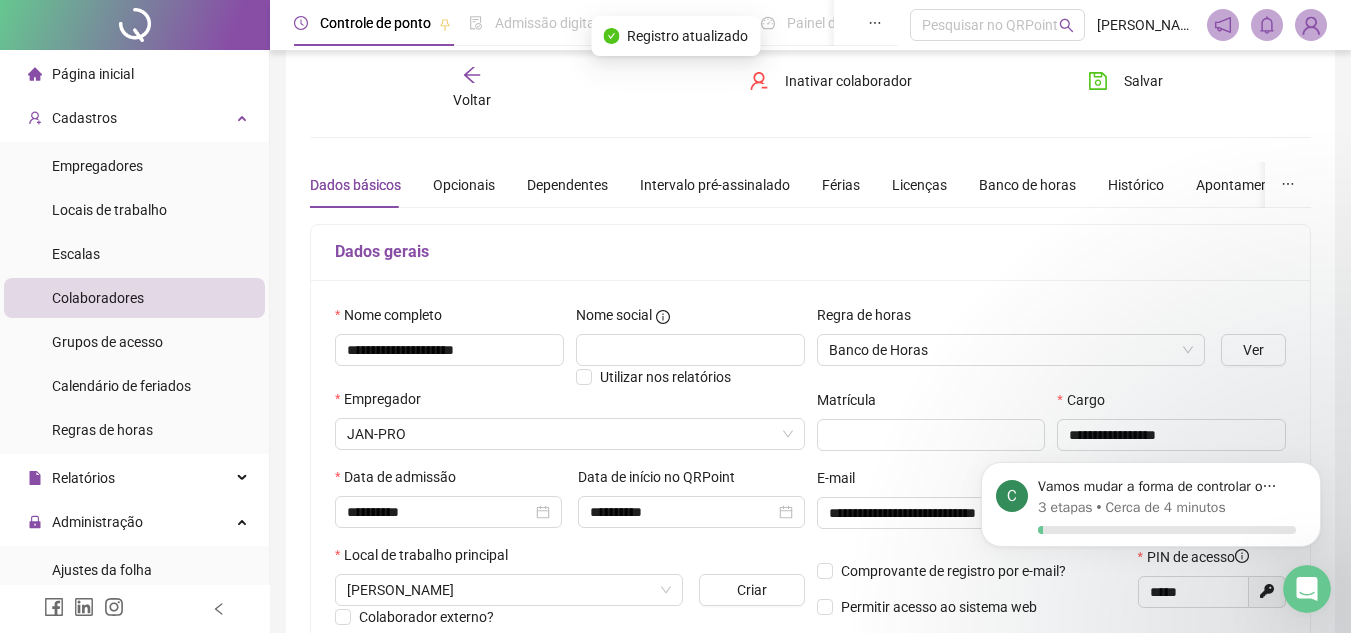 scroll, scrollTop: 8, scrollLeft: 0, axis: vertical 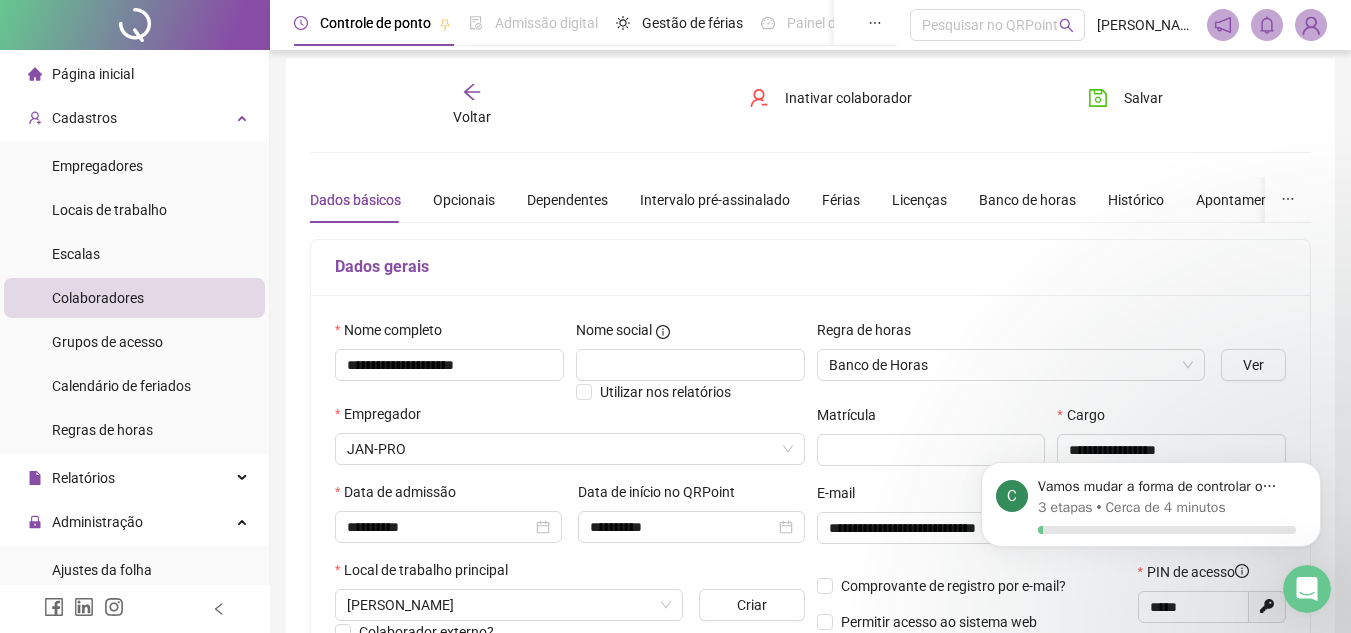 click on "Voltar" at bounding box center (472, 105) 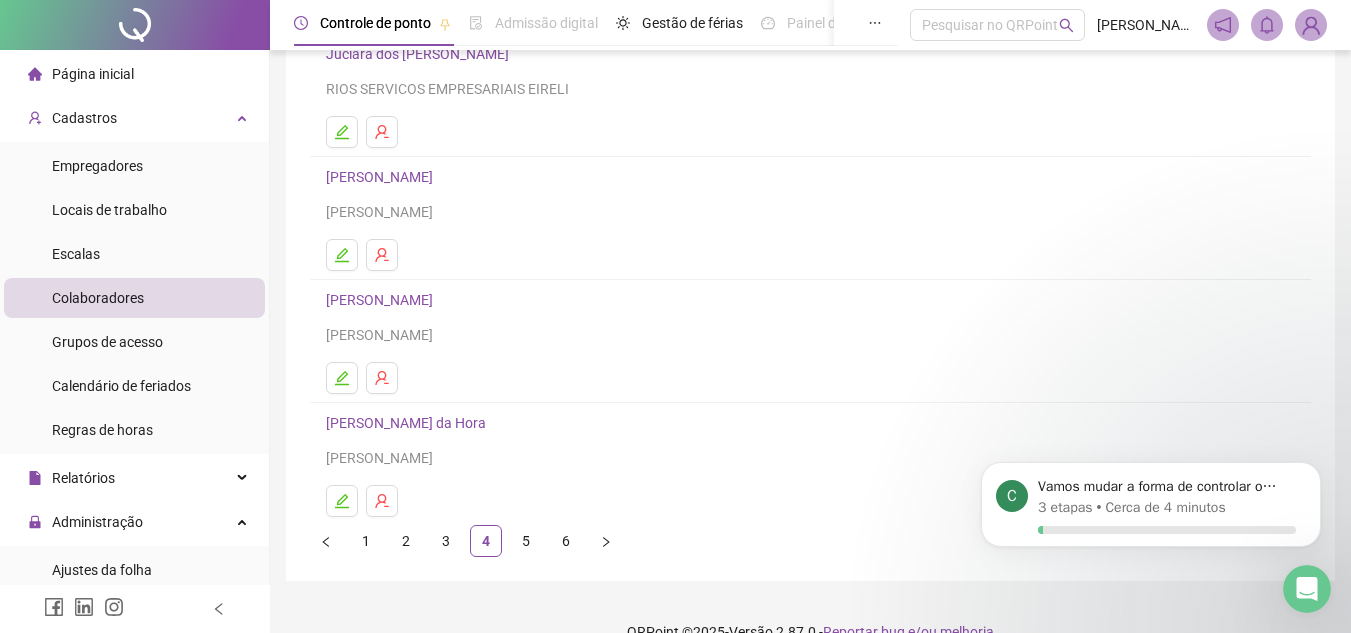 scroll, scrollTop: 334, scrollLeft: 0, axis: vertical 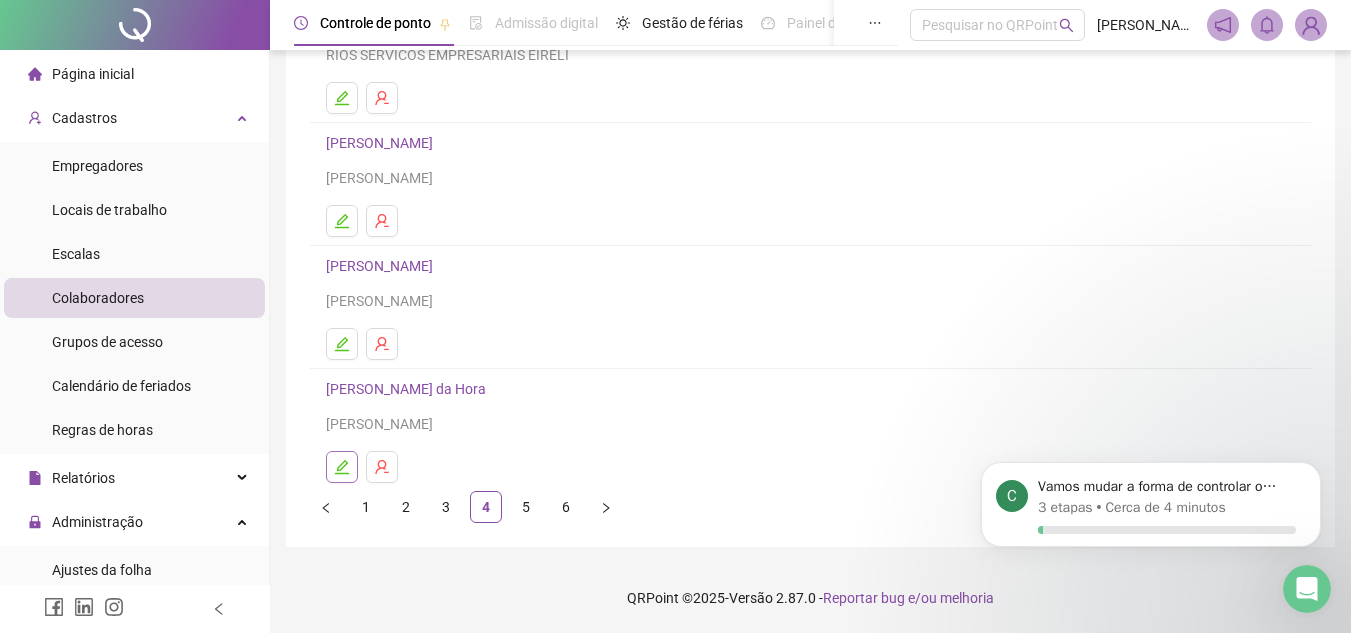 click 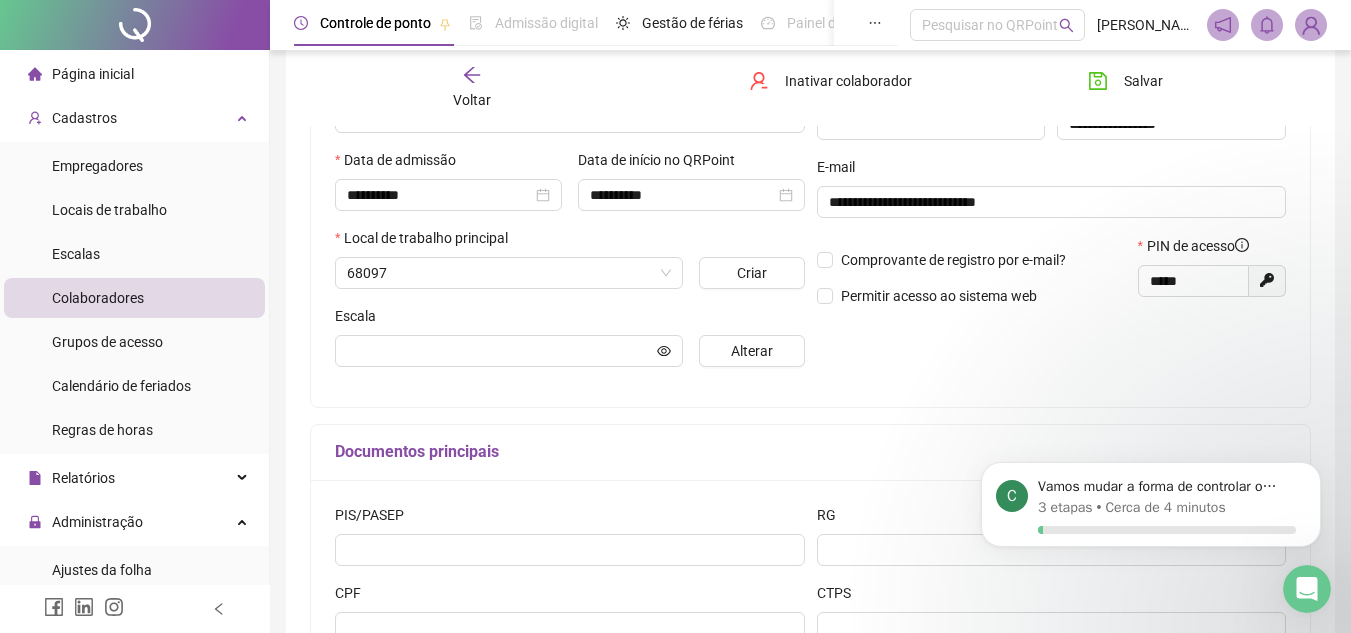 scroll, scrollTop: 344, scrollLeft: 0, axis: vertical 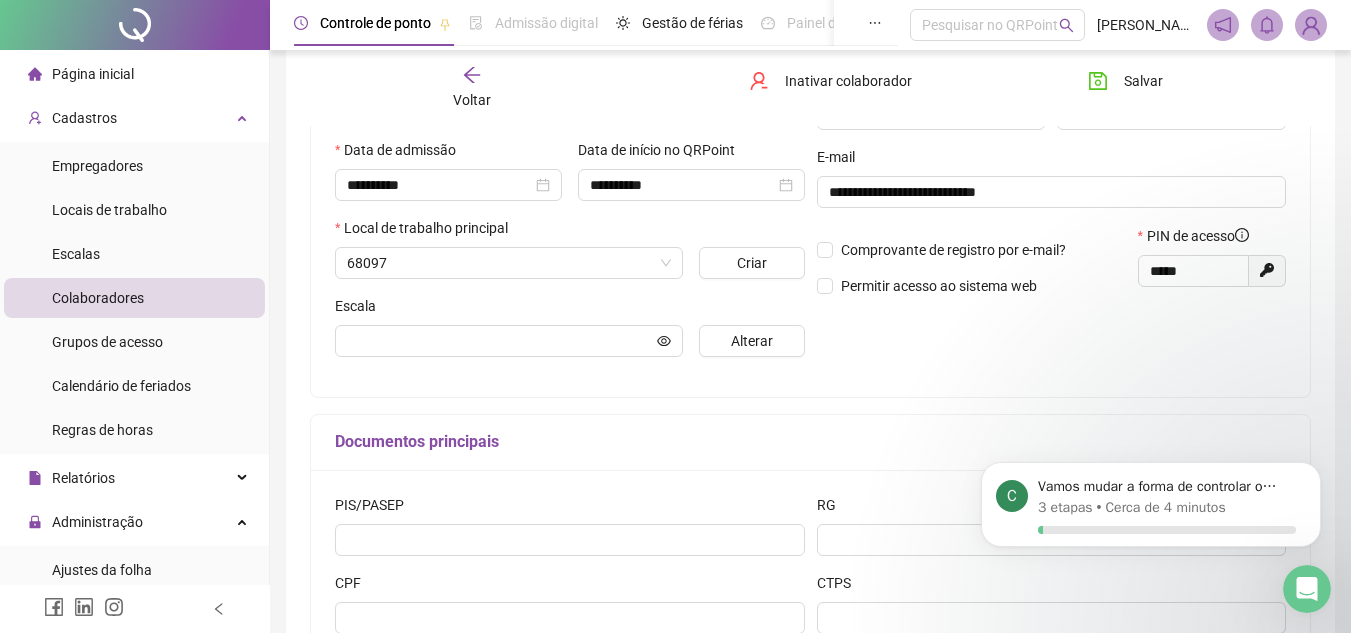 type on "**********" 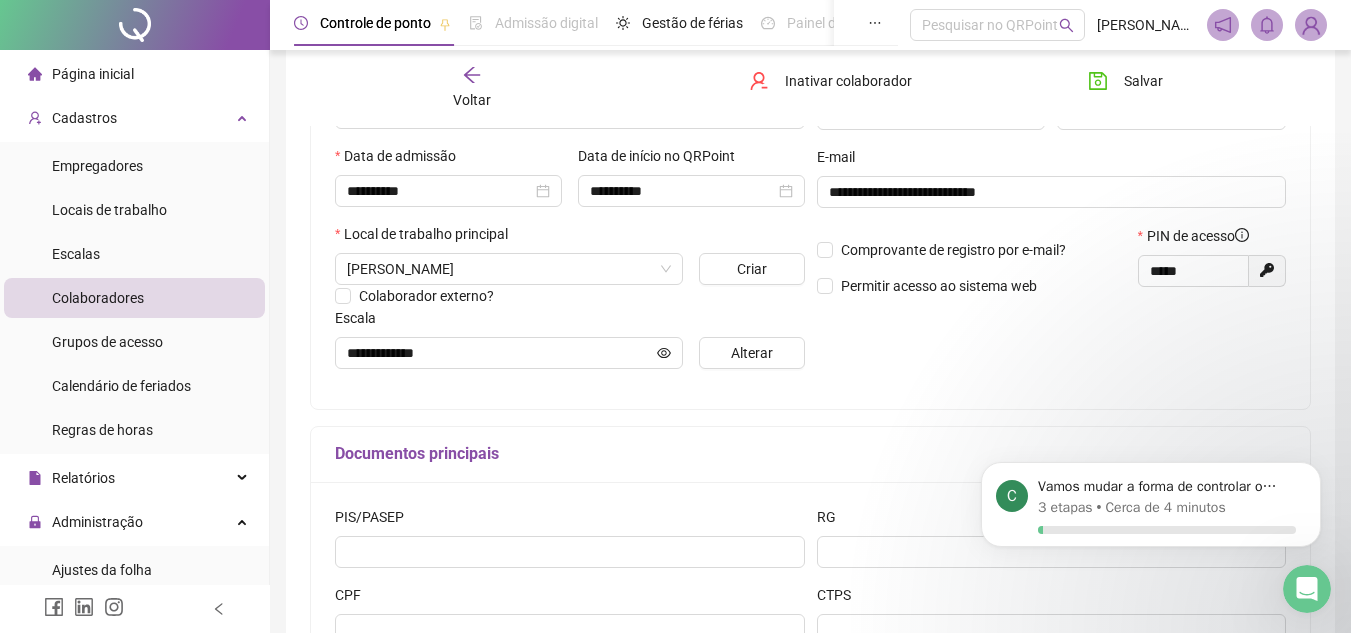 click 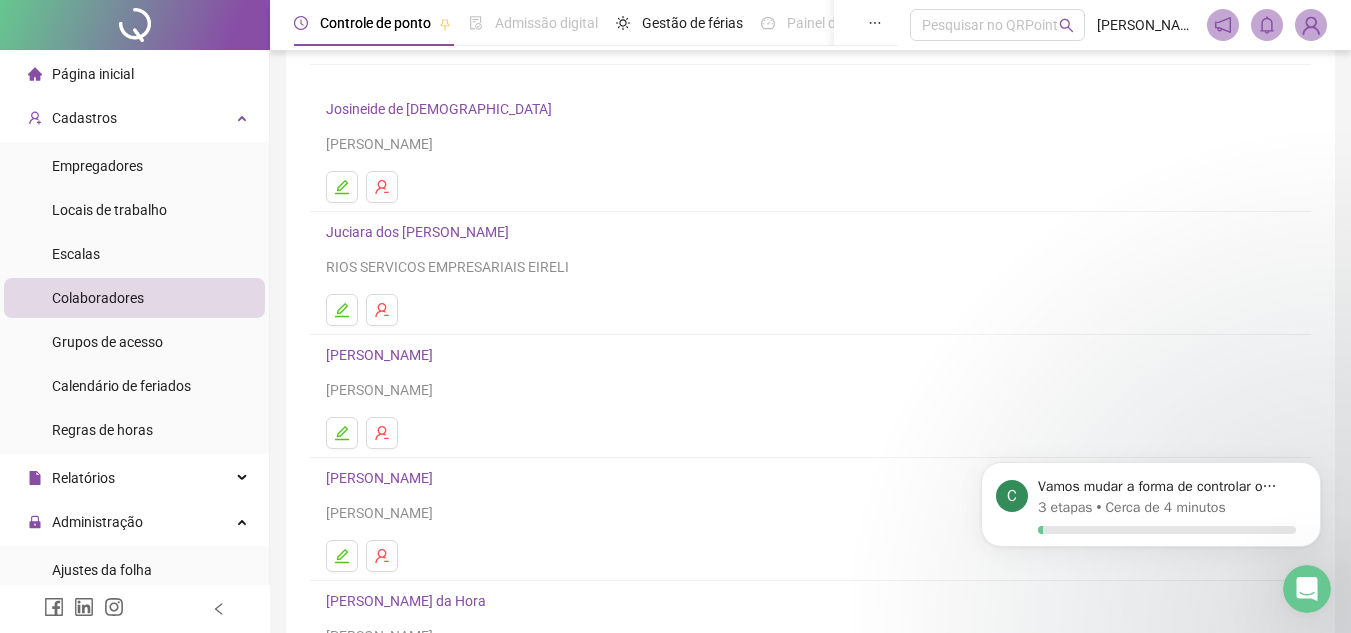 scroll, scrollTop: 334, scrollLeft: 0, axis: vertical 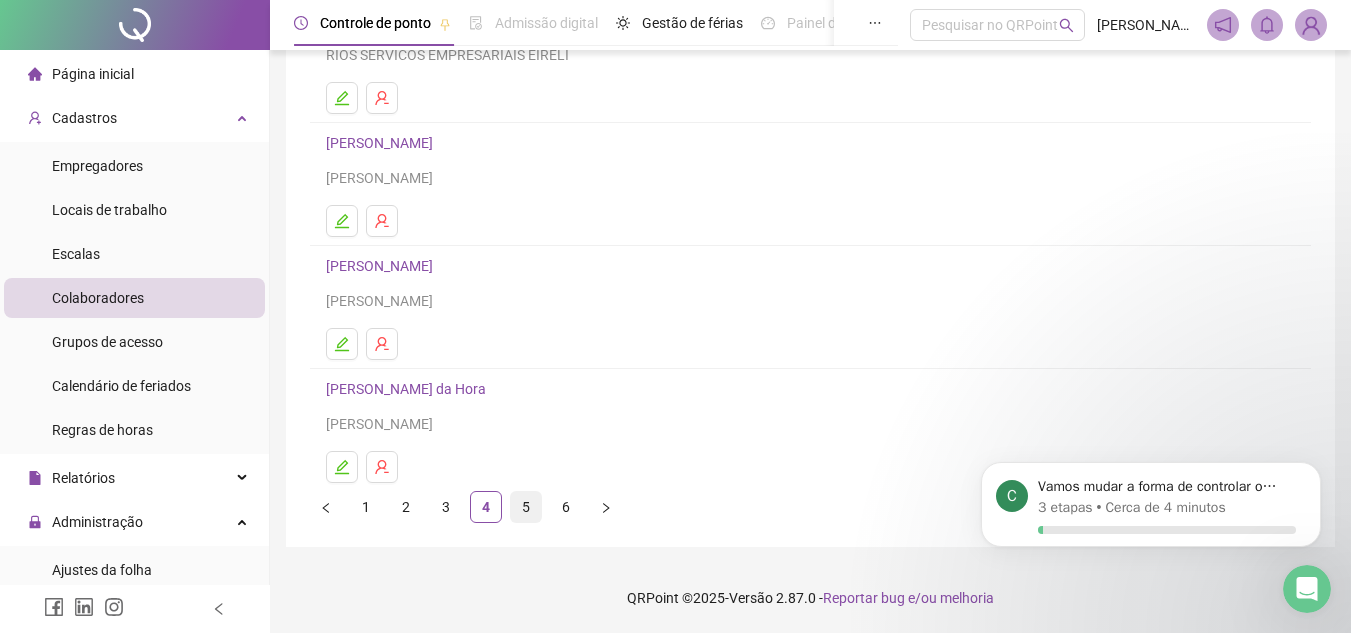 click on "5" at bounding box center (526, 507) 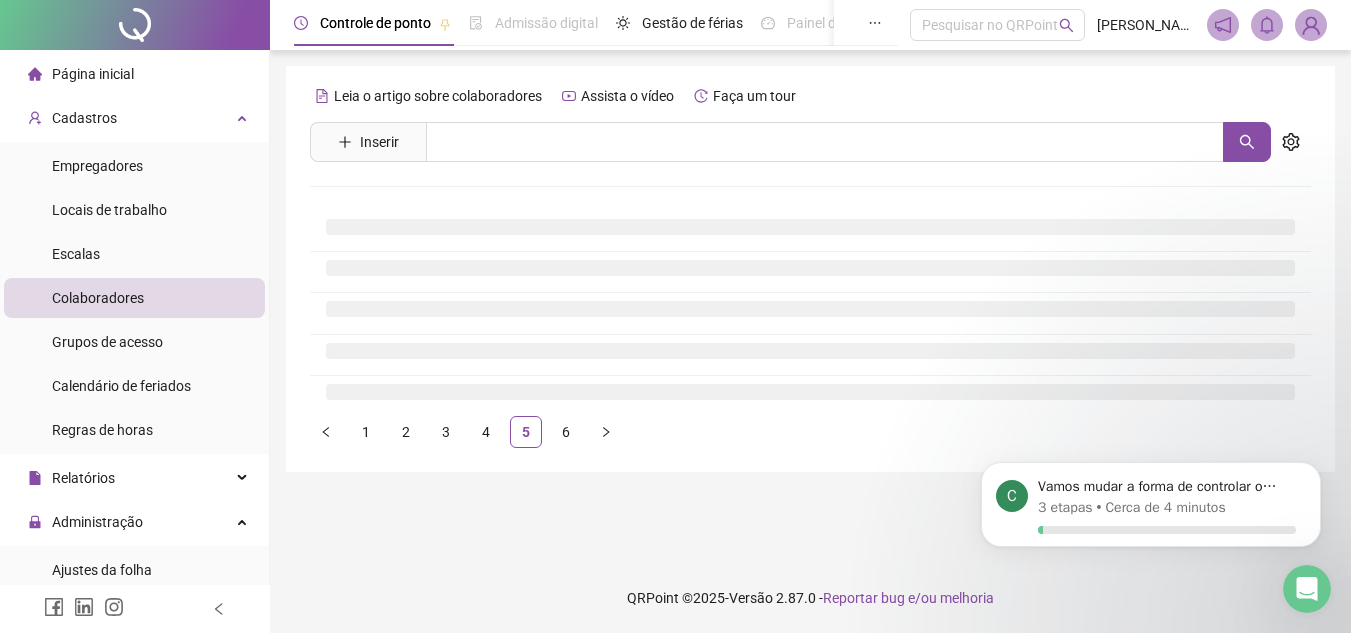 scroll, scrollTop: 0, scrollLeft: 0, axis: both 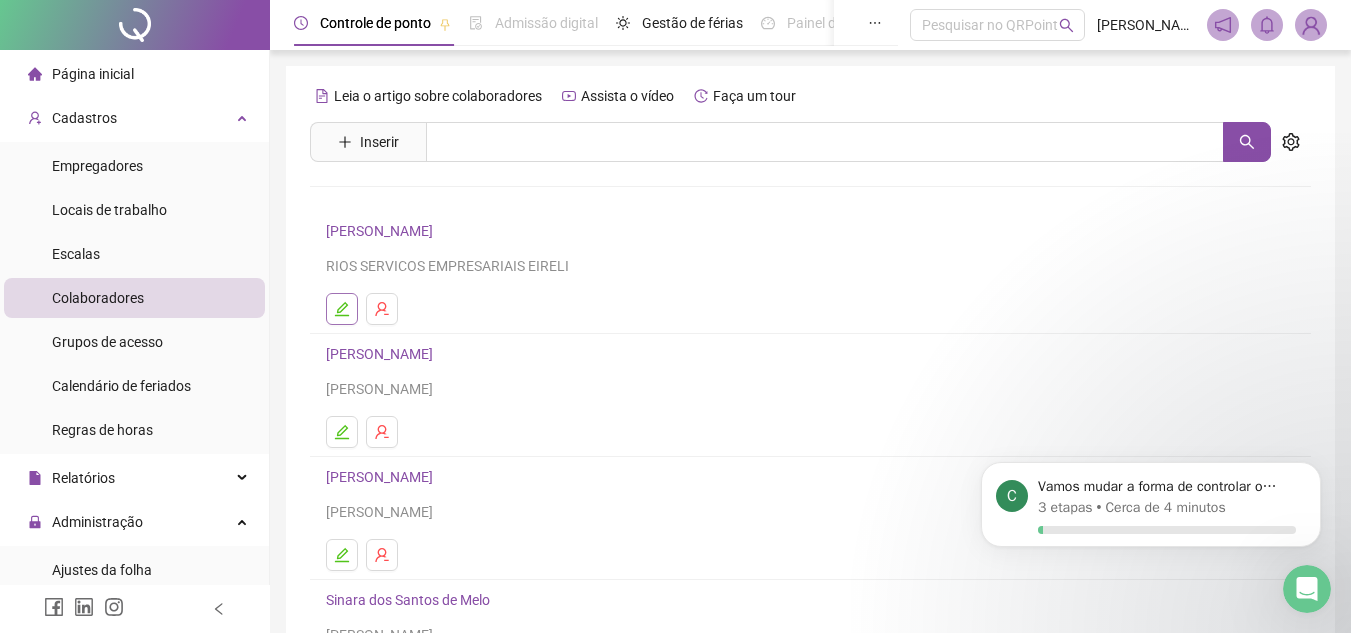 click 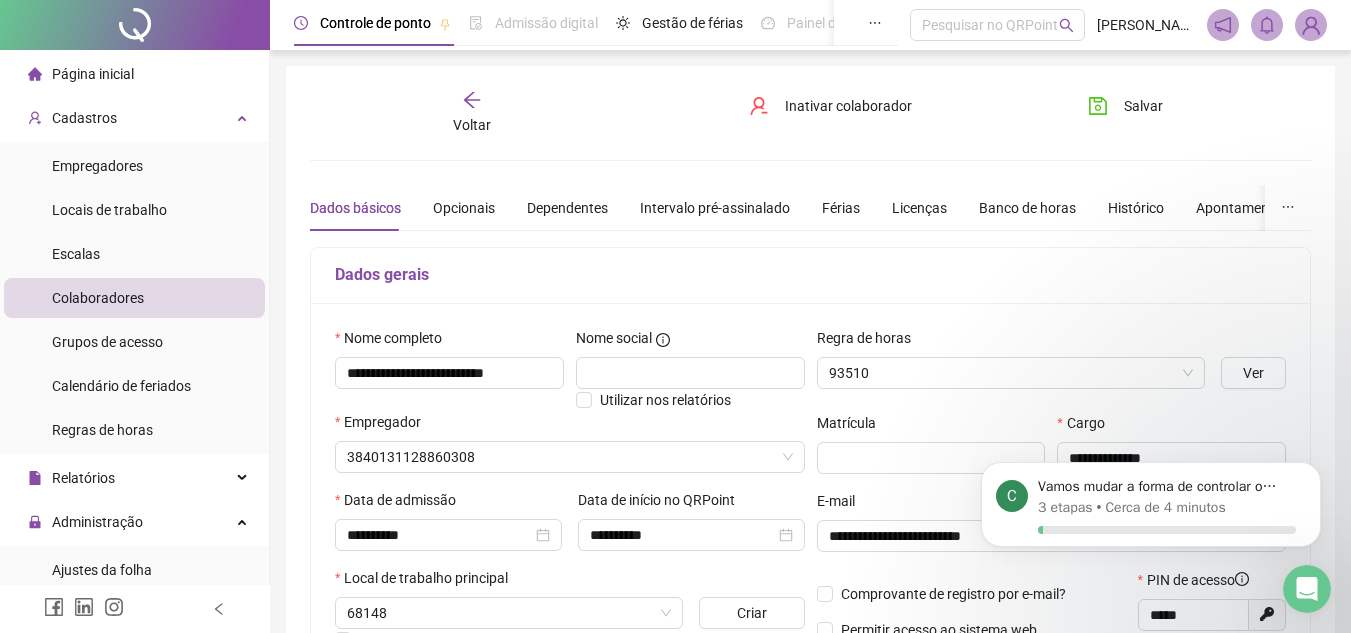 type on "**********" 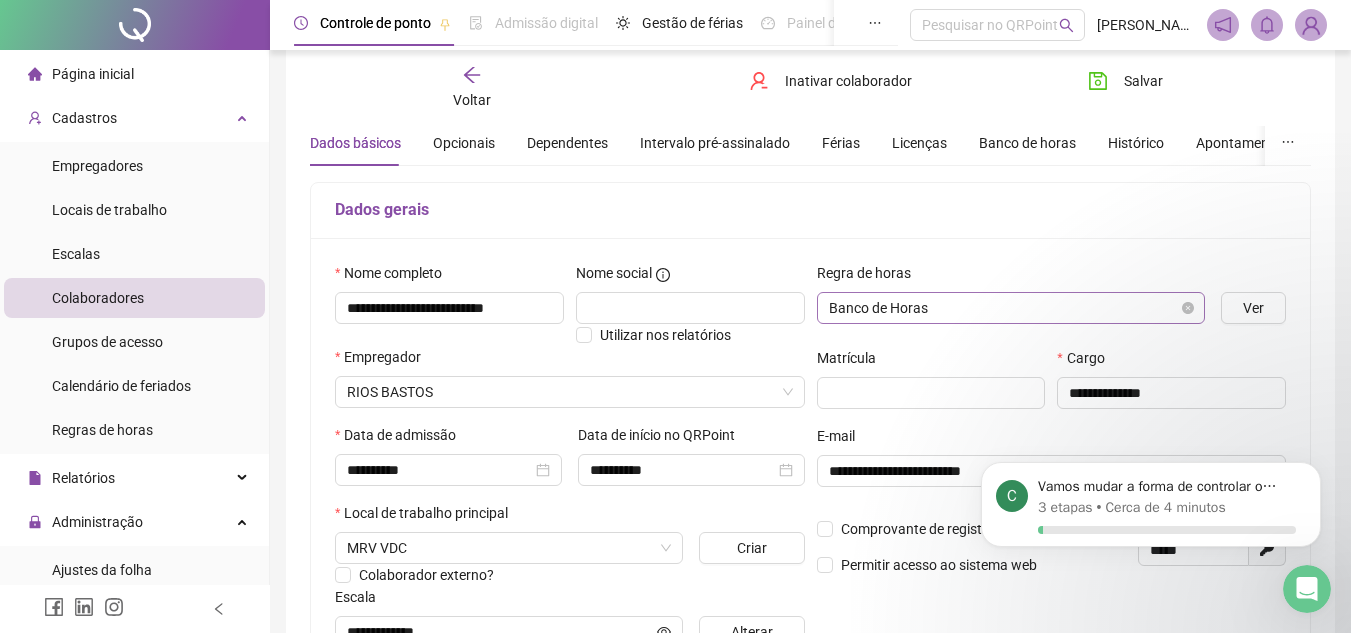 scroll, scrollTop: 100, scrollLeft: 0, axis: vertical 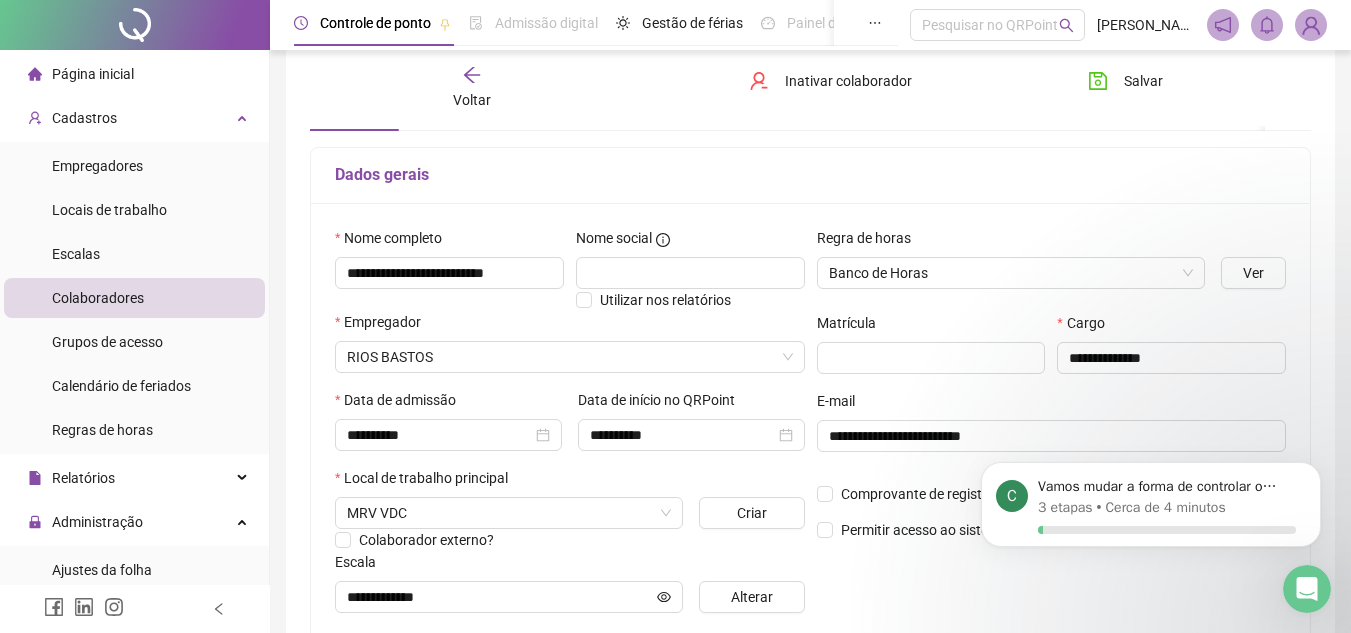 click on "Voltar" at bounding box center [472, 100] 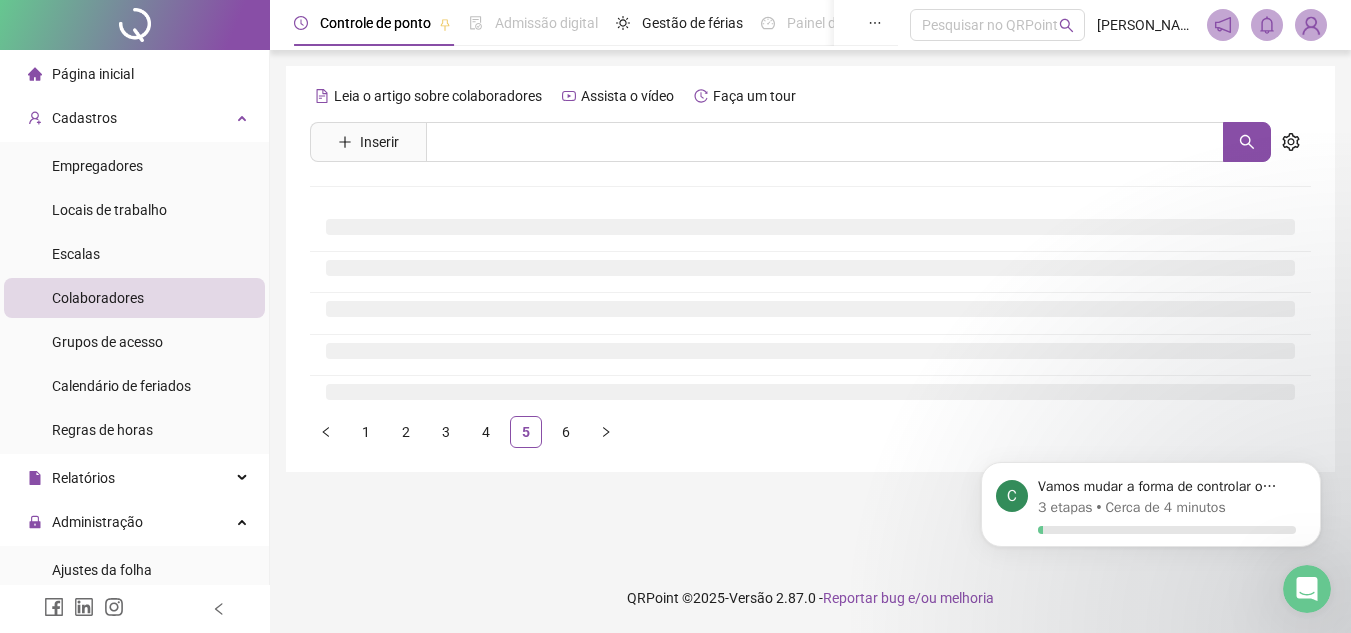 scroll, scrollTop: 0, scrollLeft: 0, axis: both 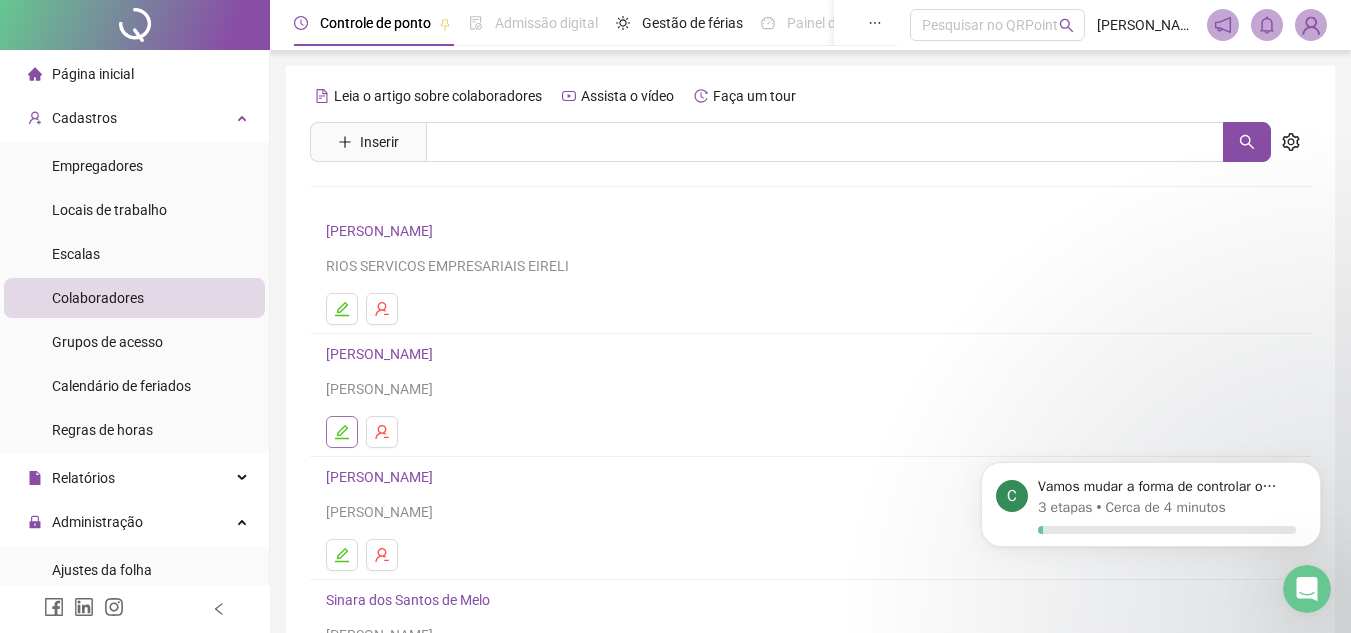 click 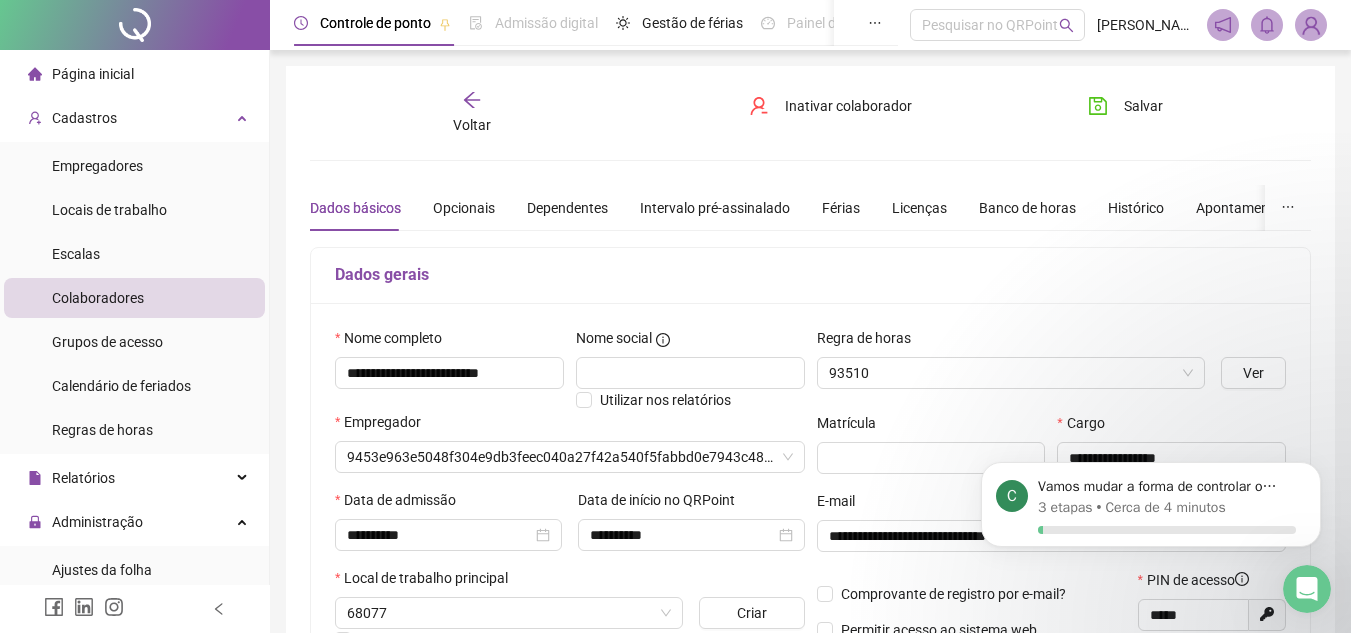 type on "**********" 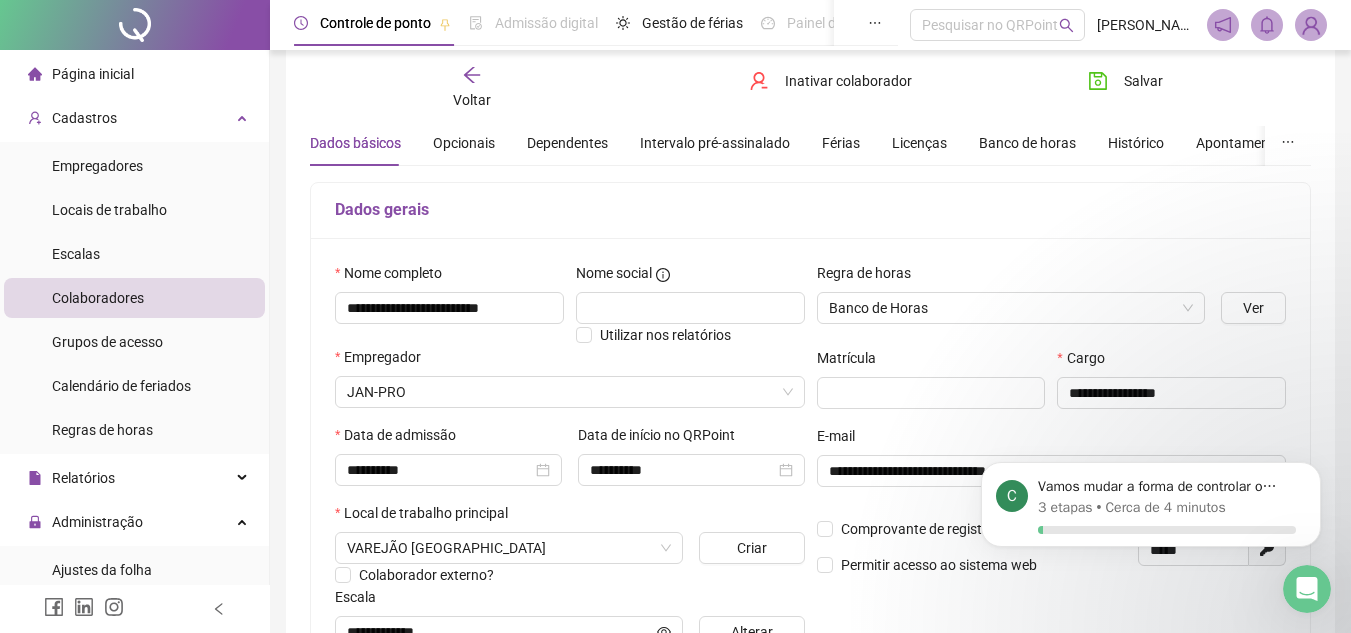 scroll, scrollTop: 100, scrollLeft: 0, axis: vertical 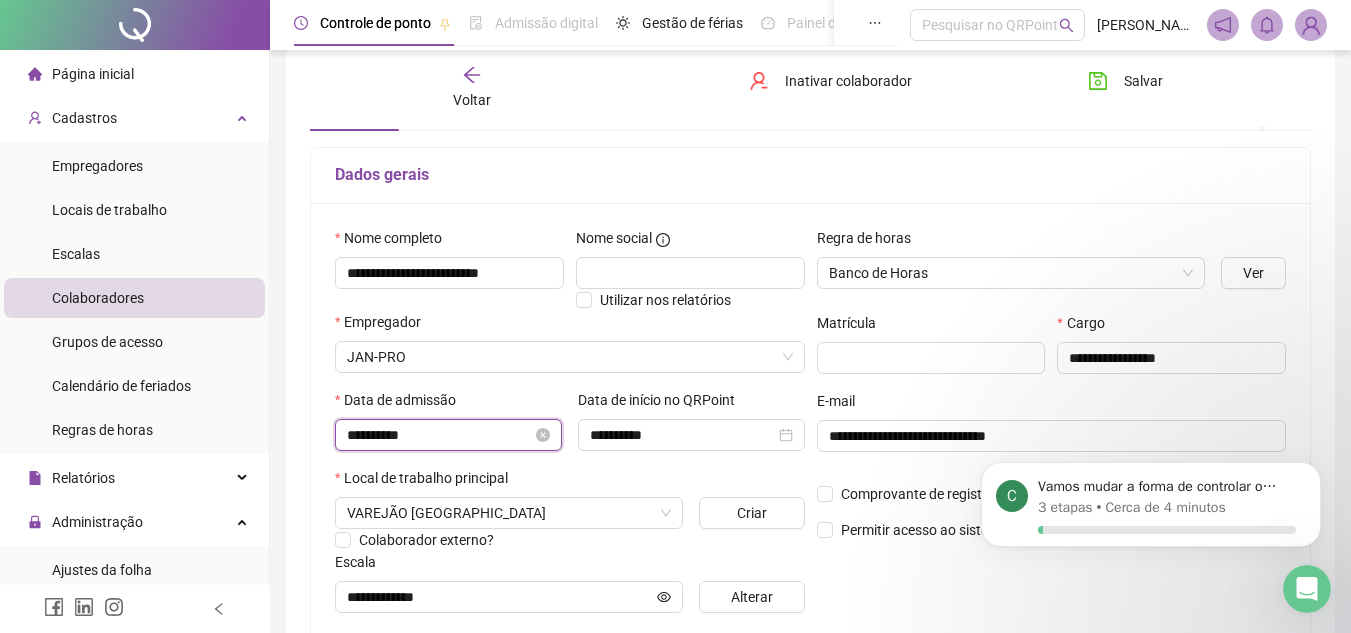 click on "**********" at bounding box center [439, 435] 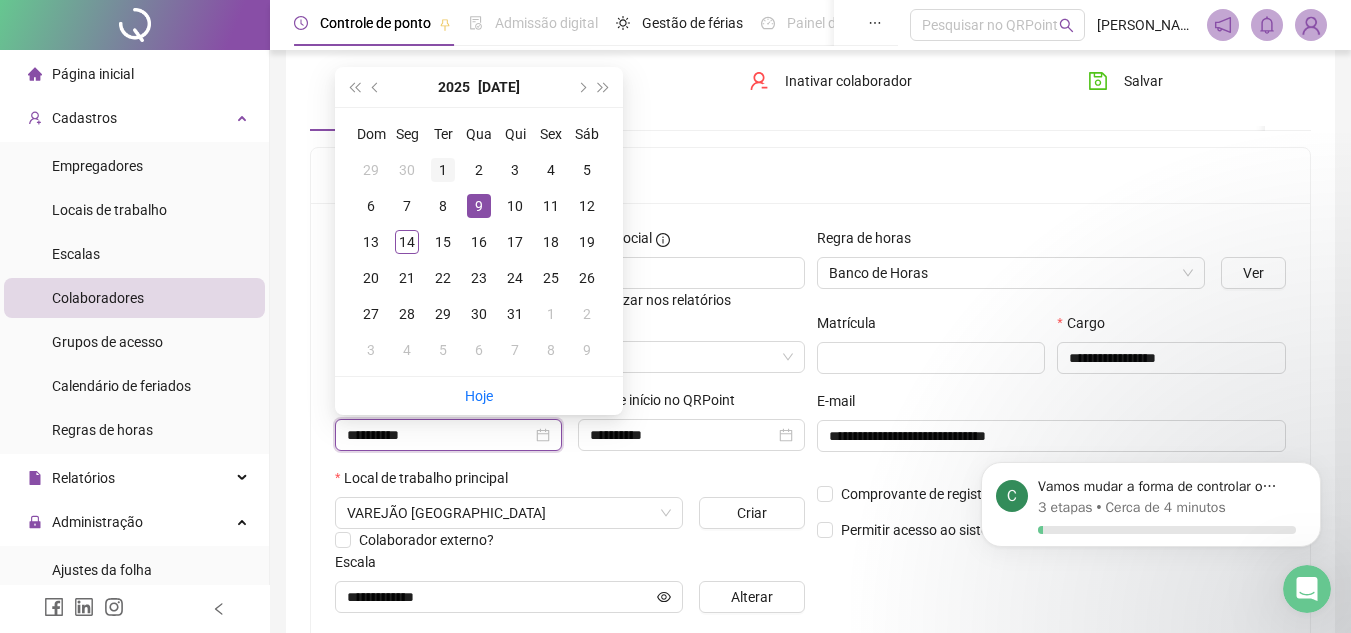 type on "**********" 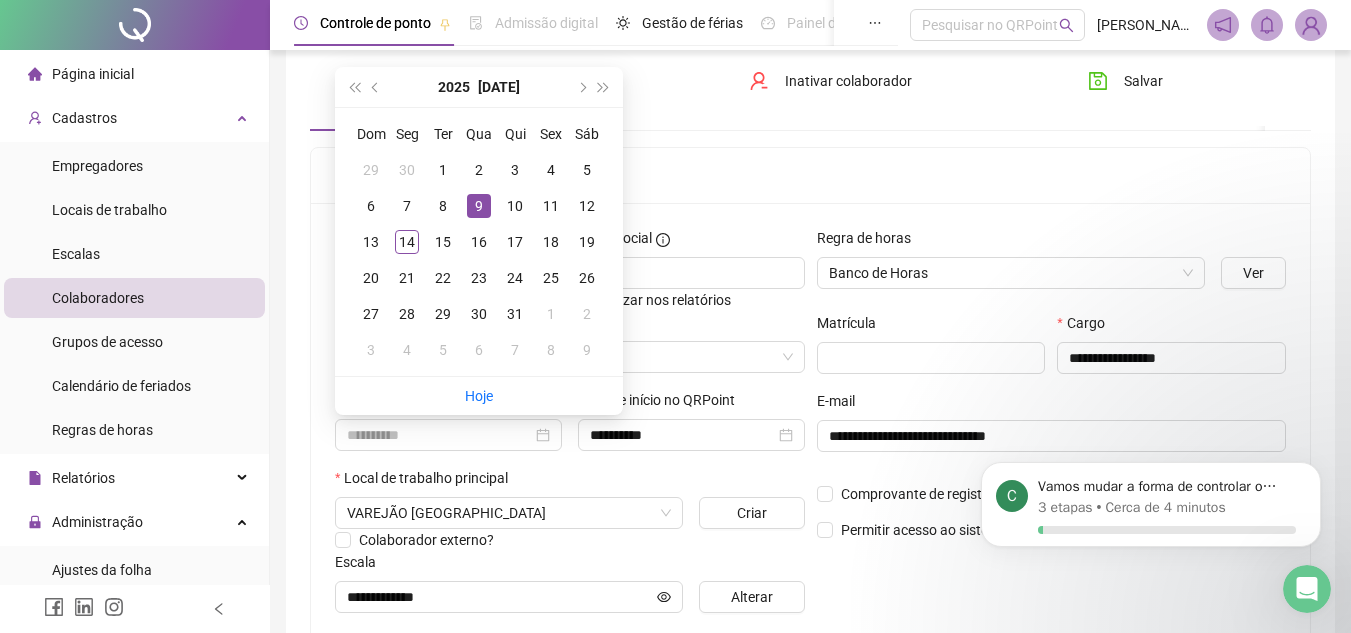 click on "1" at bounding box center [443, 170] 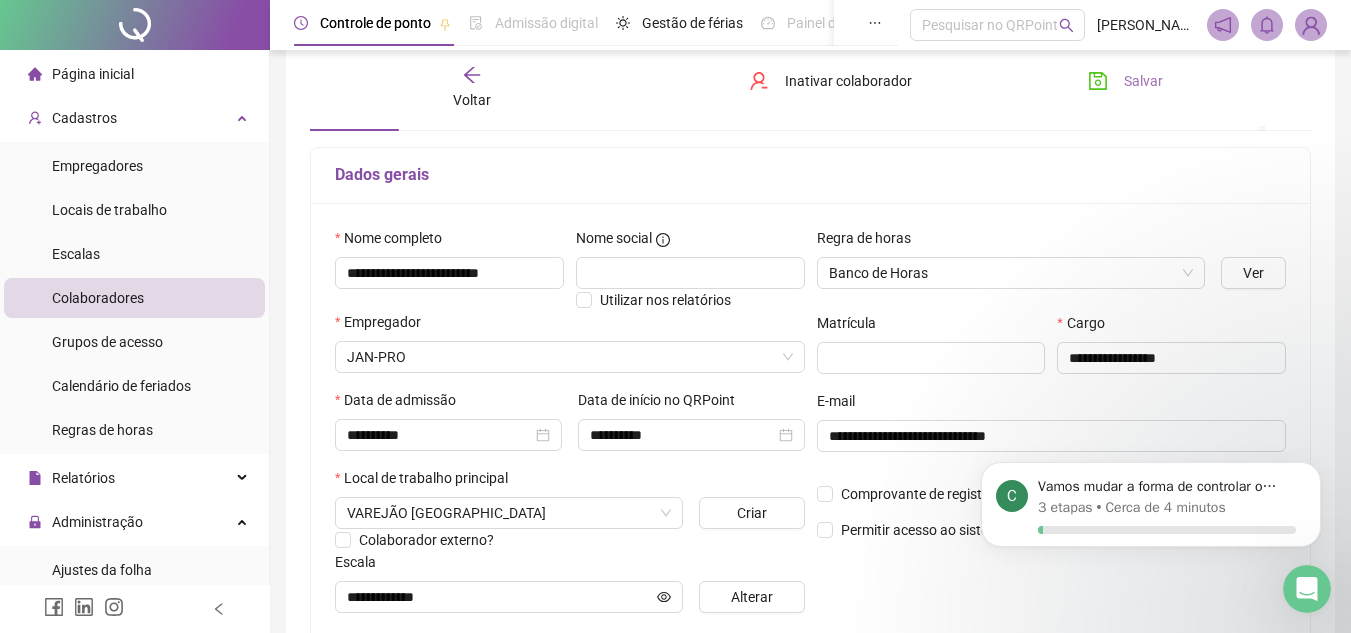 click on "Salvar" at bounding box center (1143, 81) 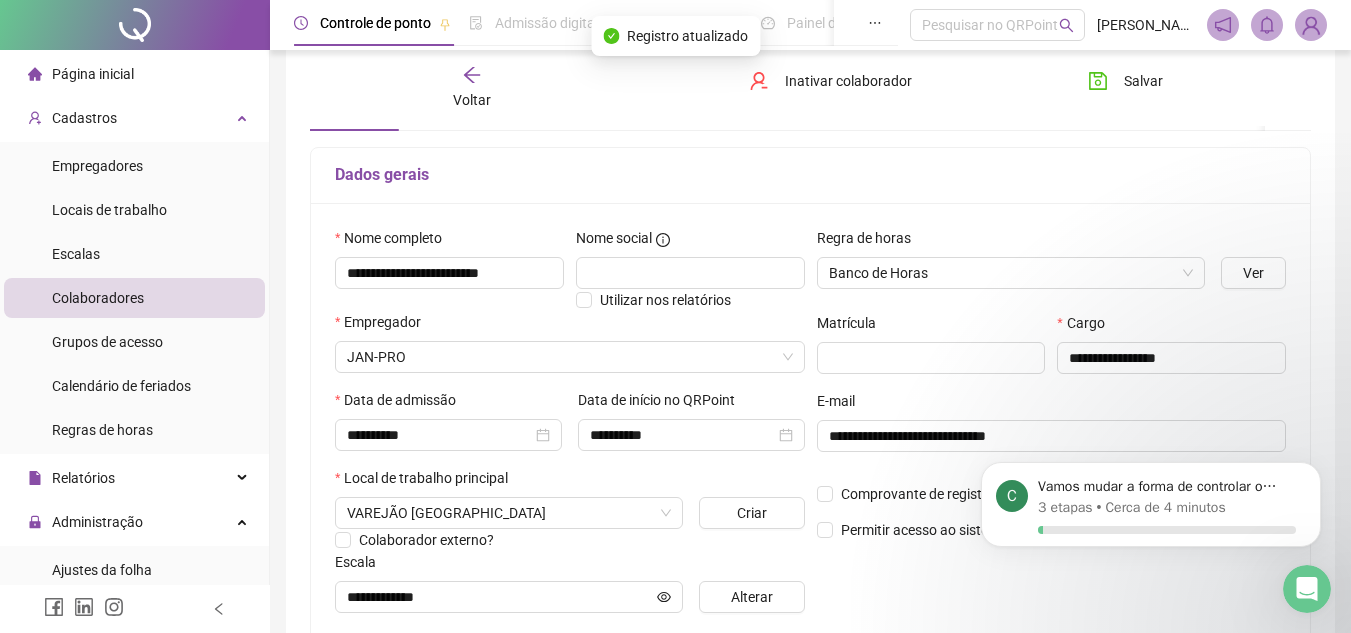 click 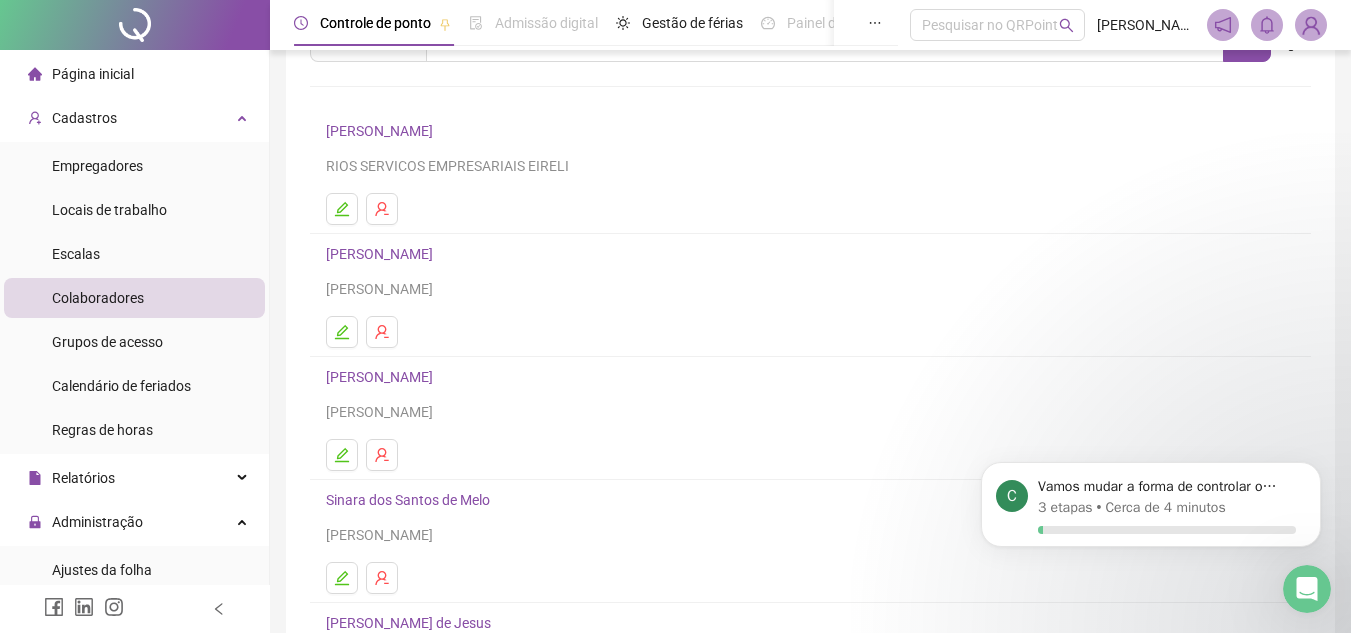 scroll, scrollTop: 200, scrollLeft: 0, axis: vertical 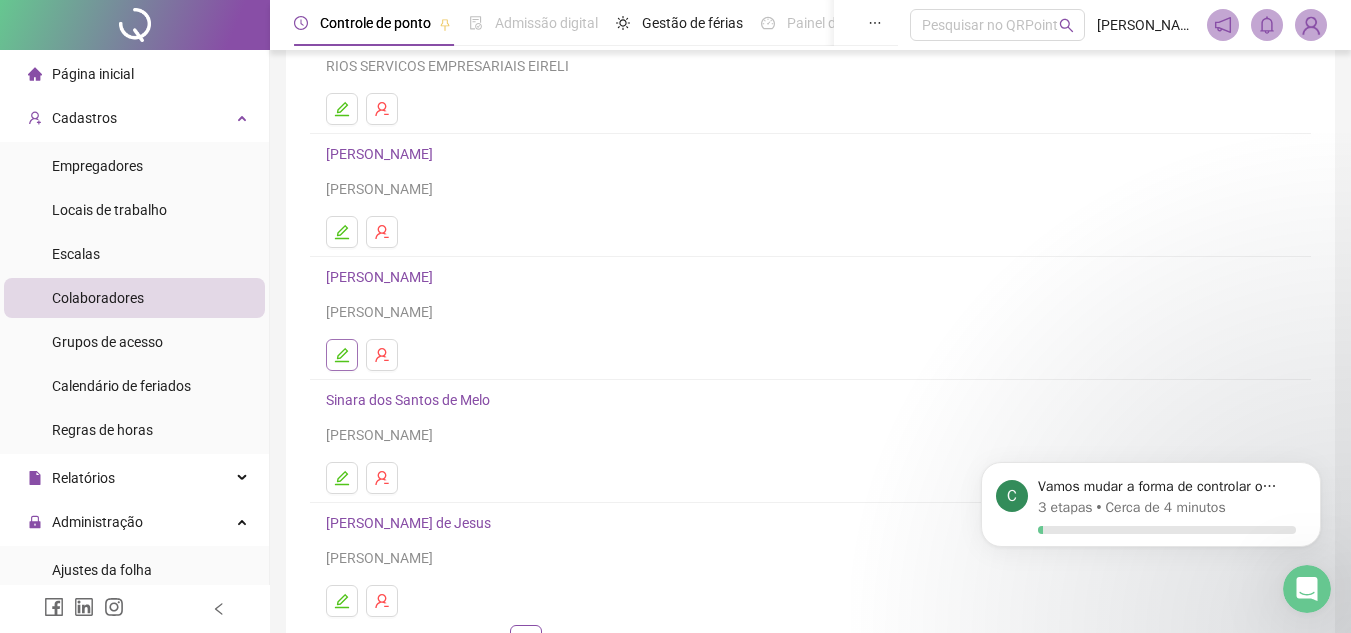 click 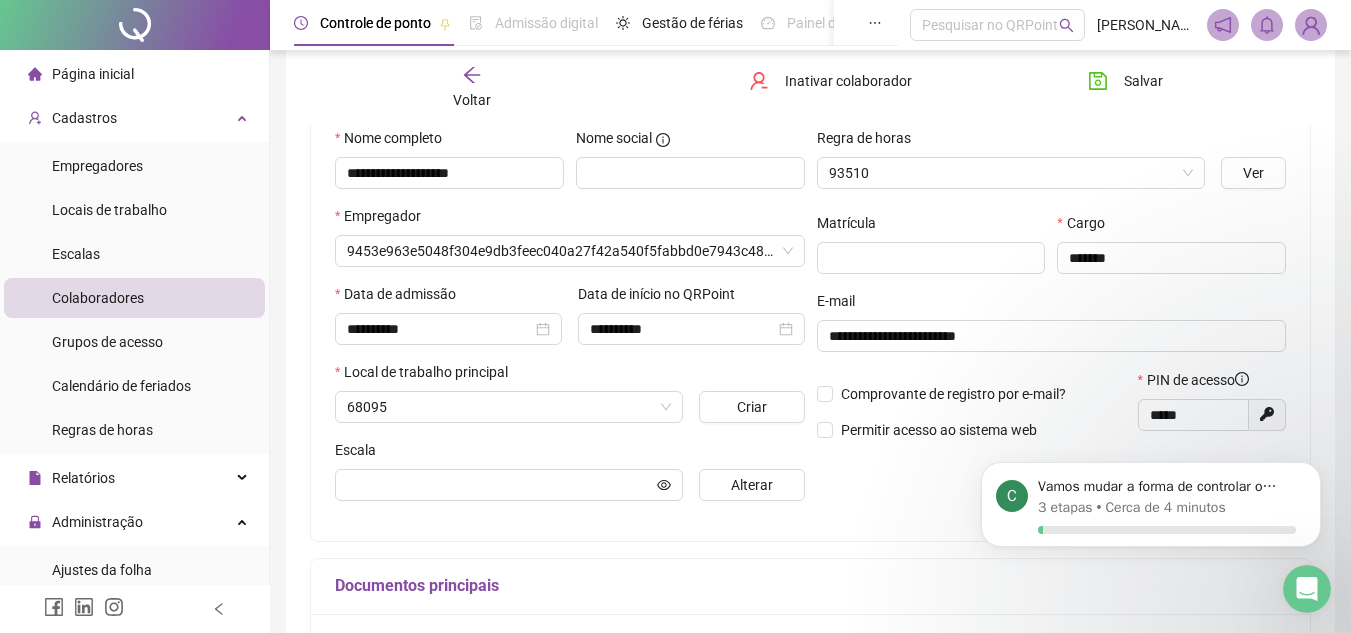 scroll, scrollTop: 210, scrollLeft: 0, axis: vertical 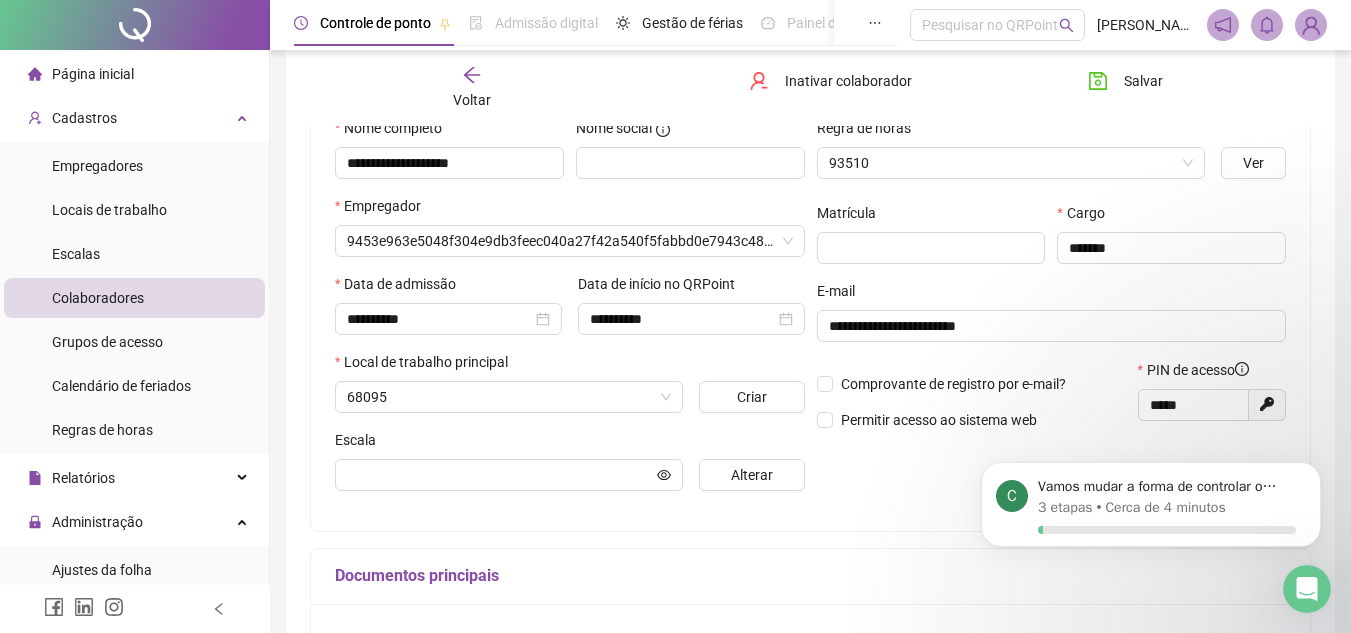 type on "**********" 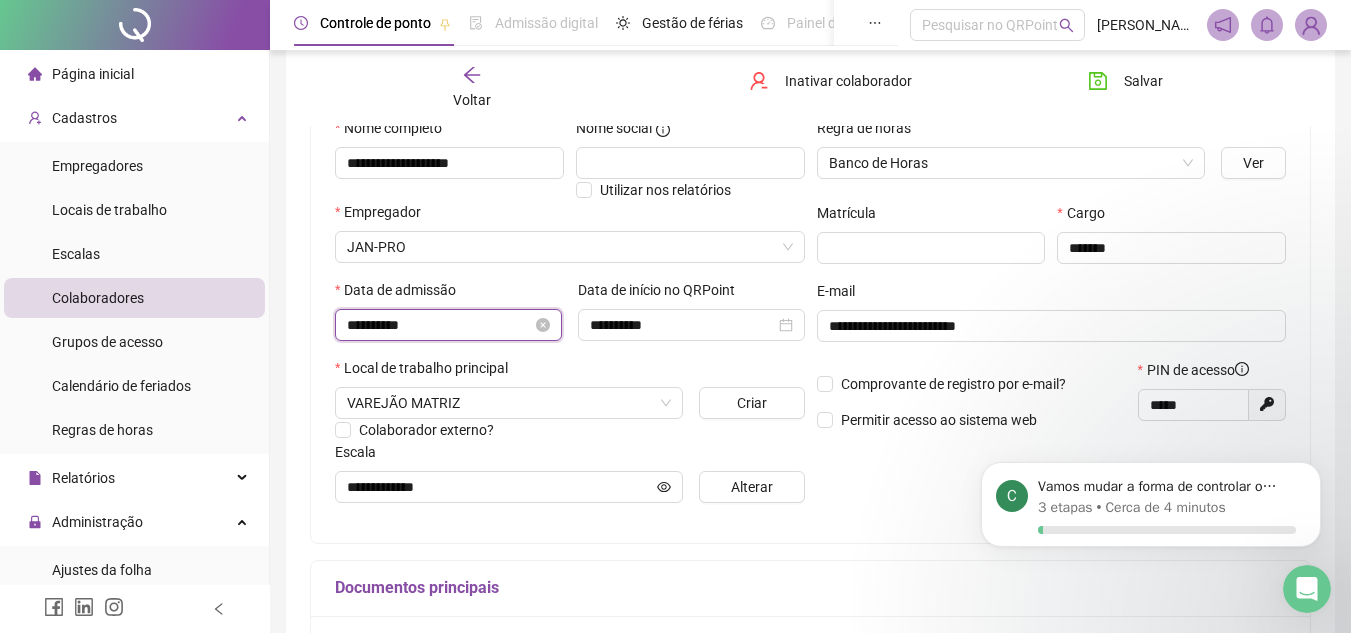 click on "**********" at bounding box center [439, 325] 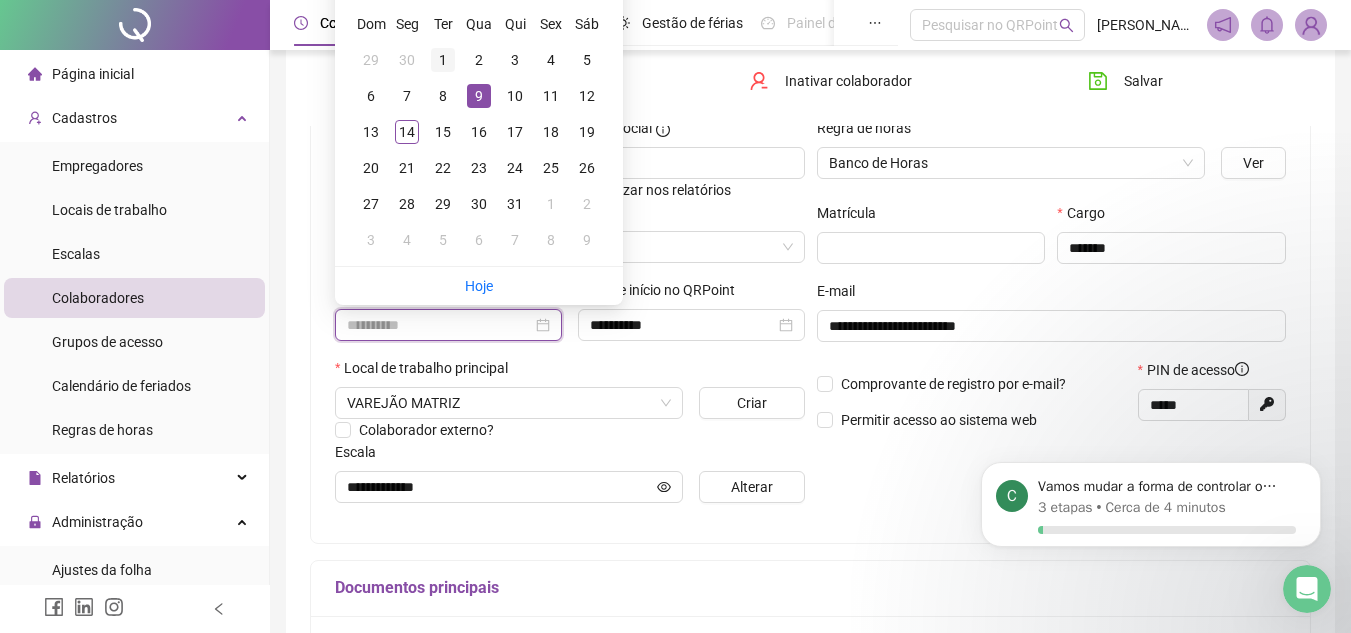 type on "**********" 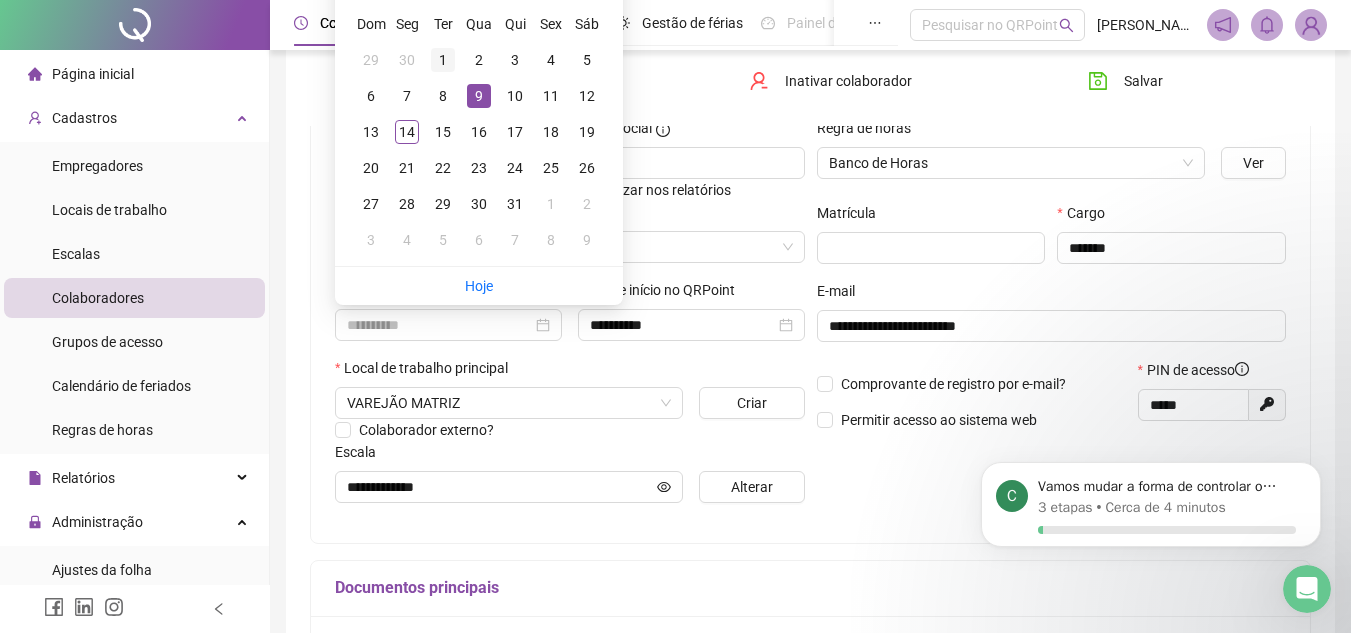 click on "1" at bounding box center [443, 60] 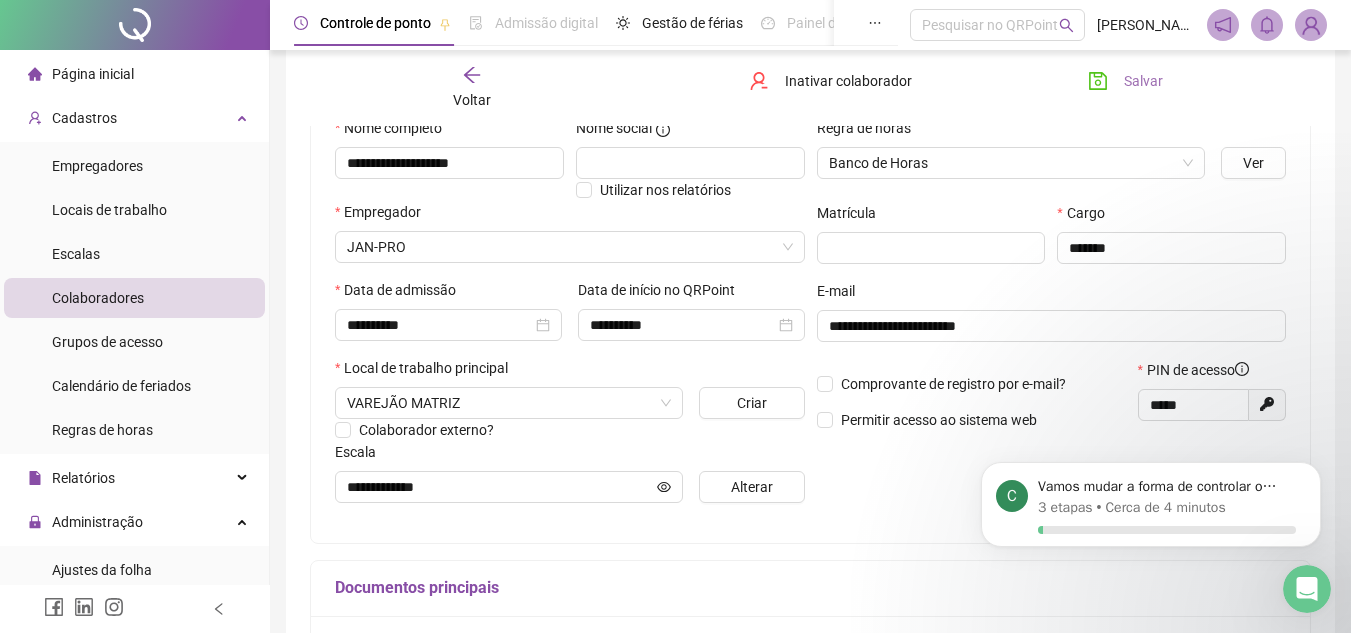 click on "Salvar" at bounding box center [1125, 81] 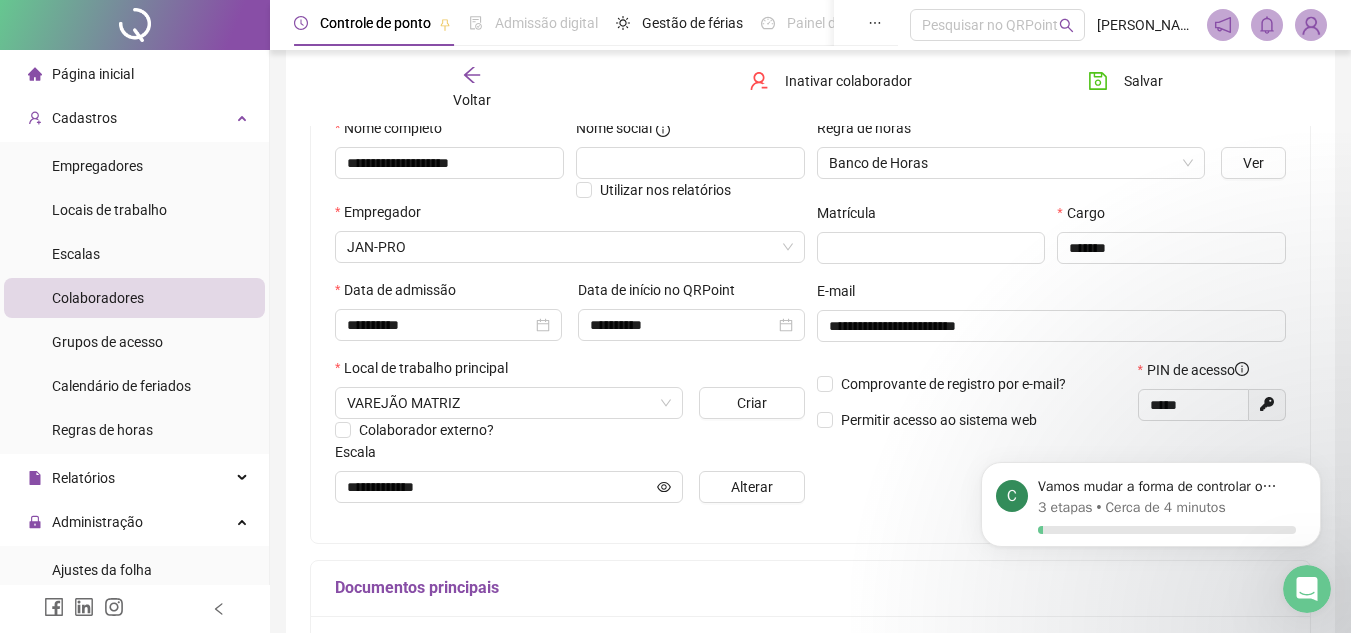 click on "Voltar" at bounding box center [472, 88] 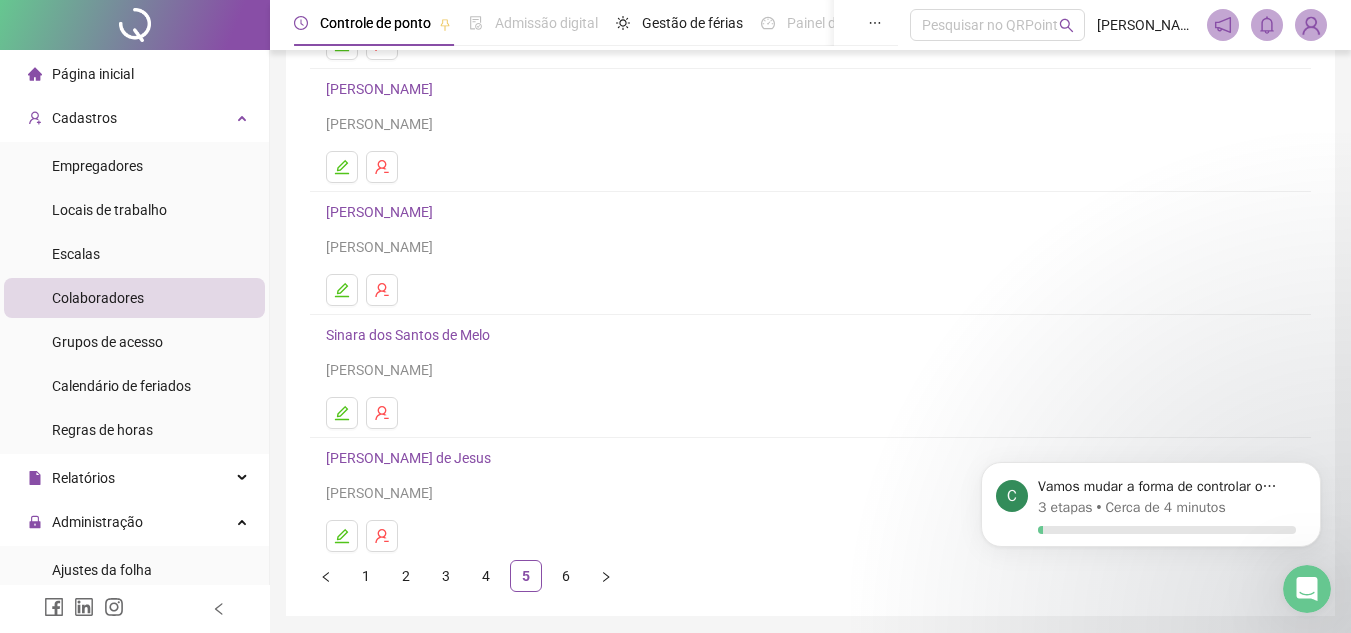scroll, scrollTop: 300, scrollLeft: 0, axis: vertical 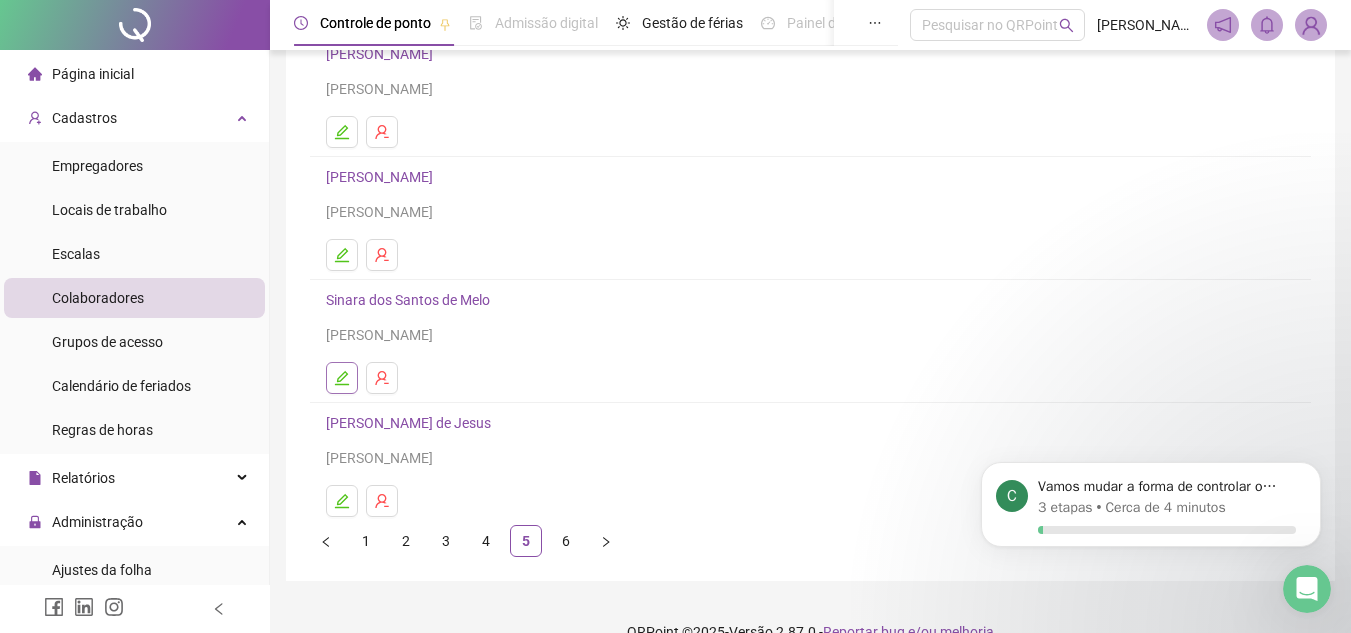 click 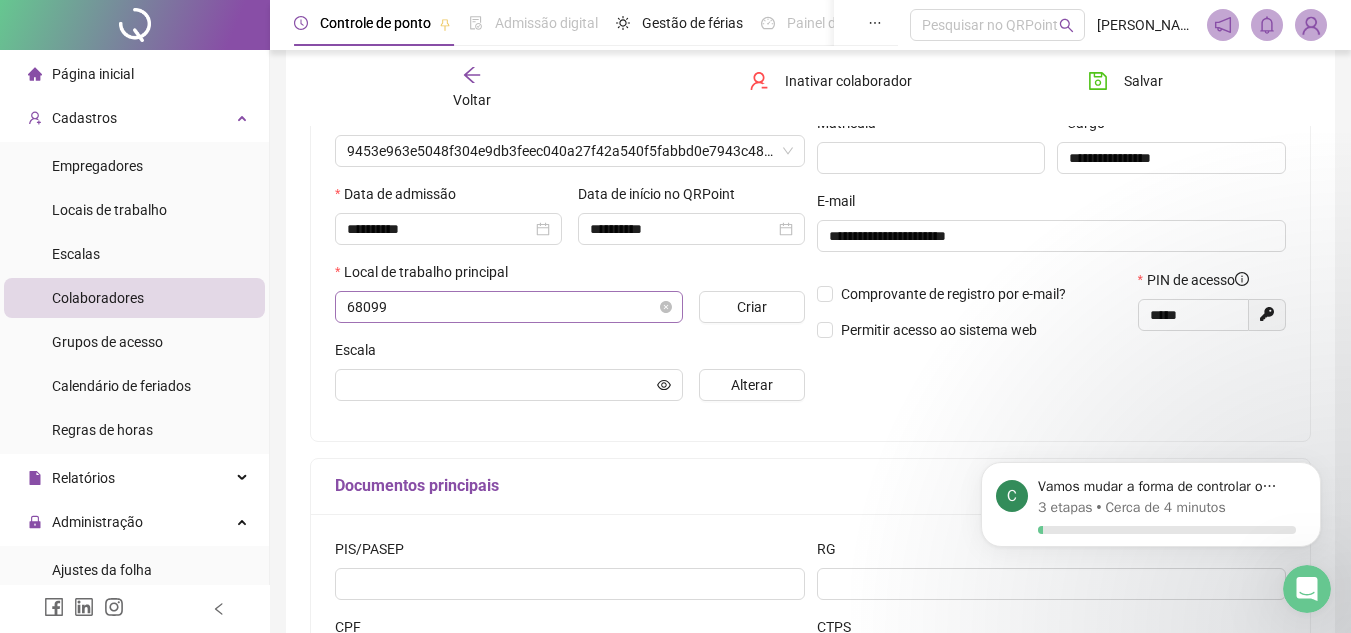 scroll, scrollTop: 310, scrollLeft: 0, axis: vertical 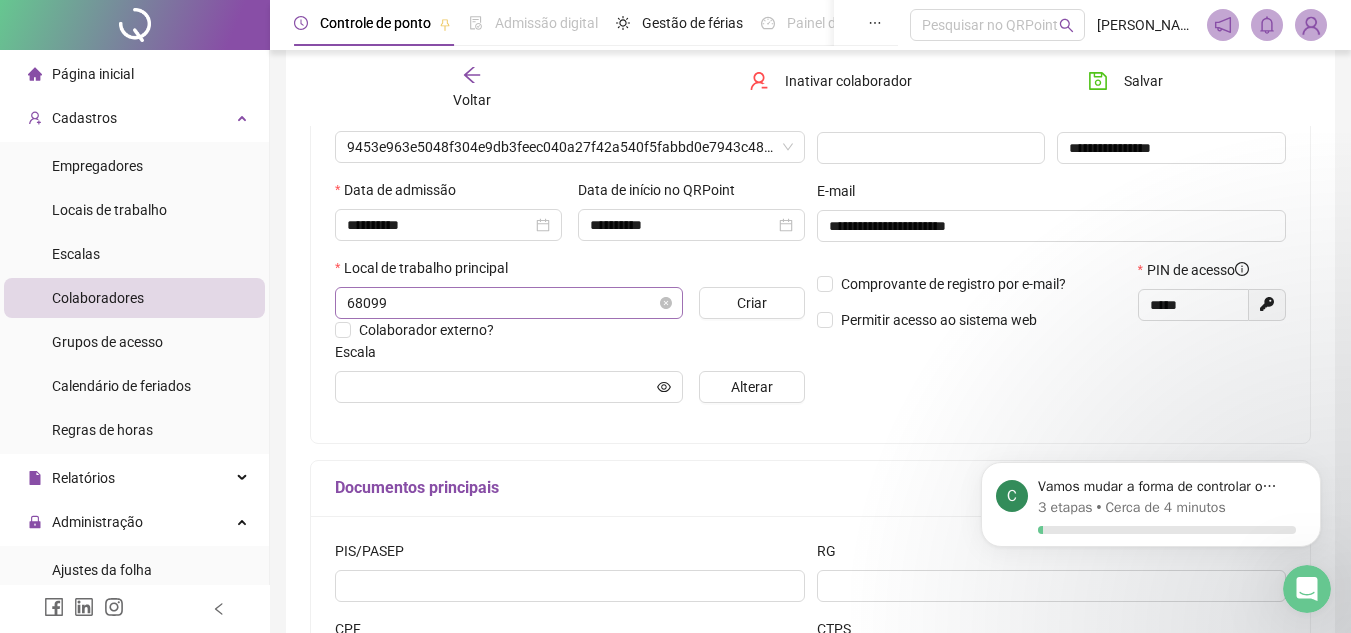 type on "**********" 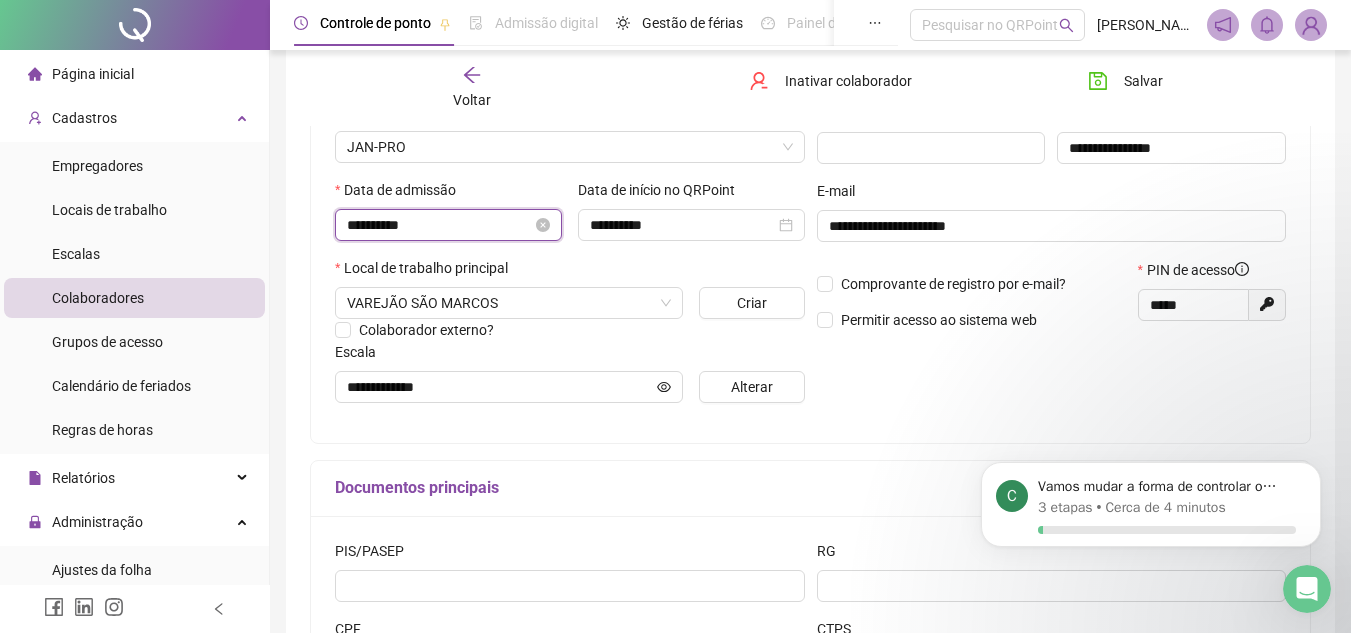 click on "**********" at bounding box center (439, 225) 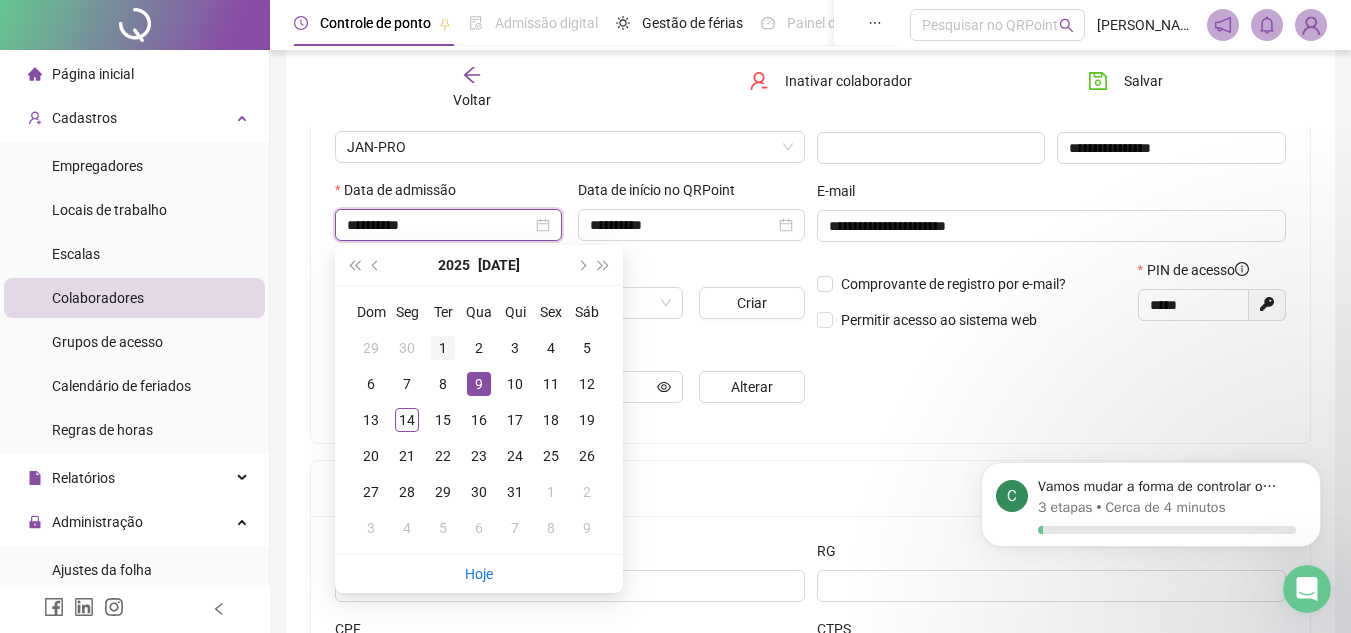 type on "**********" 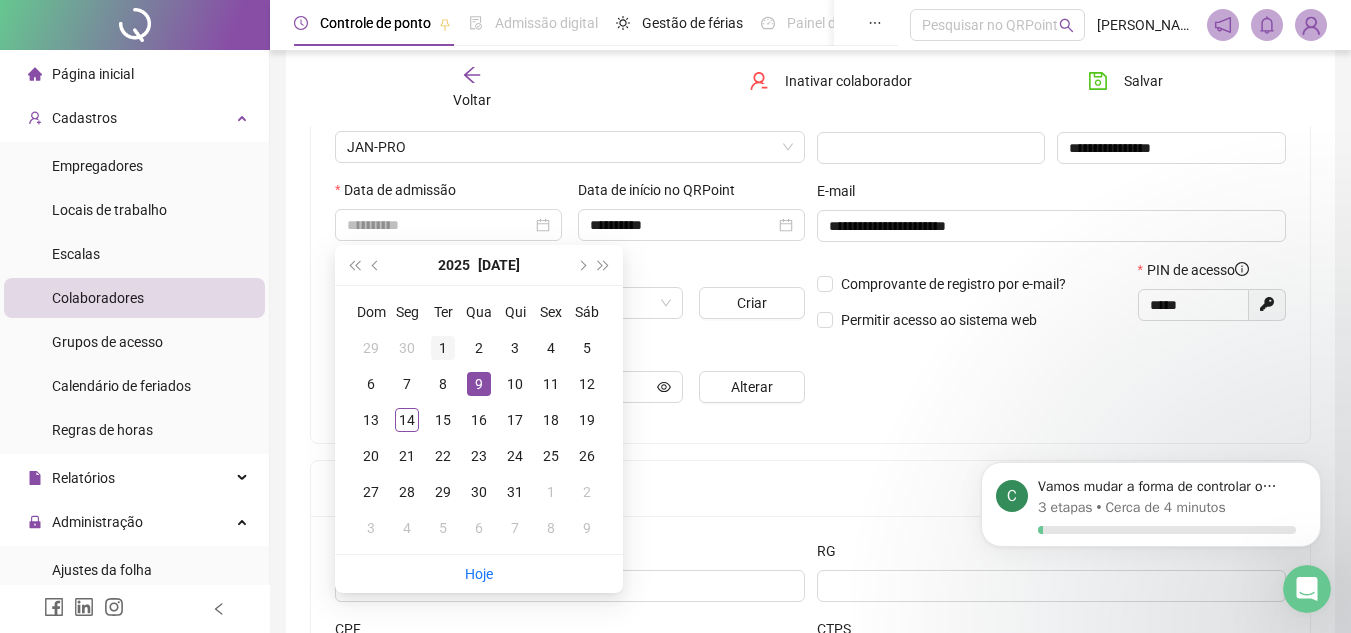 click on "1" at bounding box center [443, 348] 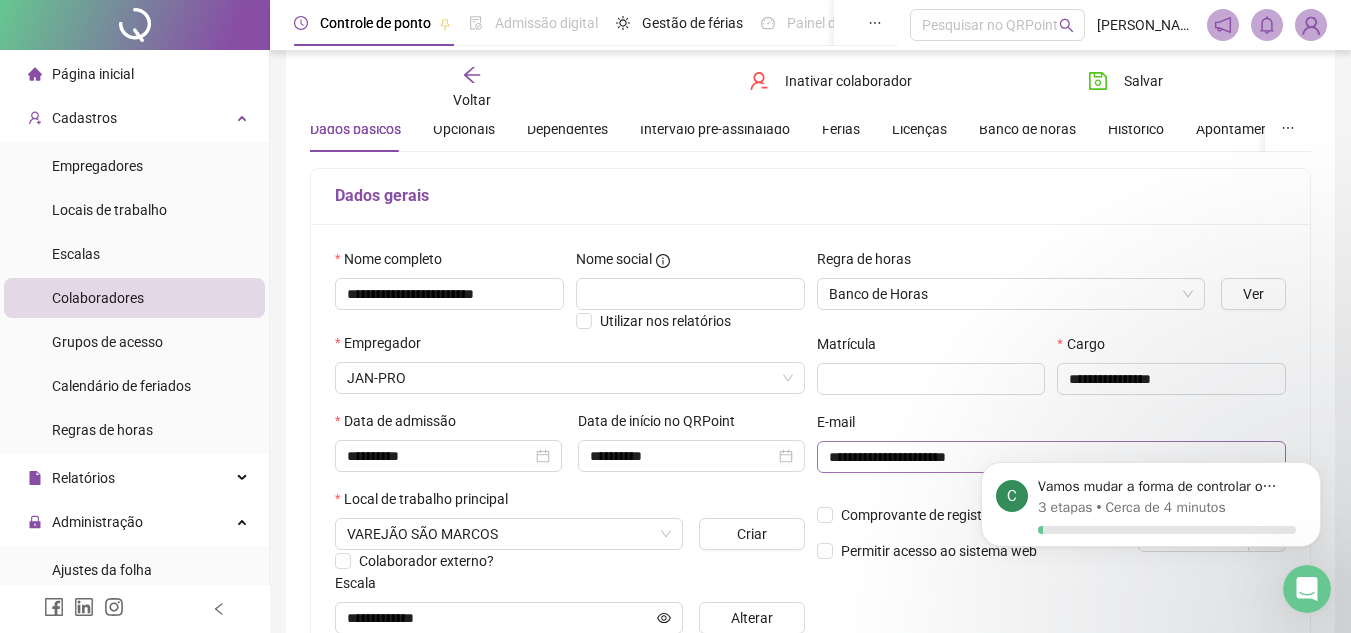 scroll, scrollTop: 110, scrollLeft: 0, axis: vertical 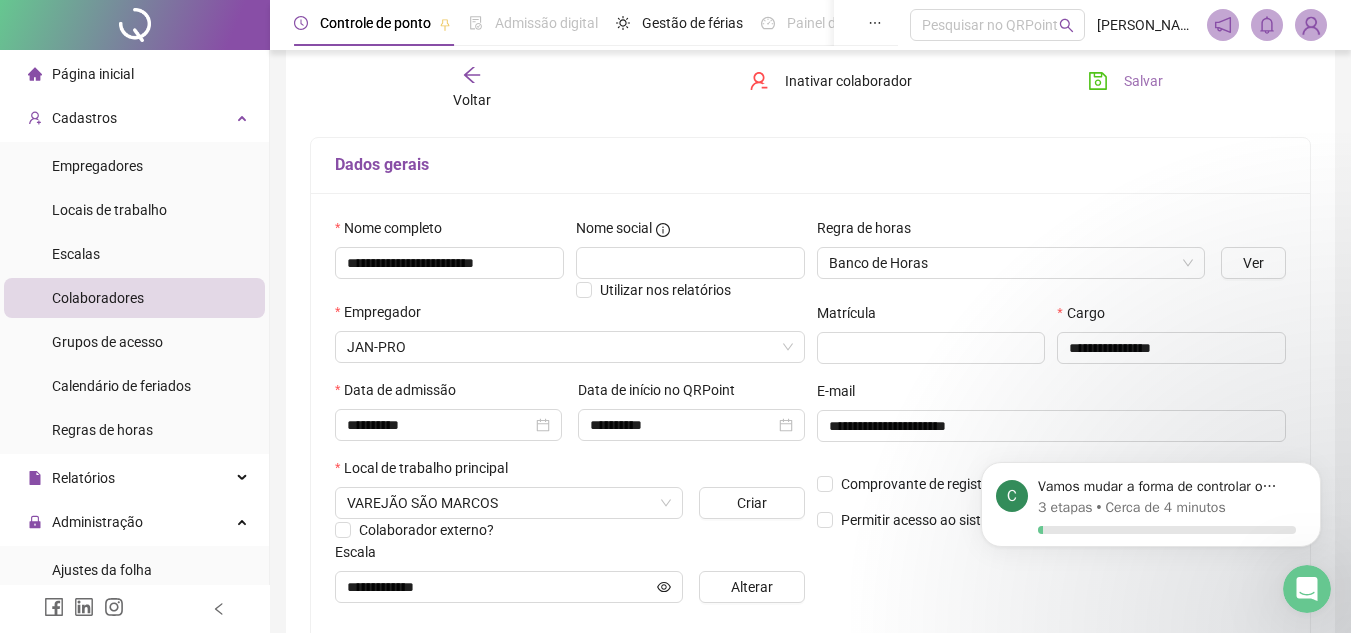 click on "Salvar" at bounding box center (1143, 81) 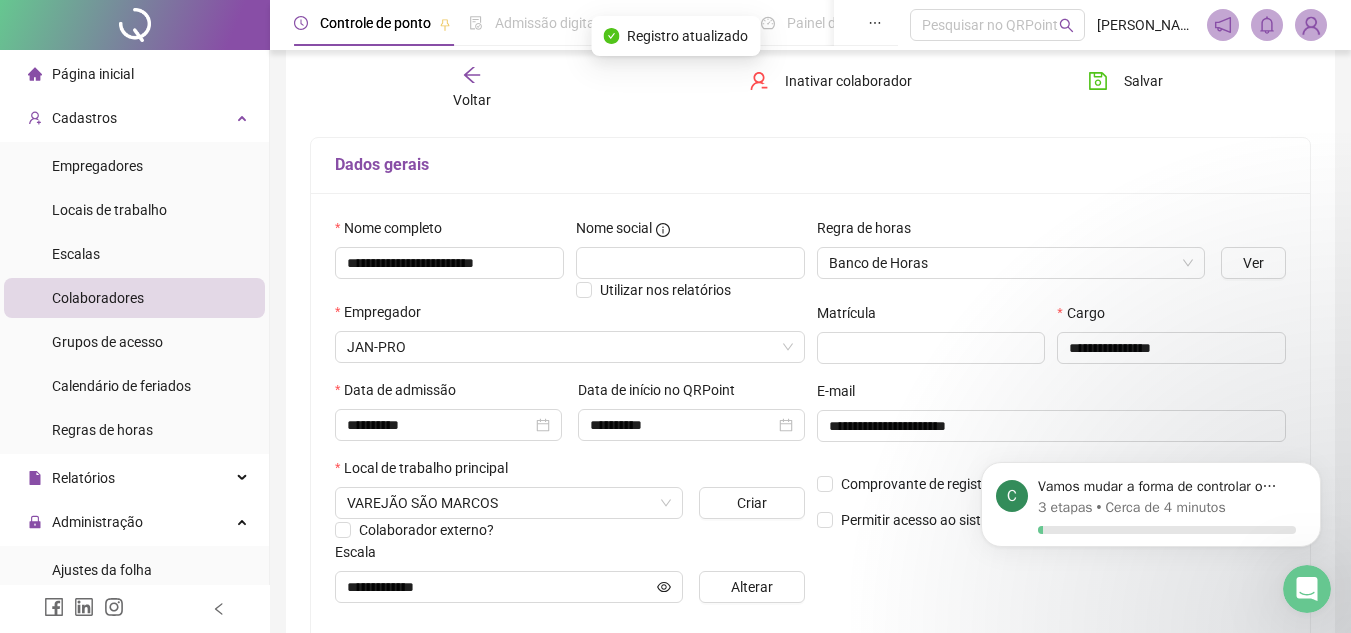 click 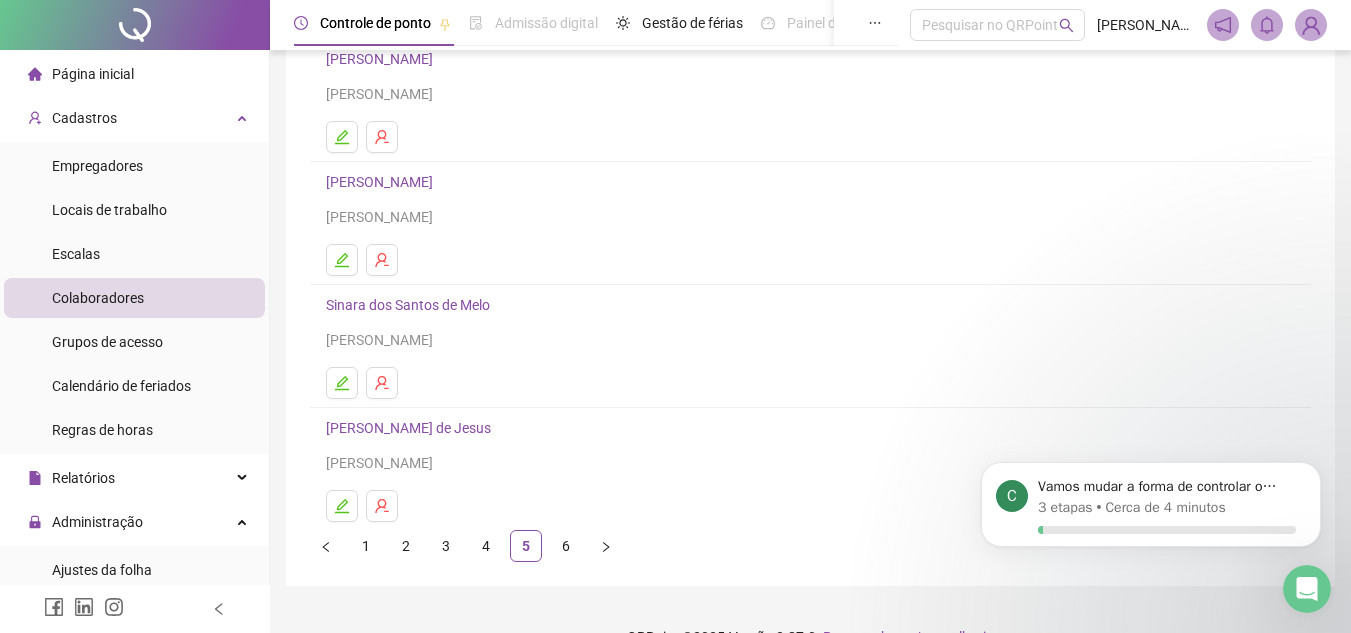 scroll, scrollTop: 300, scrollLeft: 0, axis: vertical 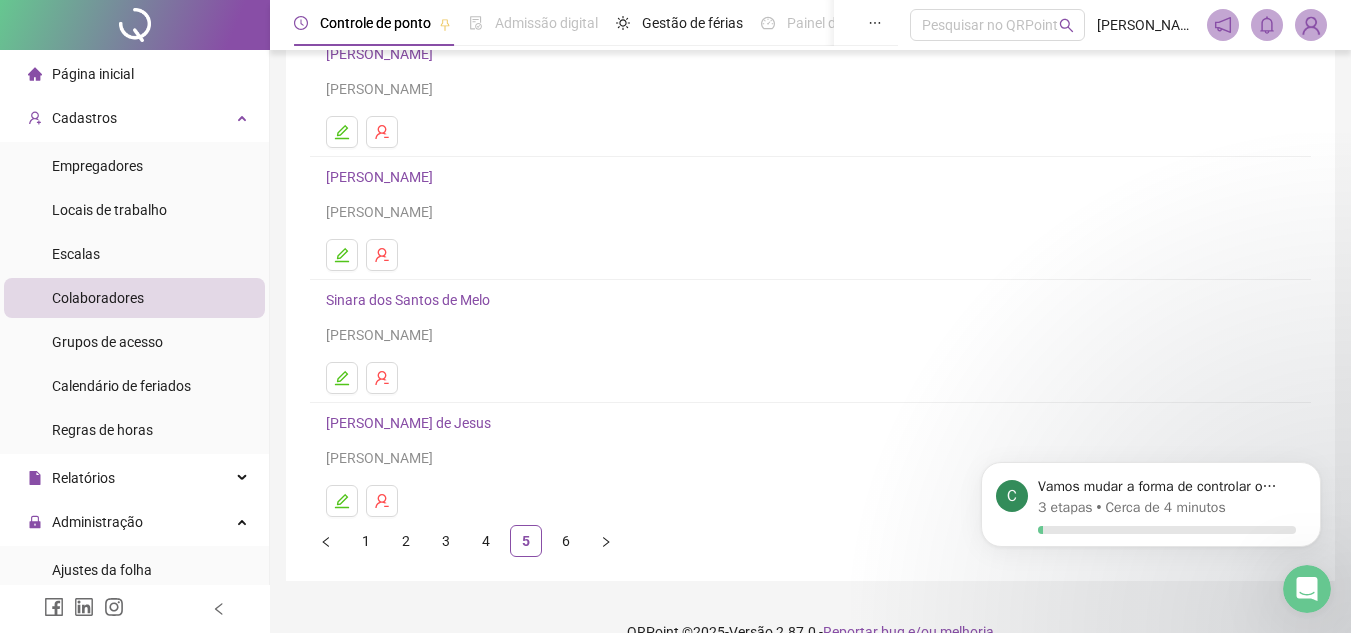 click at bounding box center (342, 378) 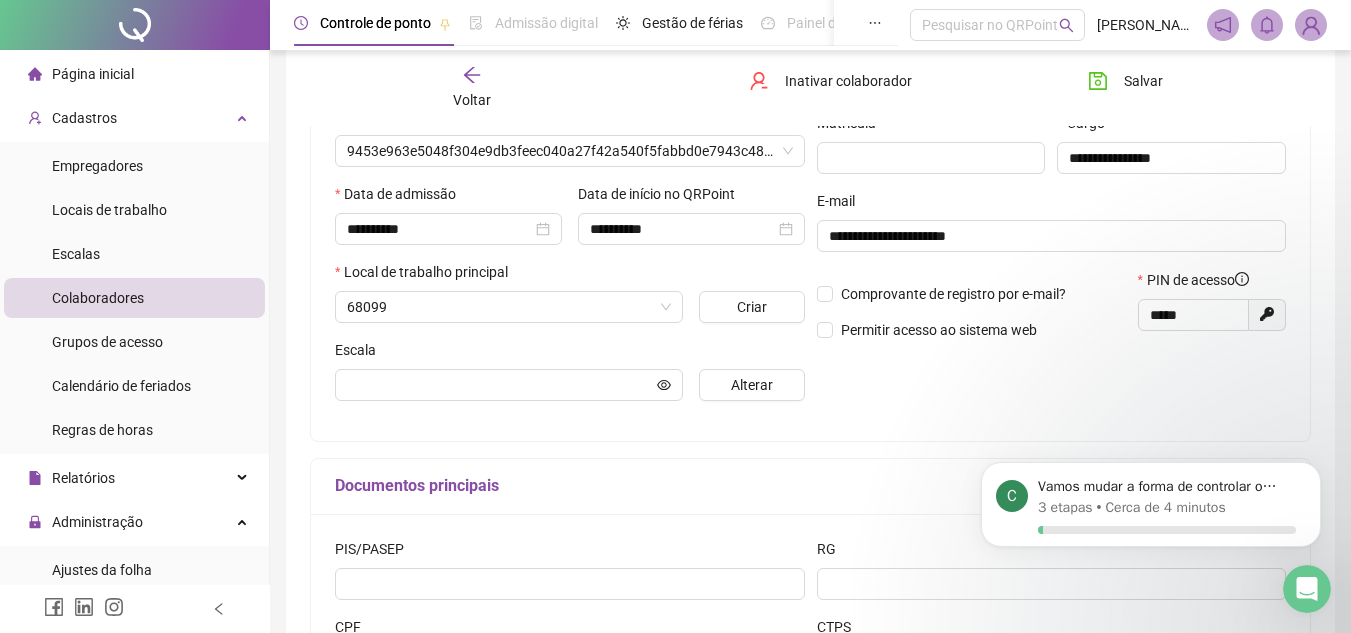 scroll, scrollTop: 310, scrollLeft: 0, axis: vertical 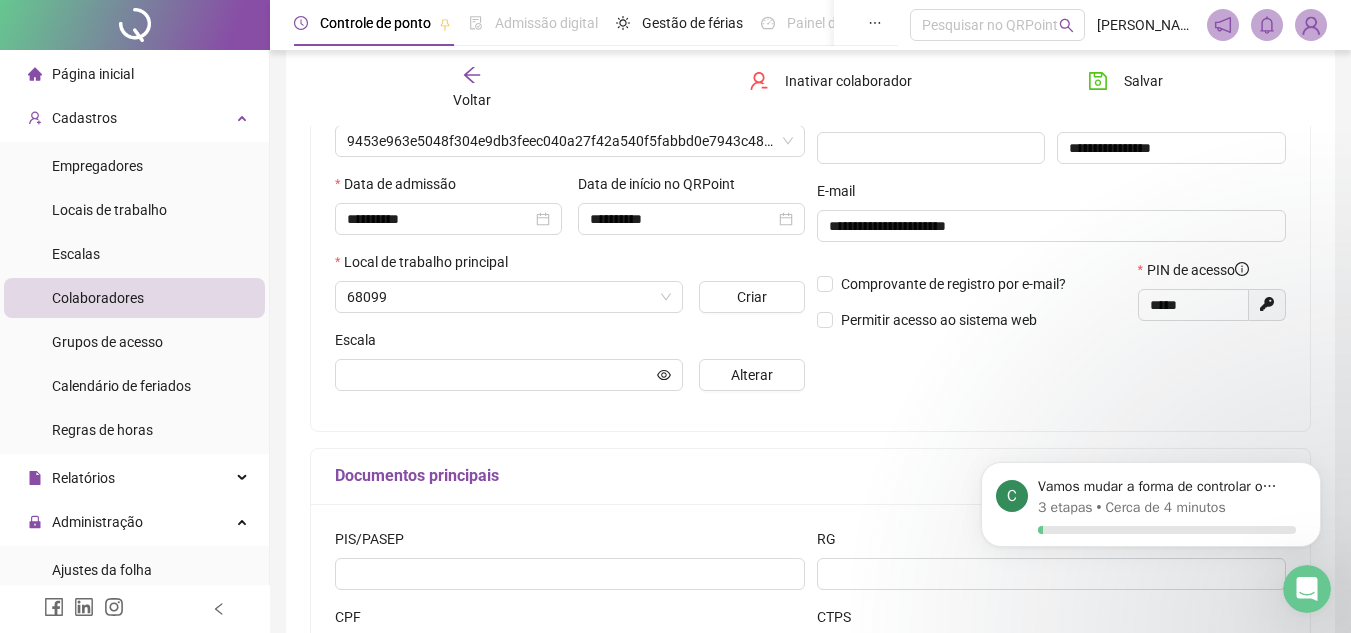 type on "**********" 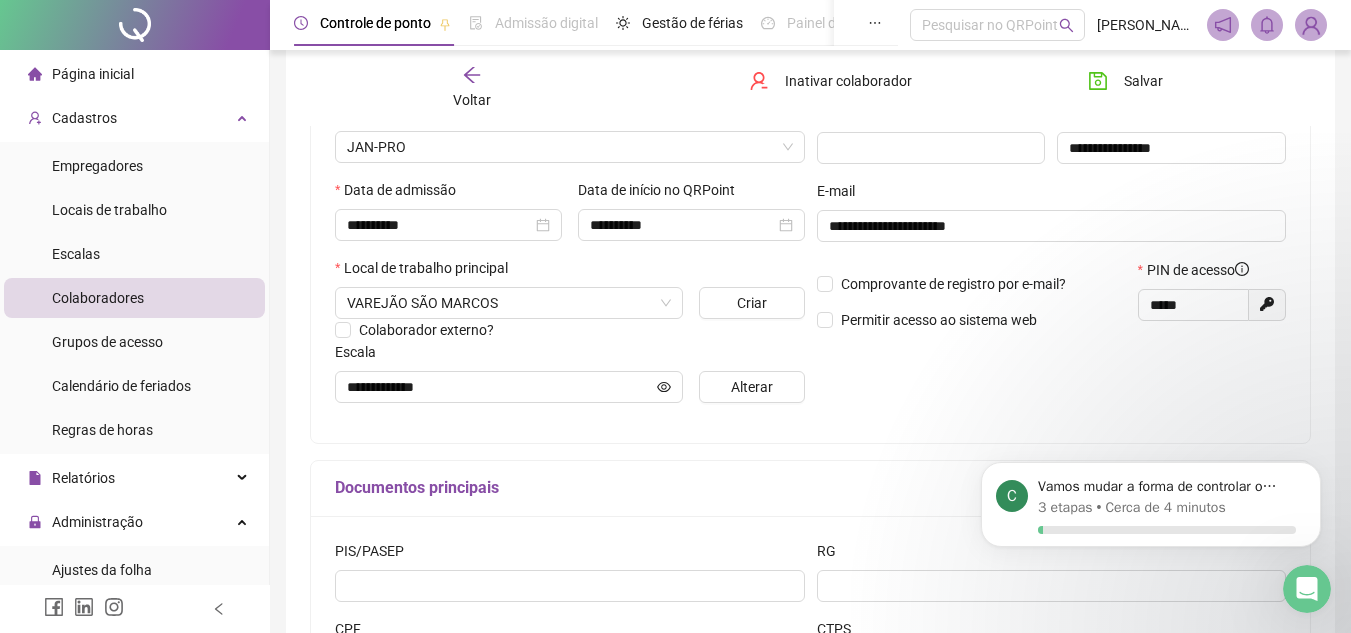 click 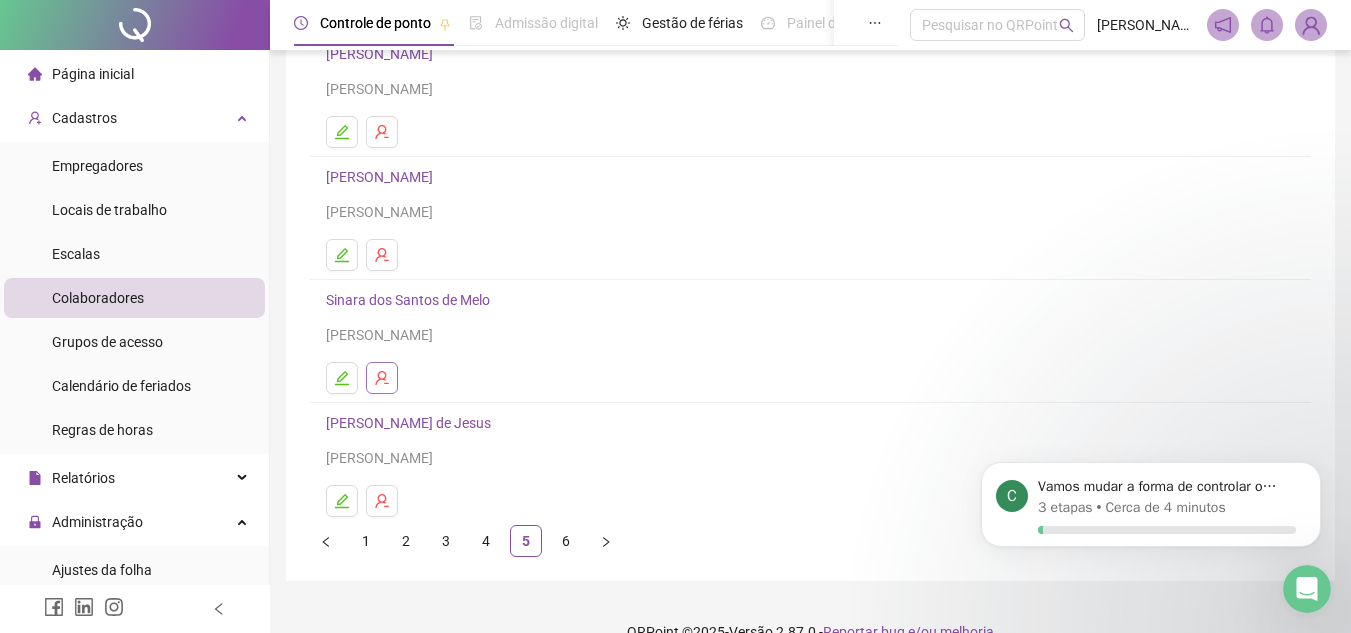 scroll, scrollTop: 334, scrollLeft: 0, axis: vertical 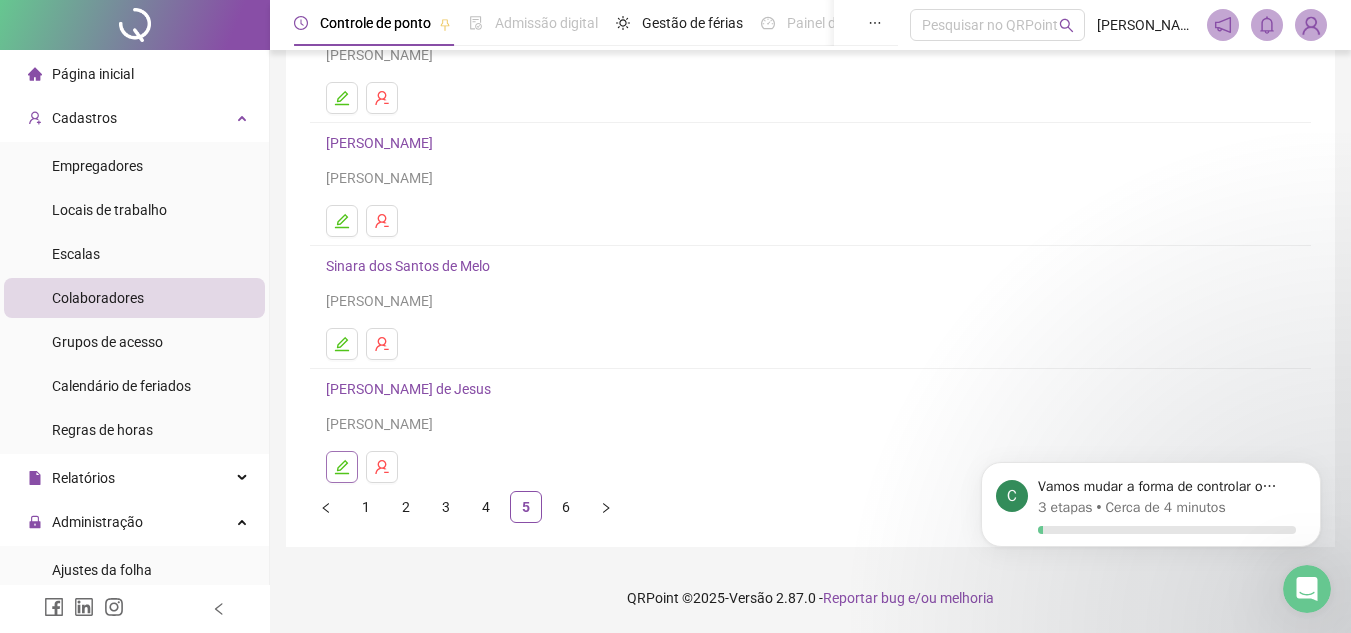 click 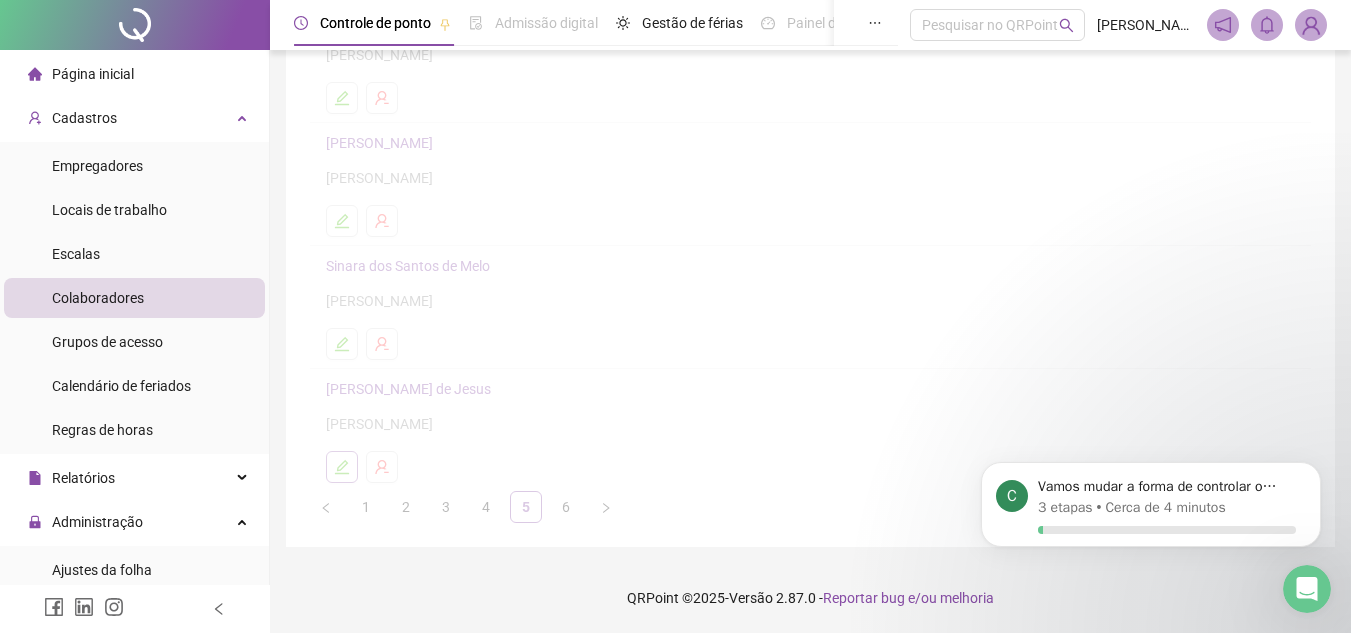scroll, scrollTop: 344, scrollLeft: 0, axis: vertical 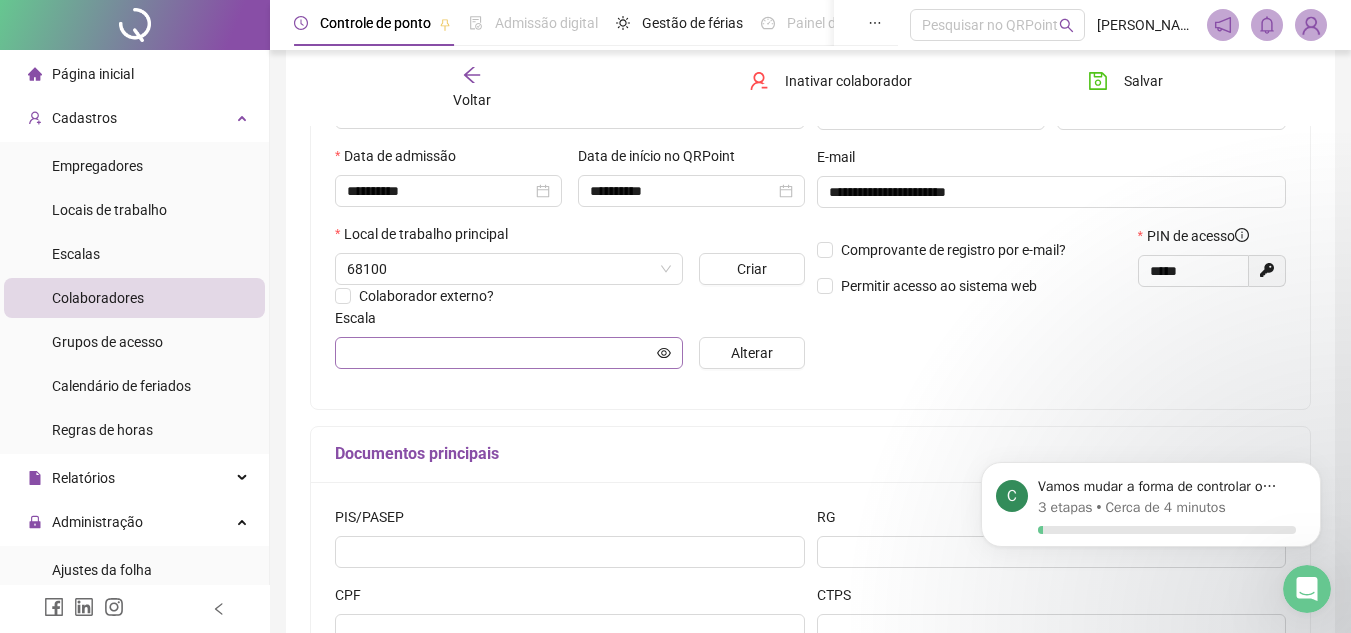 type on "**********" 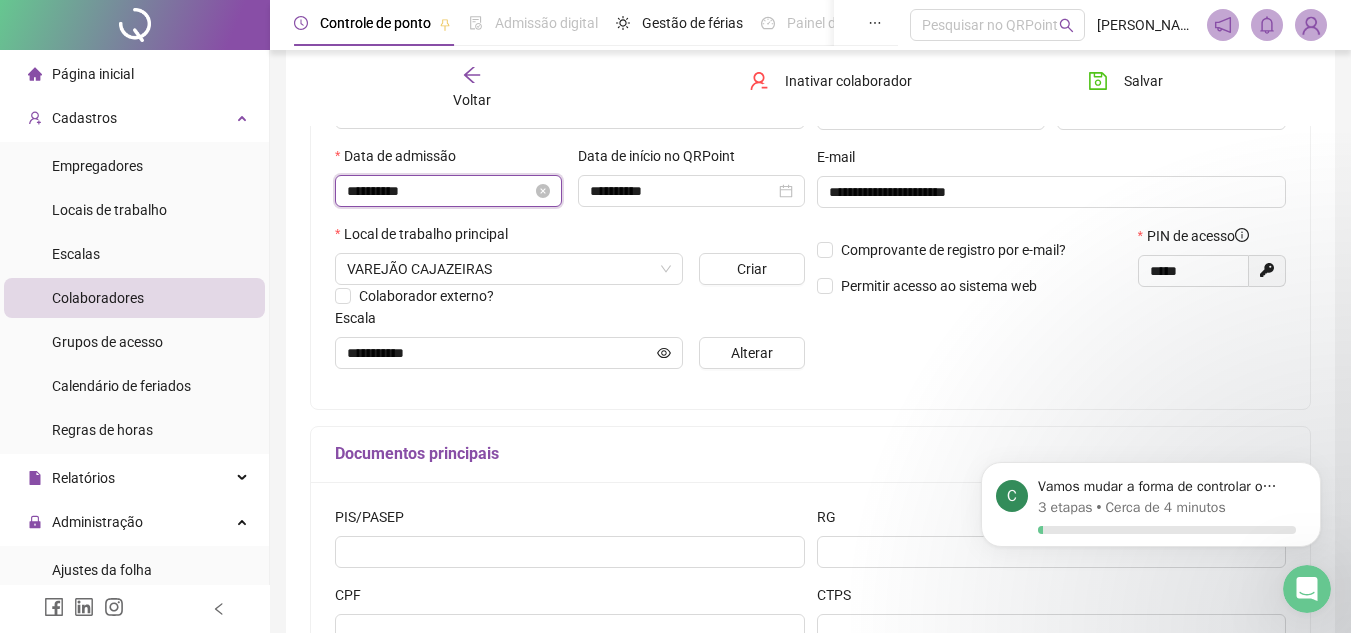 click on "**********" at bounding box center (439, 191) 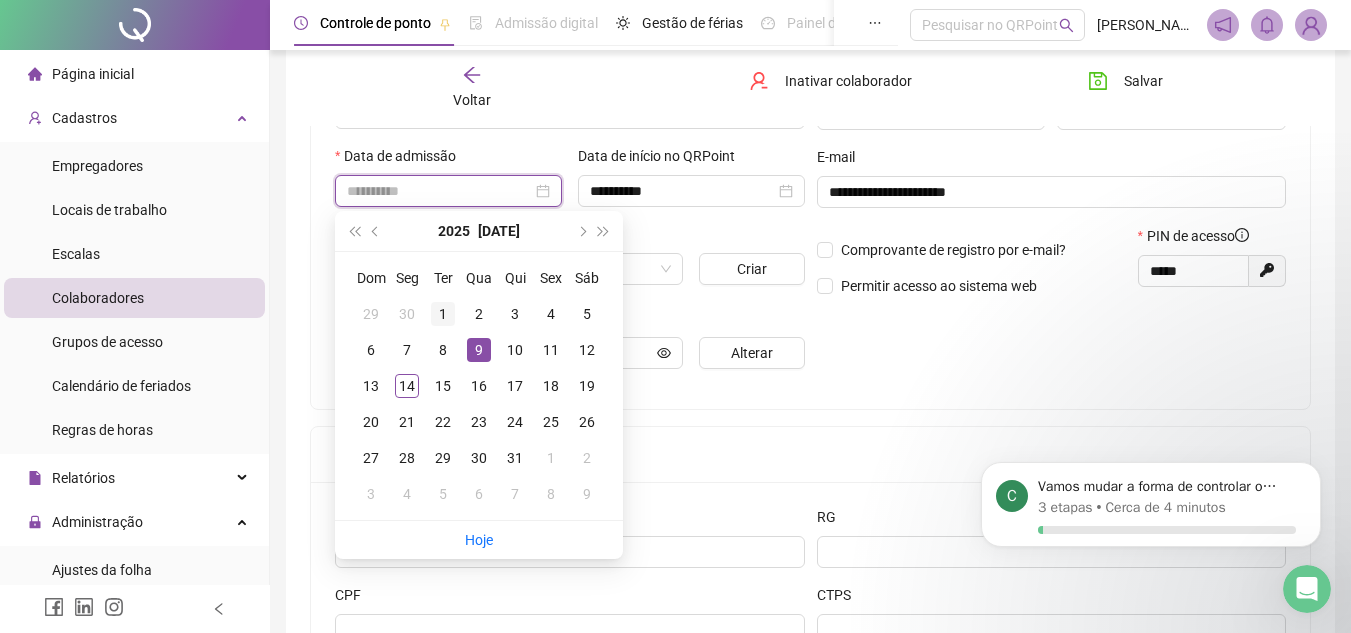 type on "**********" 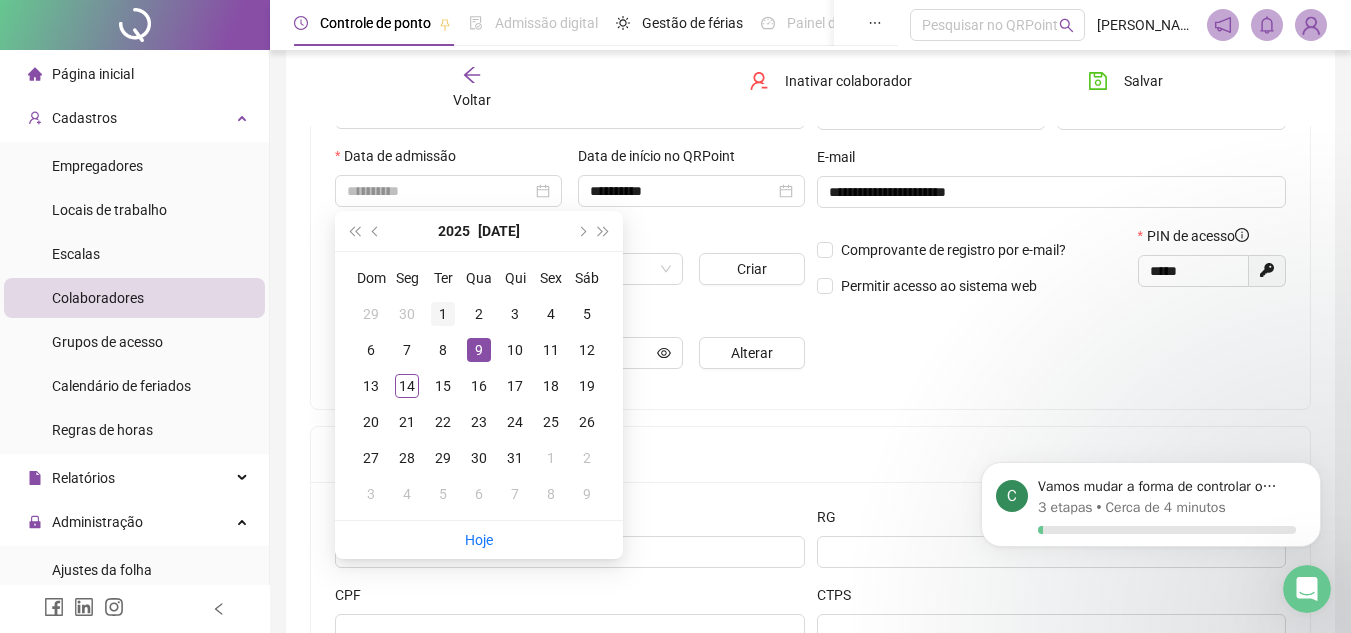 click on "1" at bounding box center (443, 314) 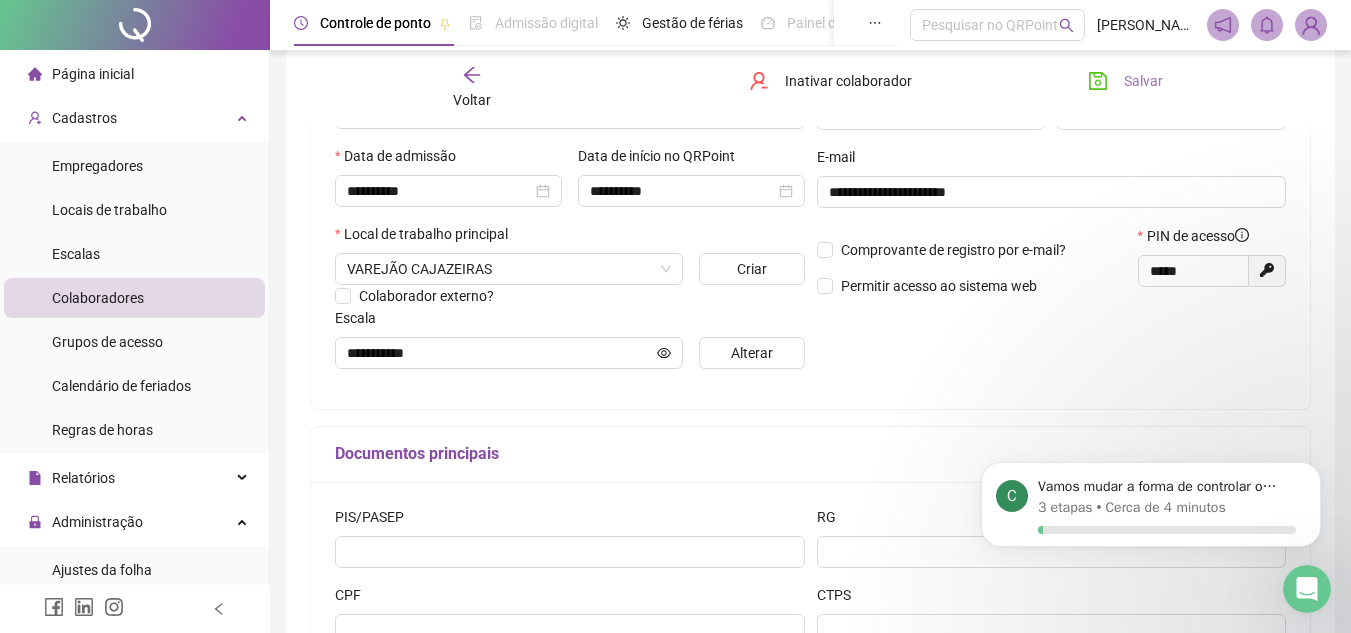 click on "Salvar" at bounding box center [1143, 81] 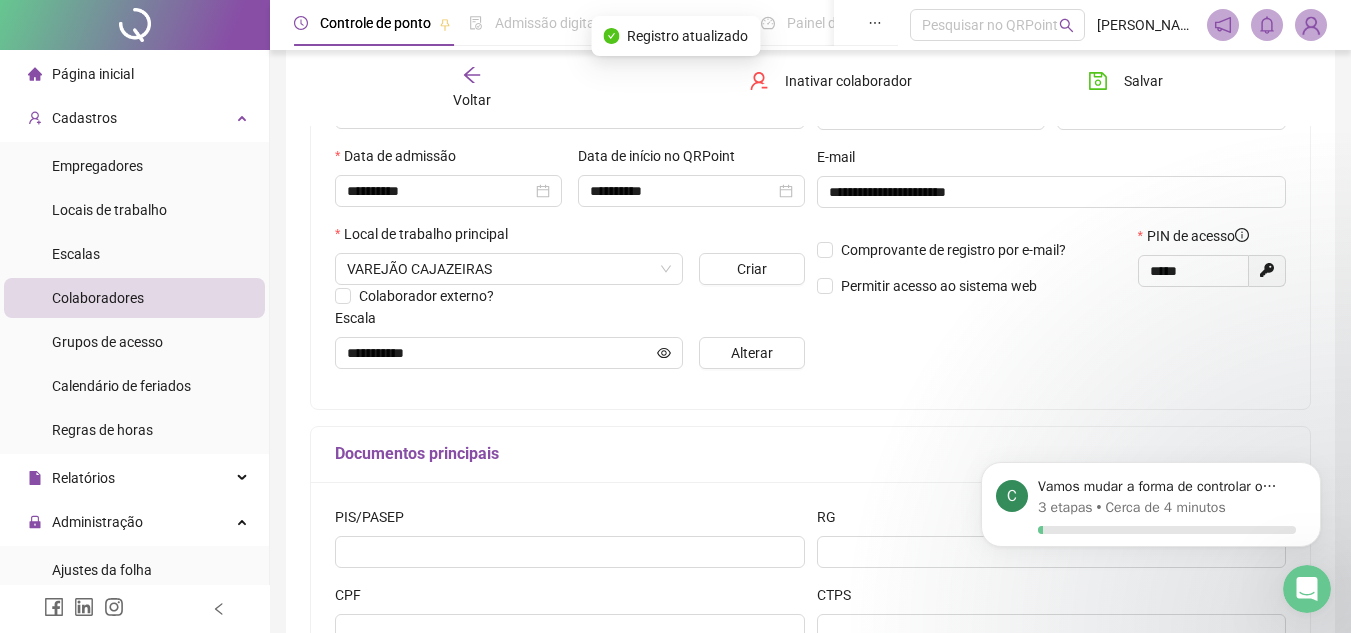 click 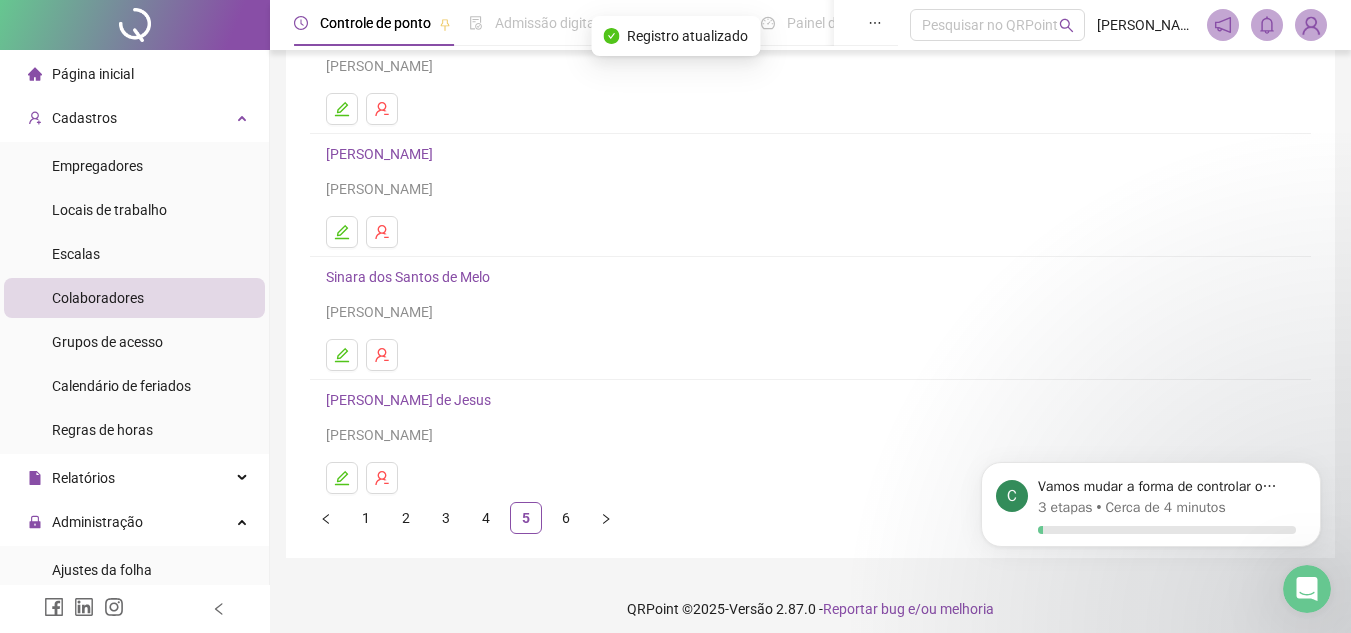 scroll, scrollTop: 334, scrollLeft: 0, axis: vertical 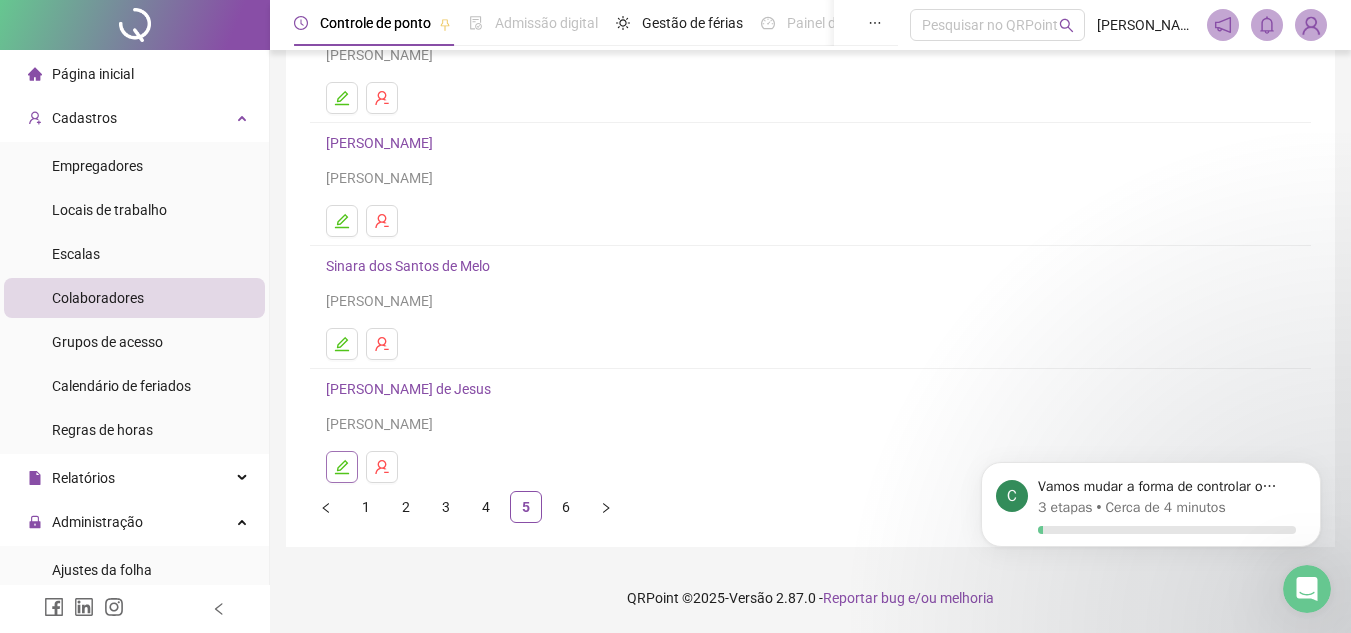 click at bounding box center (342, 467) 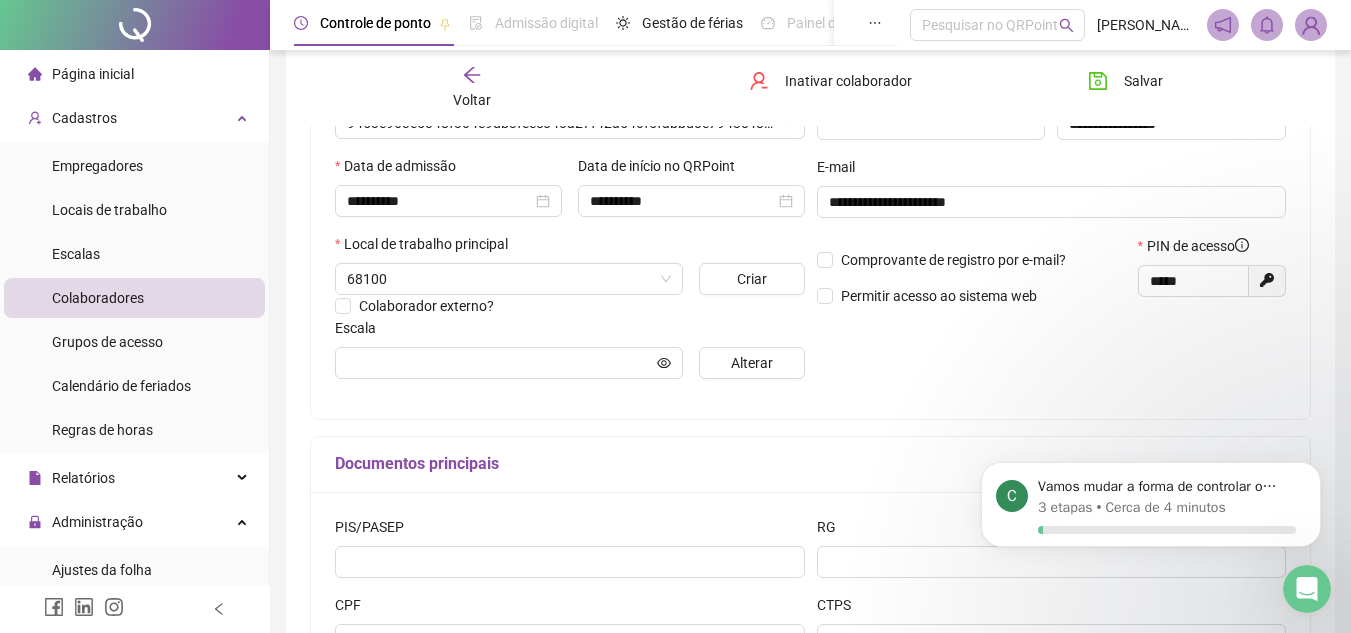 scroll, scrollTop: 344, scrollLeft: 0, axis: vertical 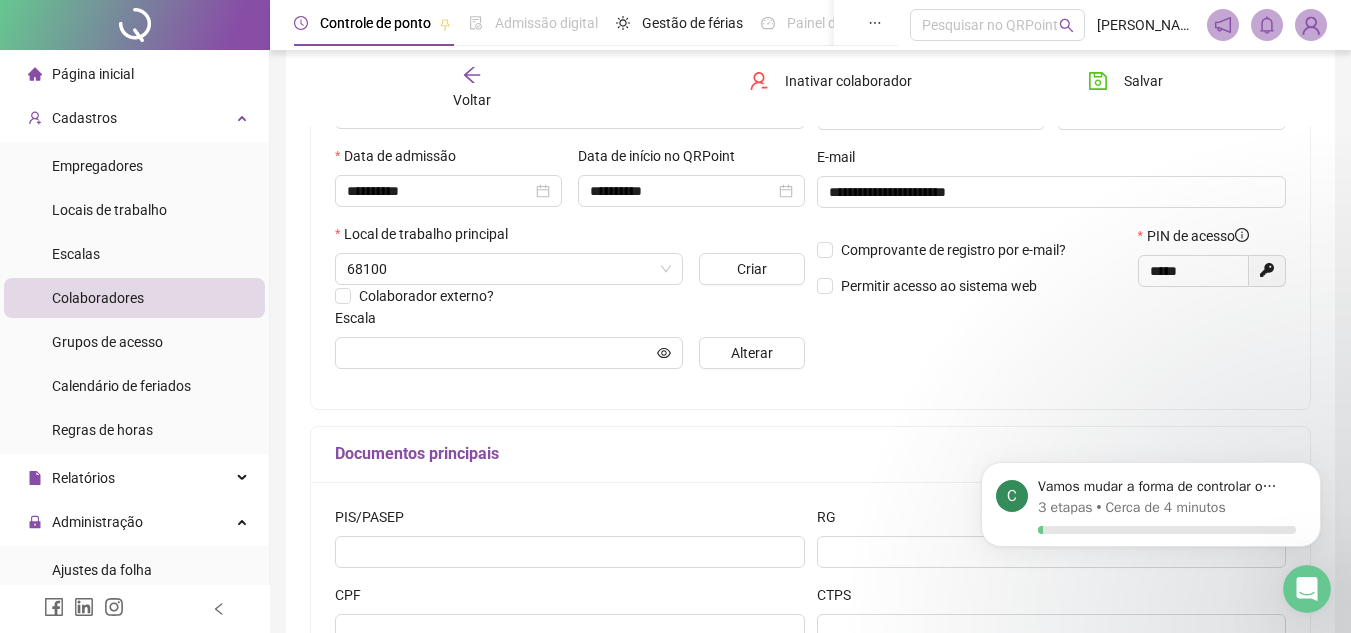 type on "**********" 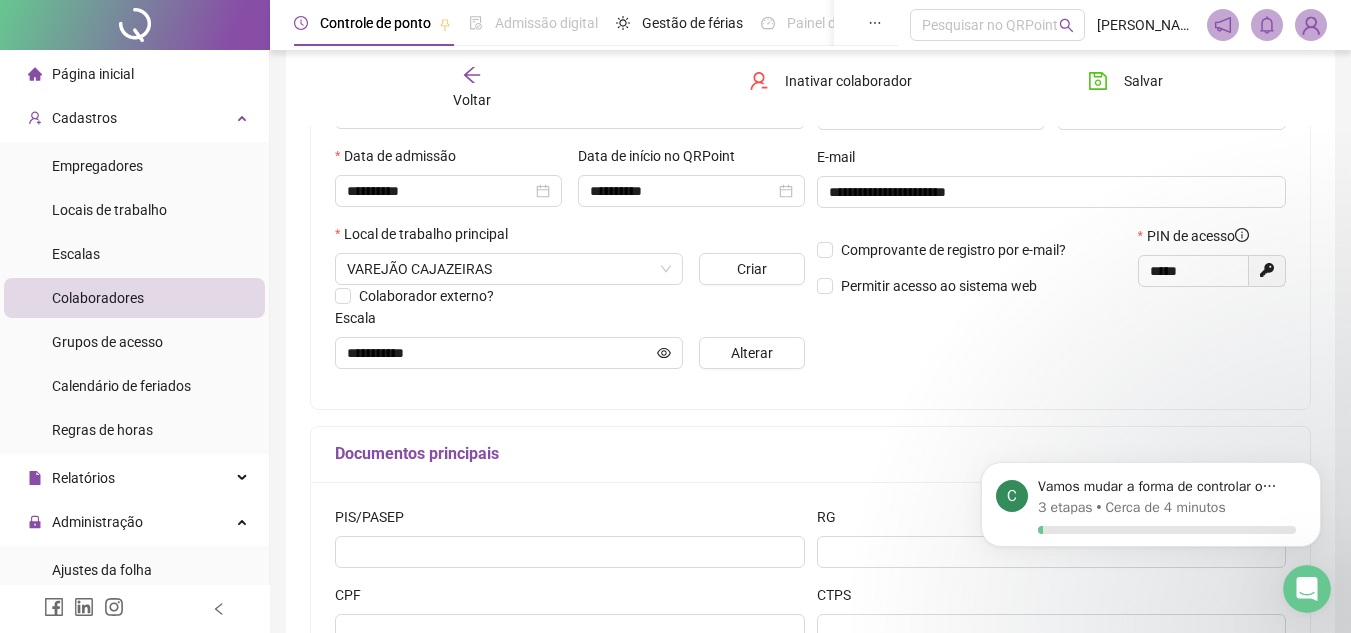 click 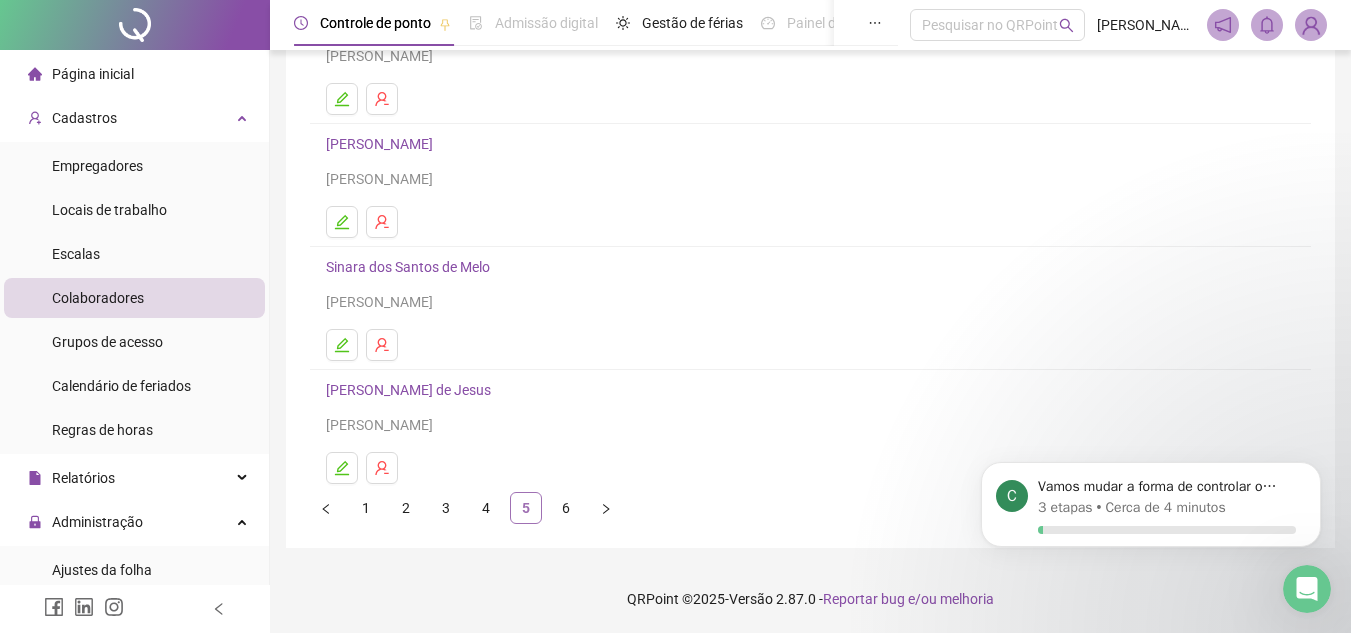 scroll, scrollTop: 334, scrollLeft: 0, axis: vertical 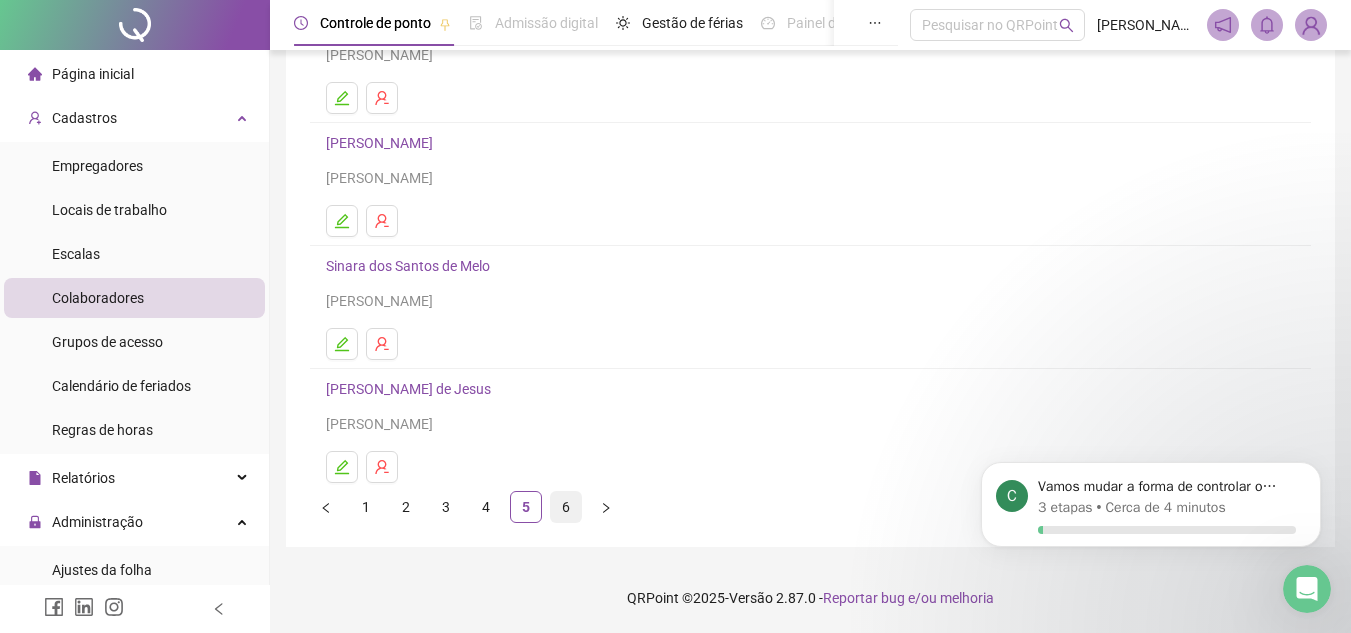 click on "6" at bounding box center (566, 507) 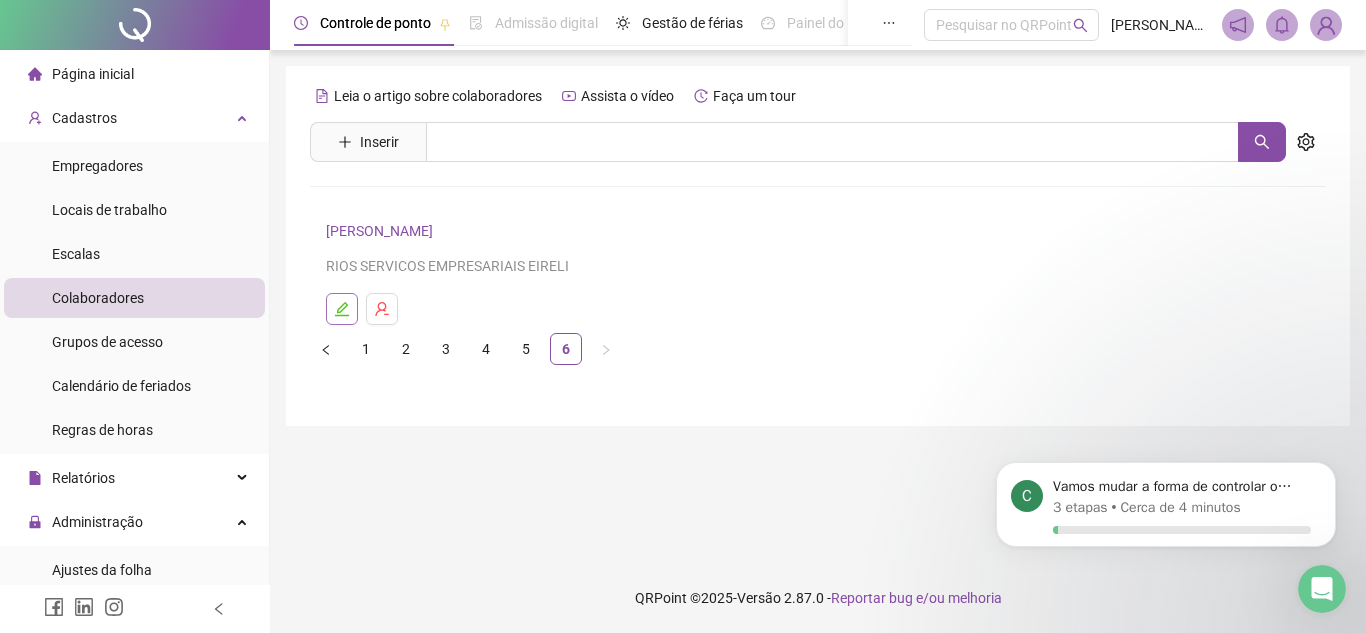 click 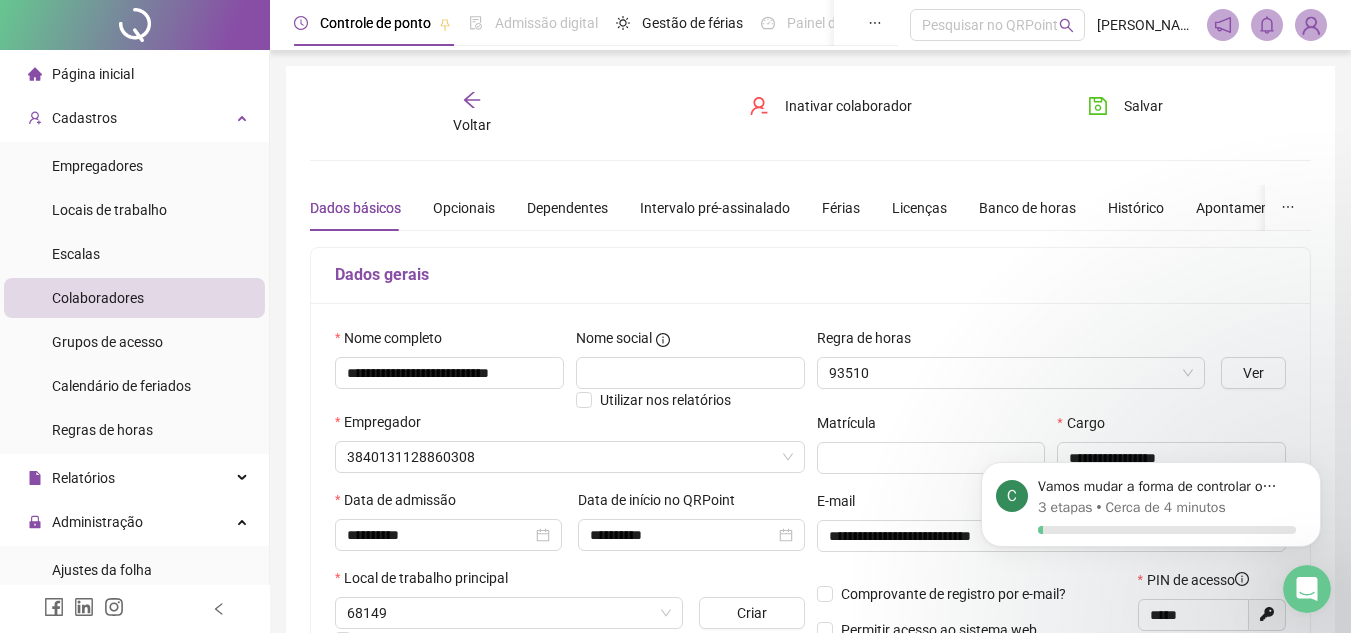 type on "**********" 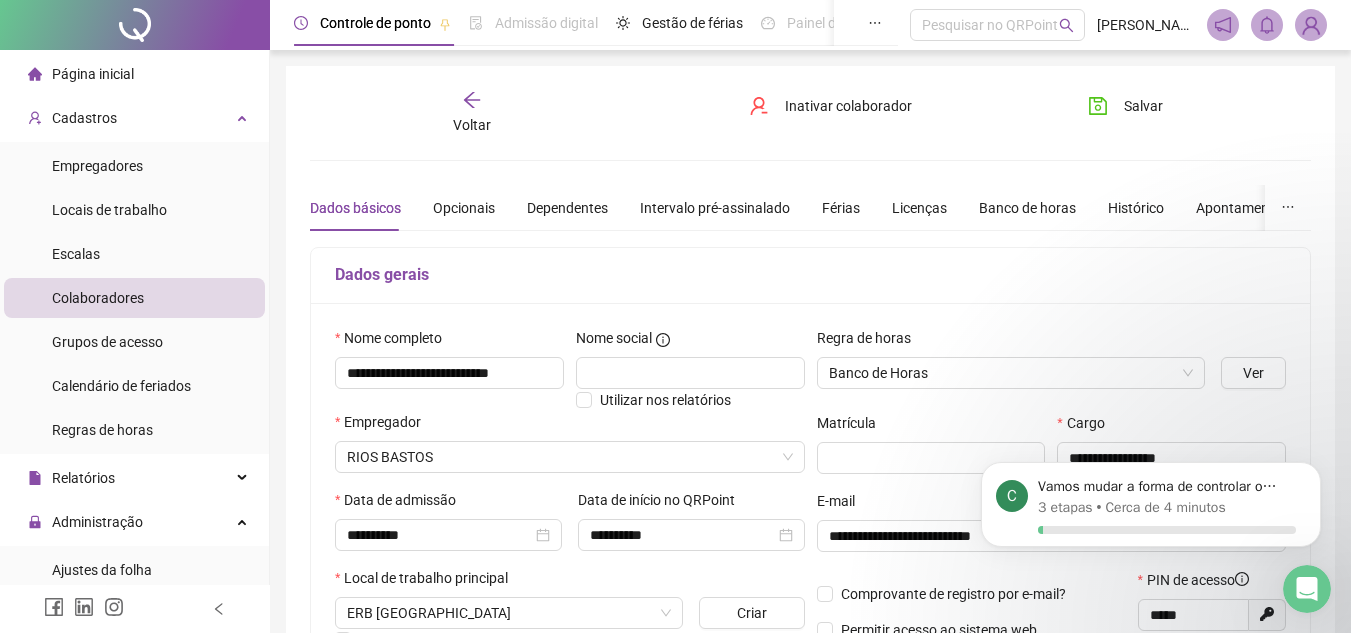 click on "Voltar" at bounding box center (472, 125) 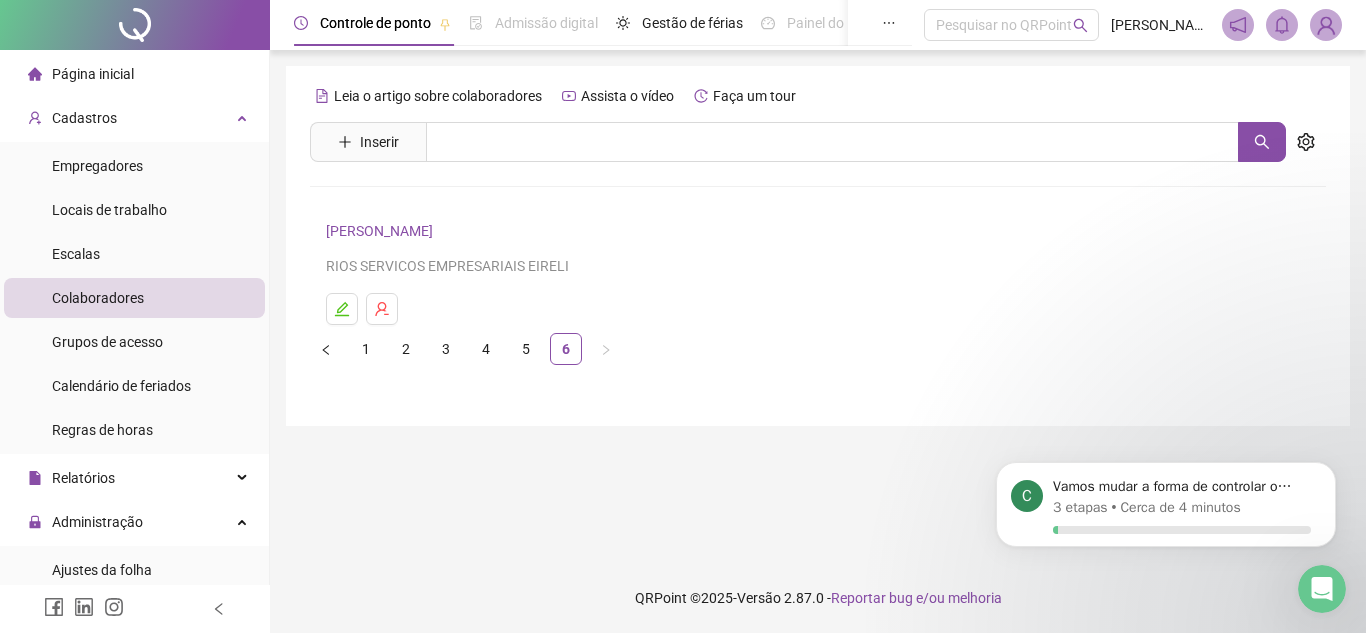 drag, startPoint x: 872, startPoint y: 366, endPoint x: 842, endPoint y: 355, distance: 31.95309 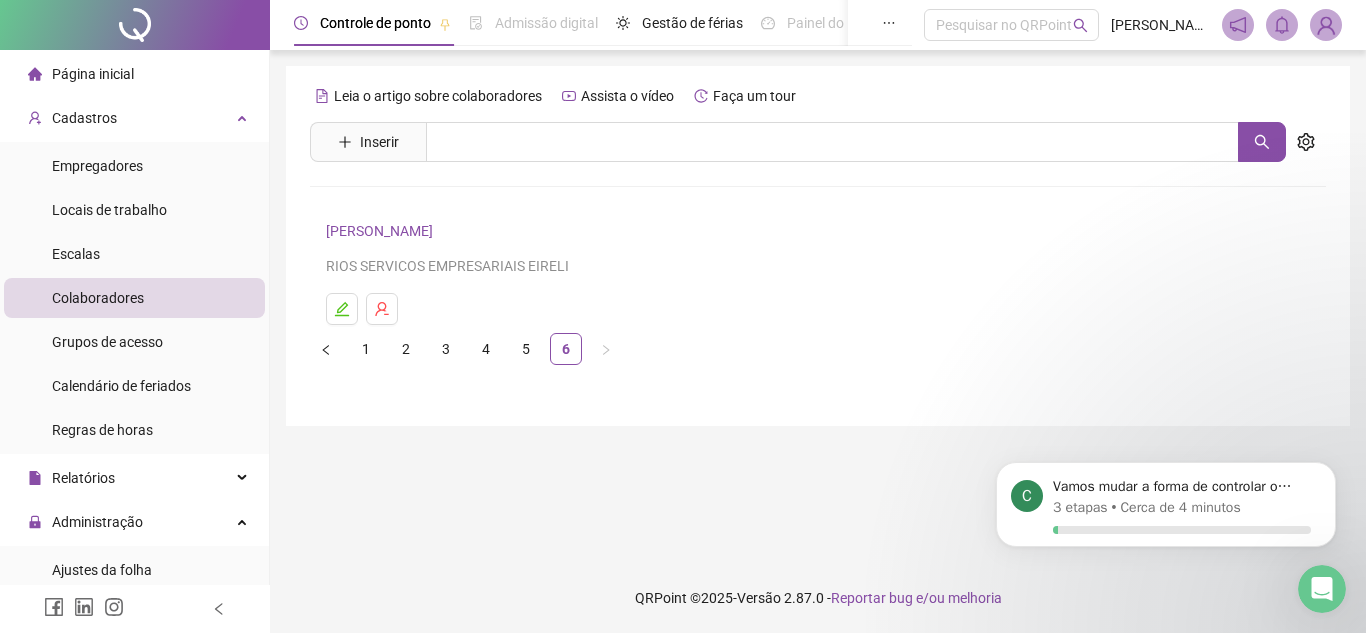 click on "Página inicial" at bounding box center [93, 74] 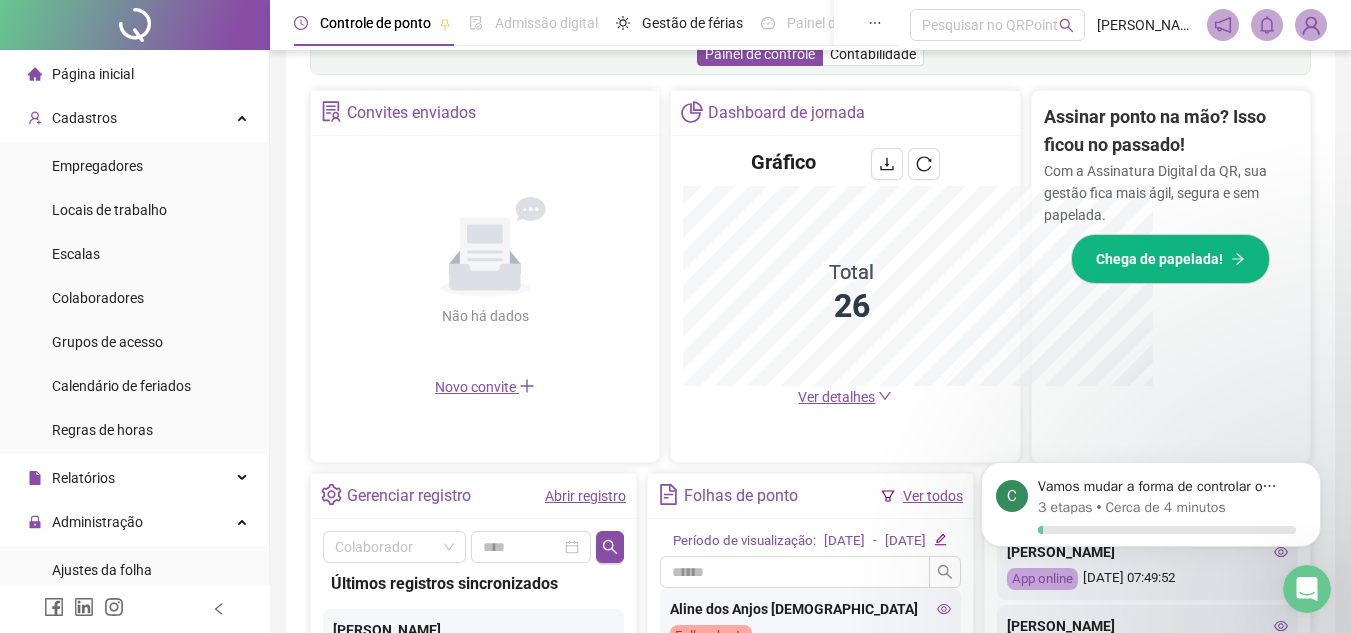 scroll, scrollTop: 647, scrollLeft: 0, axis: vertical 